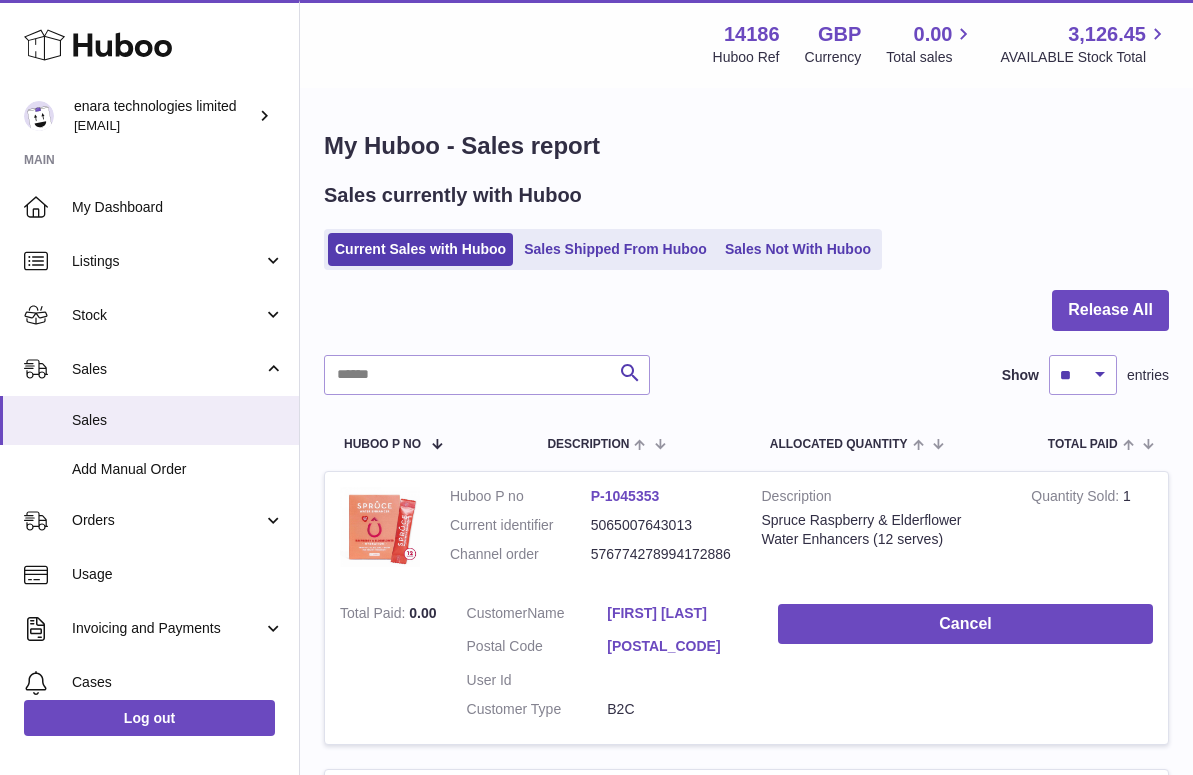 scroll, scrollTop: 0, scrollLeft: 0, axis: both 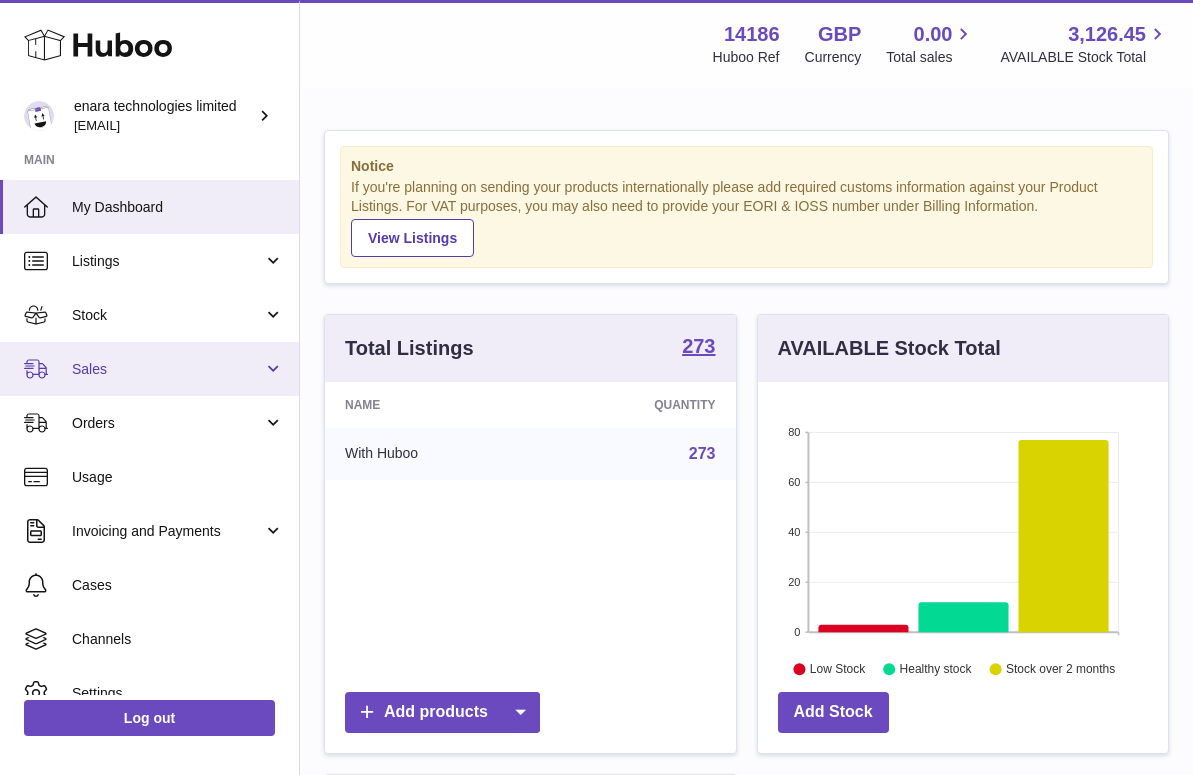 click on "Sales" at bounding box center [167, 369] 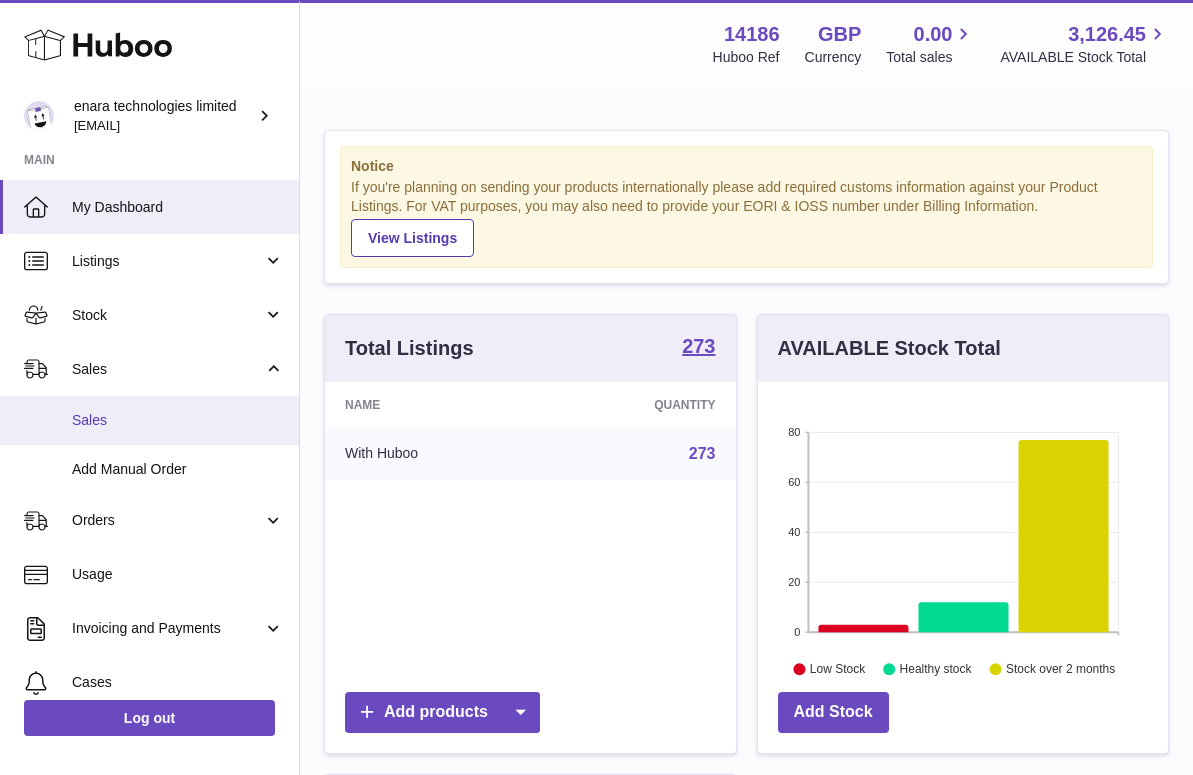 click on "Sales" at bounding box center [178, 420] 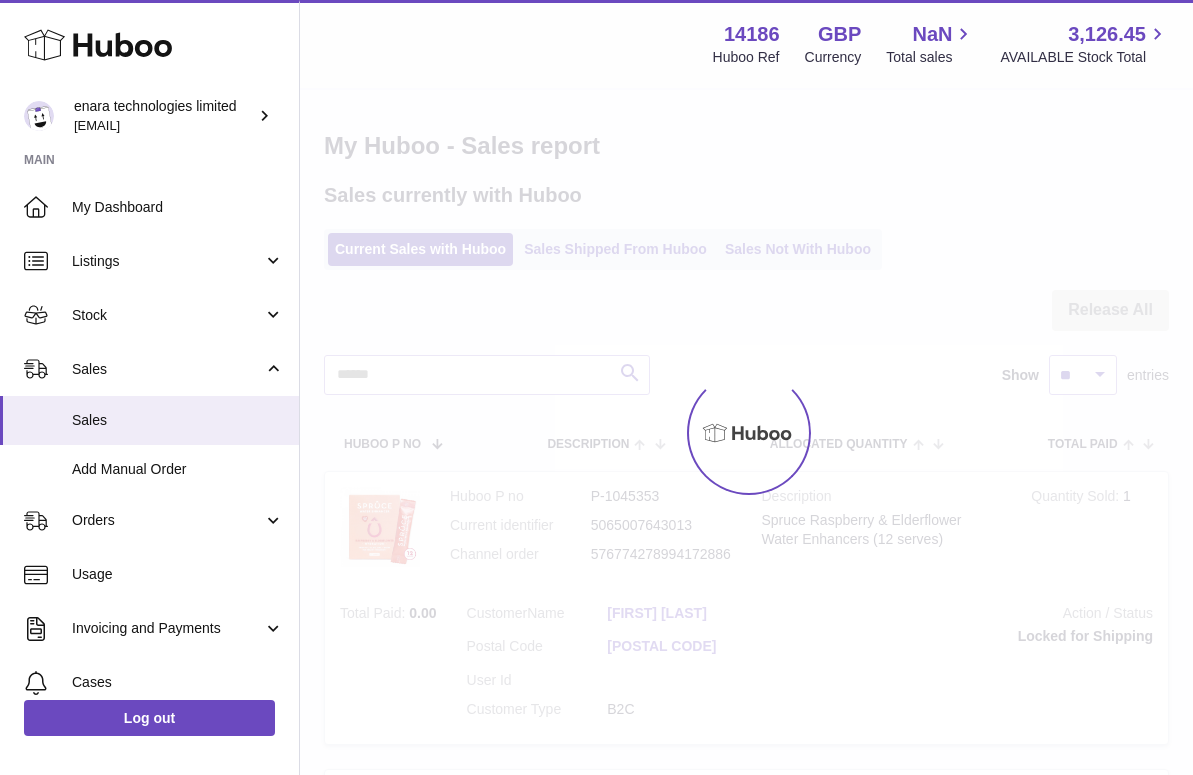scroll, scrollTop: 0, scrollLeft: 0, axis: both 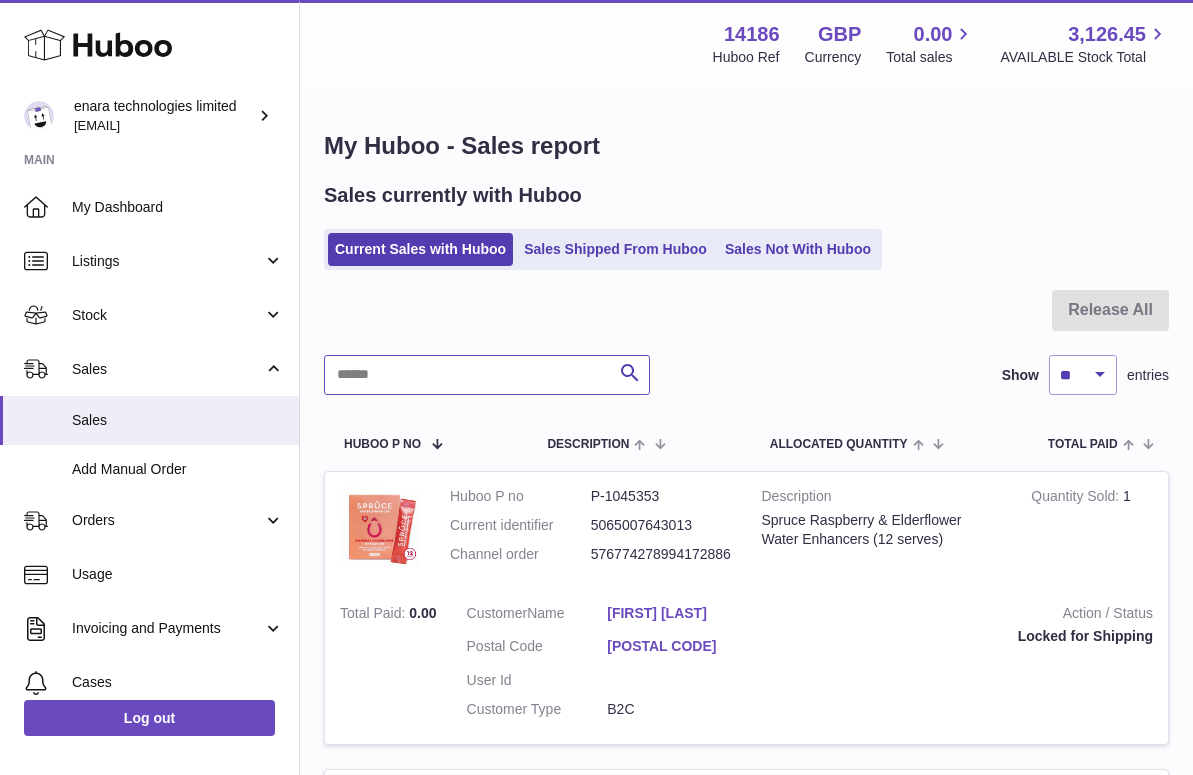 click at bounding box center (487, 375) 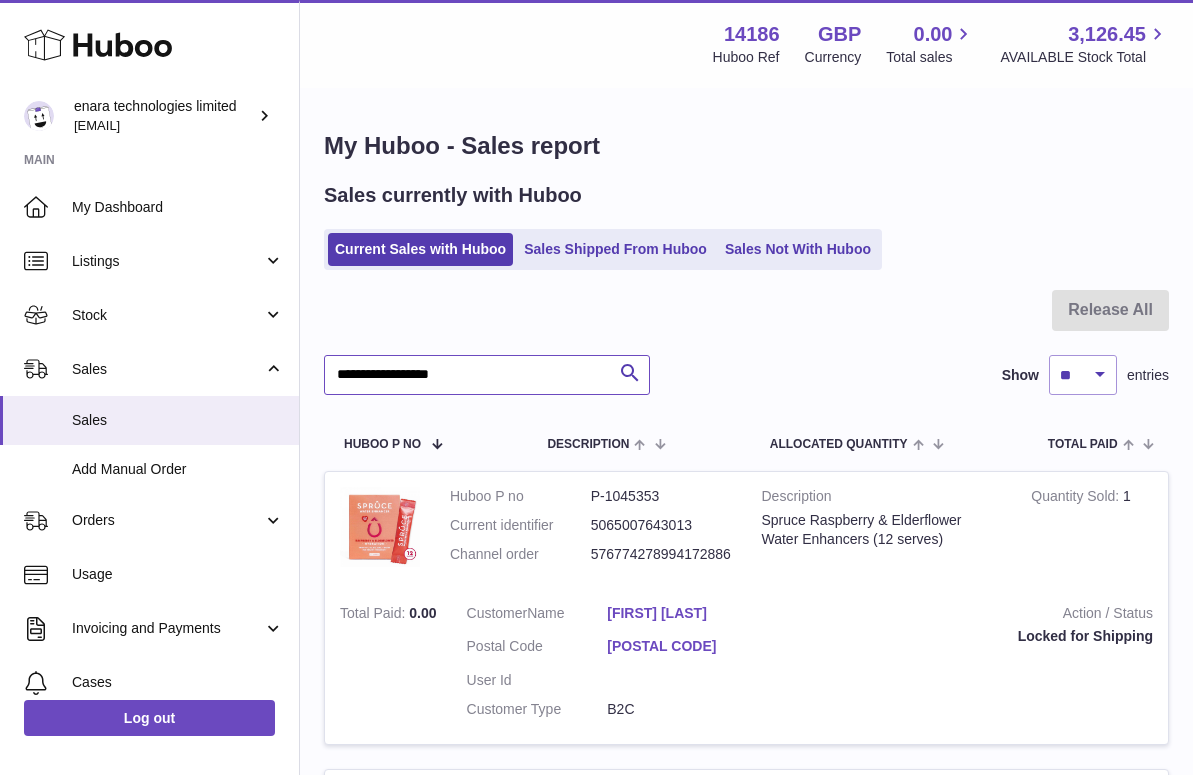 type on "**********" 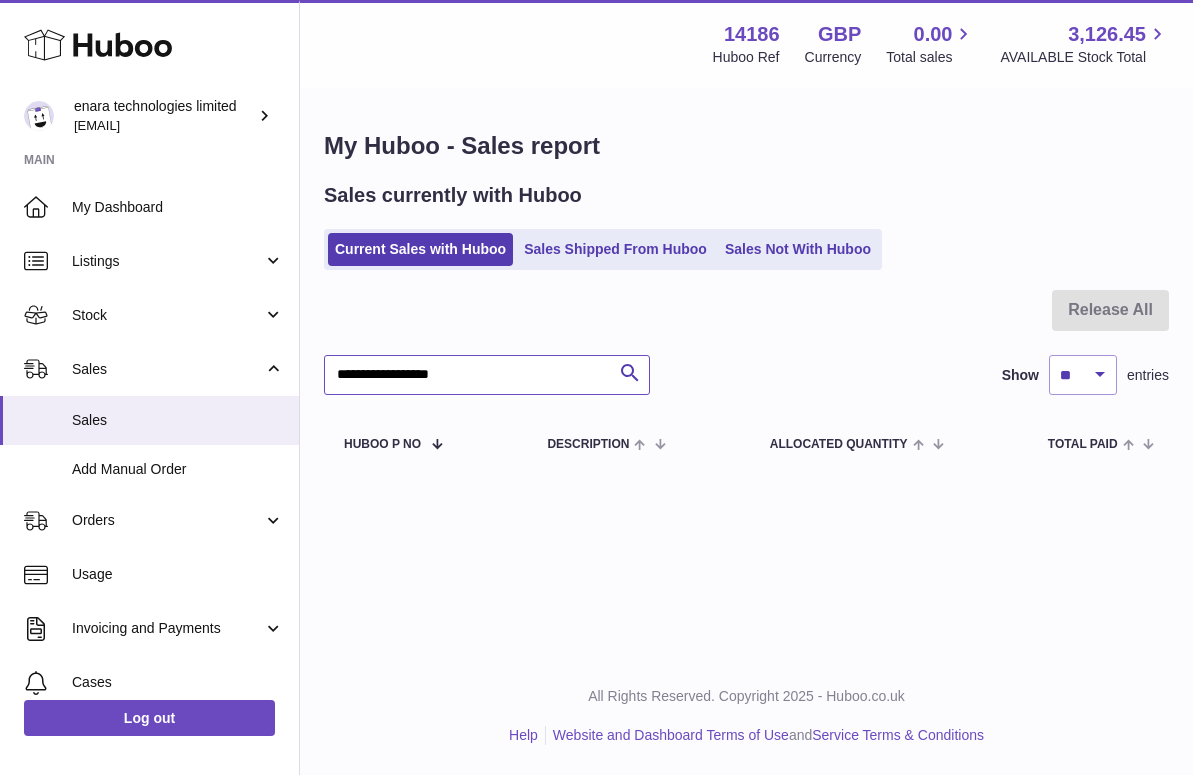 scroll, scrollTop: 0, scrollLeft: 0, axis: both 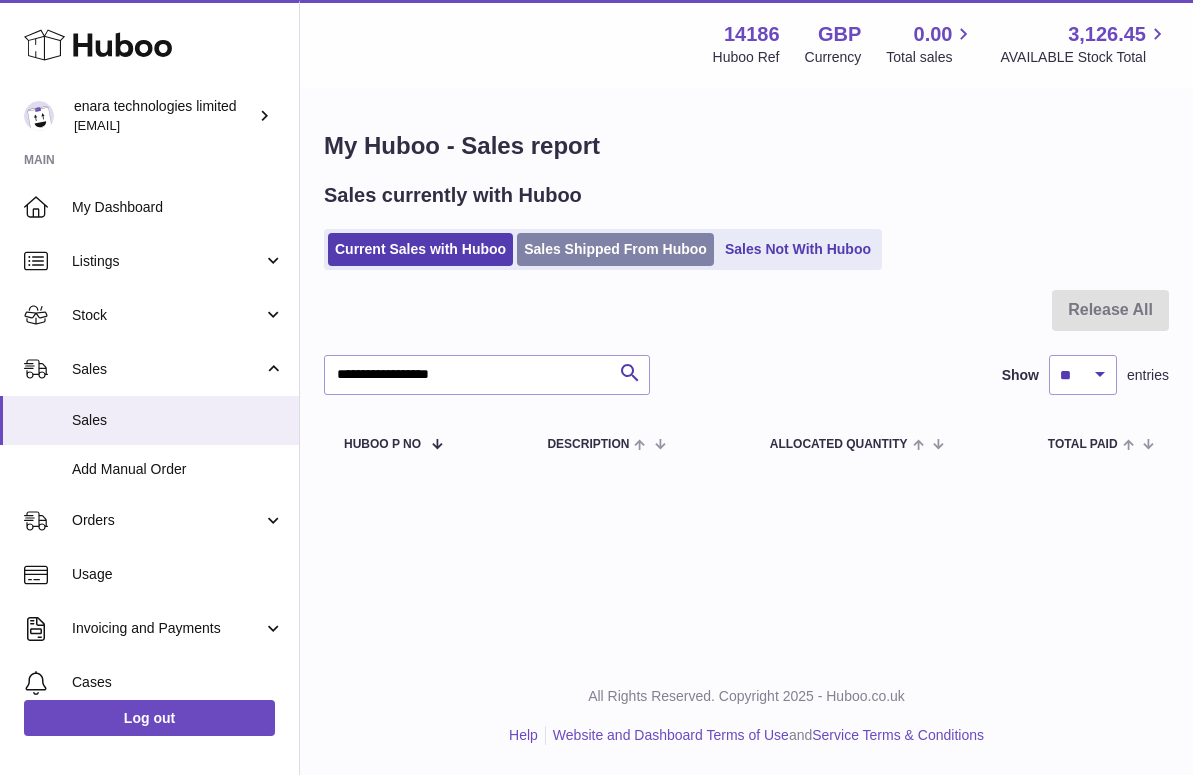 click on "Sales Shipped From Huboo" at bounding box center [615, 249] 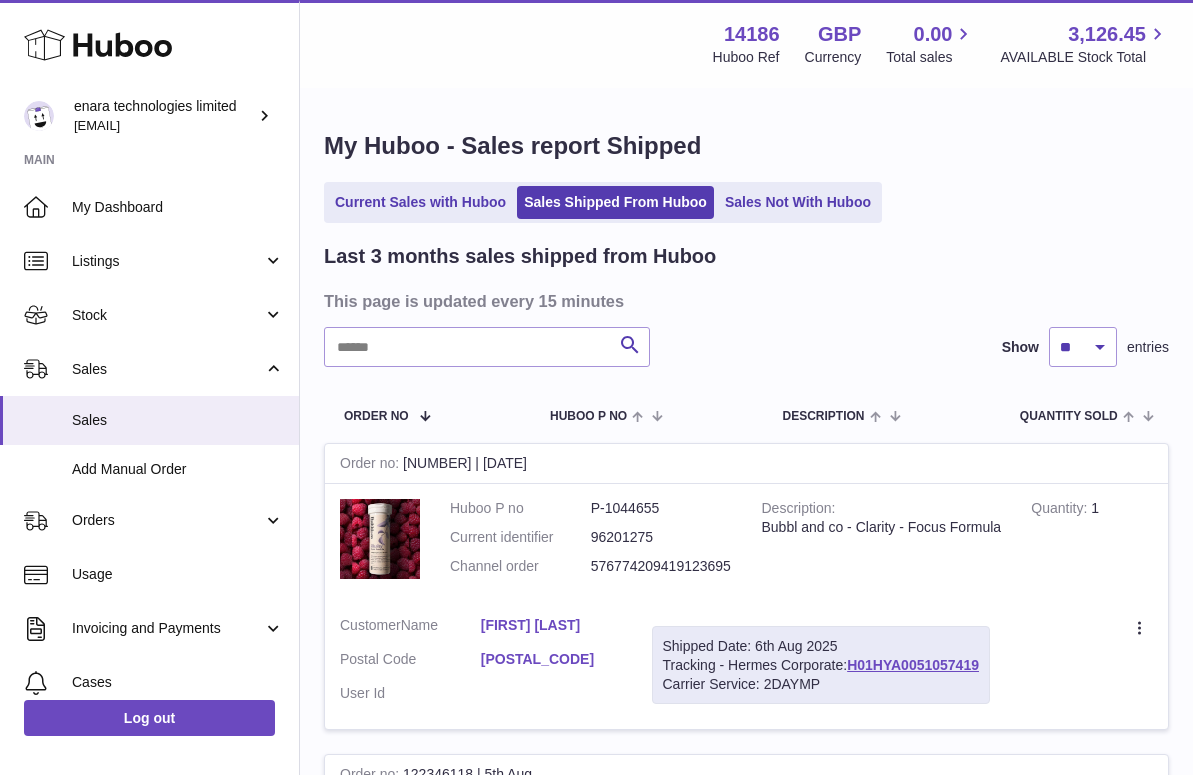 scroll, scrollTop: 0, scrollLeft: 0, axis: both 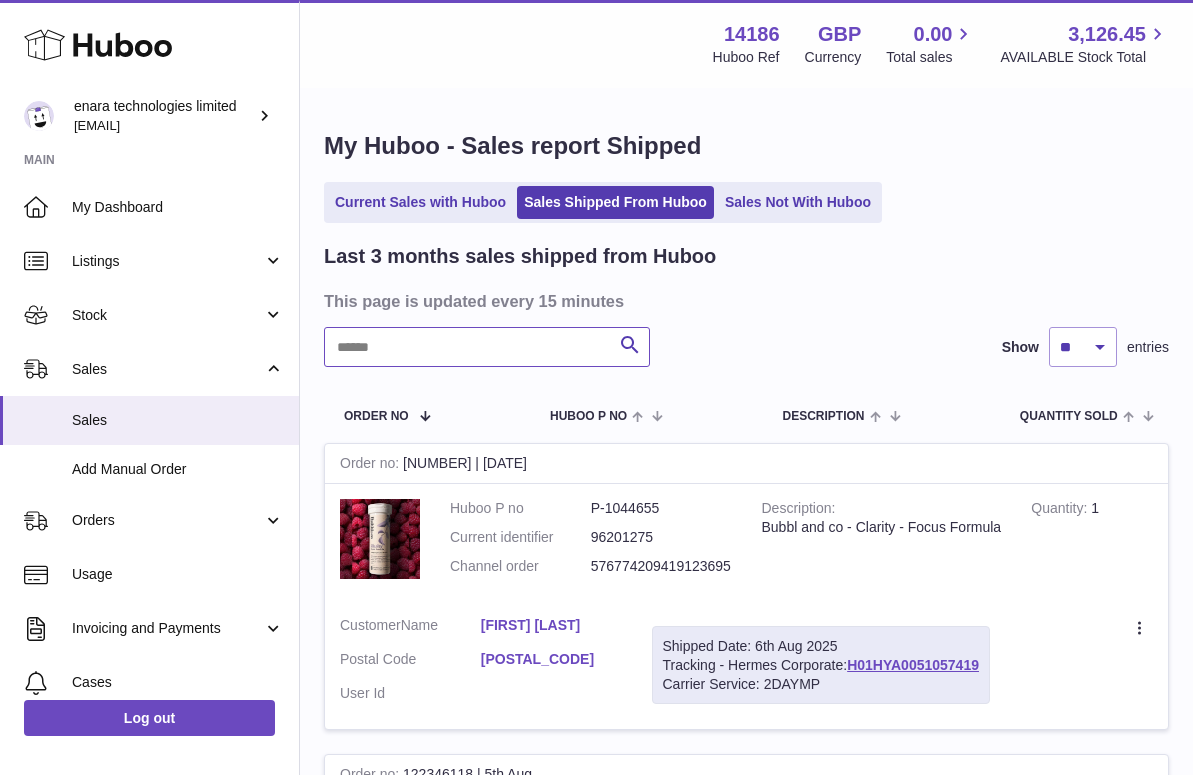 click at bounding box center (487, 347) 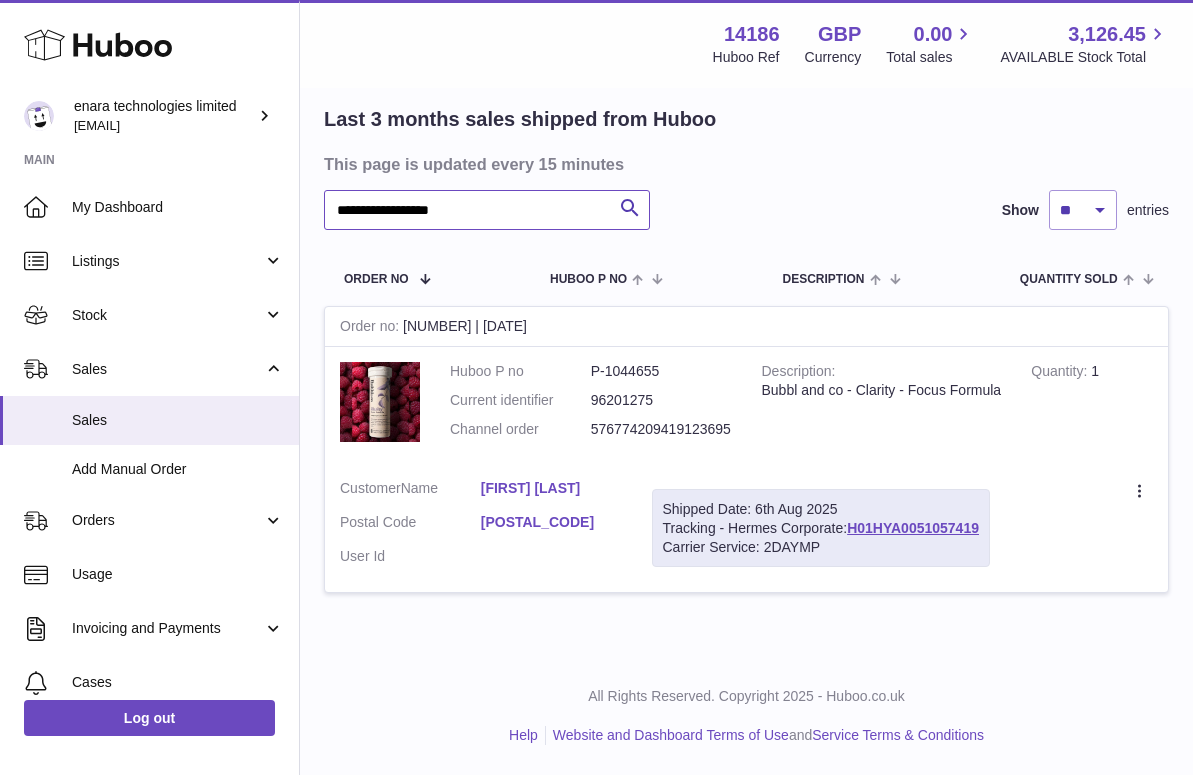 scroll, scrollTop: 128, scrollLeft: 0, axis: vertical 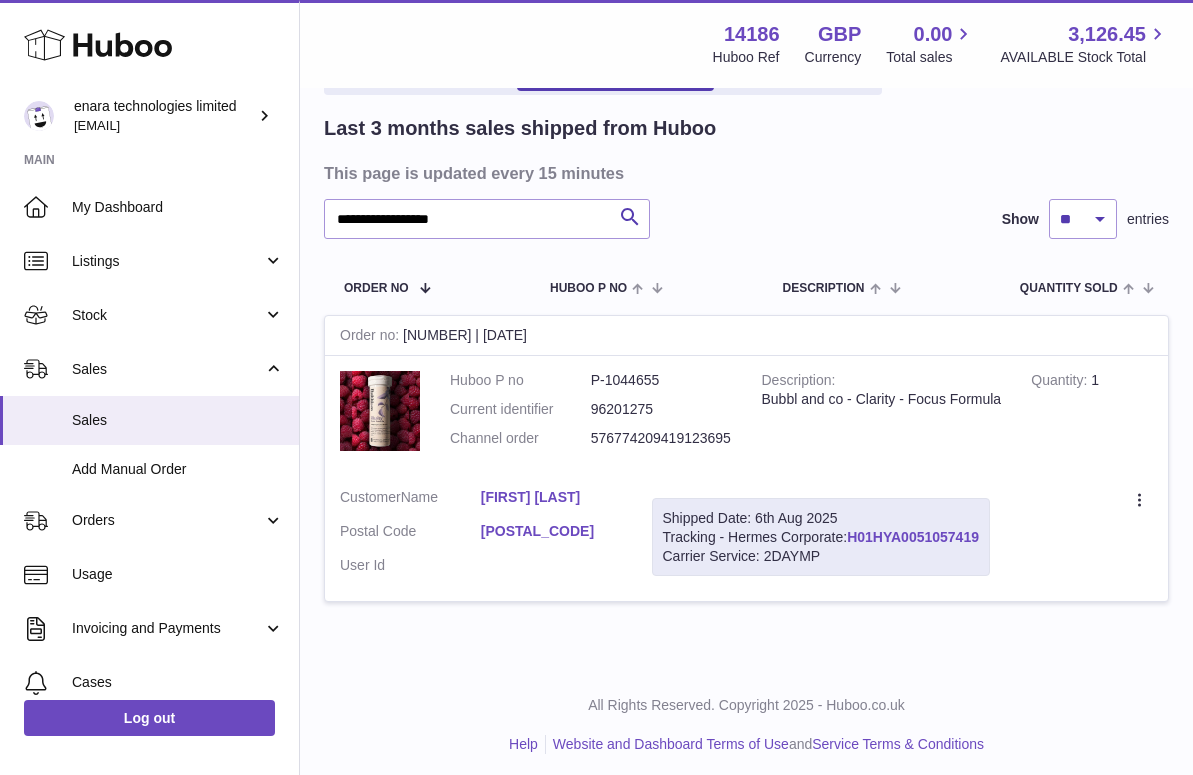 drag, startPoint x: 989, startPoint y: 527, endPoint x: 856, endPoint y: 533, distance: 133.13527 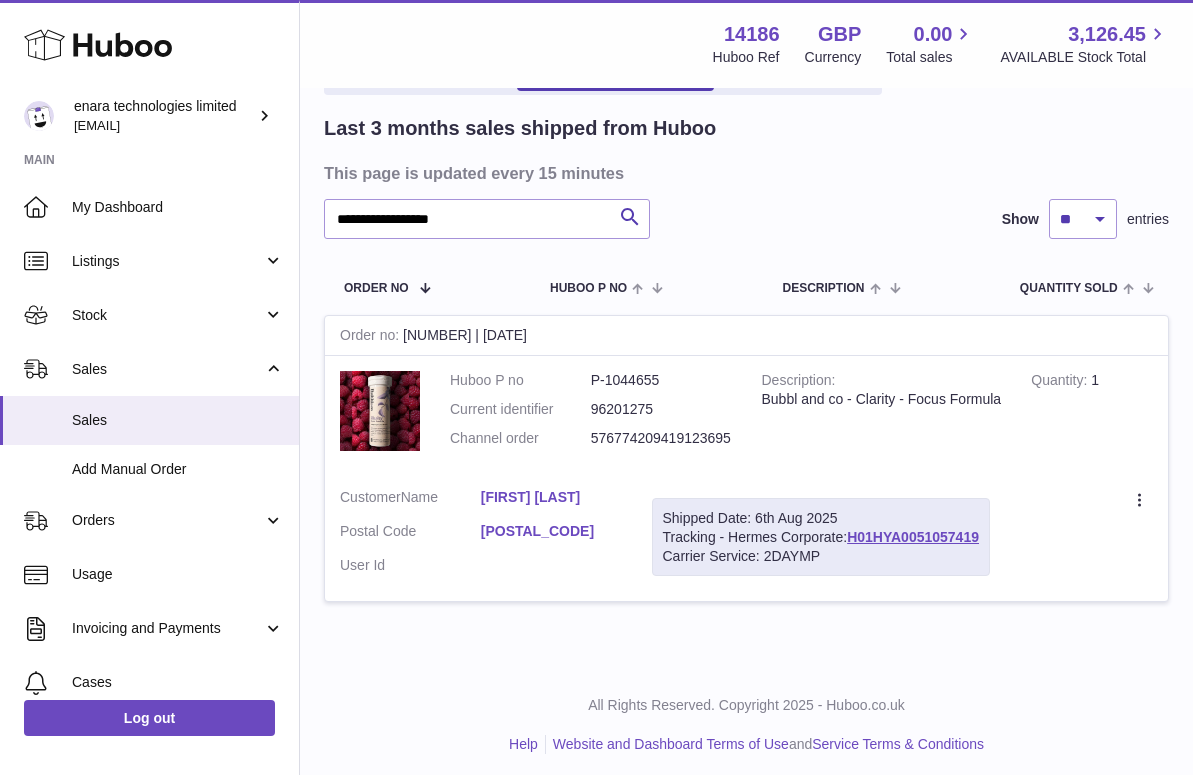 copy on "H01HYA0051057419" 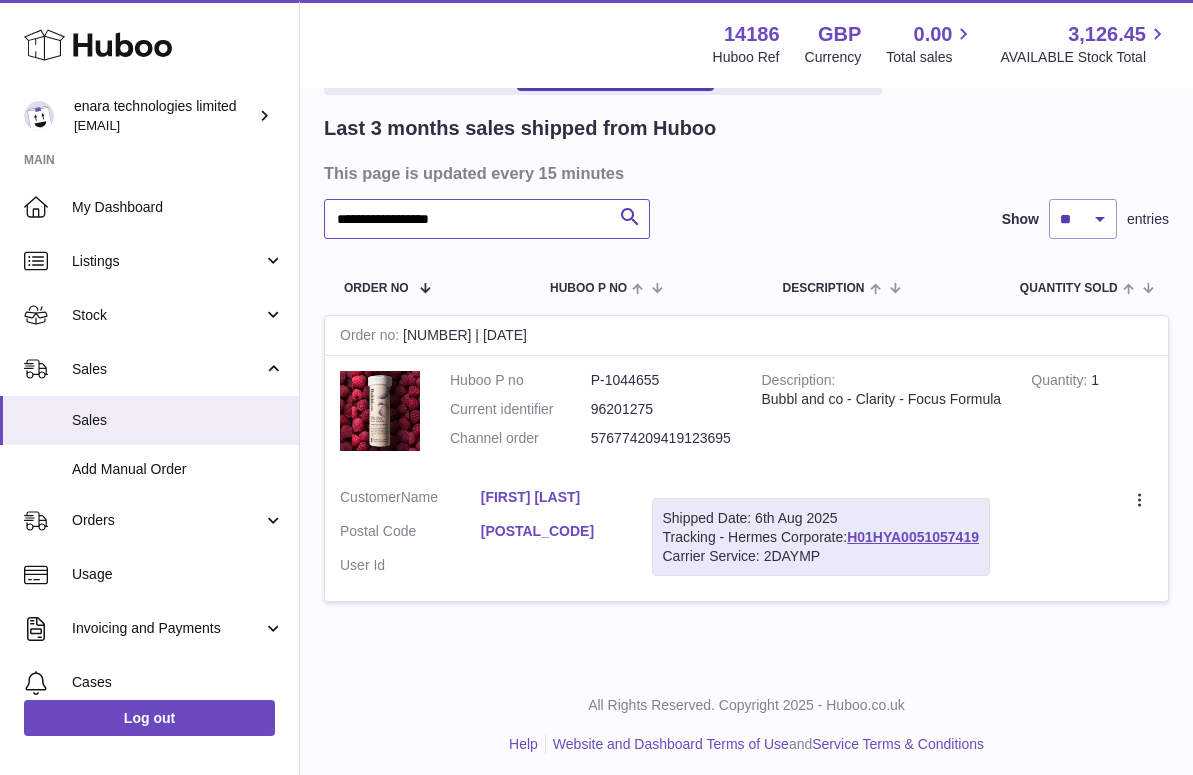 drag, startPoint x: 480, startPoint y: 226, endPoint x: 225, endPoint y: 174, distance: 260.24796 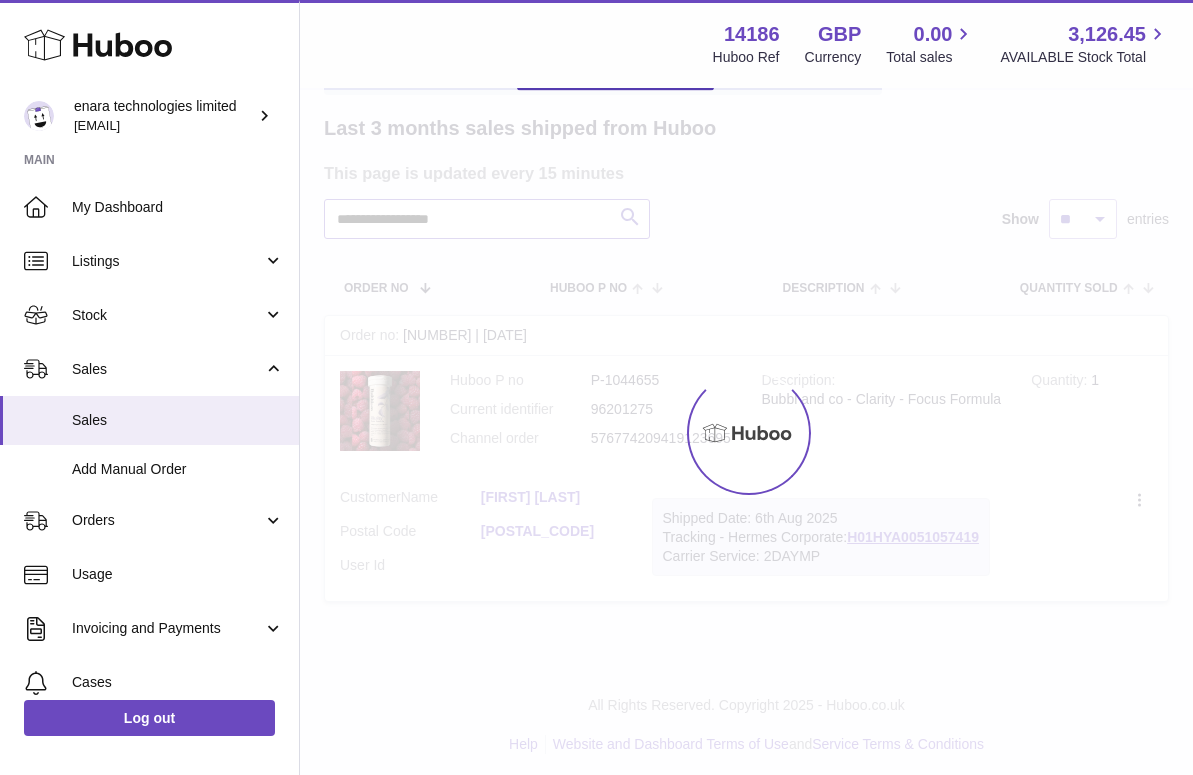 scroll, scrollTop: 0, scrollLeft: 0, axis: both 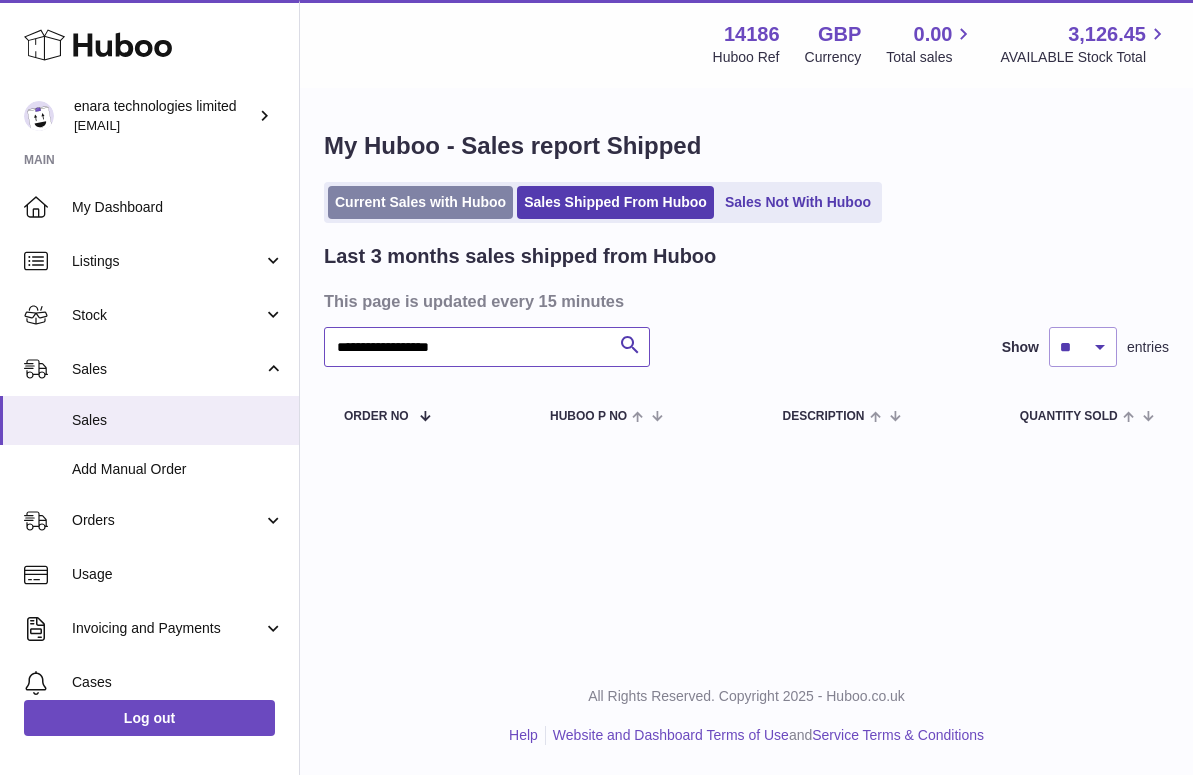 type on "**********" 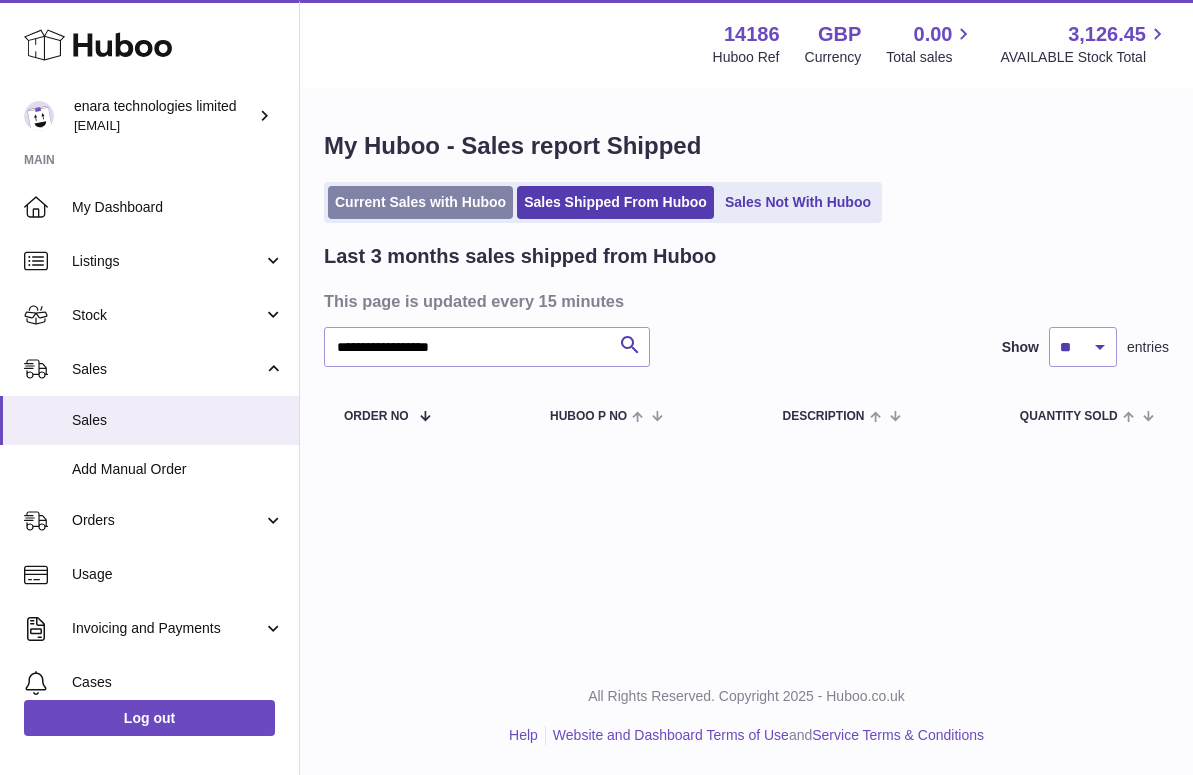 click on "Current Sales with Huboo" at bounding box center [420, 202] 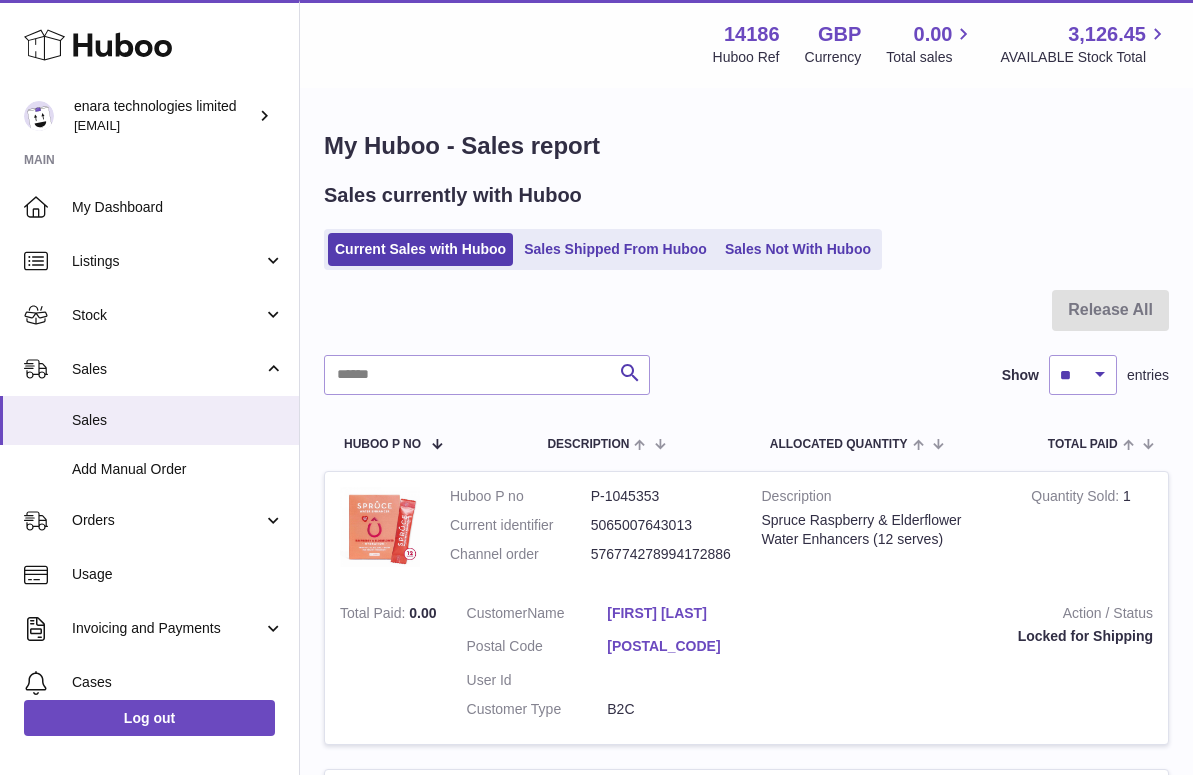 scroll, scrollTop: 0, scrollLeft: 0, axis: both 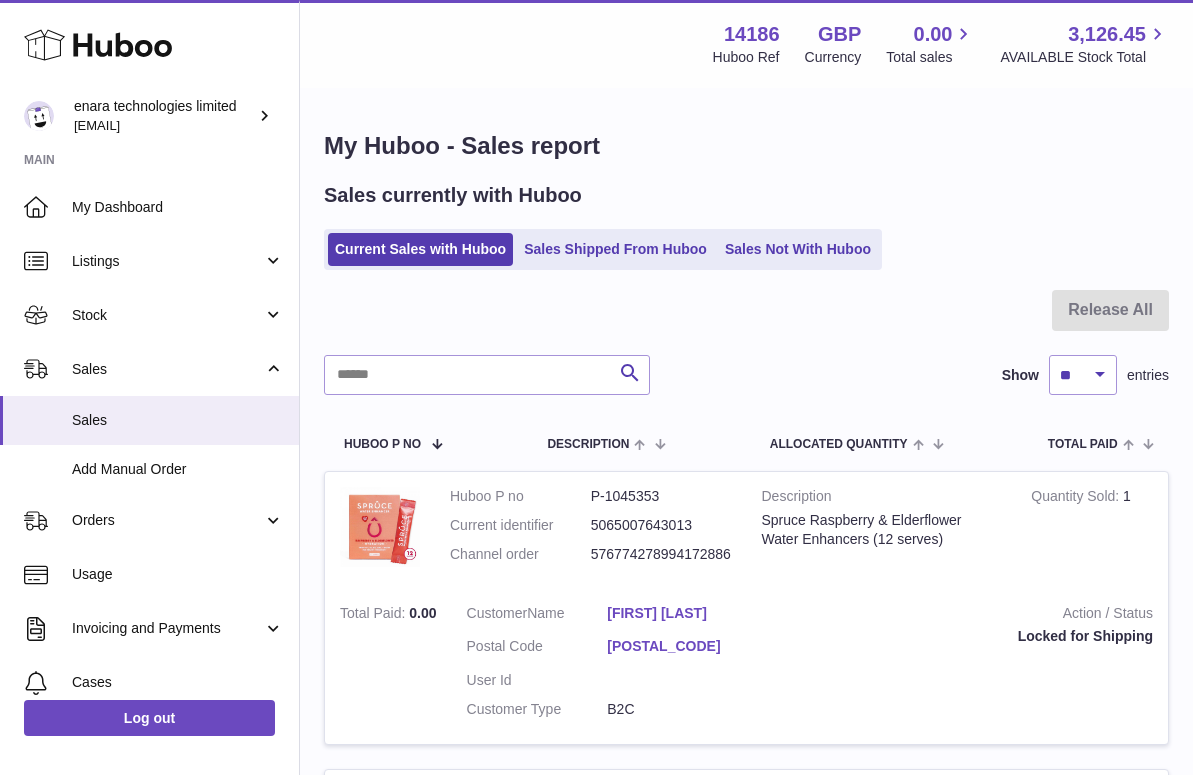 click at bounding box center (746, 322) 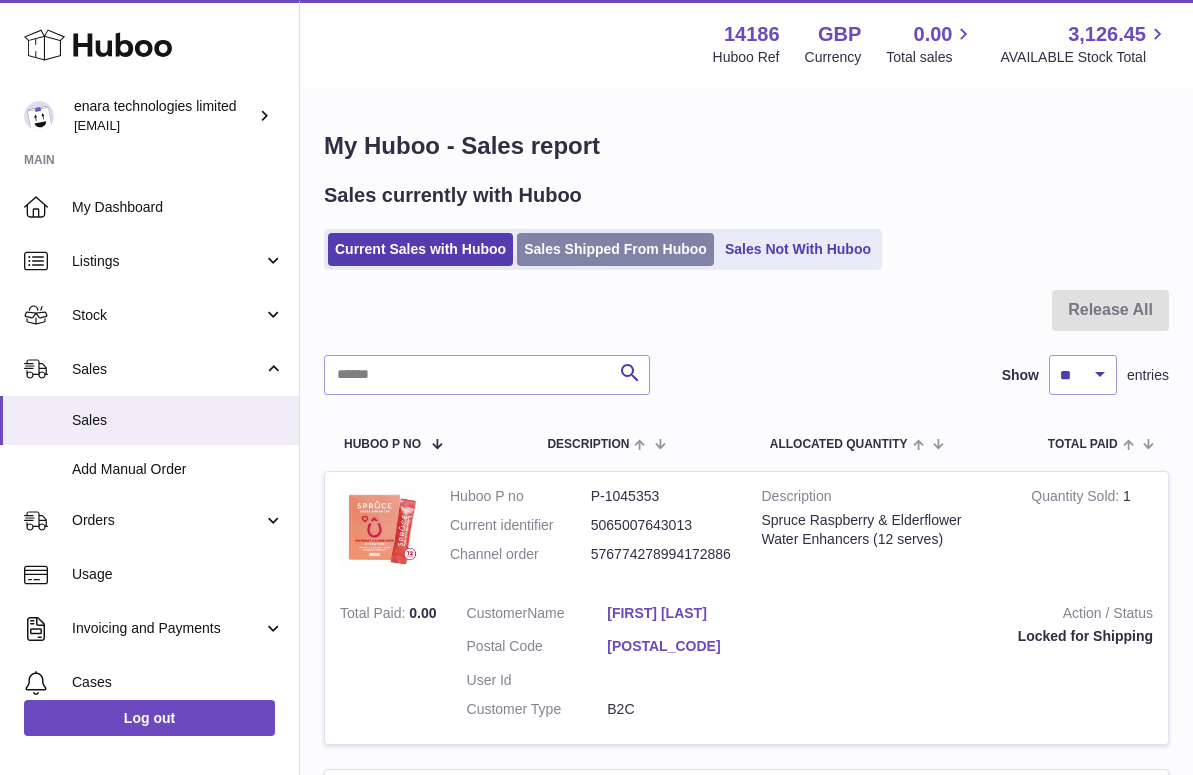 click on "Sales Shipped From Huboo" at bounding box center (615, 249) 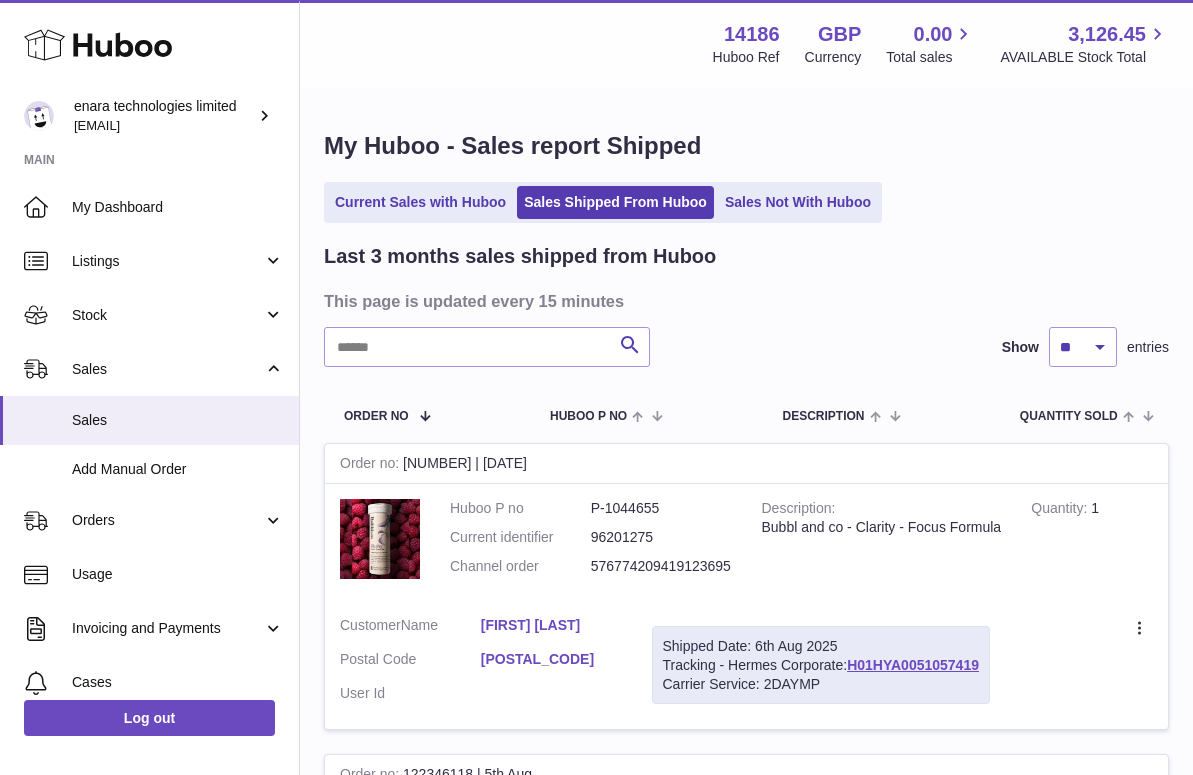 scroll, scrollTop: 0, scrollLeft: 0, axis: both 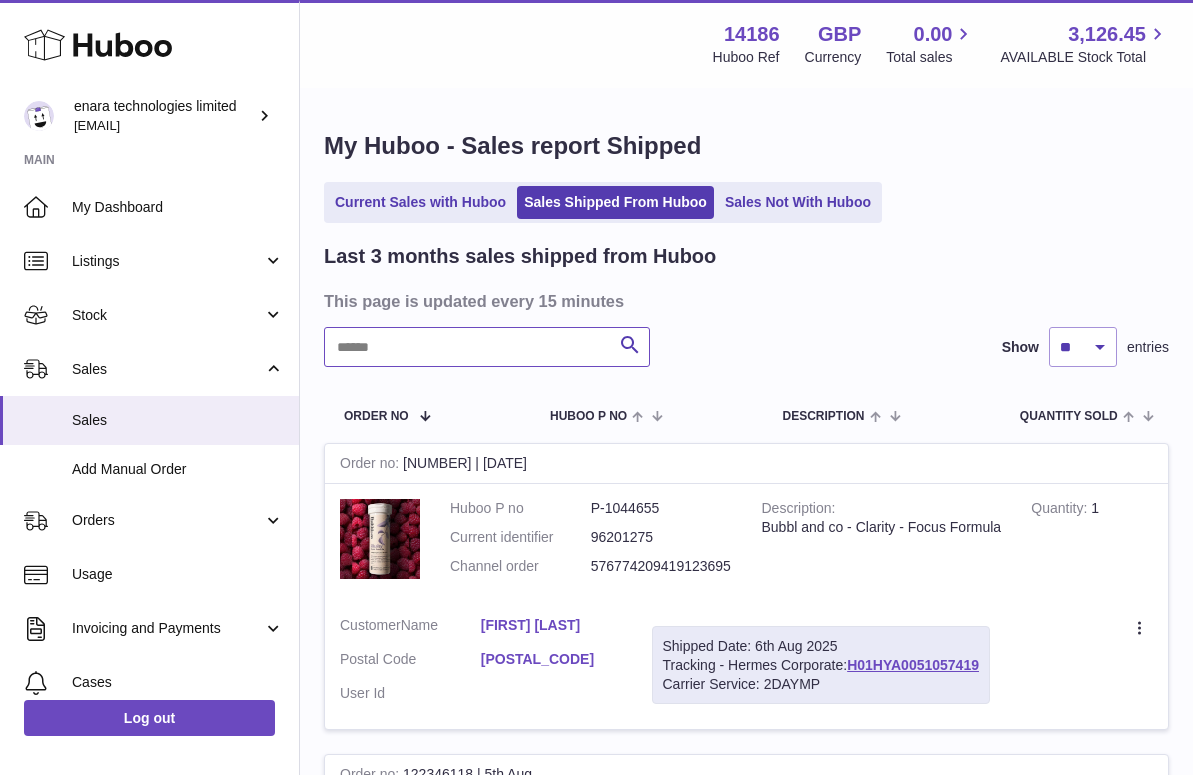 click at bounding box center [487, 347] 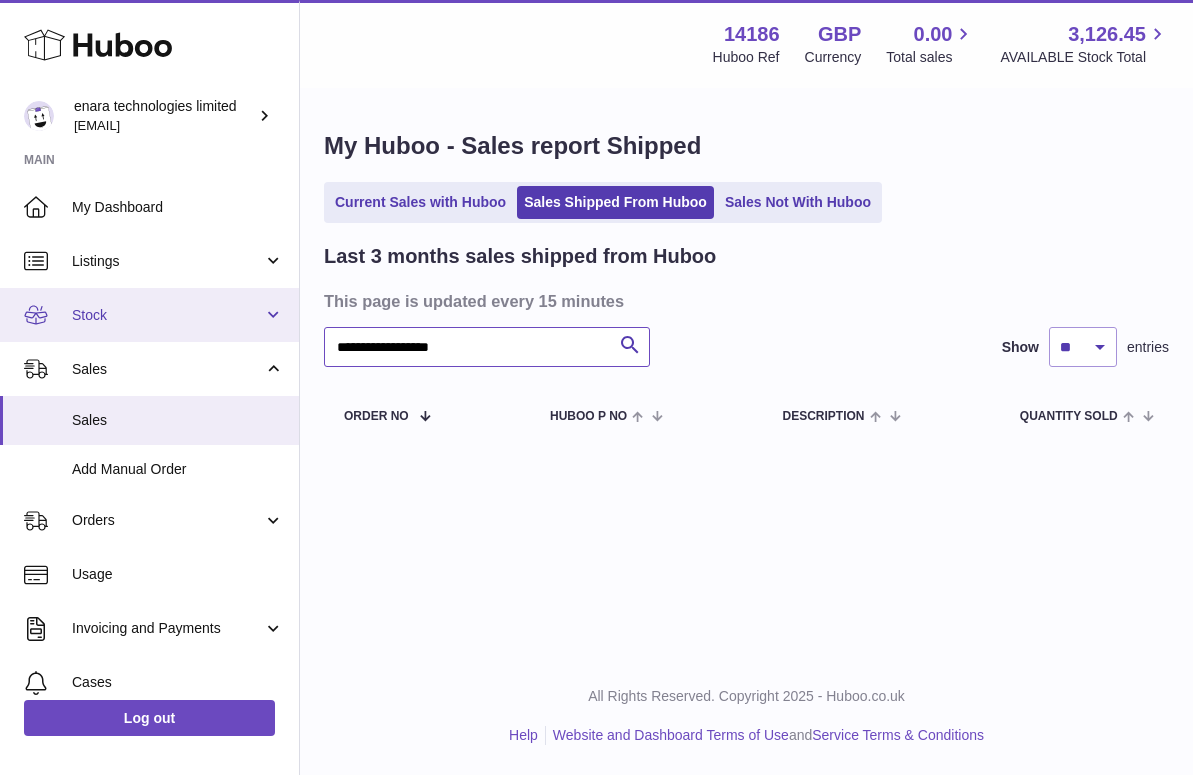drag, startPoint x: 532, startPoint y: 351, endPoint x: 94, endPoint y: 307, distance: 440.2045 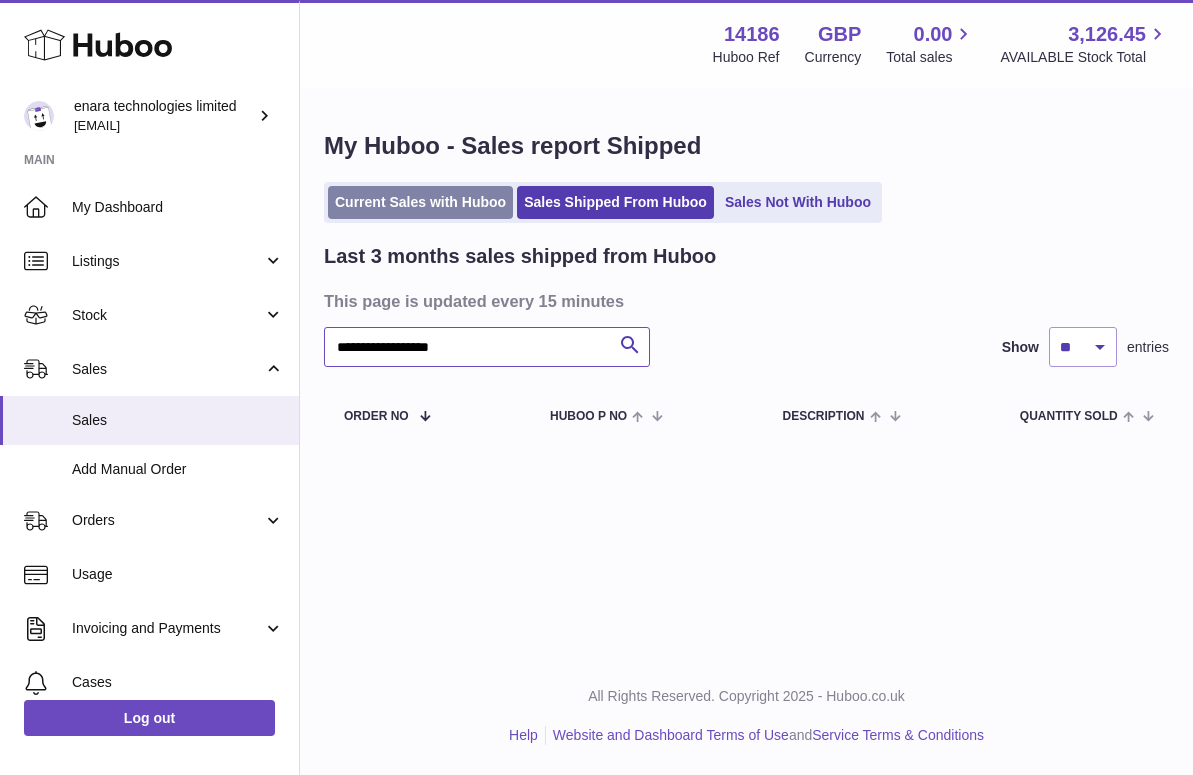 type on "**********" 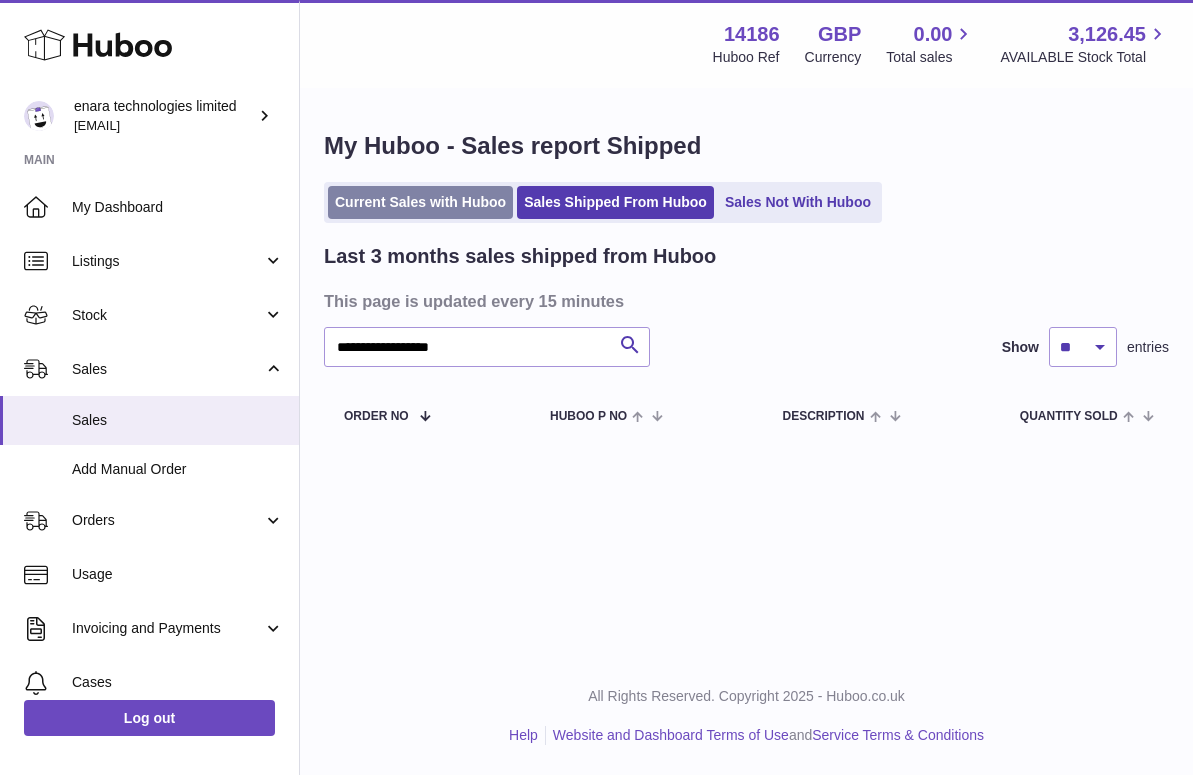 click on "Current Sales with Huboo" at bounding box center [420, 202] 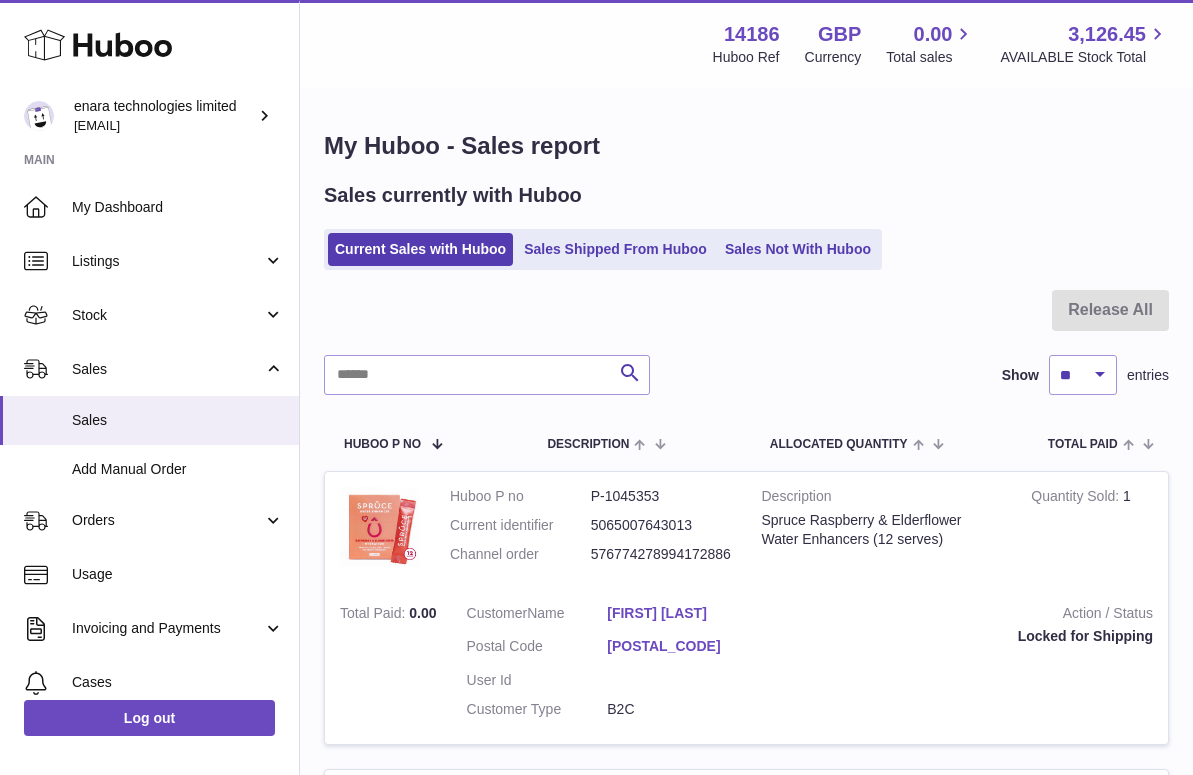 scroll, scrollTop: 0, scrollLeft: 0, axis: both 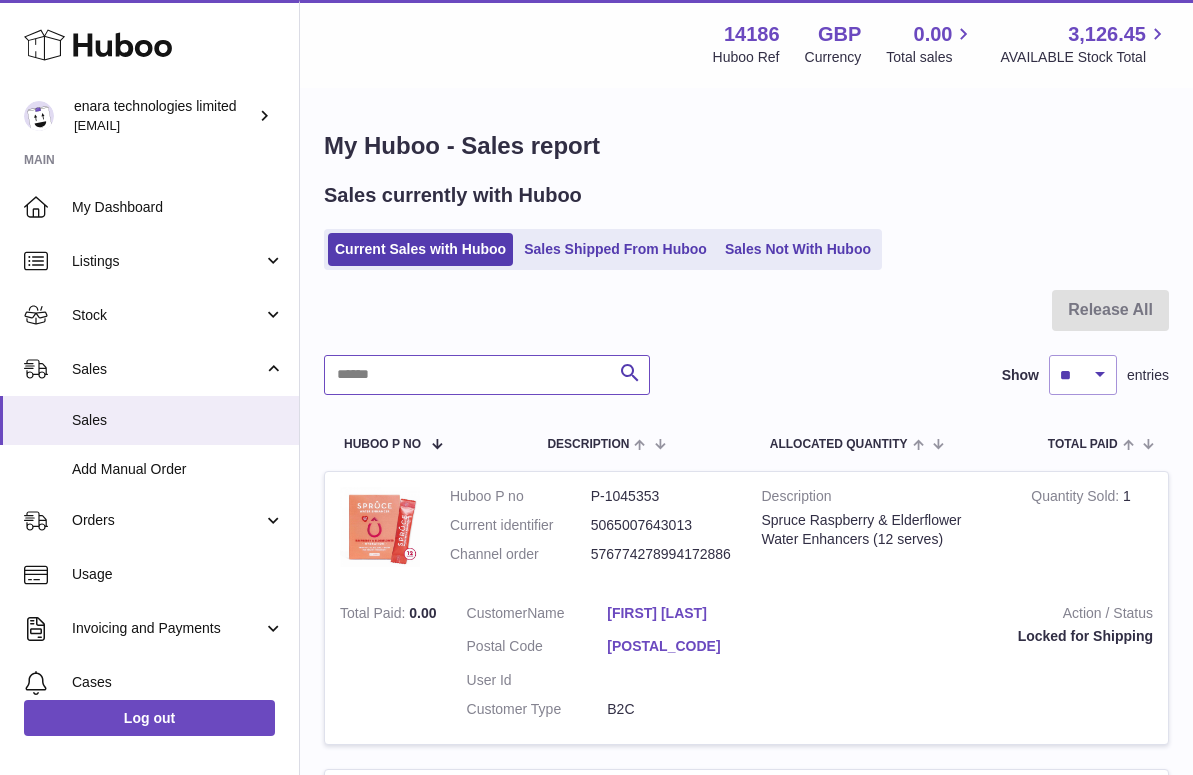 click at bounding box center [487, 375] 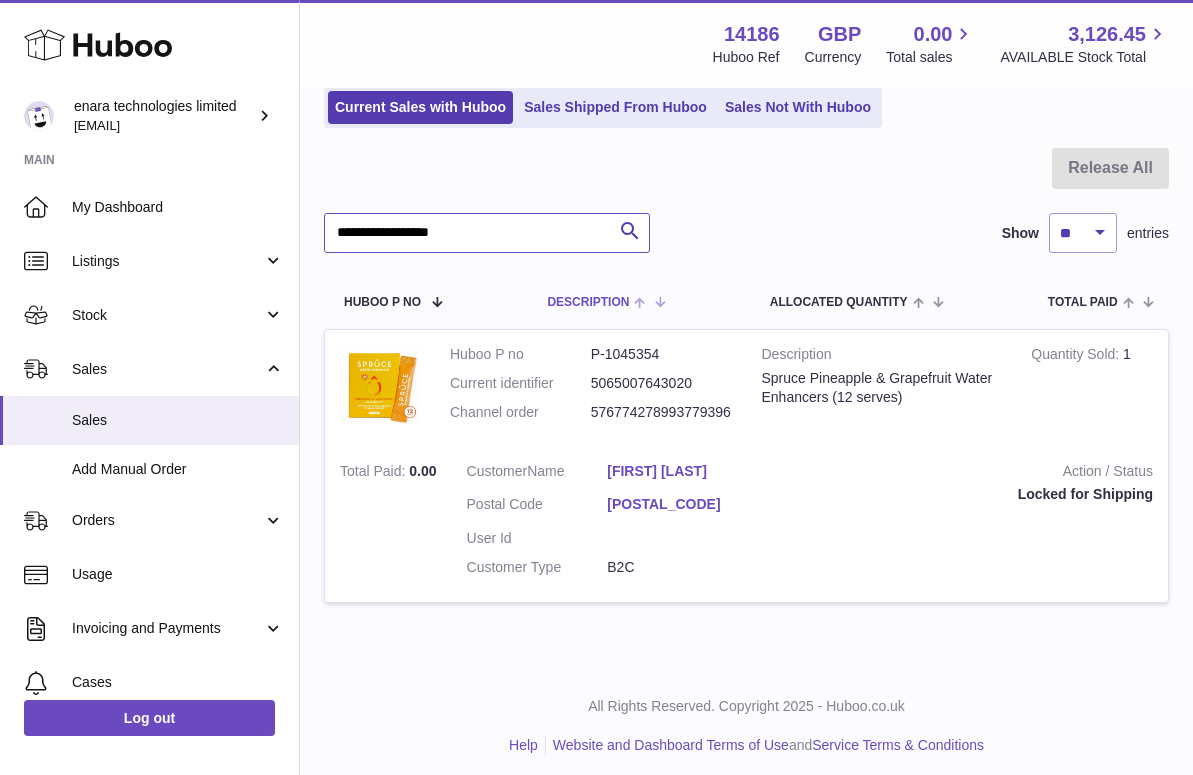scroll, scrollTop: 141, scrollLeft: 0, axis: vertical 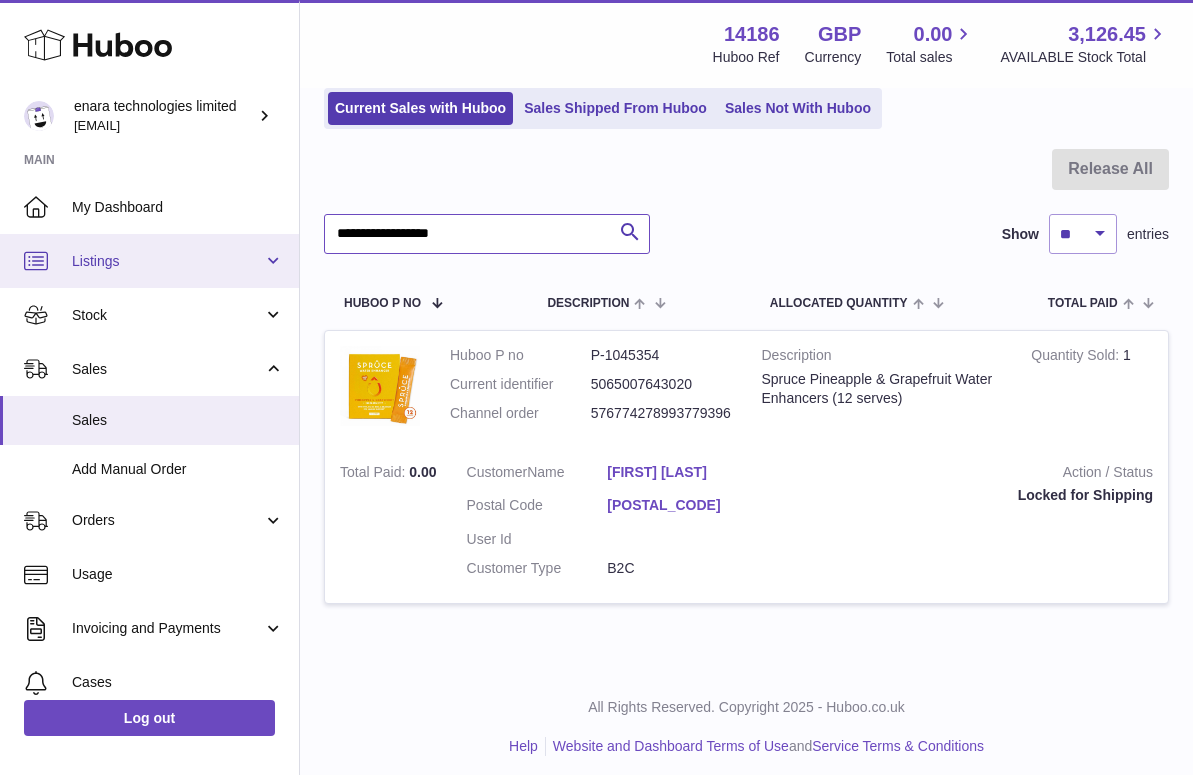 drag, startPoint x: 509, startPoint y: 238, endPoint x: 256, endPoint y: 236, distance: 253.0079 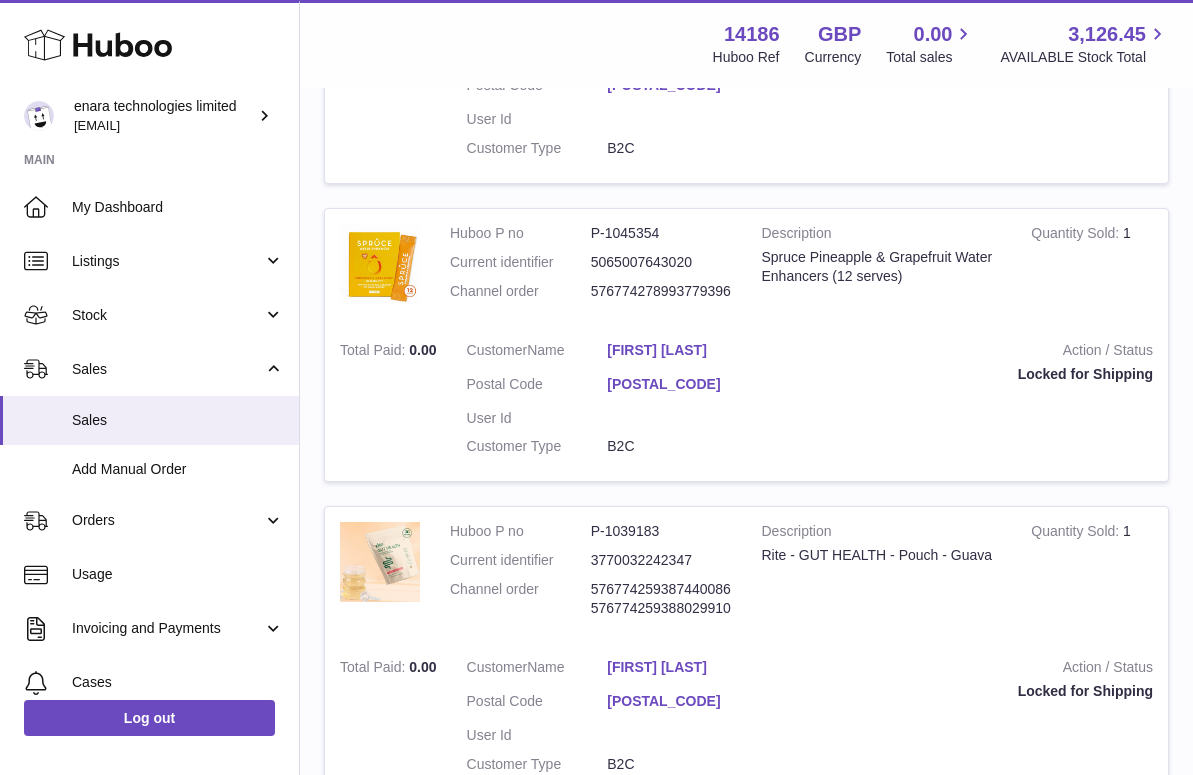scroll, scrollTop: 433, scrollLeft: 0, axis: vertical 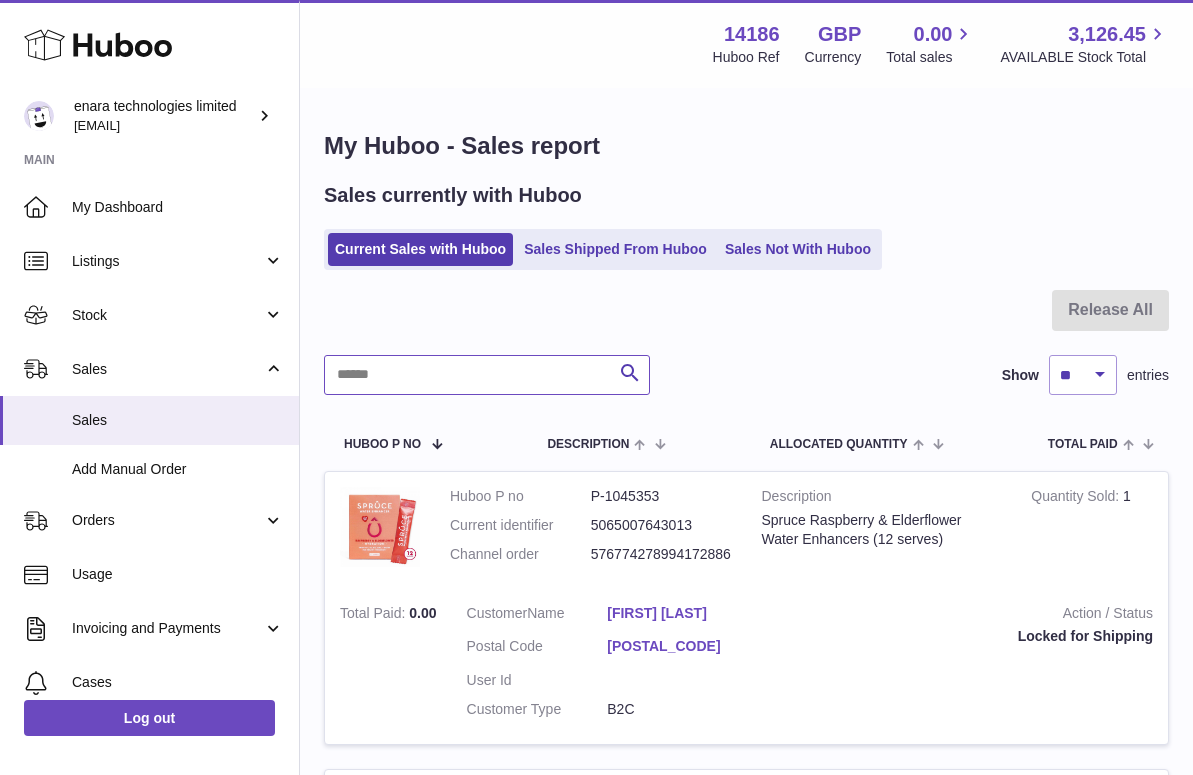 click at bounding box center [487, 375] 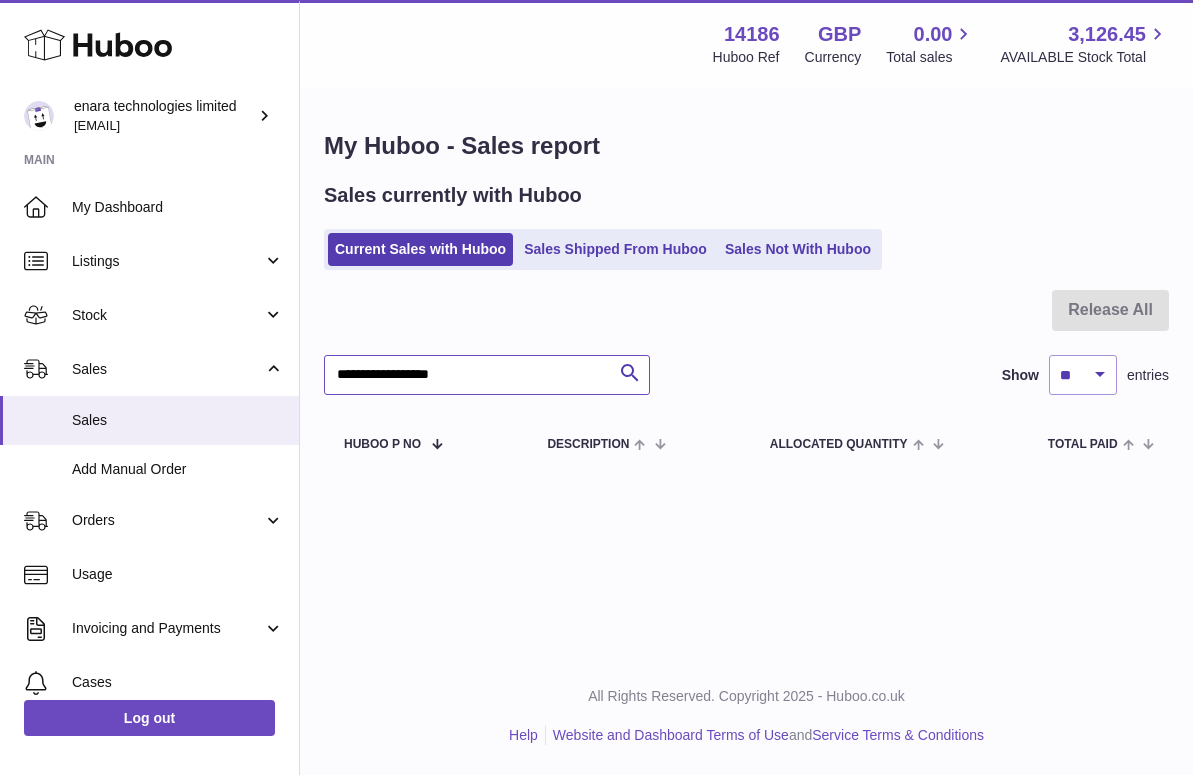 type on "**********" 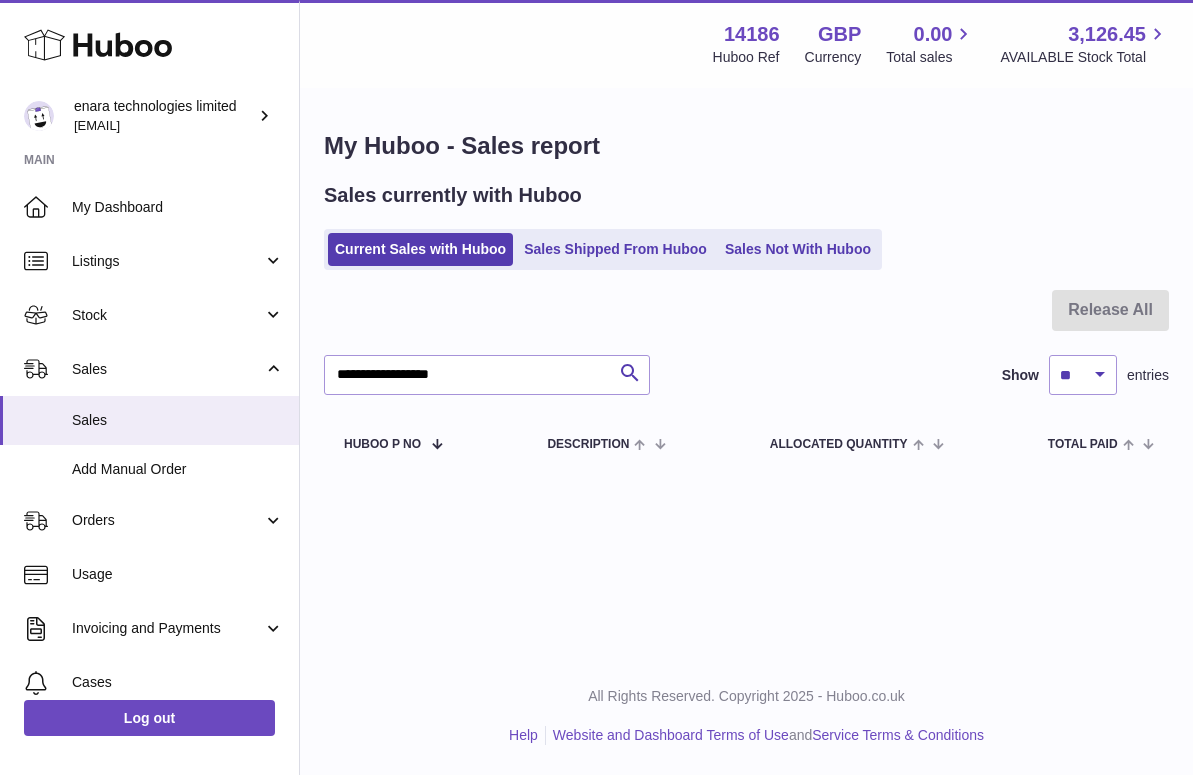 click on "Sales Shipped From Huboo" at bounding box center [615, 249] 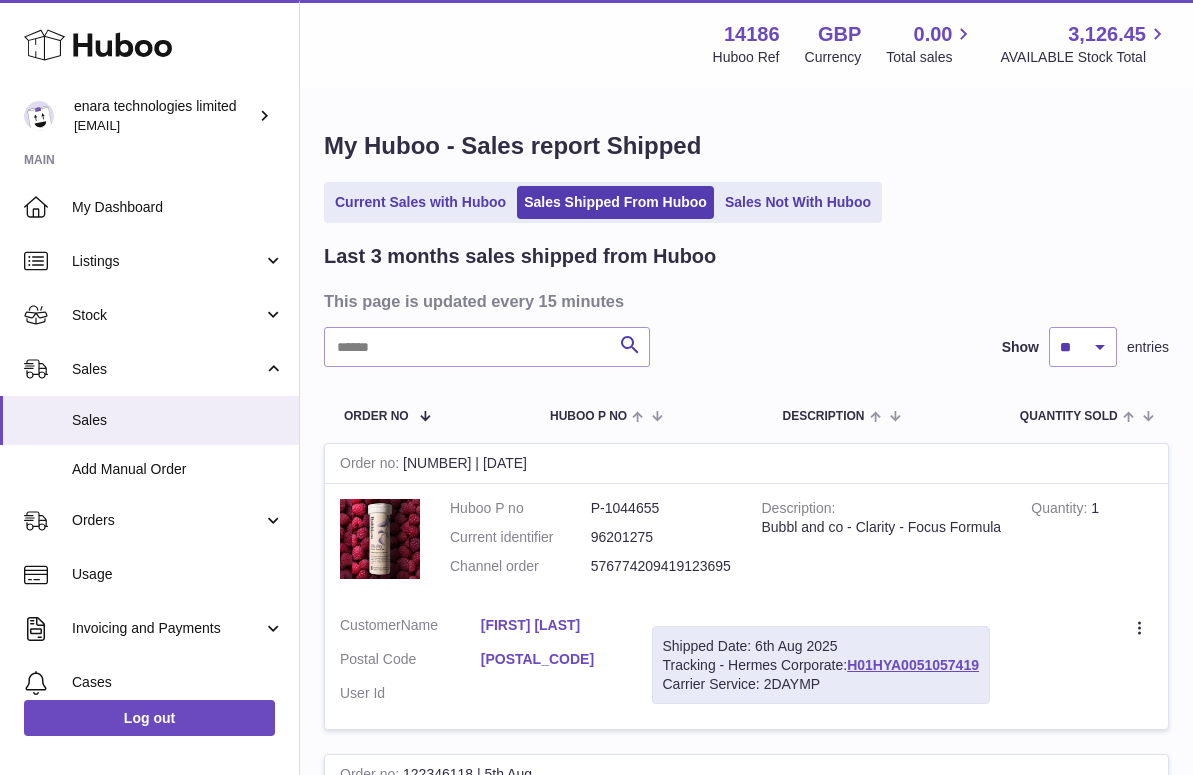 scroll, scrollTop: 0, scrollLeft: 0, axis: both 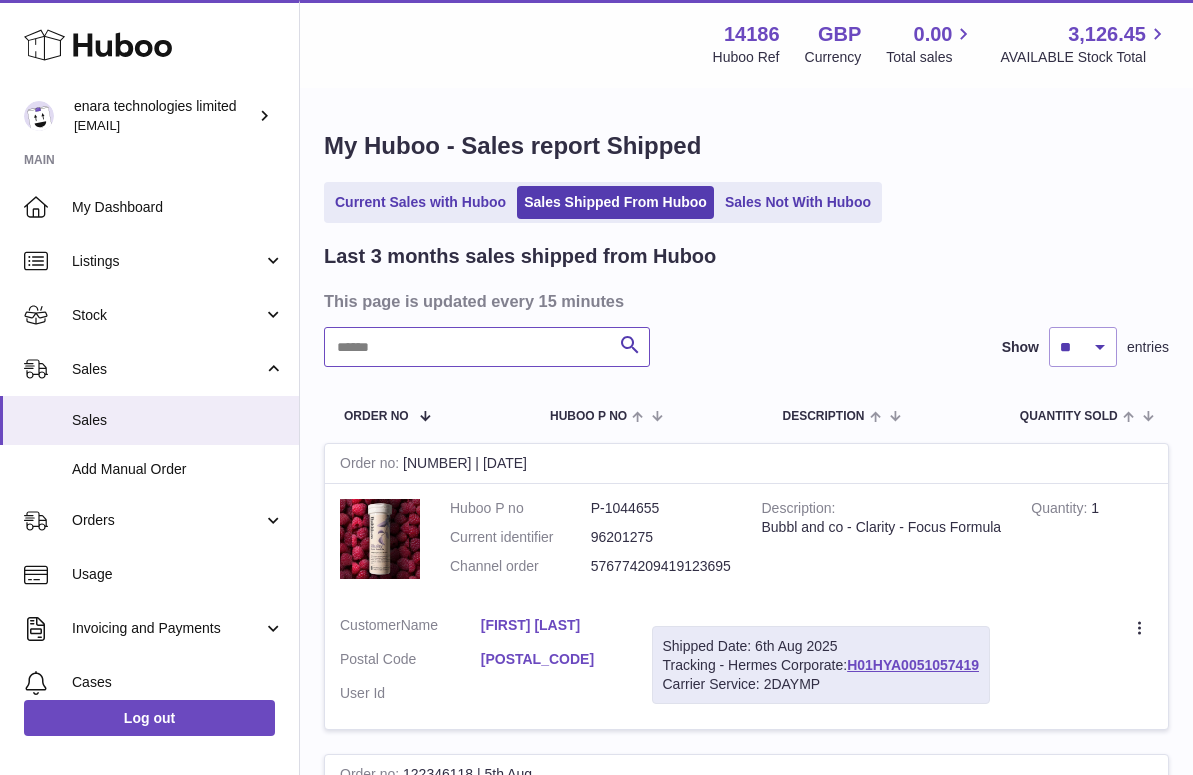 click at bounding box center (487, 347) 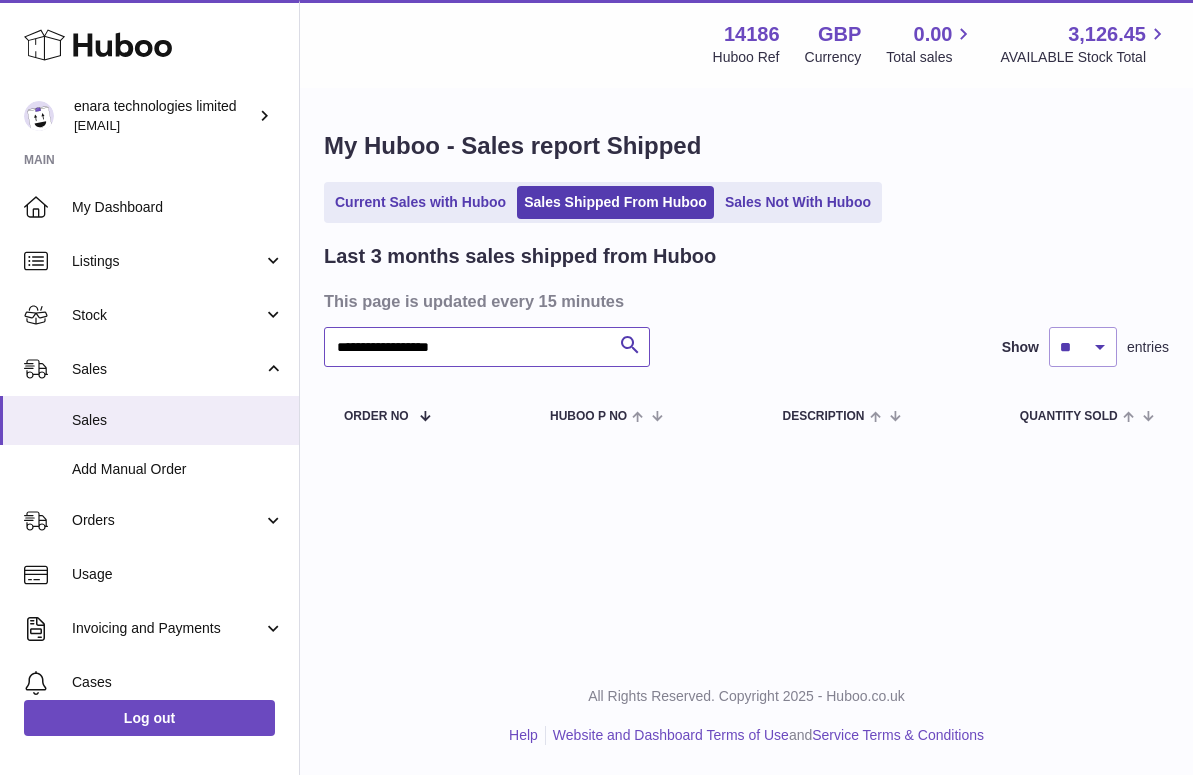 scroll, scrollTop: 0, scrollLeft: 0, axis: both 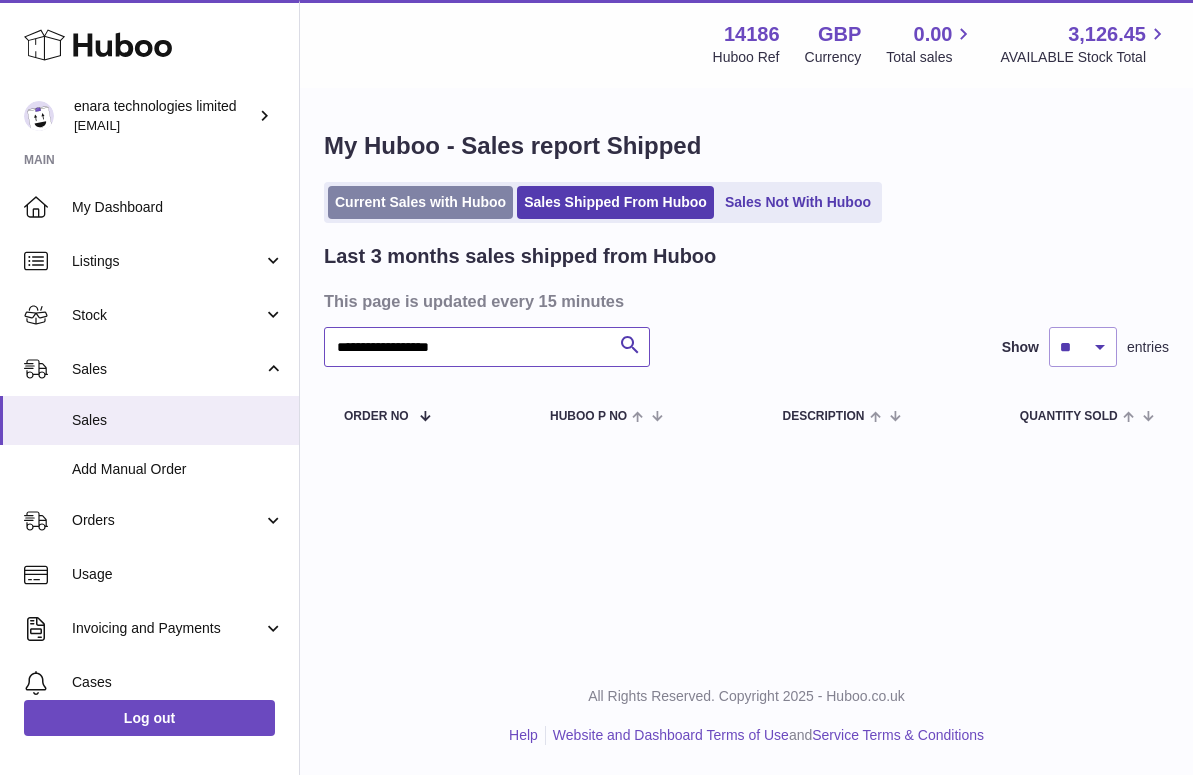 type on "**********" 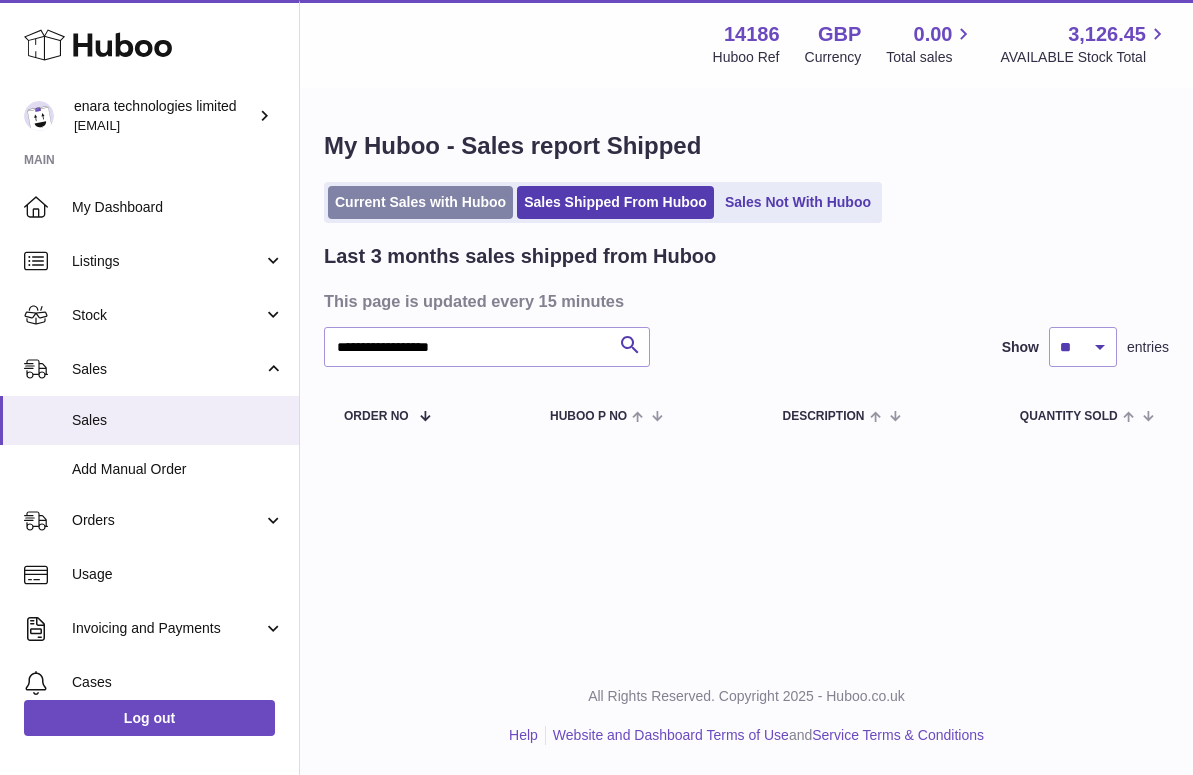 click on "Current Sales with Huboo" at bounding box center [420, 202] 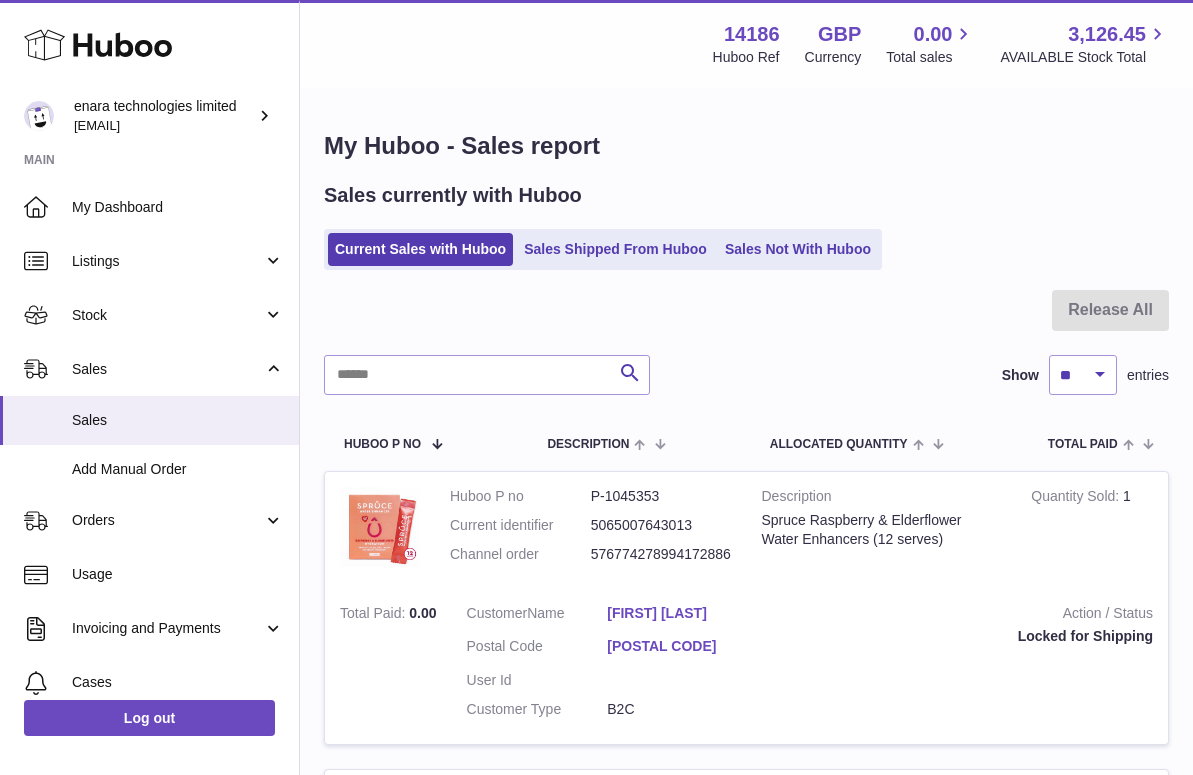 scroll, scrollTop: 0, scrollLeft: 0, axis: both 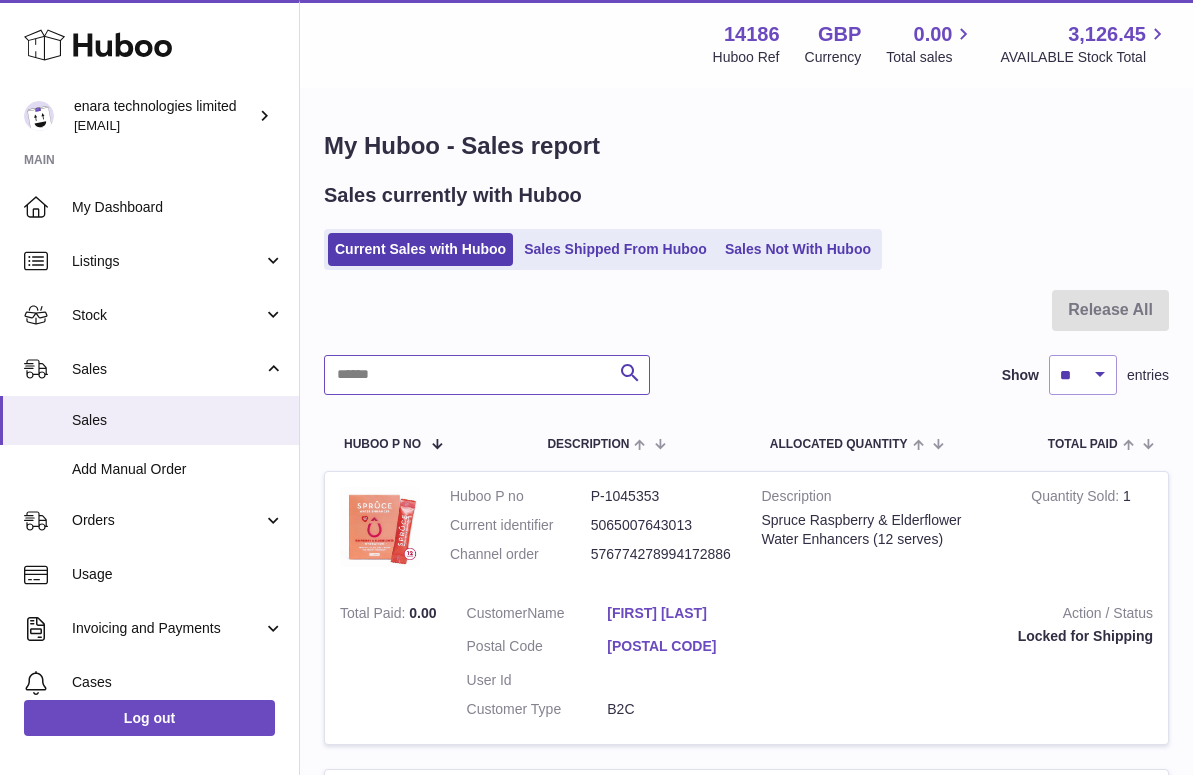 click at bounding box center [487, 375] 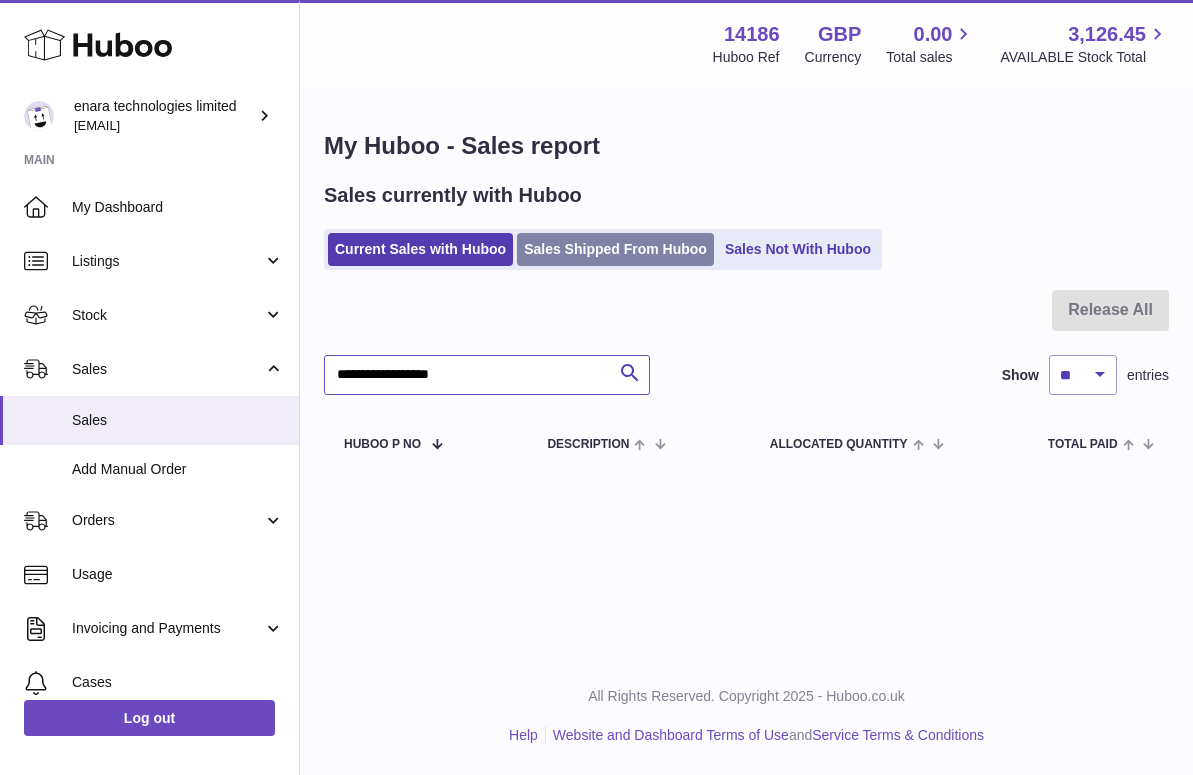 type on "**********" 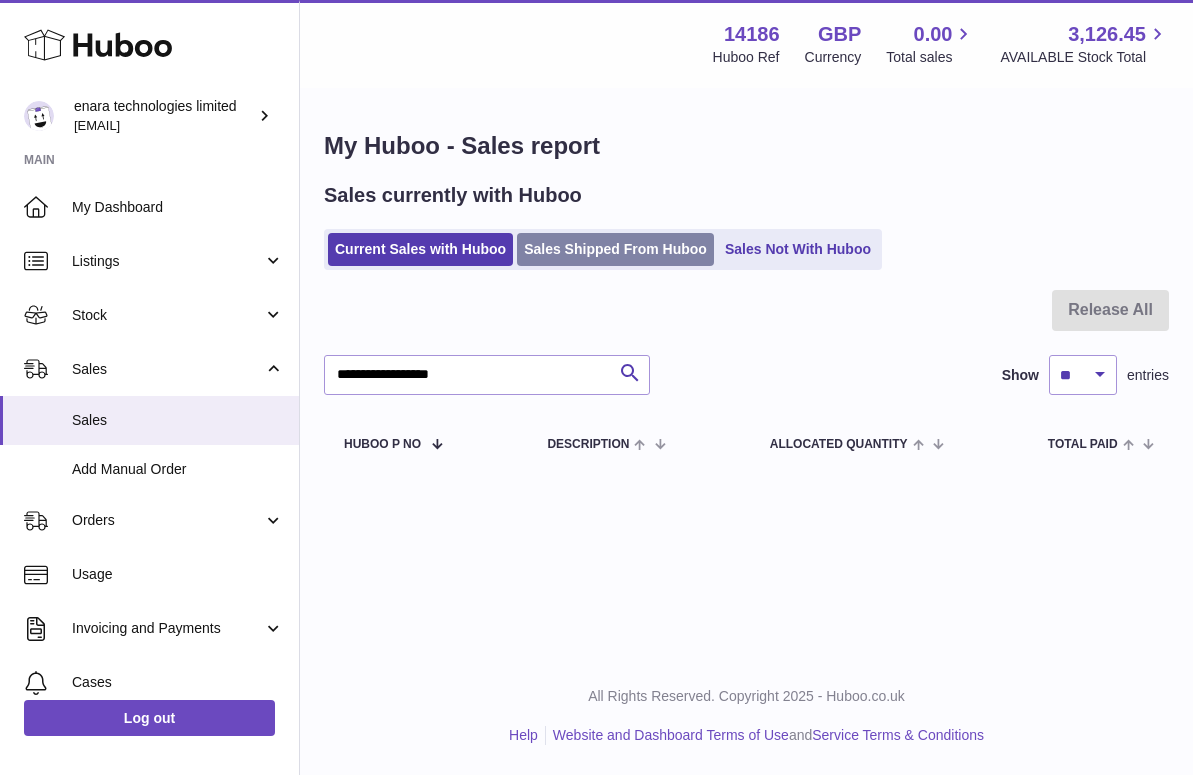 click on "Sales Shipped From Huboo" at bounding box center (615, 249) 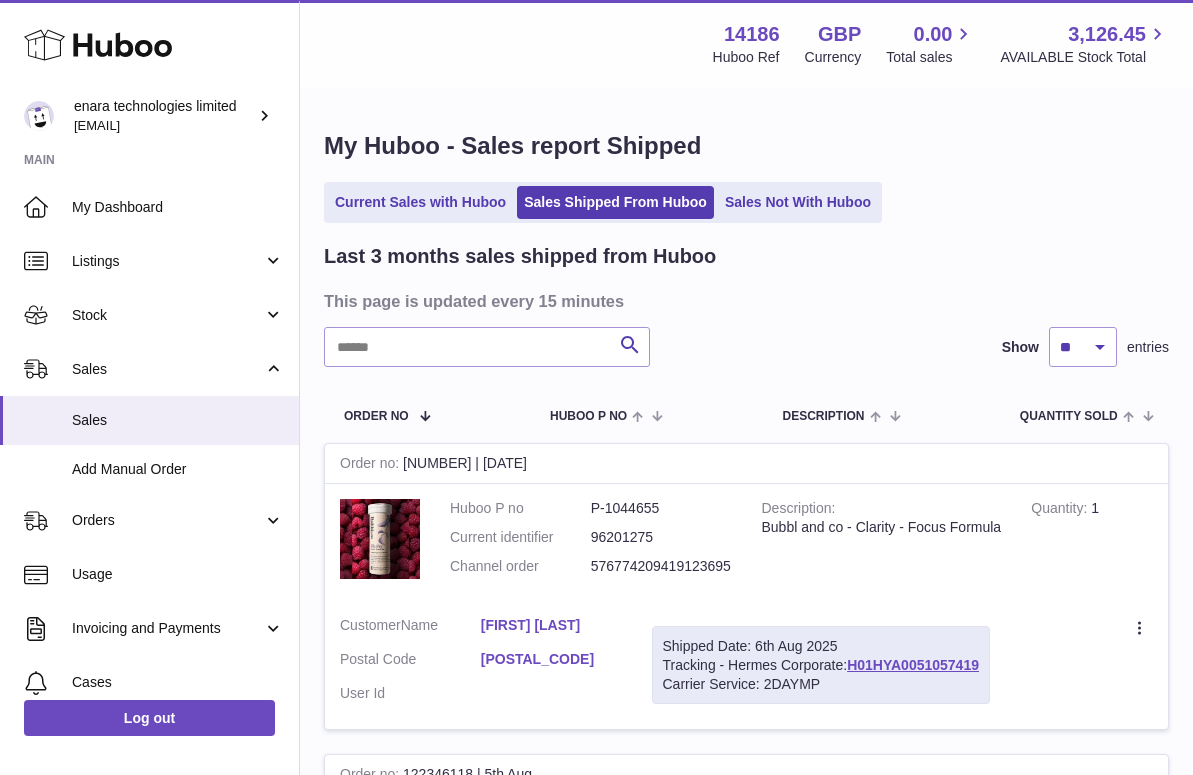 scroll, scrollTop: 0, scrollLeft: 0, axis: both 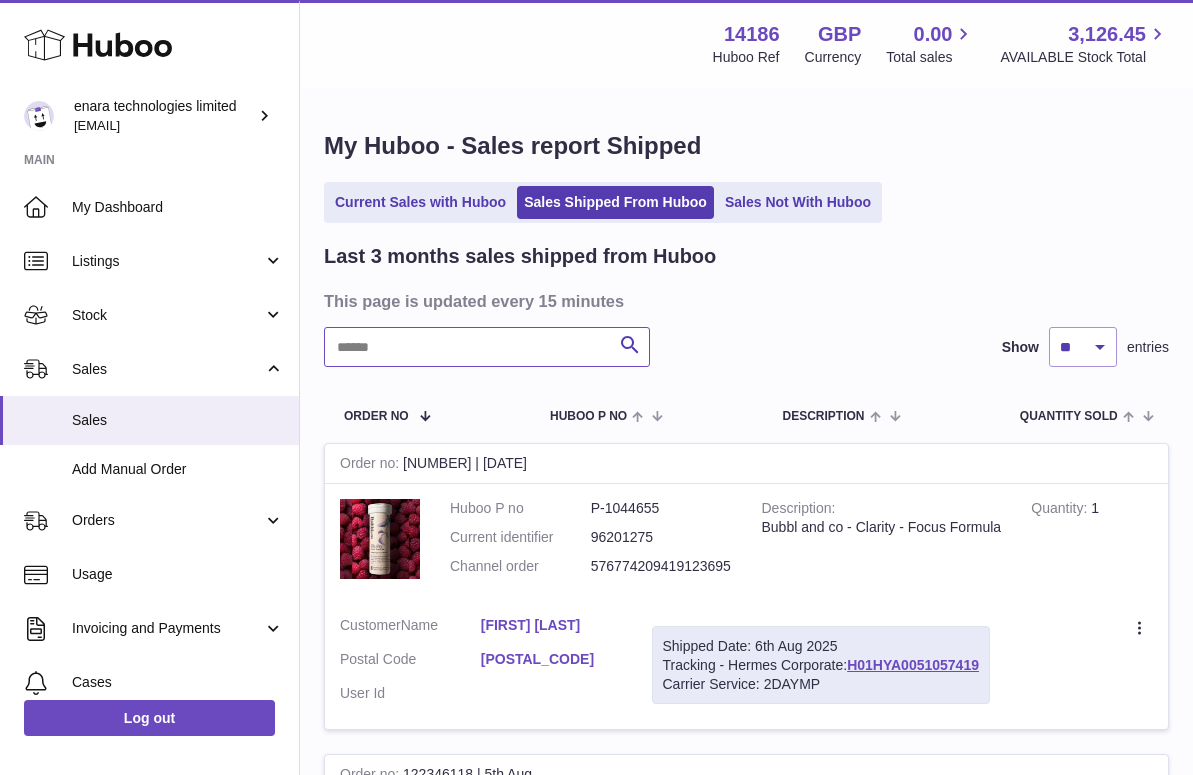 click at bounding box center (487, 347) 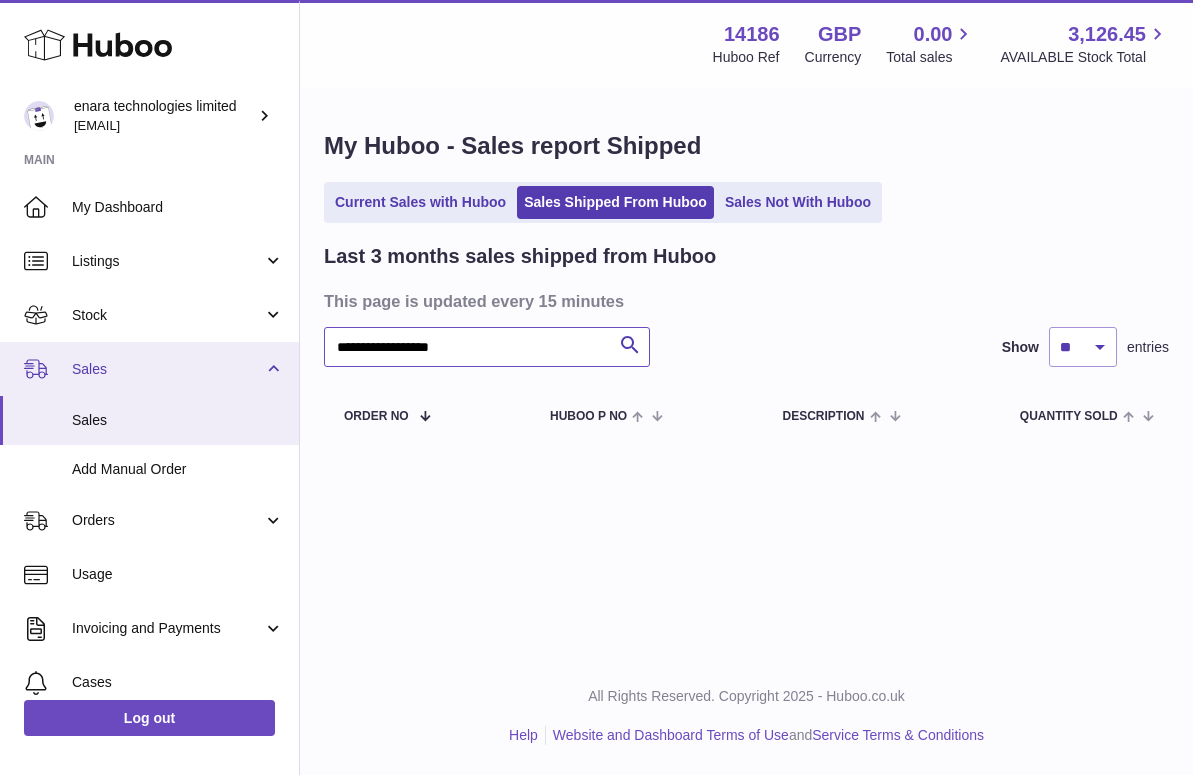 drag, startPoint x: 547, startPoint y: 344, endPoint x: 58, endPoint y: 342, distance: 489.0041 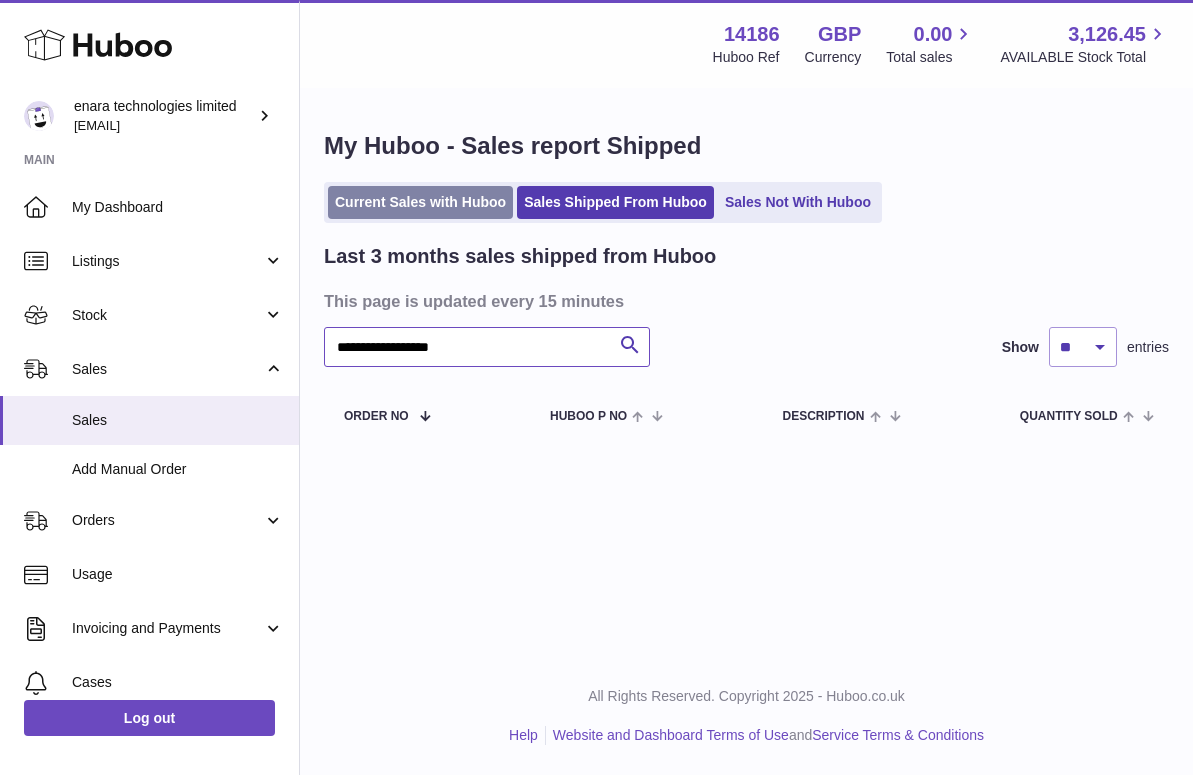 type on "**********" 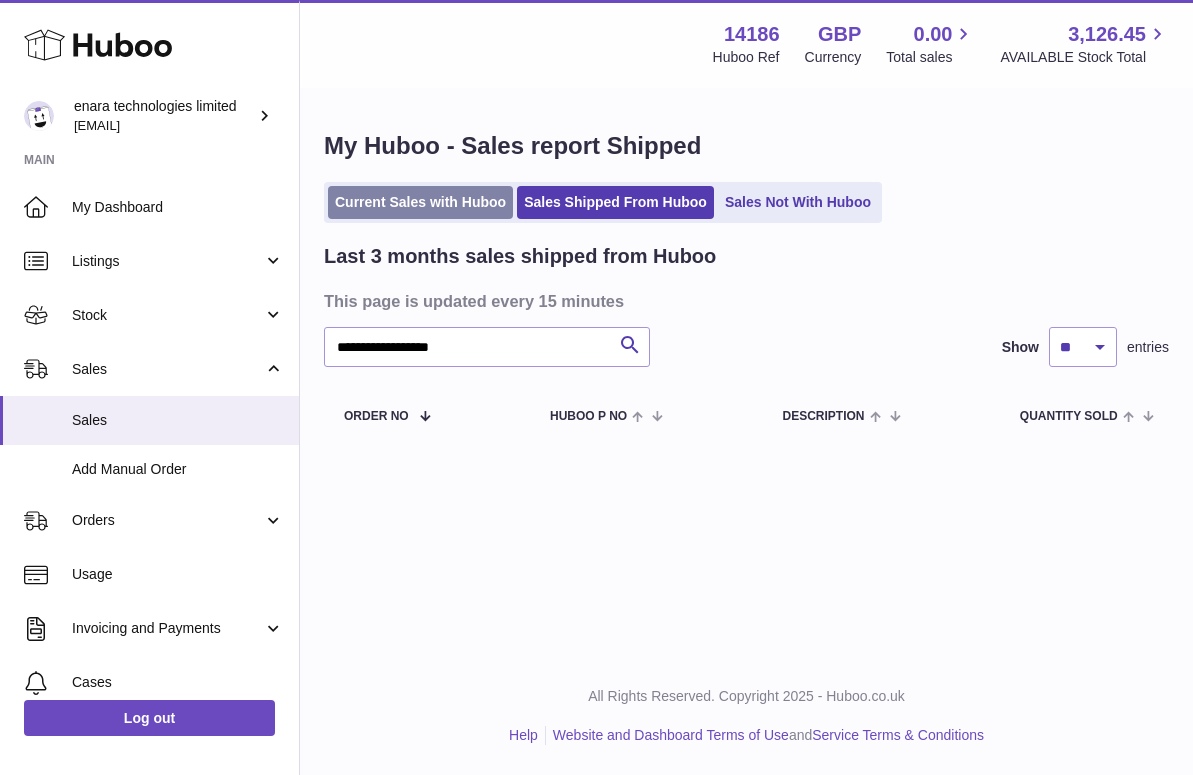 click on "Current Sales with Huboo" at bounding box center [420, 202] 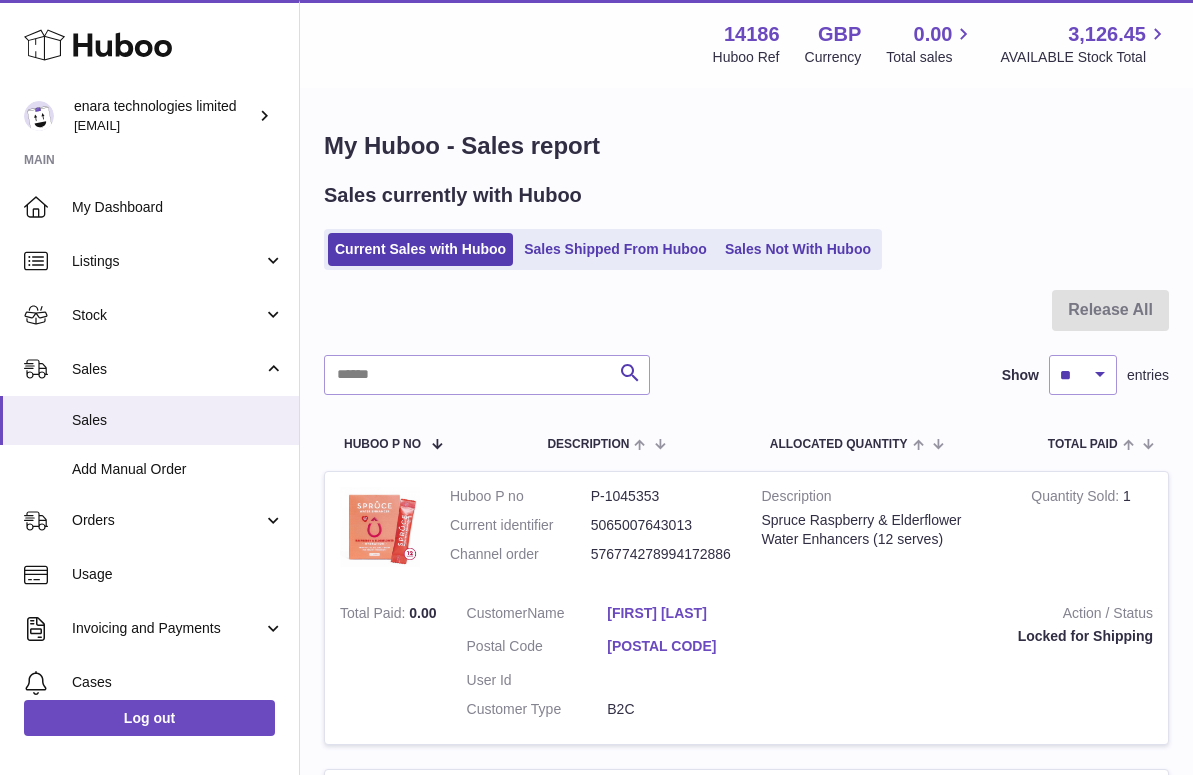 scroll, scrollTop: 0, scrollLeft: 0, axis: both 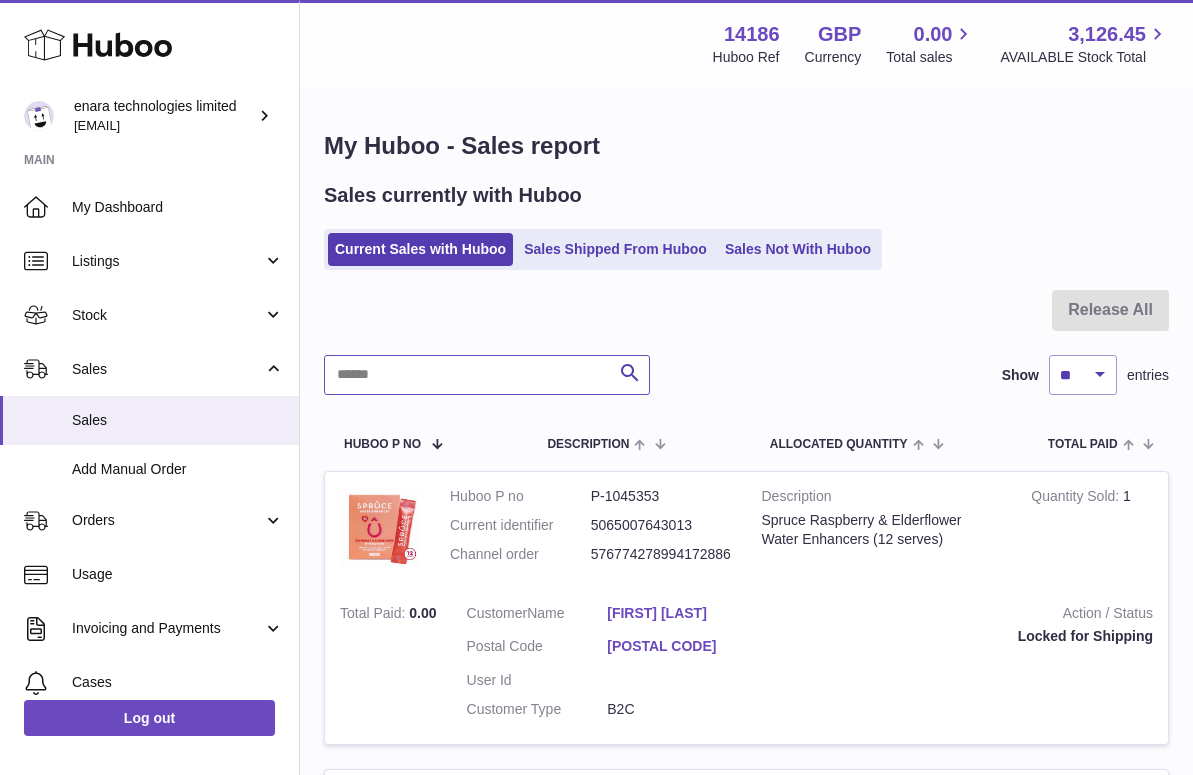 click at bounding box center (487, 375) 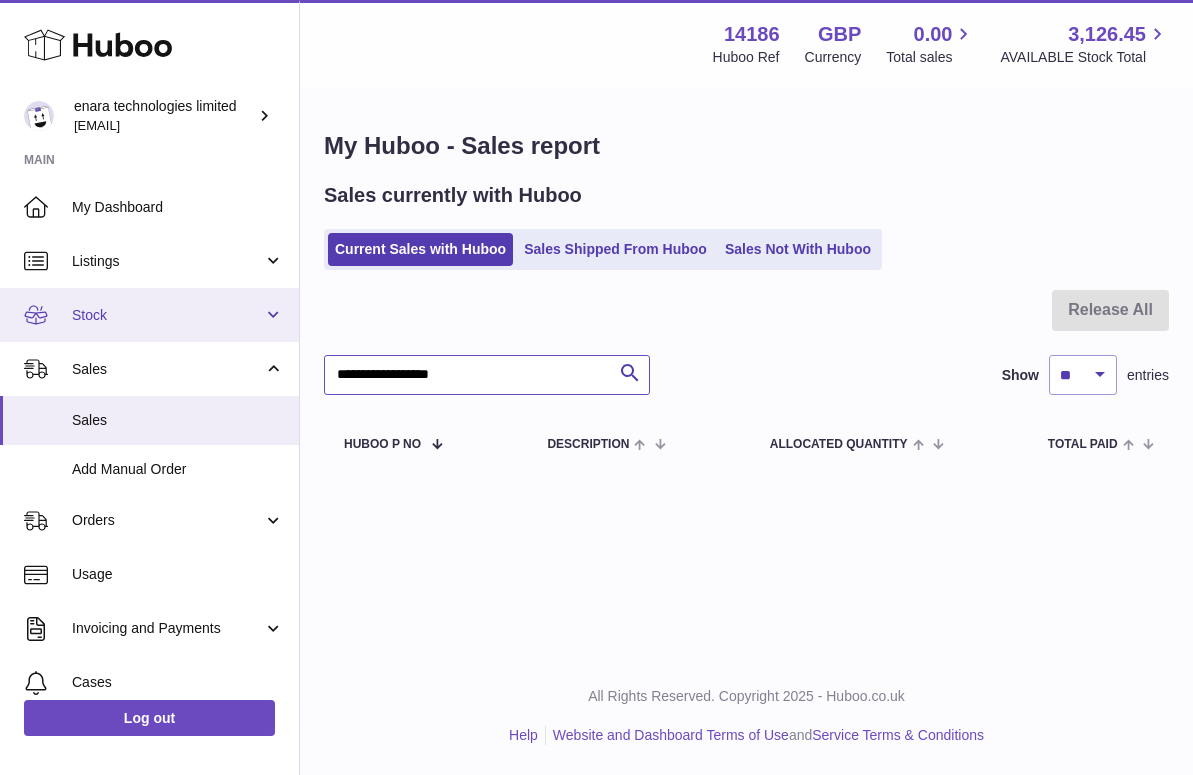drag, startPoint x: 492, startPoint y: 368, endPoint x: 39, endPoint y: 325, distance: 455.03625 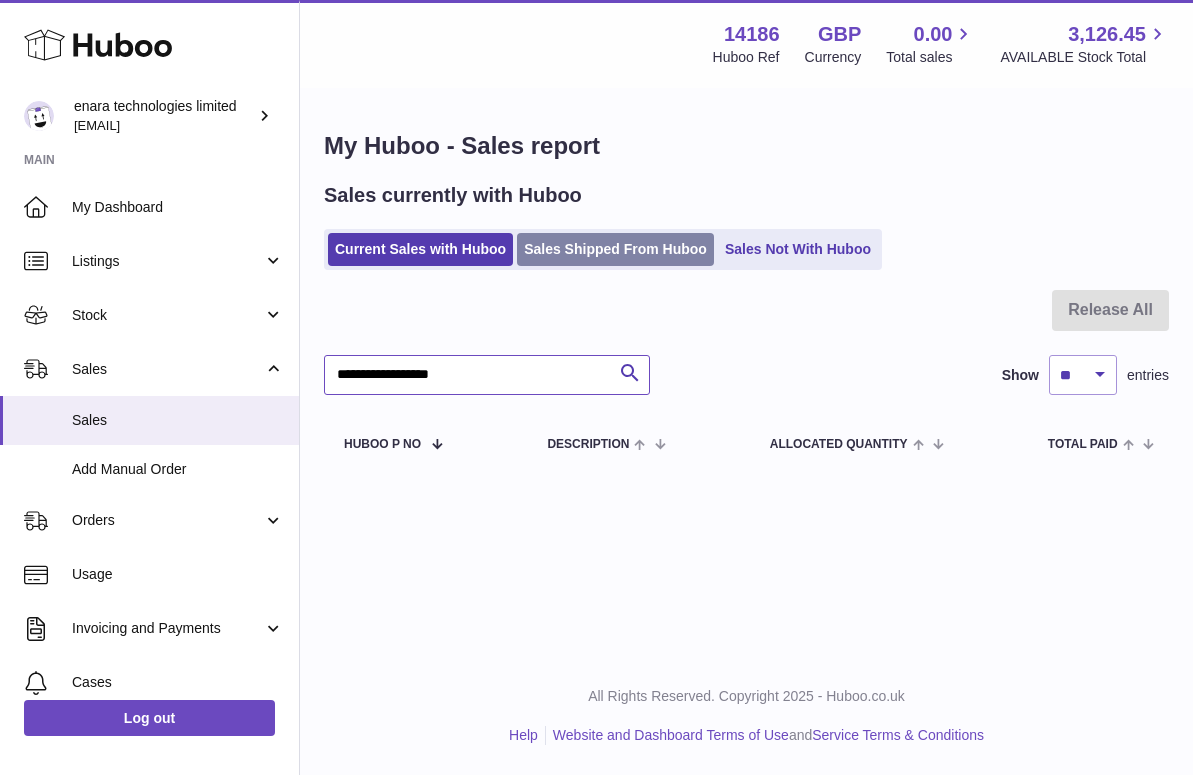 type on "**********" 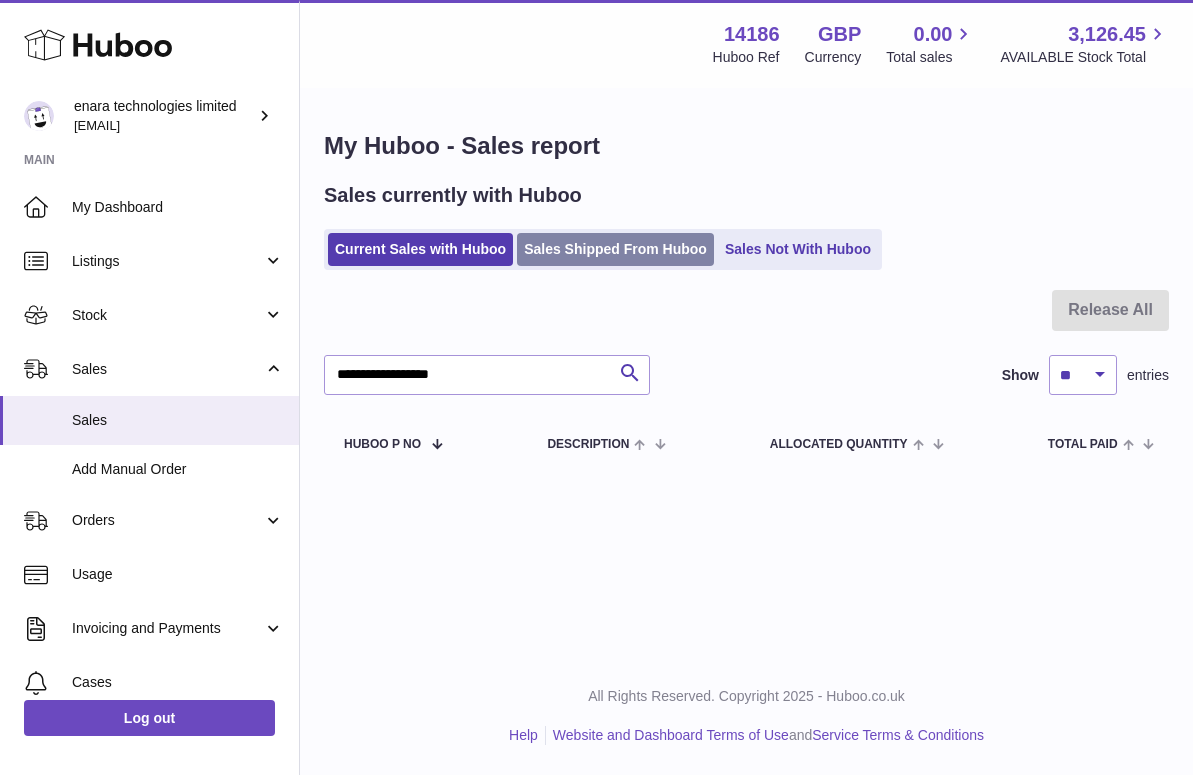 click on "Sales Shipped From Huboo" at bounding box center (615, 249) 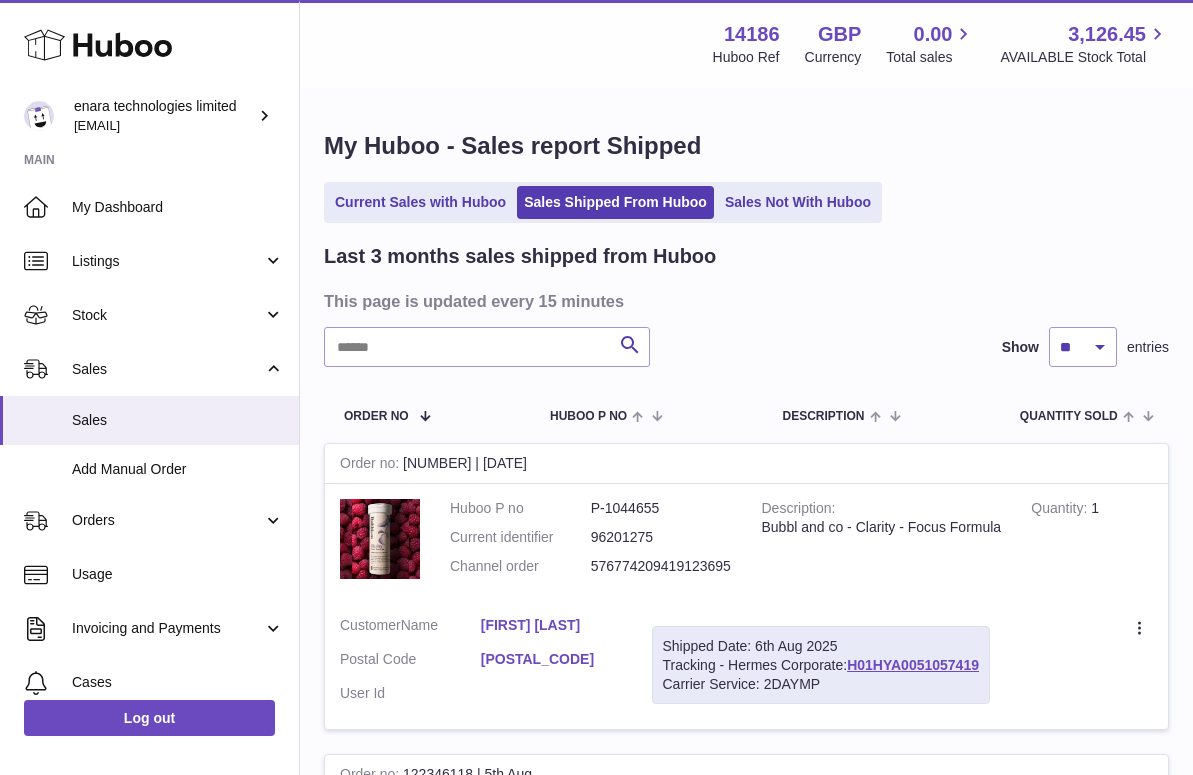 scroll, scrollTop: 0, scrollLeft: 0, axis: both 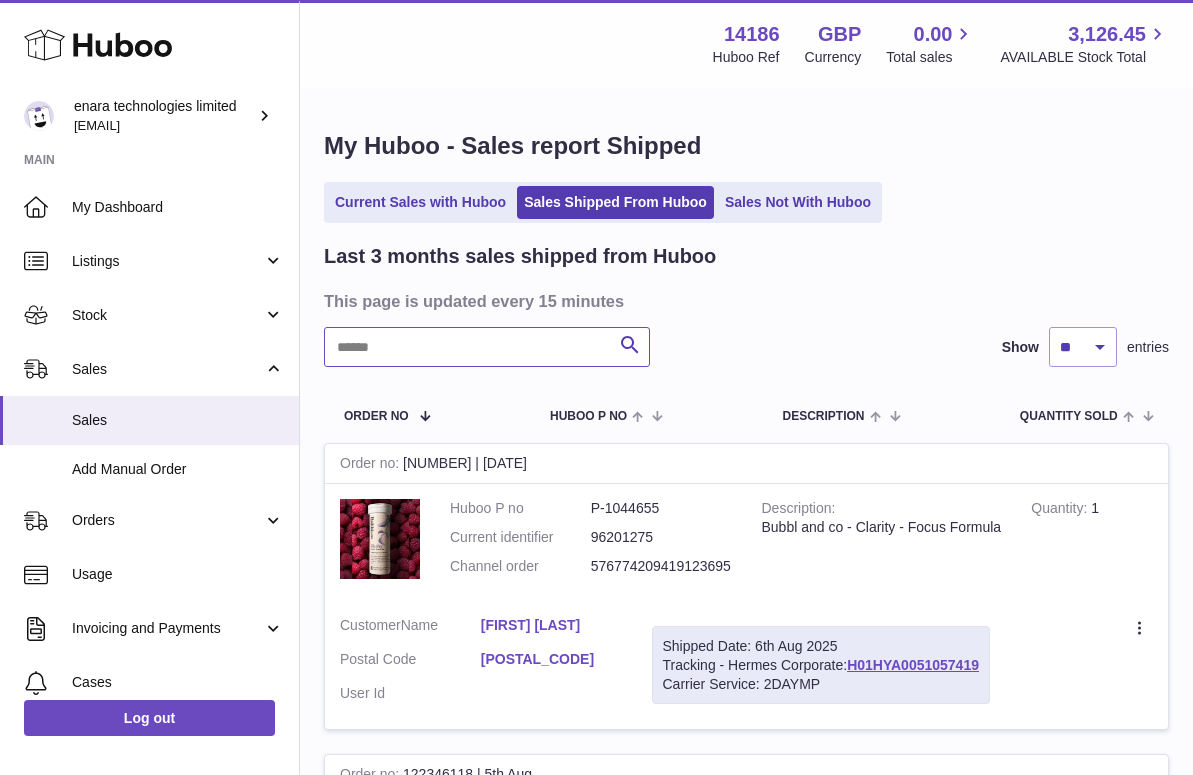 click at bounding box center [487, 347] 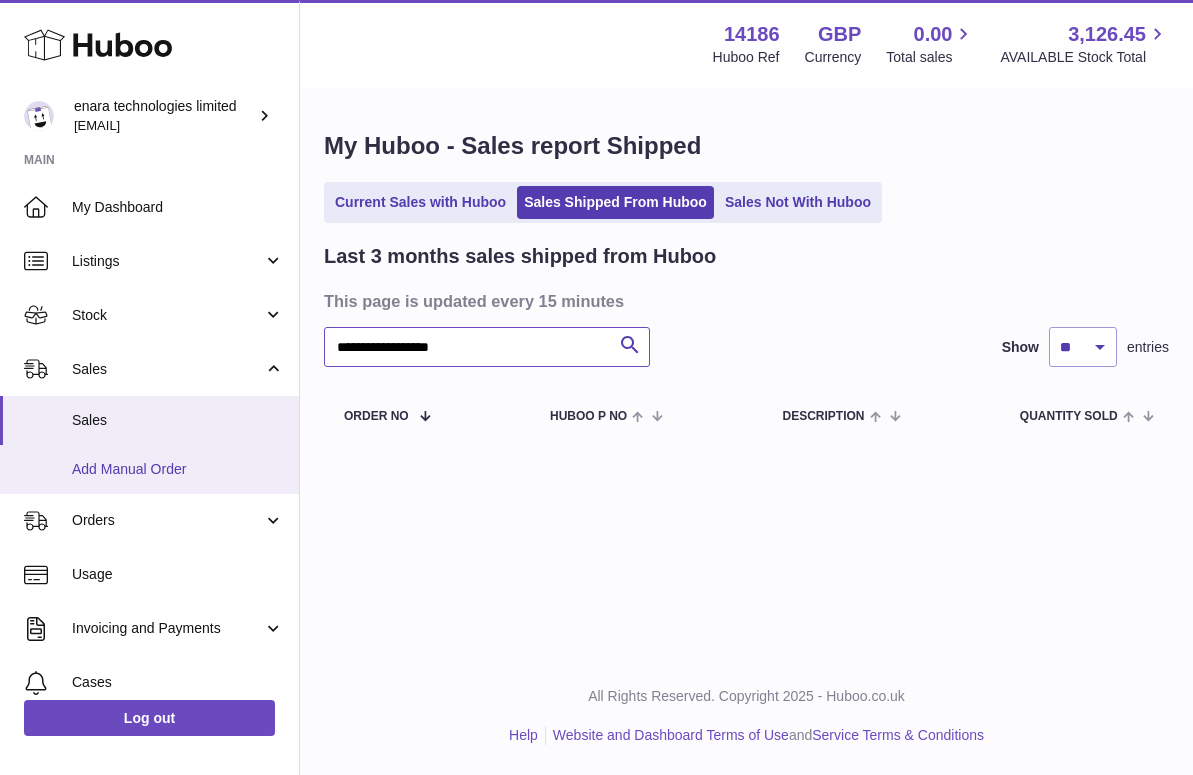 type on "**********" 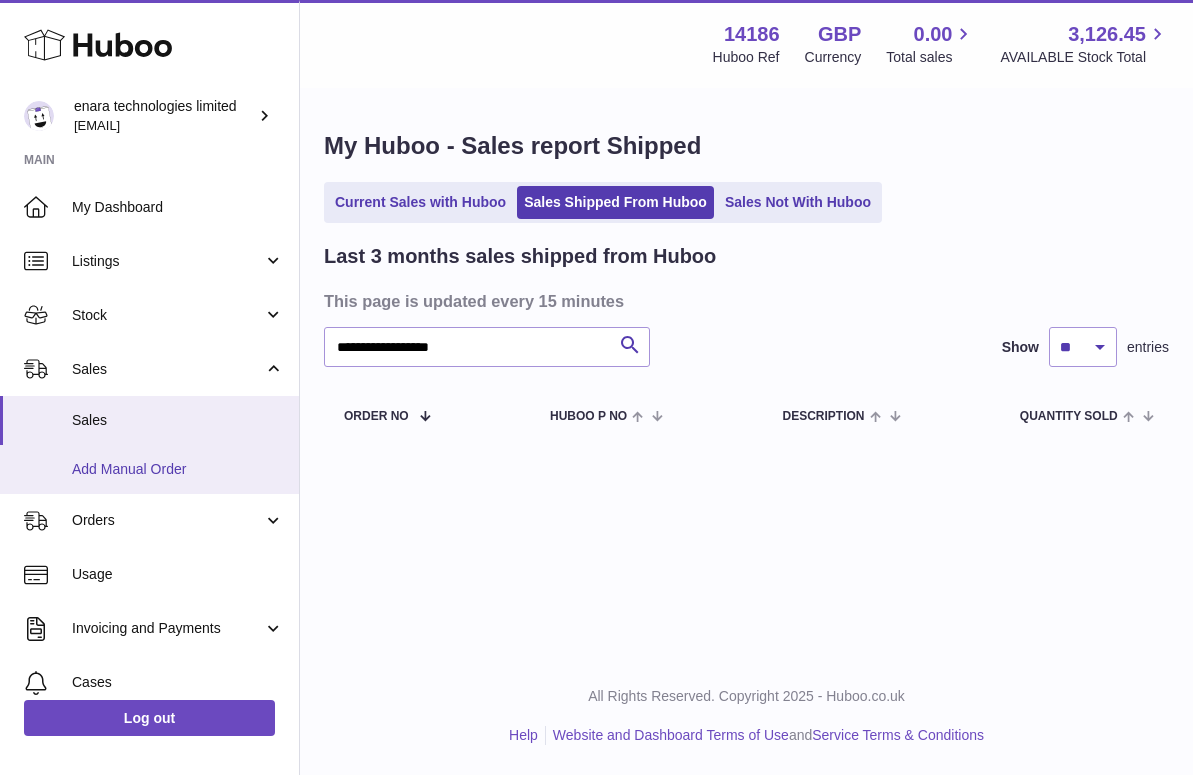 click on "Add Manual Order" at bounding box center [178, 469] 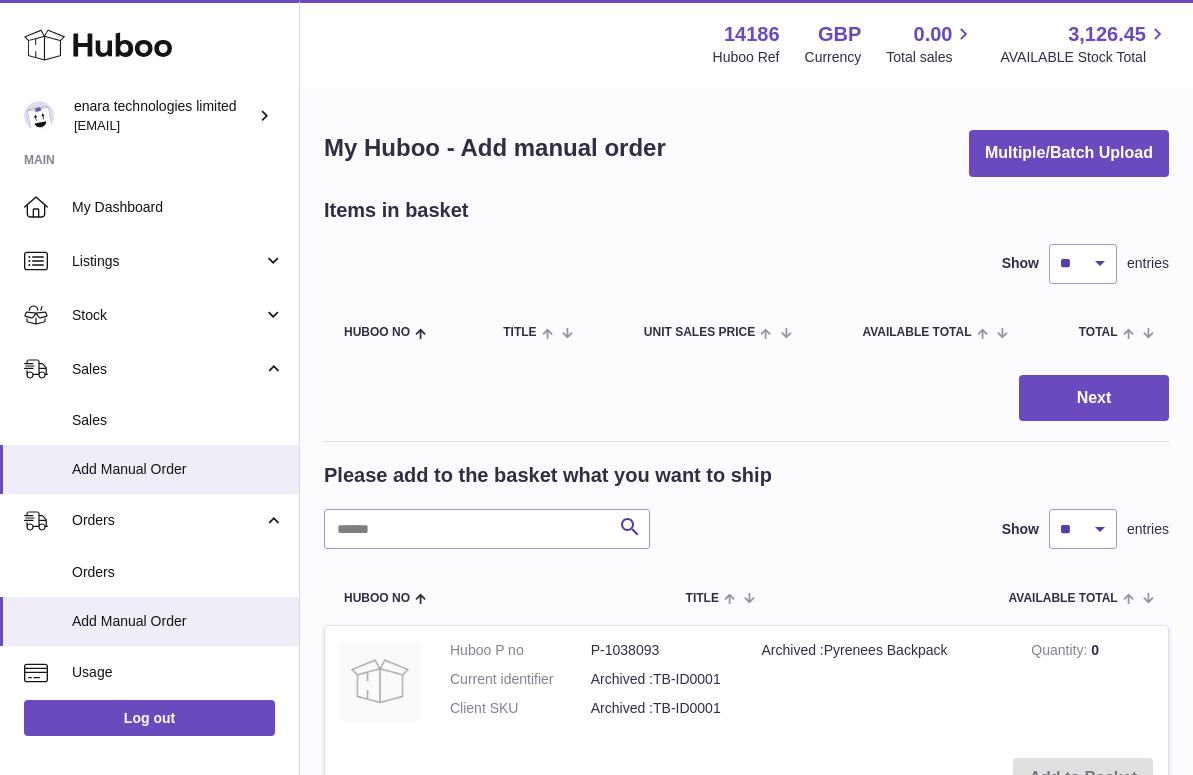scroll, scrollTop: 0, scrollLeft: 0, axis: both 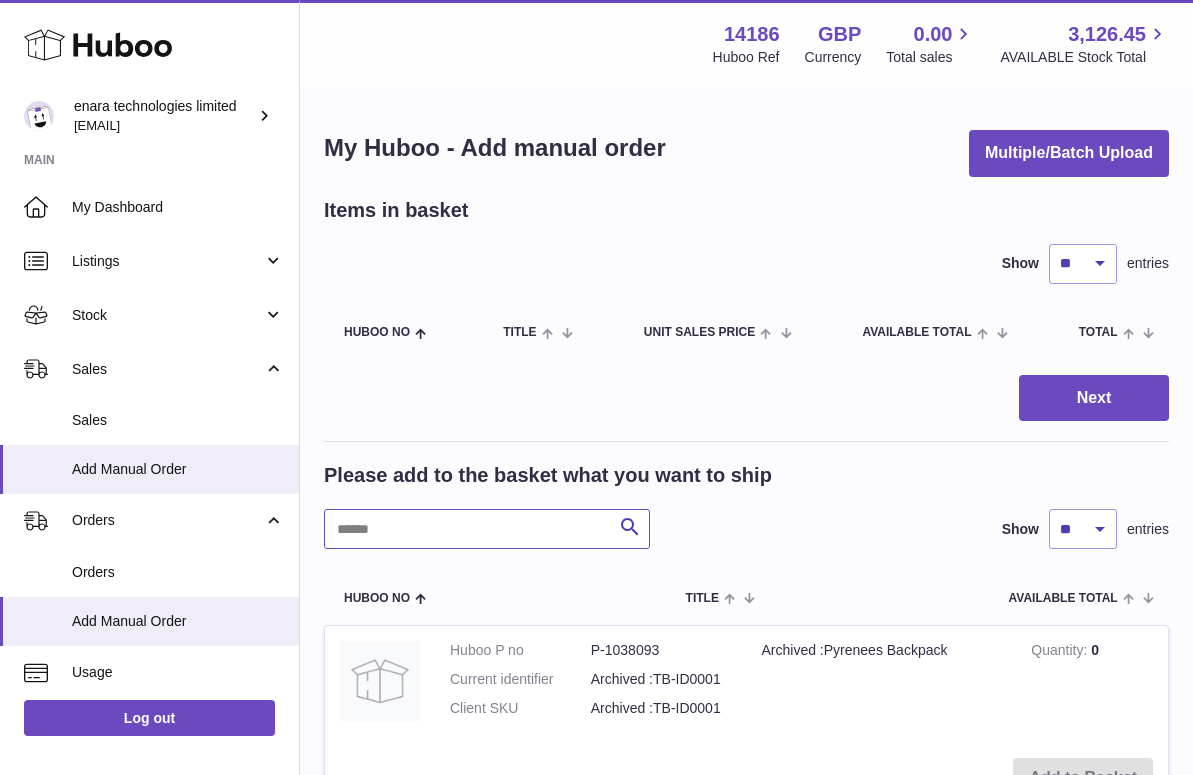 click at bounding box center [487, 529] 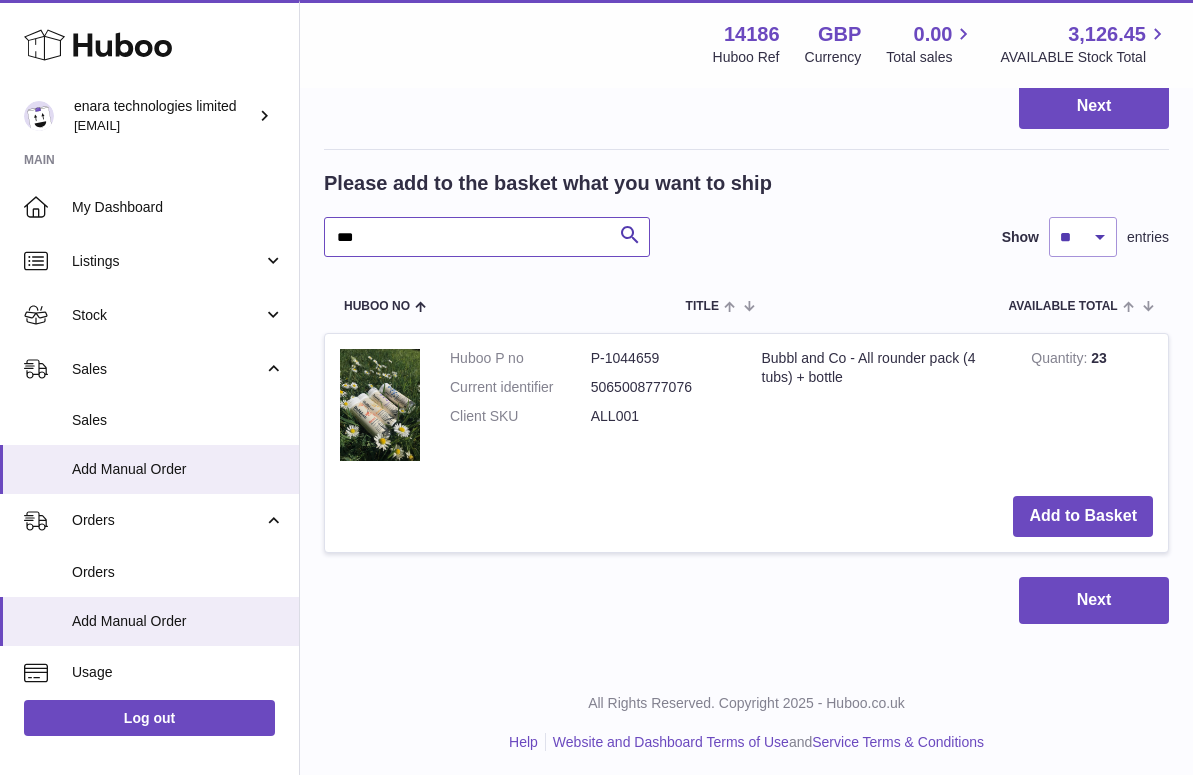 scroll, scrollTop: 291, scrollLeft: 0, axis: vertical 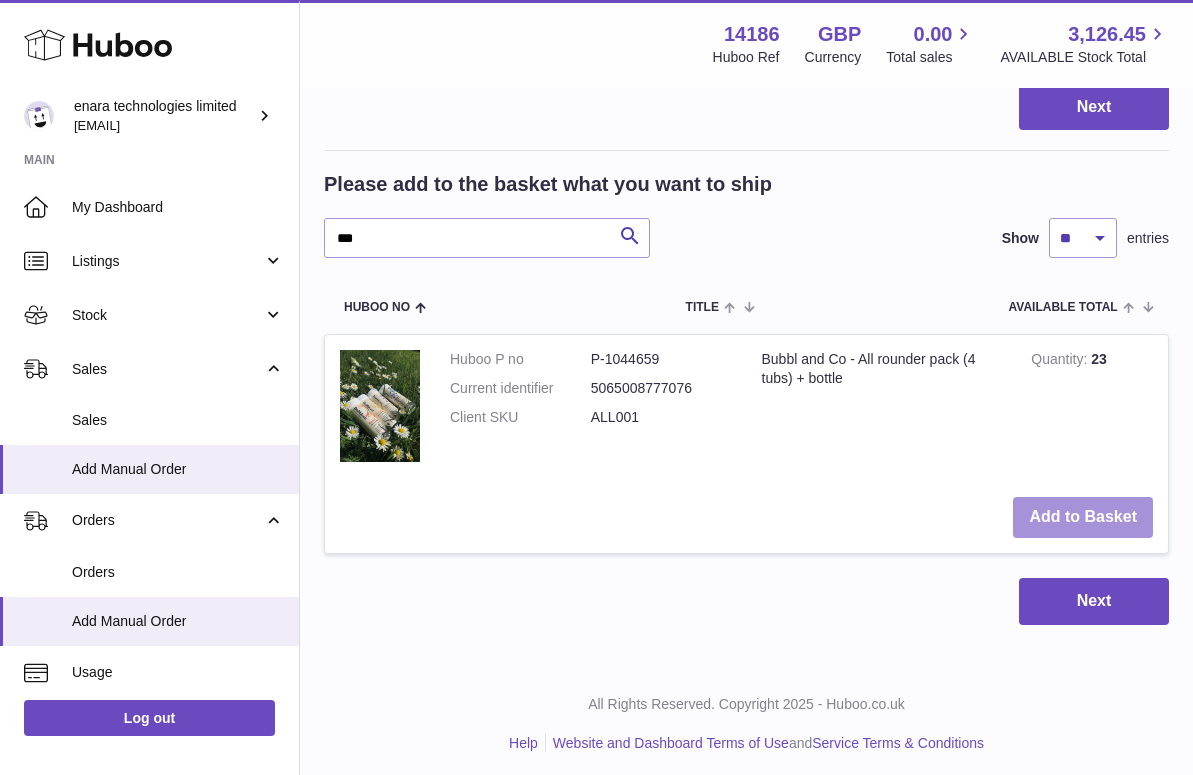 click on "Add to Basket" at bounding box center [1083, 517] 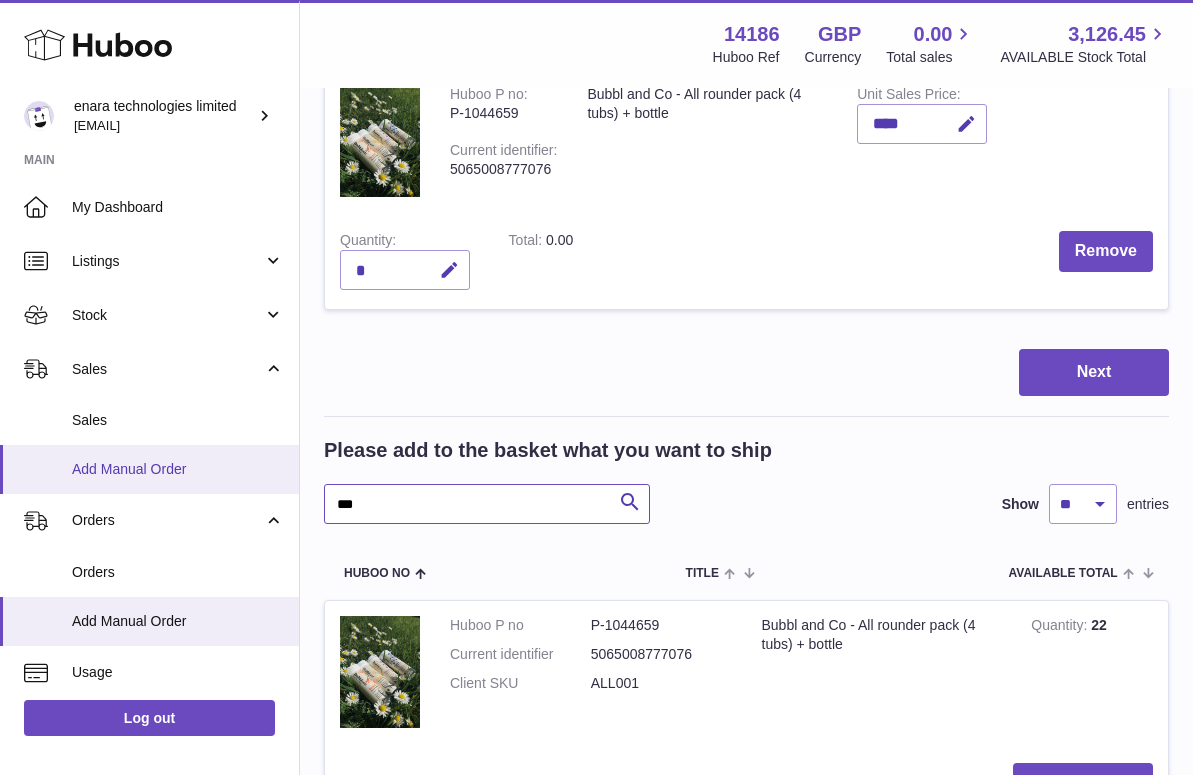 drag, startPoint x: 418, startPoint y: 501, endPoint x: 89, endPoint y: 488, distance: 329.25674 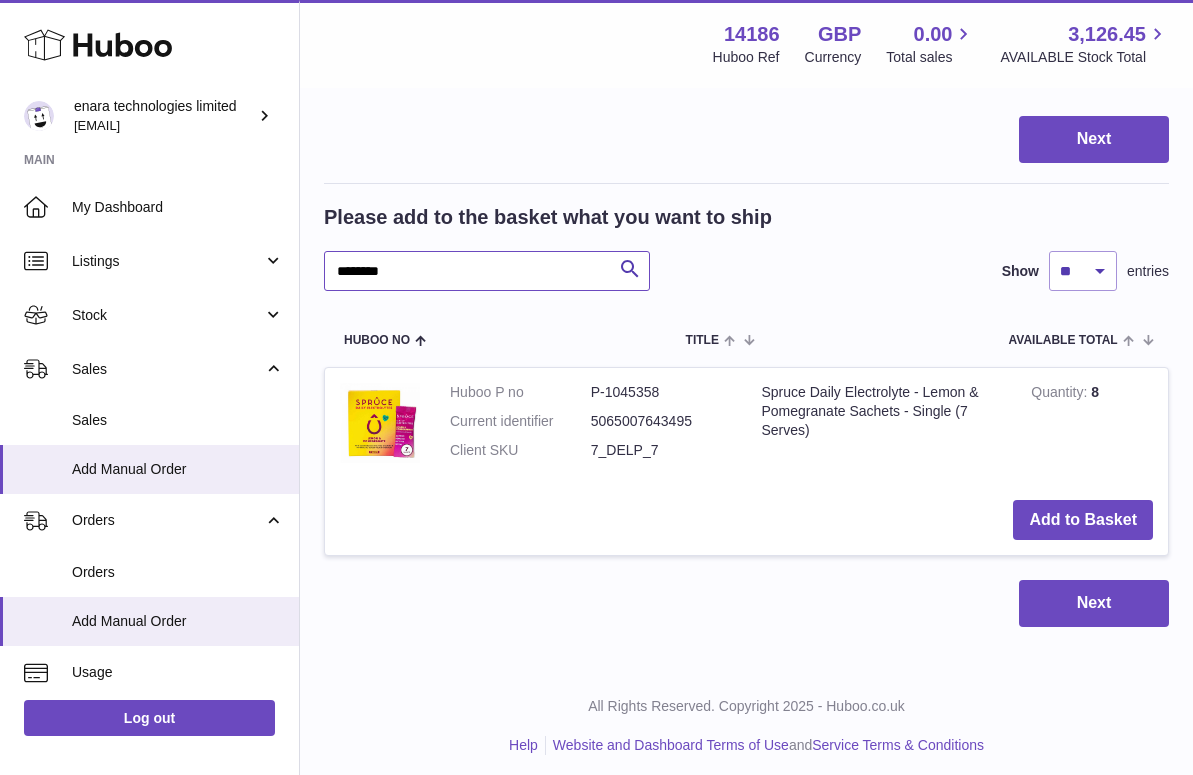 scroll, scrollTop: 523, scrollLeft: 0, axis: vertical 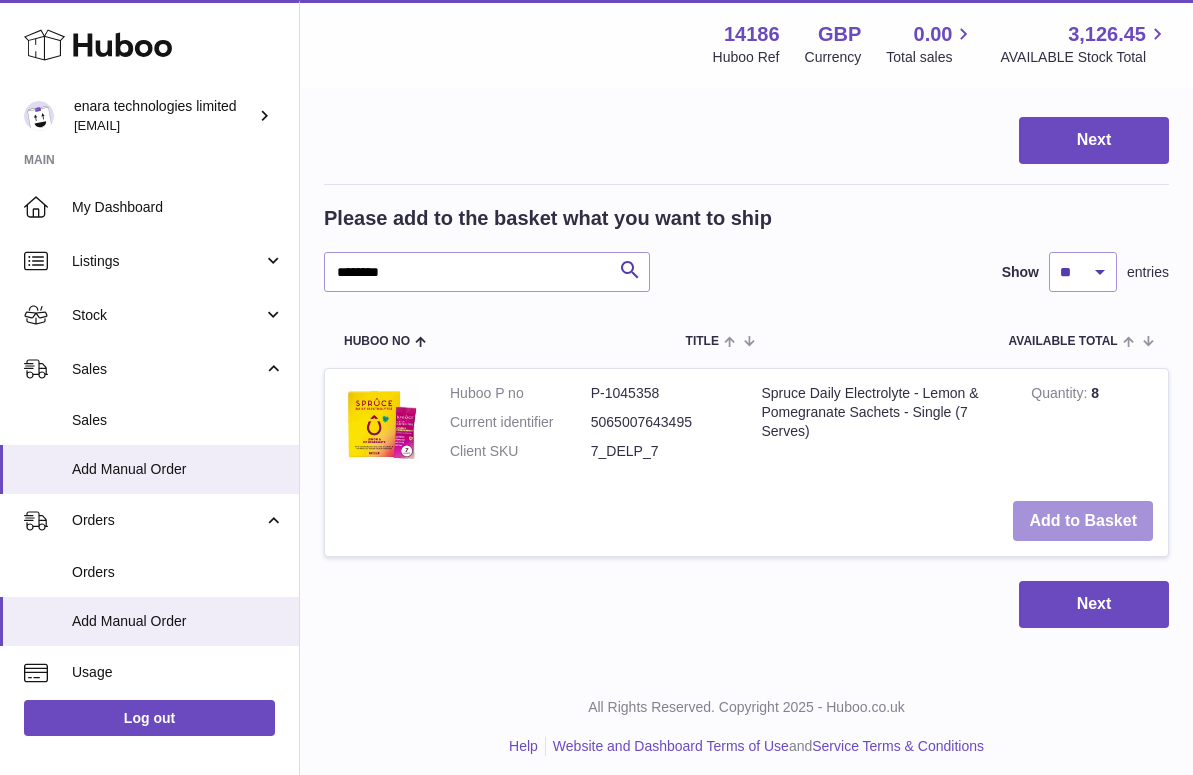 click on "Add to Basket" at bounding box center (1083, 521) 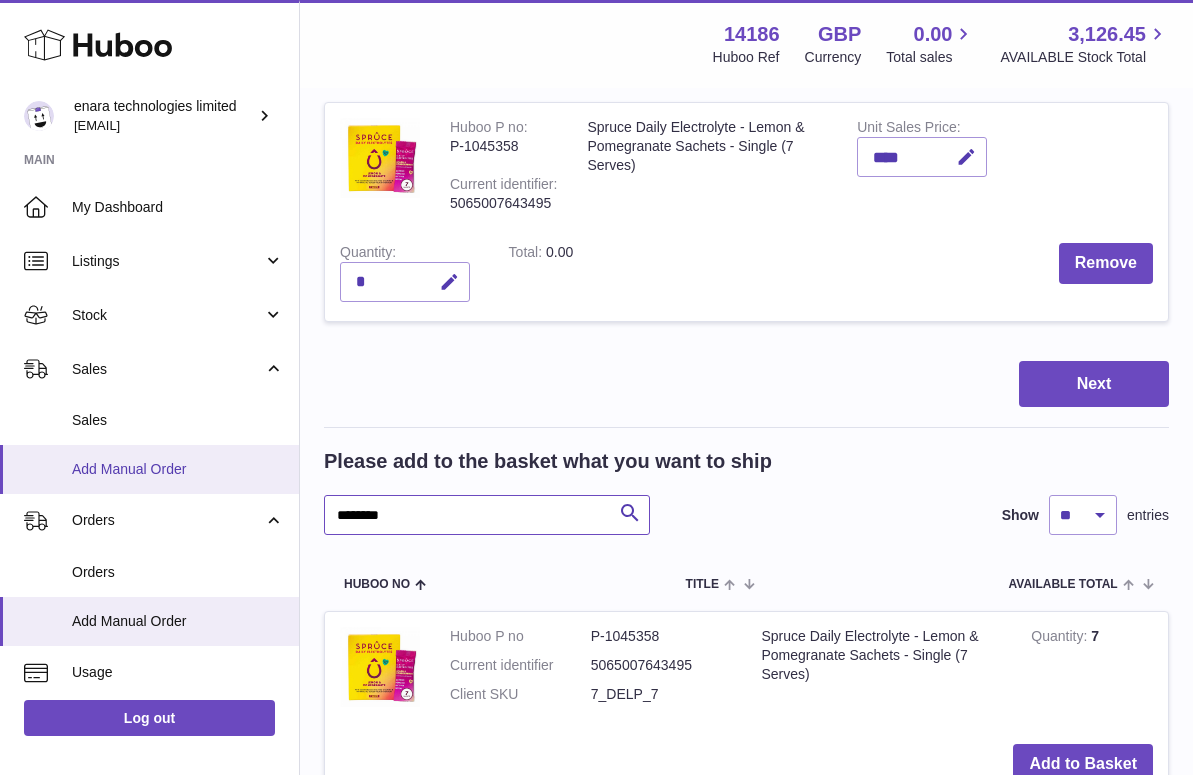 drag, startPoint x: 451, startPoint y: 508, endPoint x: 81, endPoint y: 457, distance: 373.49832 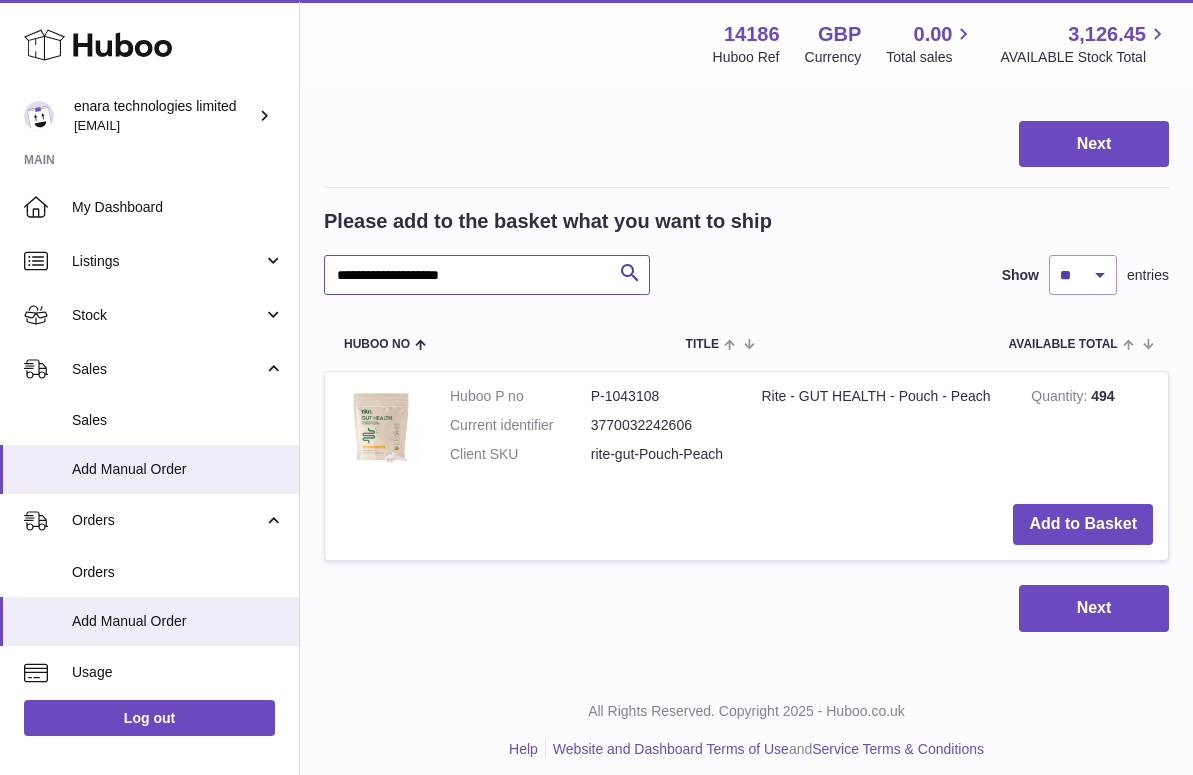 scroll, scrollTop: 761, scrollLeft: 0, axis: vertical 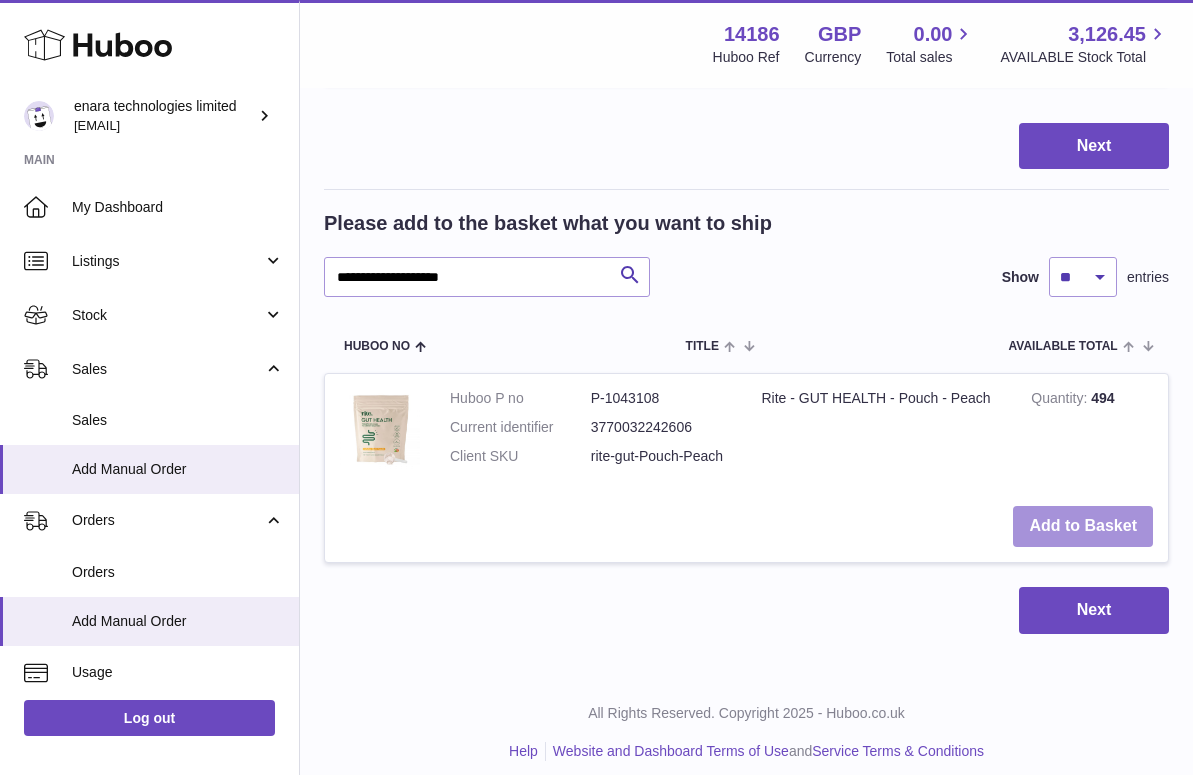 click on "Add to Basket" at bounding box center (1083, 526) 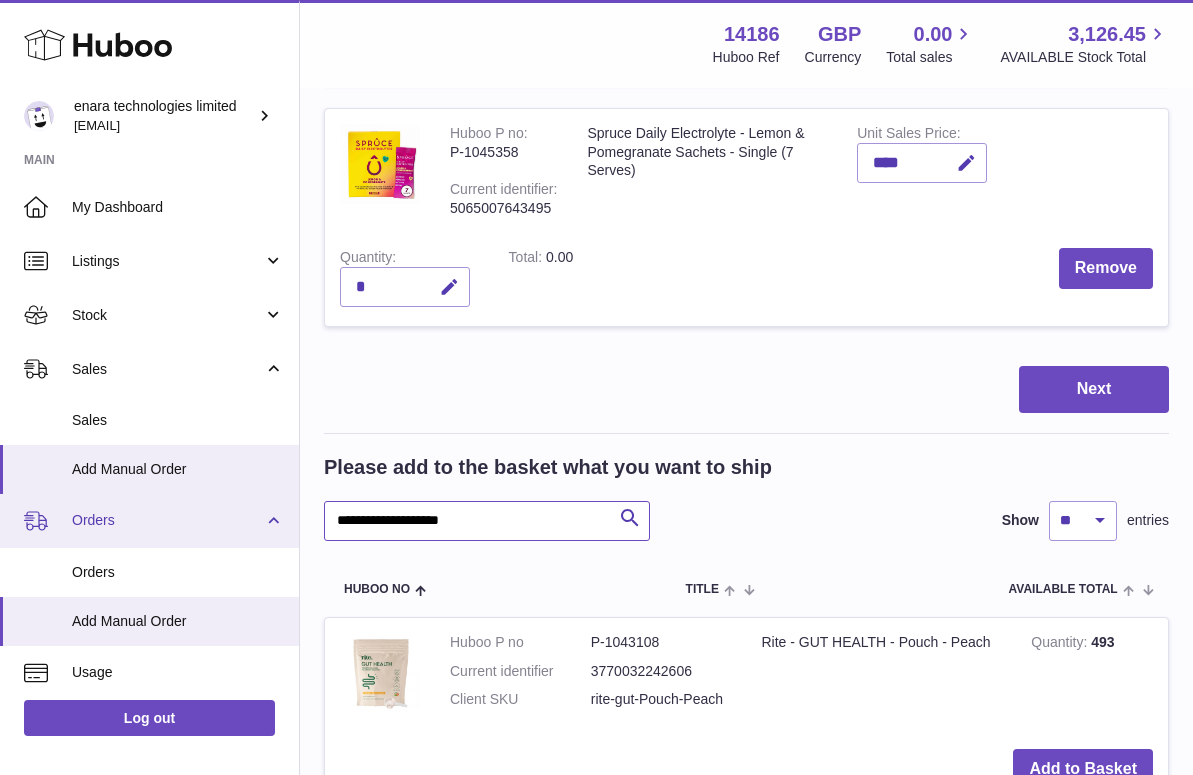 drag, startPoint x: 492, startPoint y: 504, endPoint x: 191, endPoint y: 491, distance: 301.2806 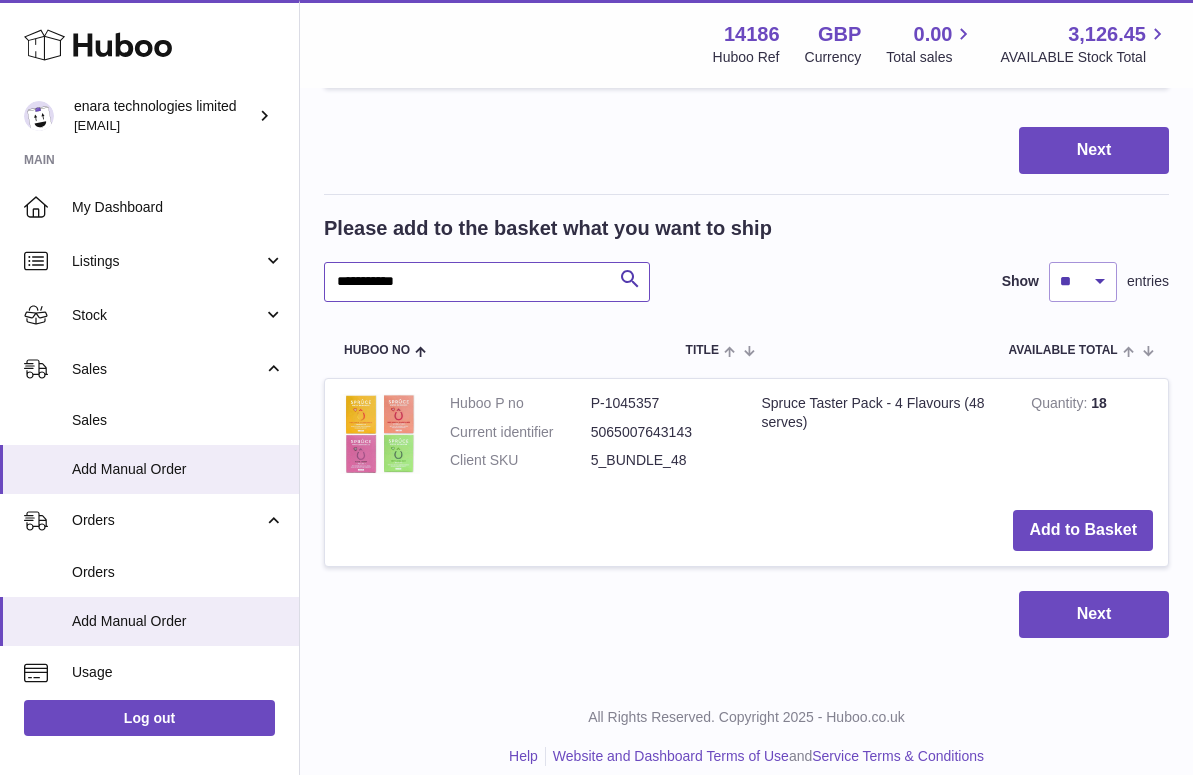 scroll, scrollTop: 999, scrollLeft: 0, axis: vertical 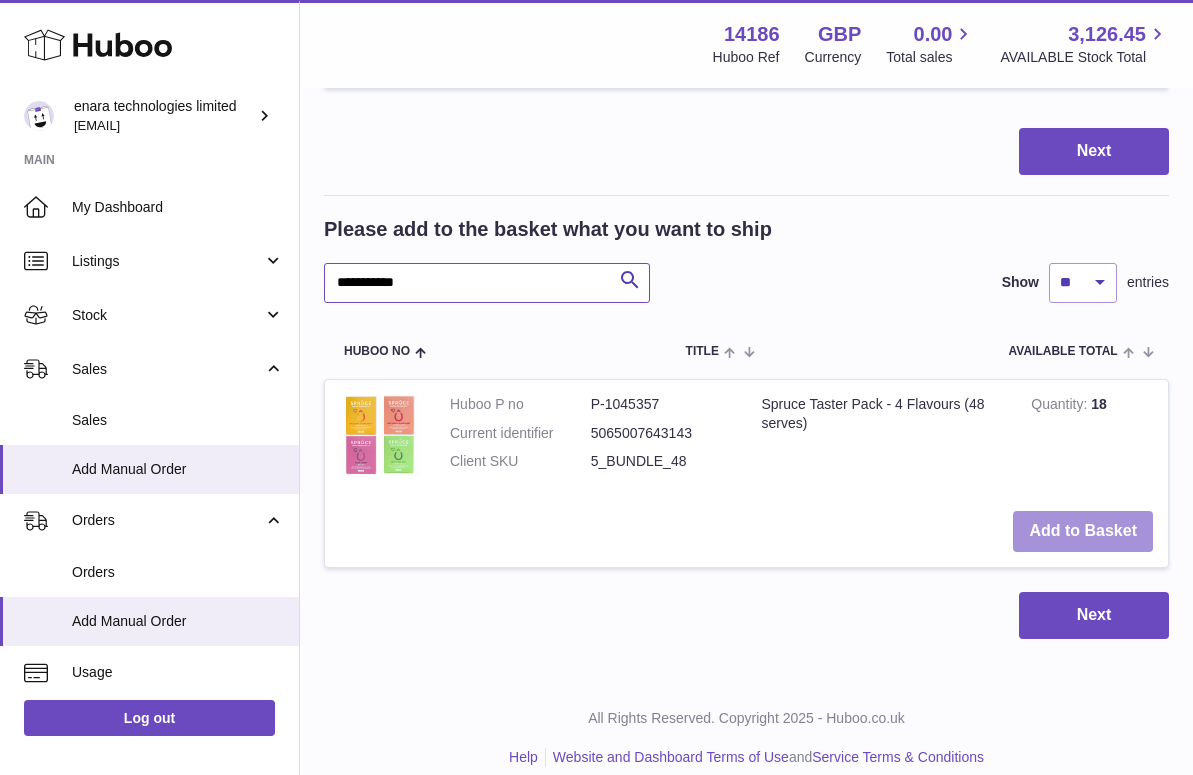 type on "**********" 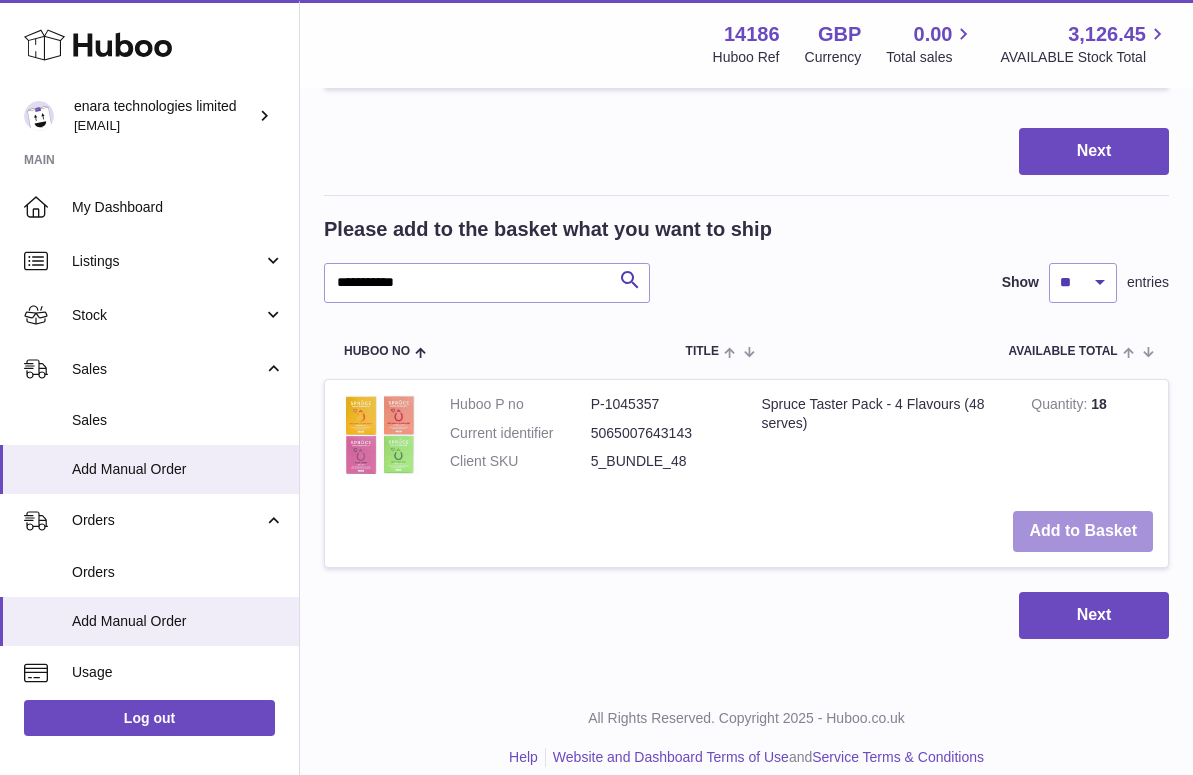 click on "Add to Basket" at bounding box center [1083, 531] 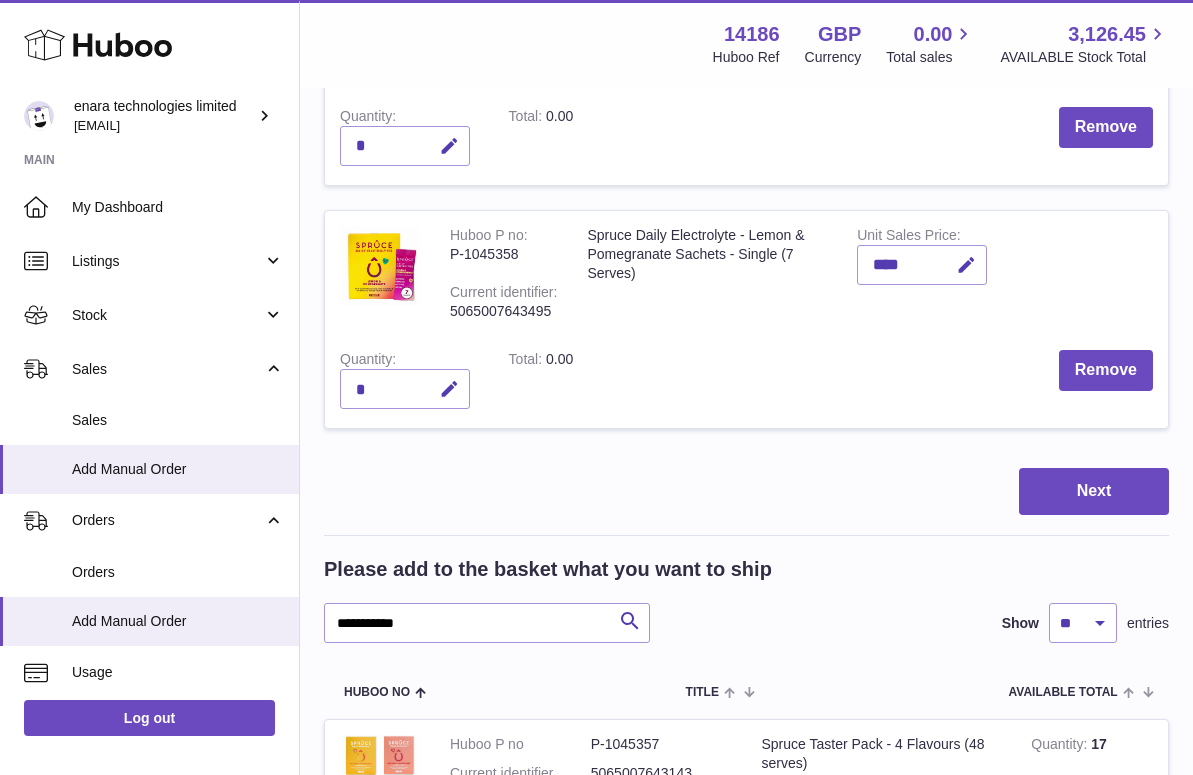 scroll, scrollTop: 940, scrollLeft: 0, axis: vertical 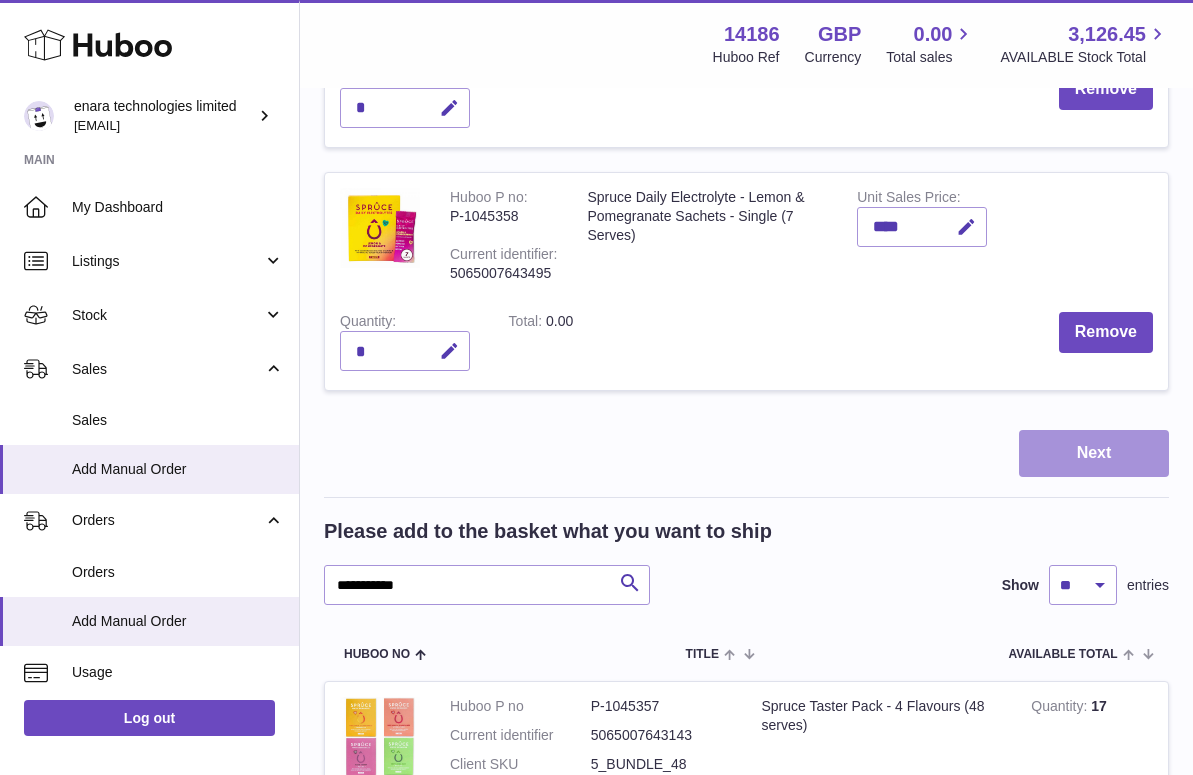 click on "Next" at bounding box center [1094, 453] 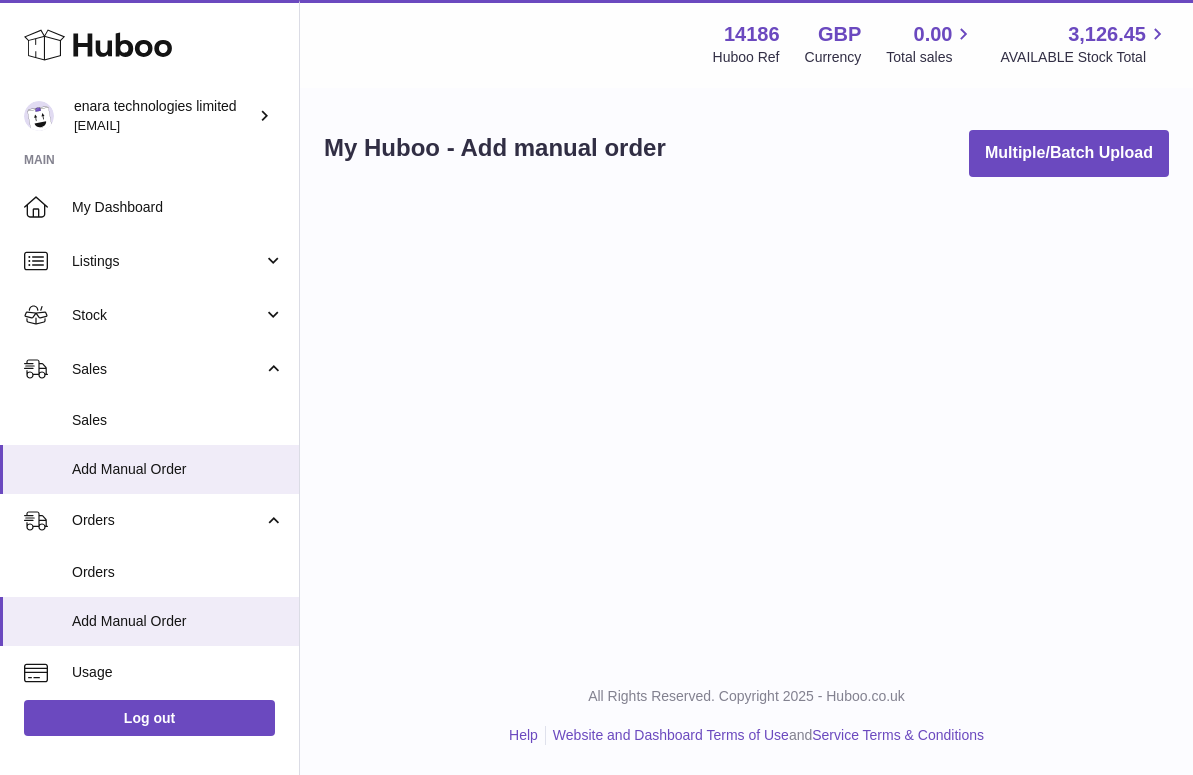 scroll, scrollTop: 0, scrollLeft: 0, axis: both 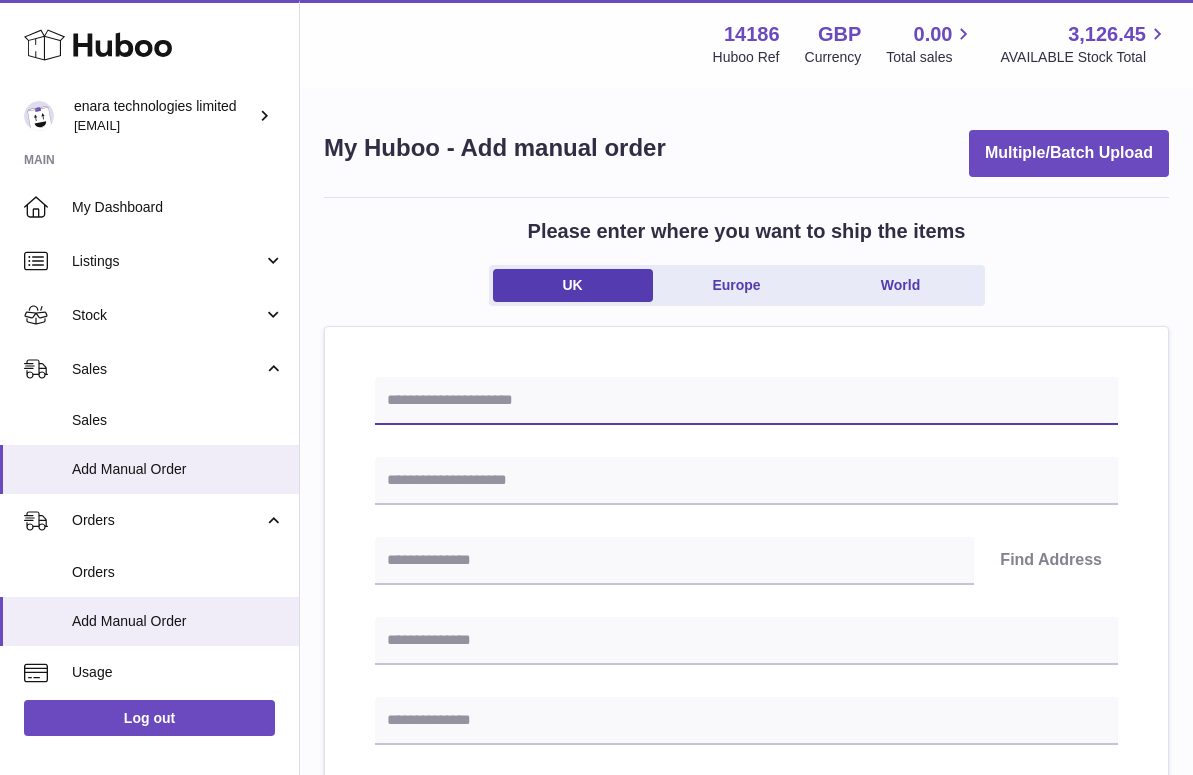 click at bounding box center (746, 401) 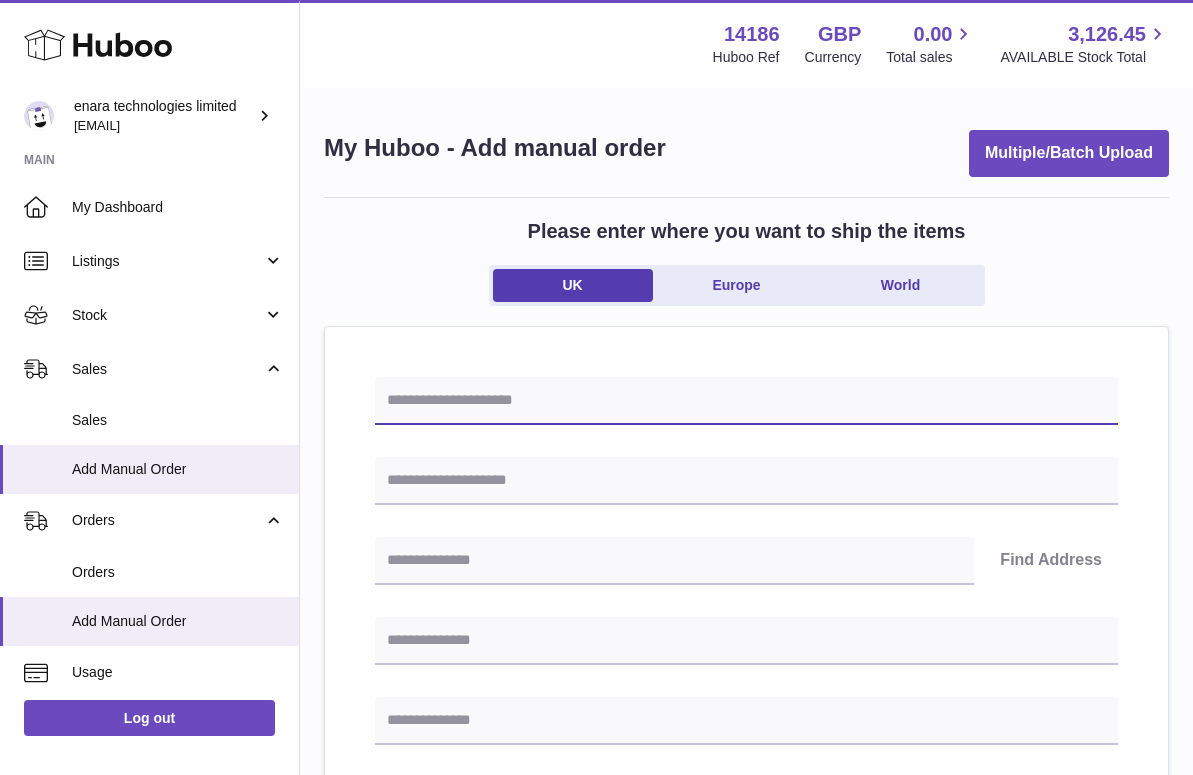 paste on "**********" 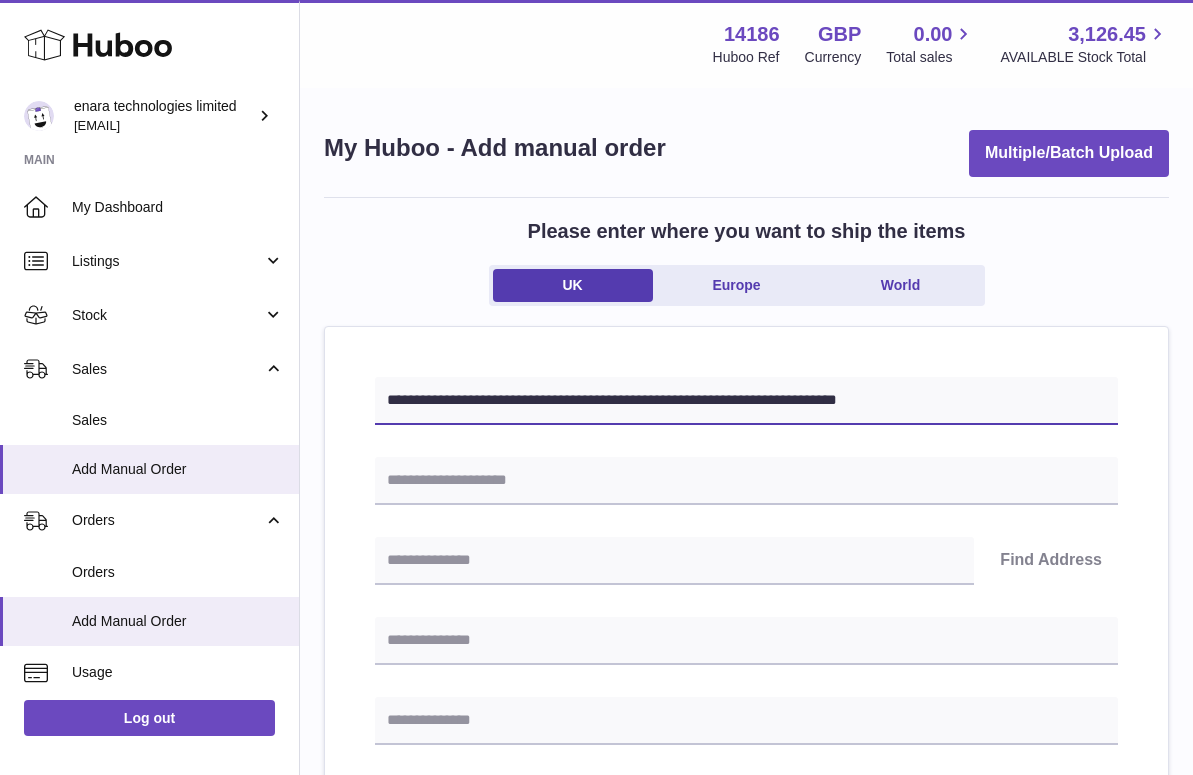 type on "**********" 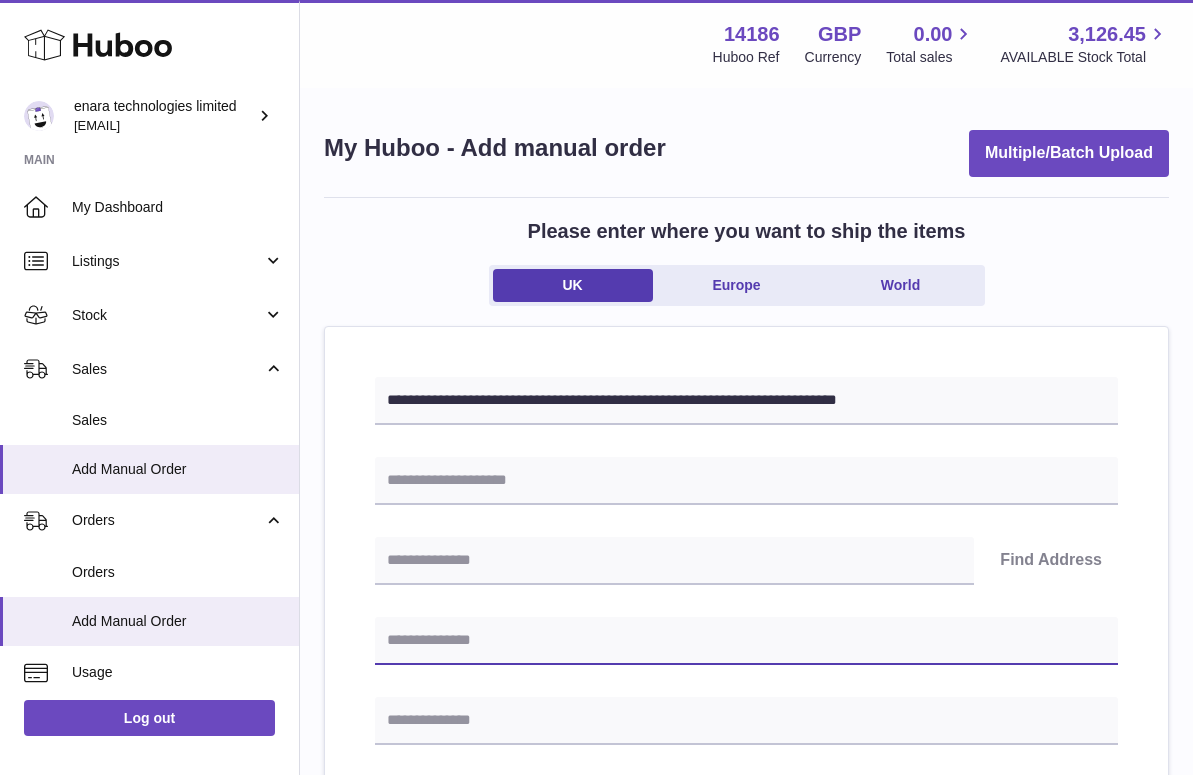 paste on "**********" 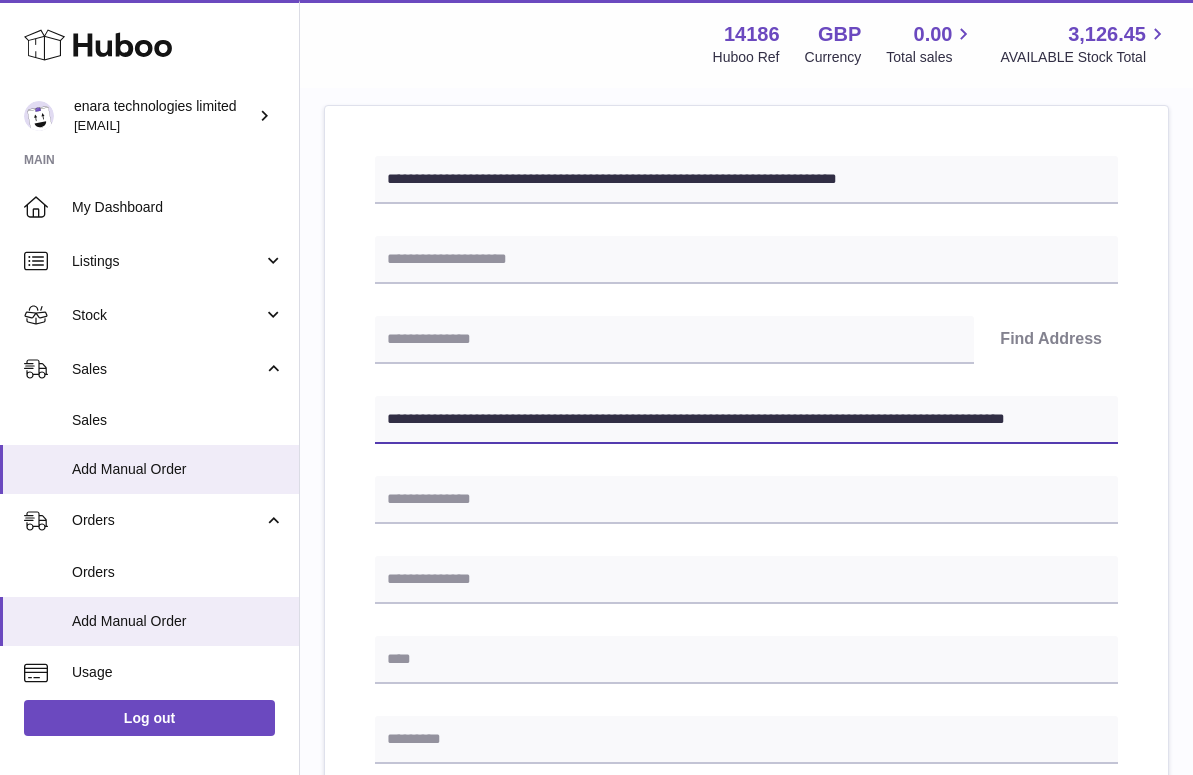 scroll, scrollTop: 227, scrollLeft: 0, axis: vertical 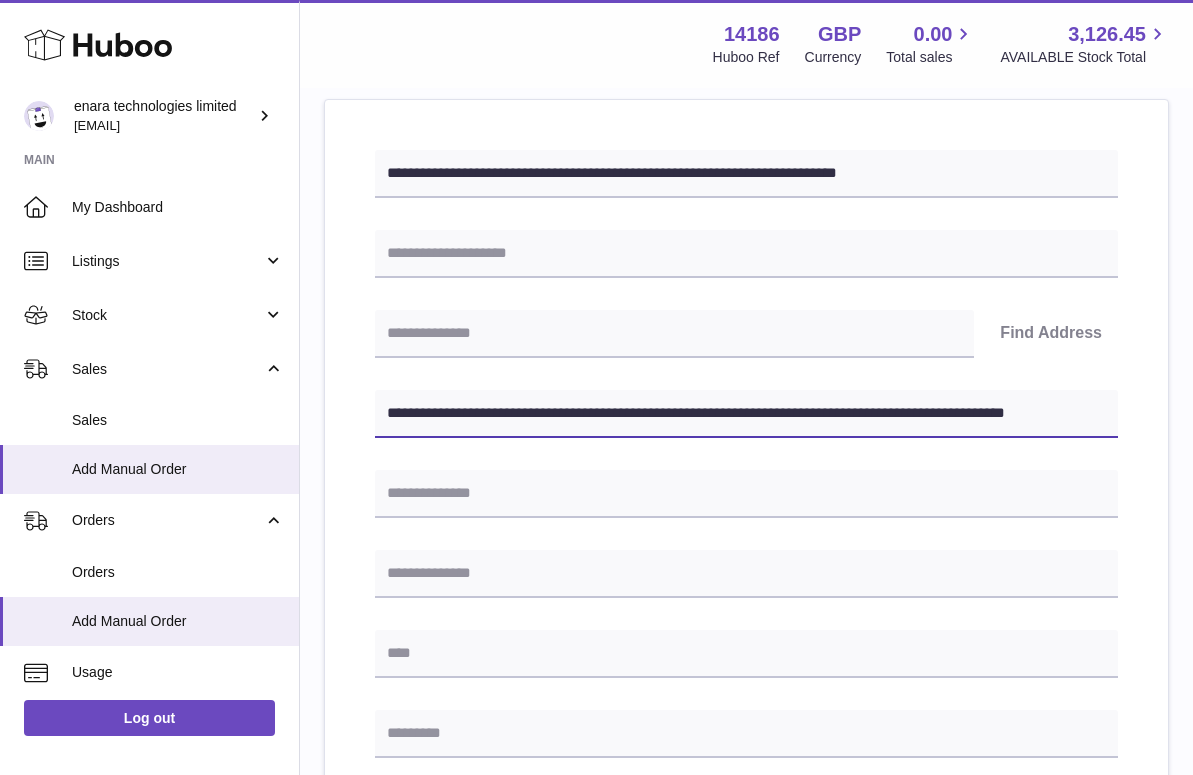 drag, startPoint x: 702, startPoint y: 410, endPoint x: 1211, endPoint y: 437, distance: 509.7156 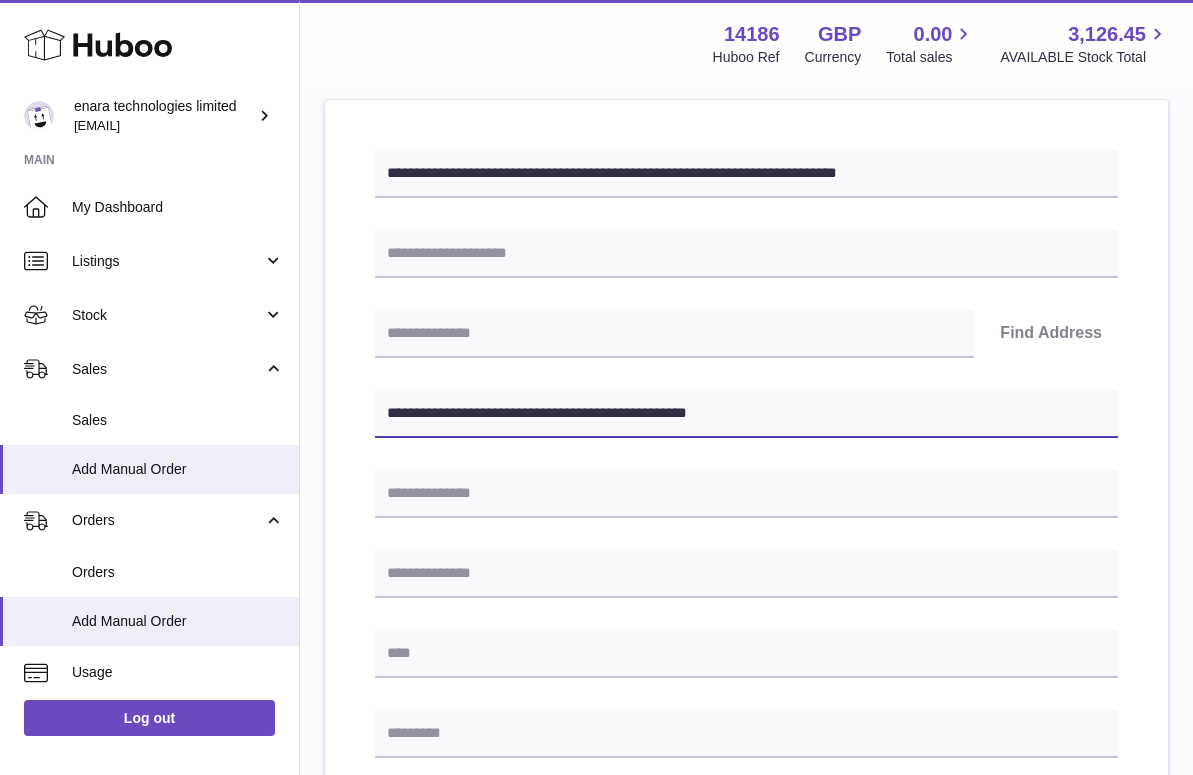 type on "**********" 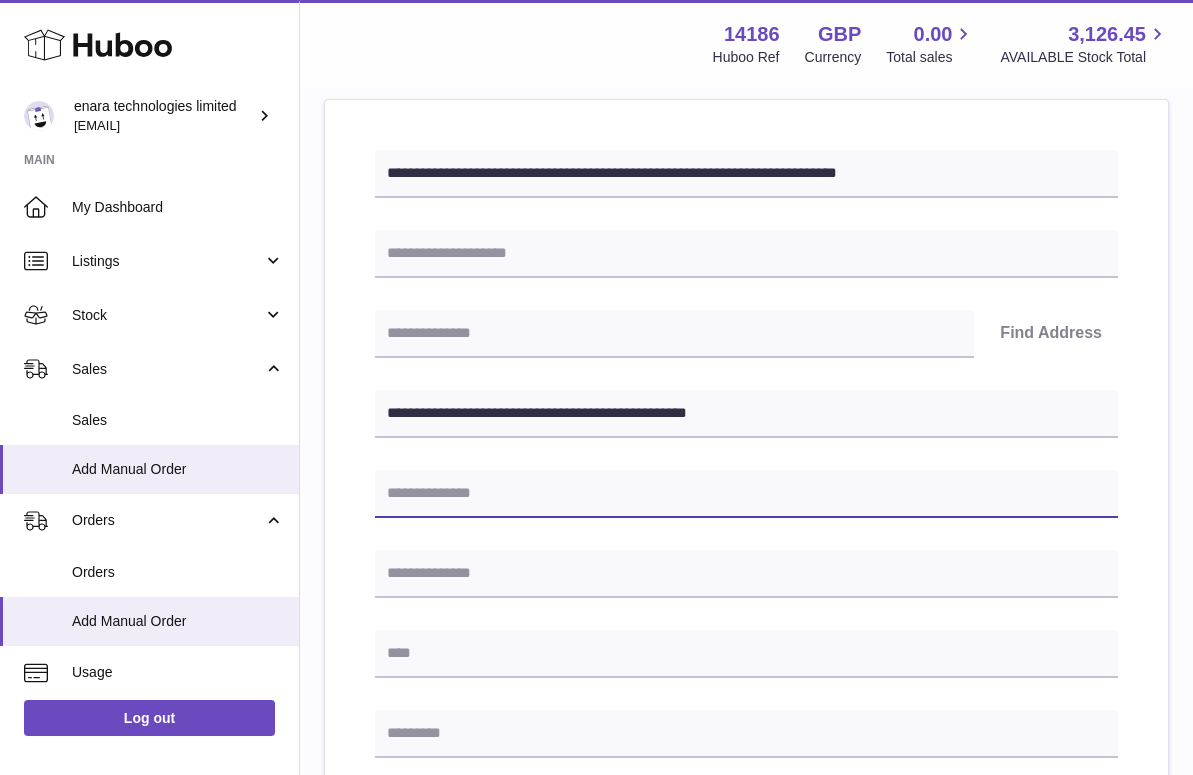 paste on "**********" 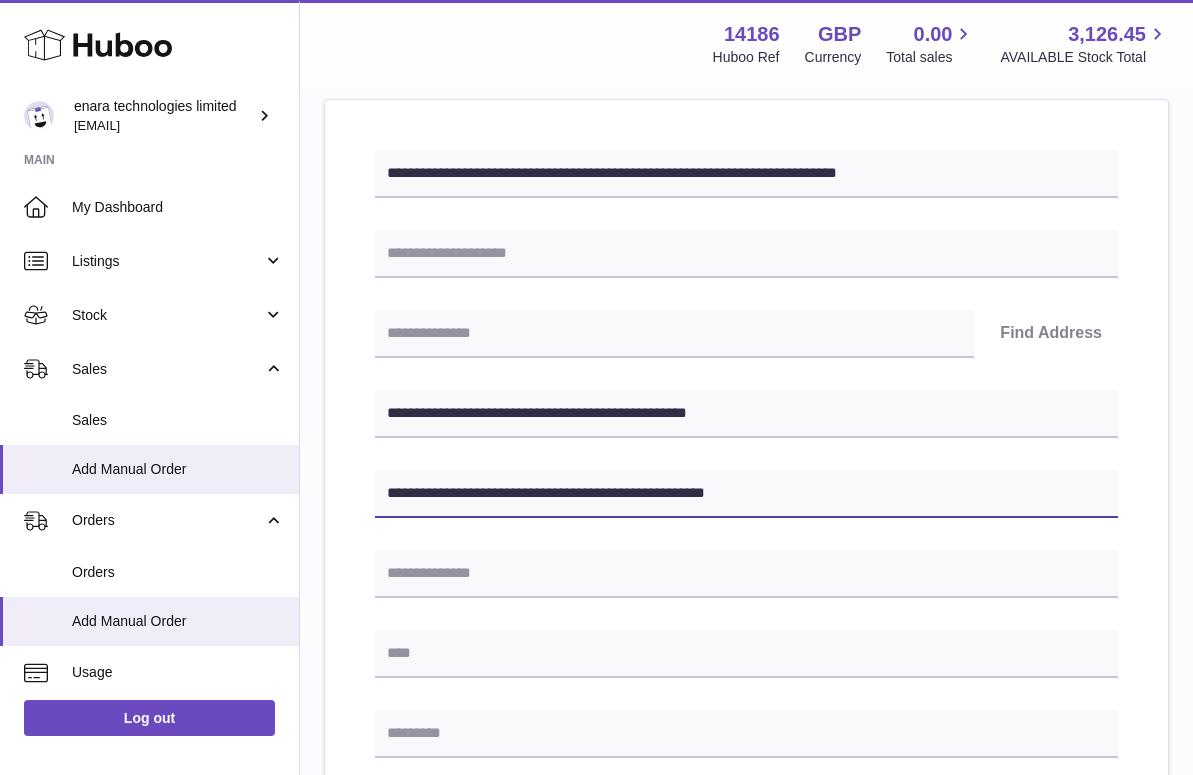 type on "**********" 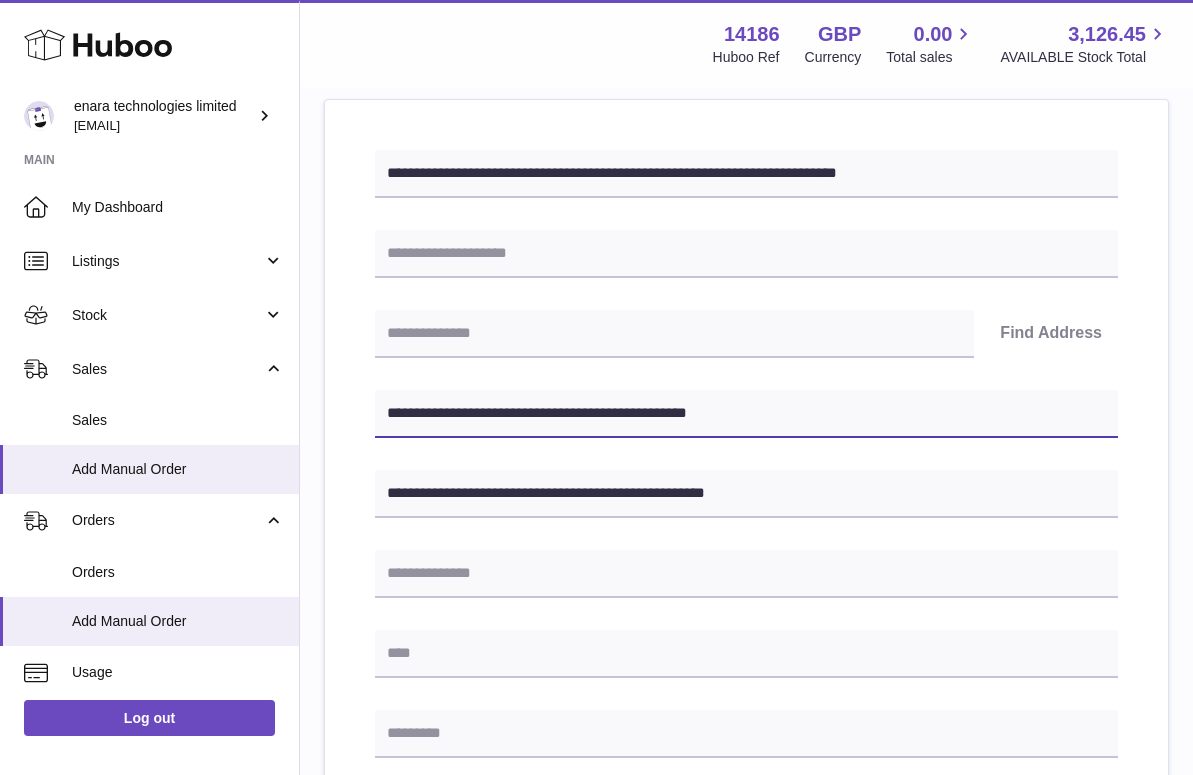 drag, startPoint x: 498, startPoint y: 411, endPoint x: 392, endPoint y: 411, distance: 106 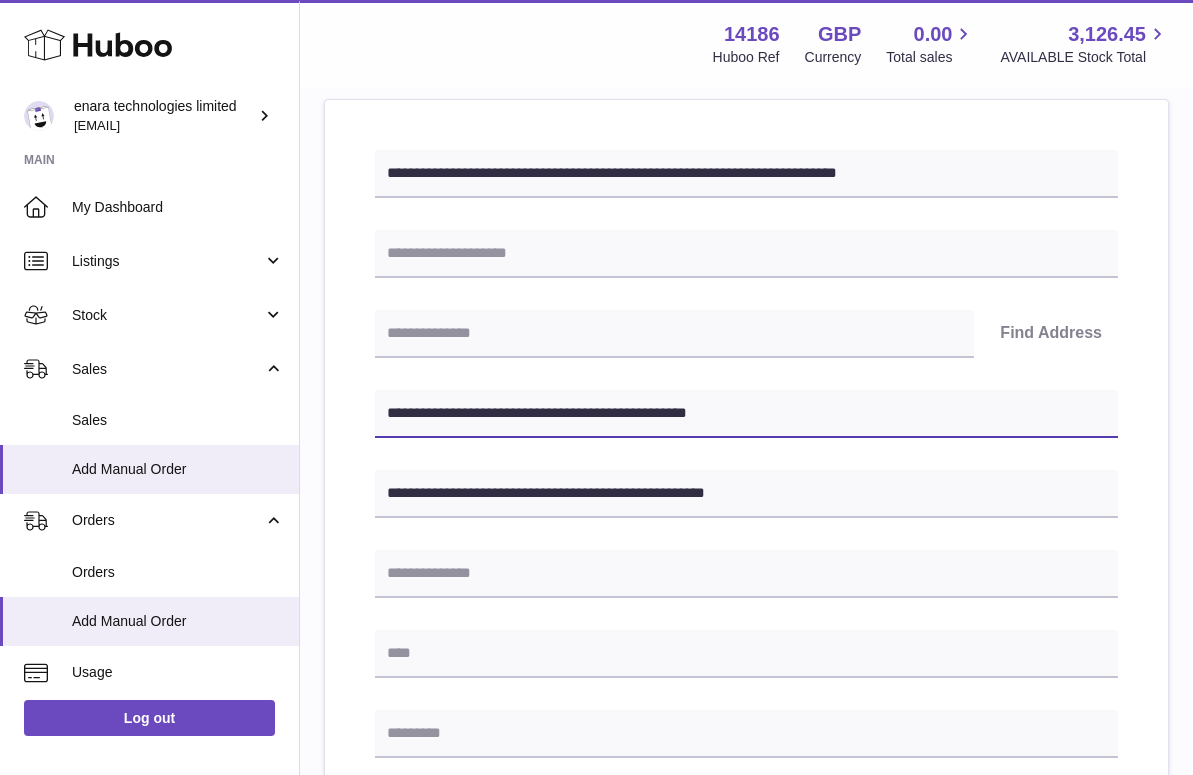 click on "**********" at bounding box center [746, 414] 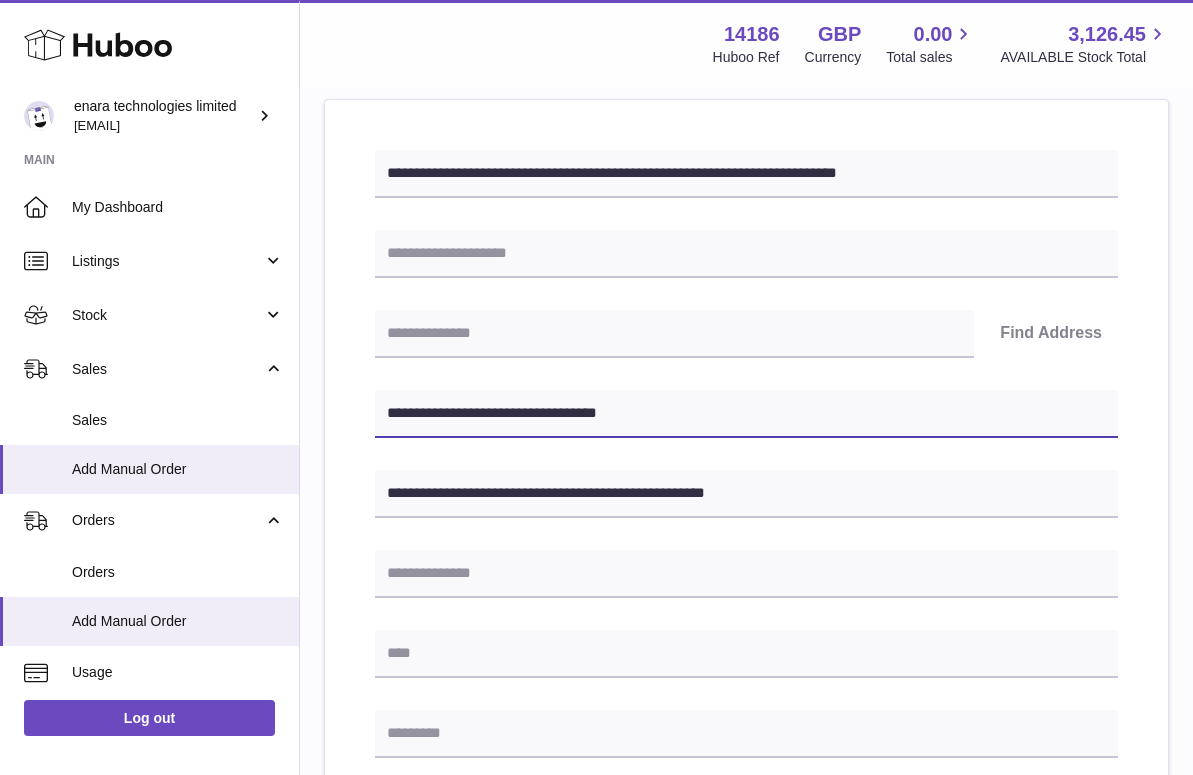 type on "**********" 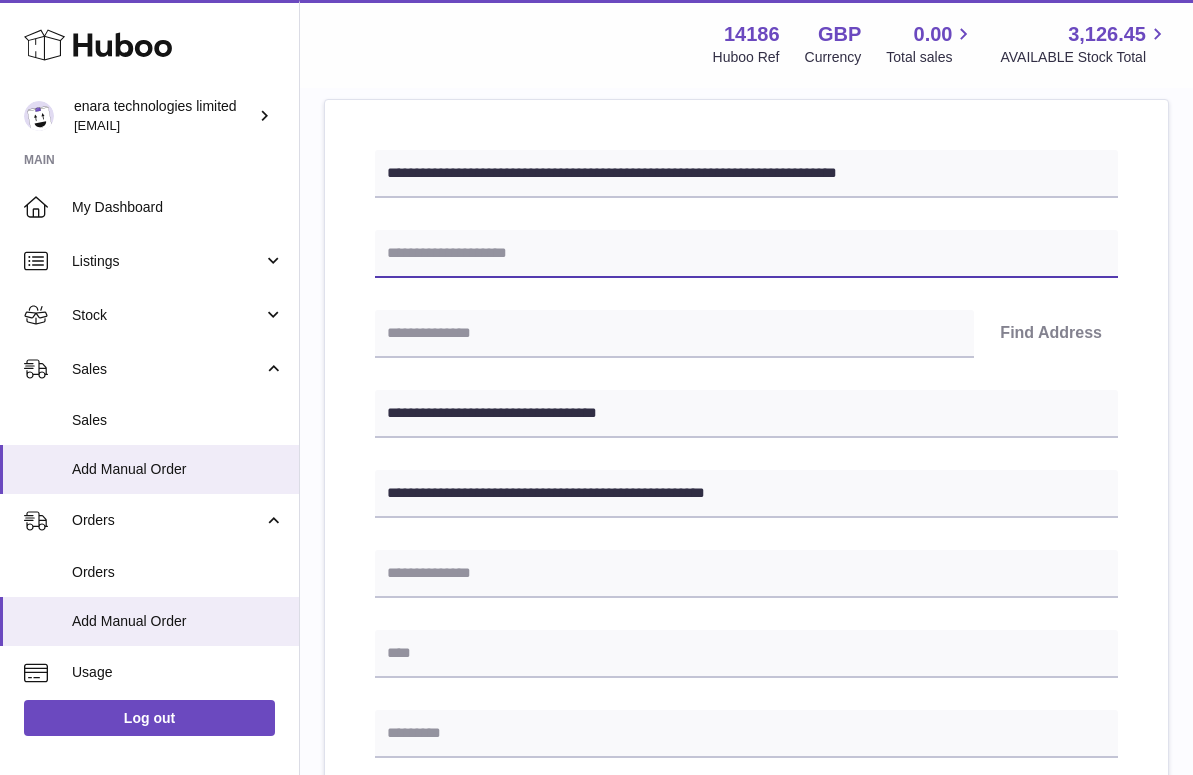 paste on "**********" 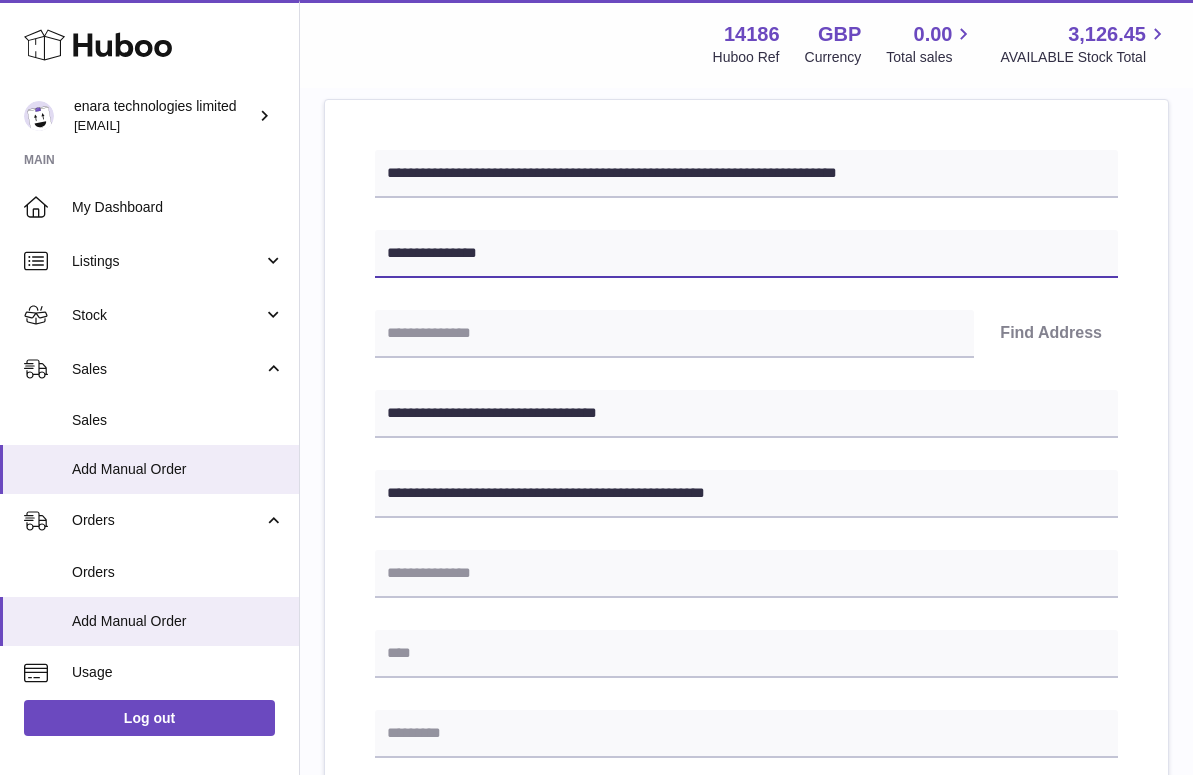 type on "**********" 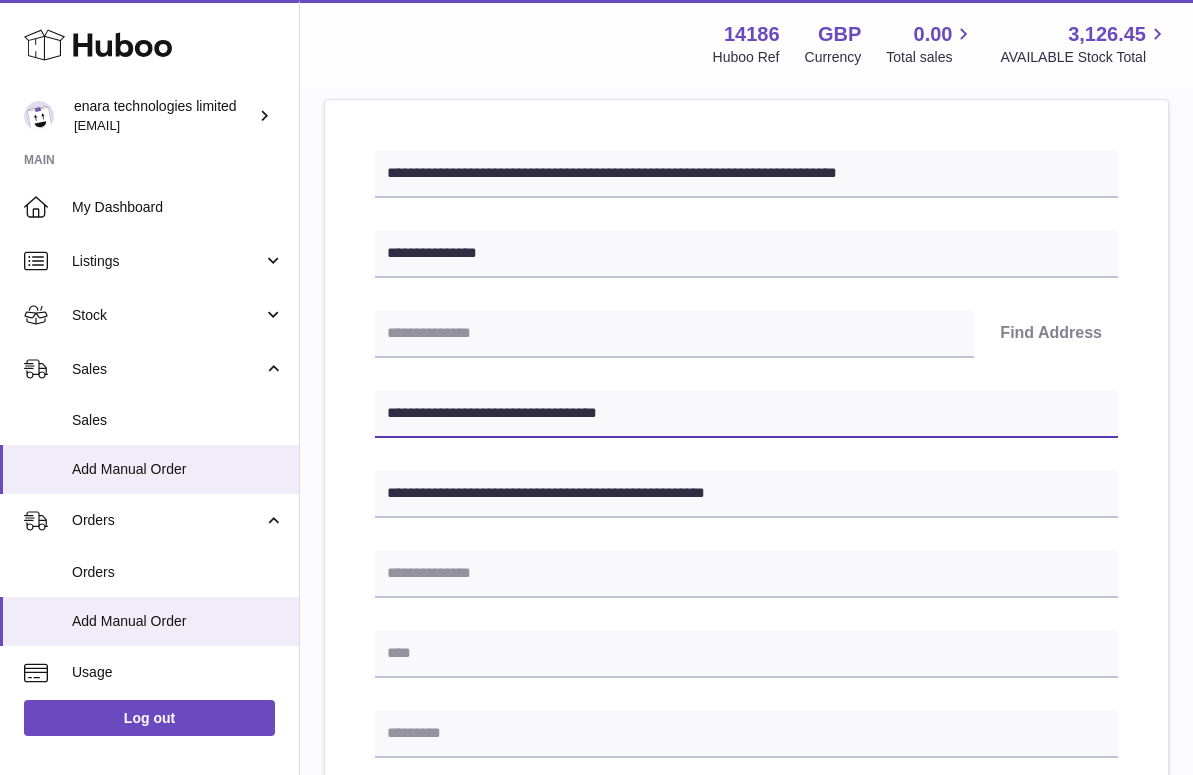click on "**********" at bounding box center [746, 414] 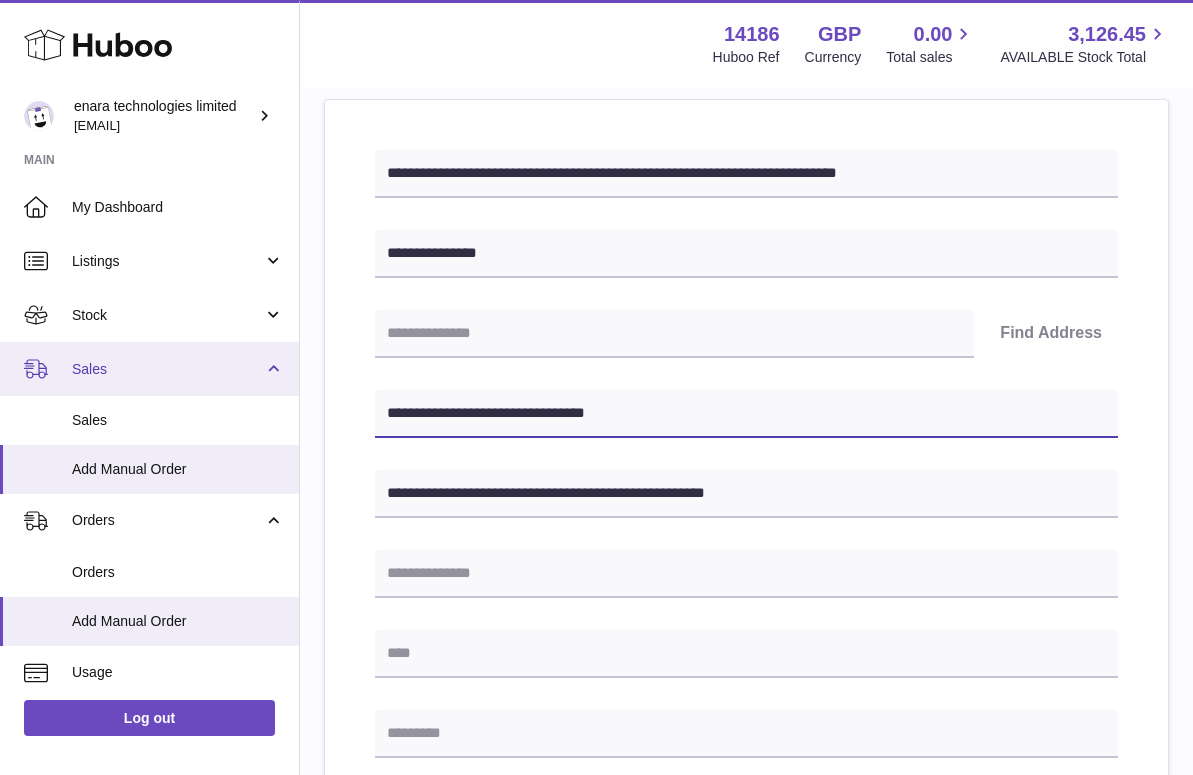 drag, startPoint x: 504, startPoint y: 410, endPoint x: 200, endPoint y: 350, distance: 309.86447 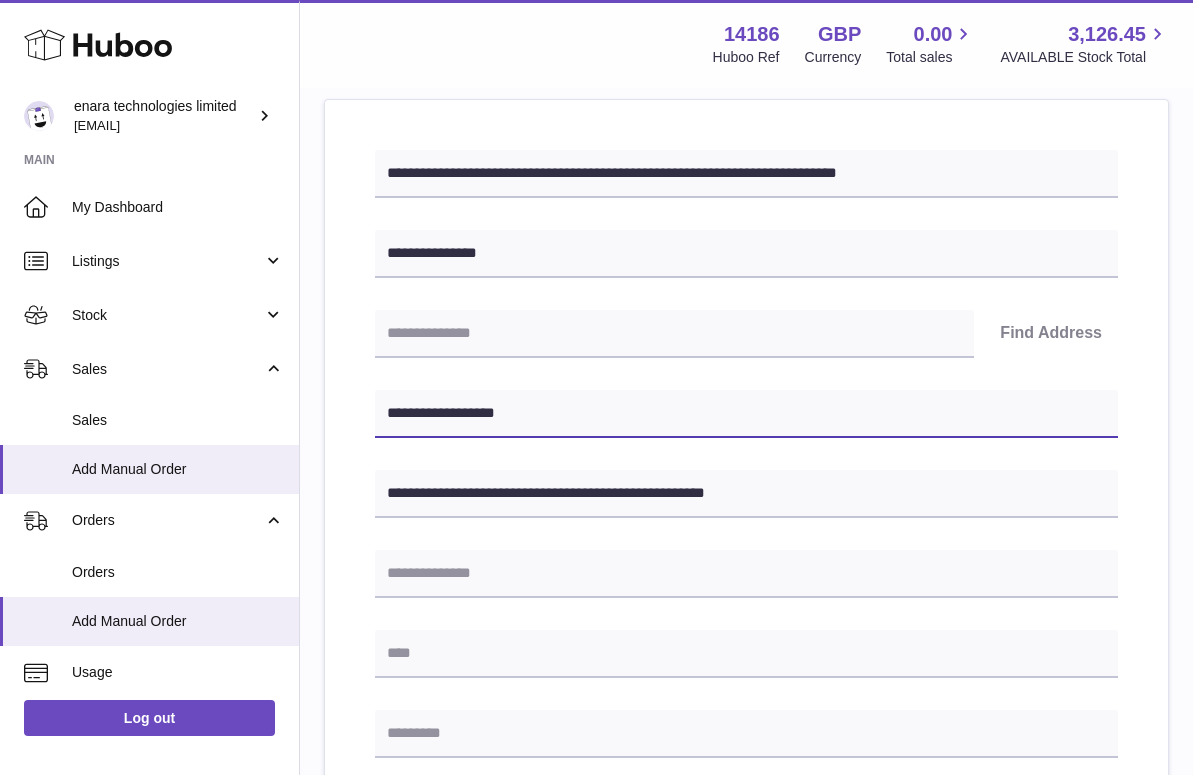 scroll, scrollTop: 371, scrollLeft: 0, axis: vertical 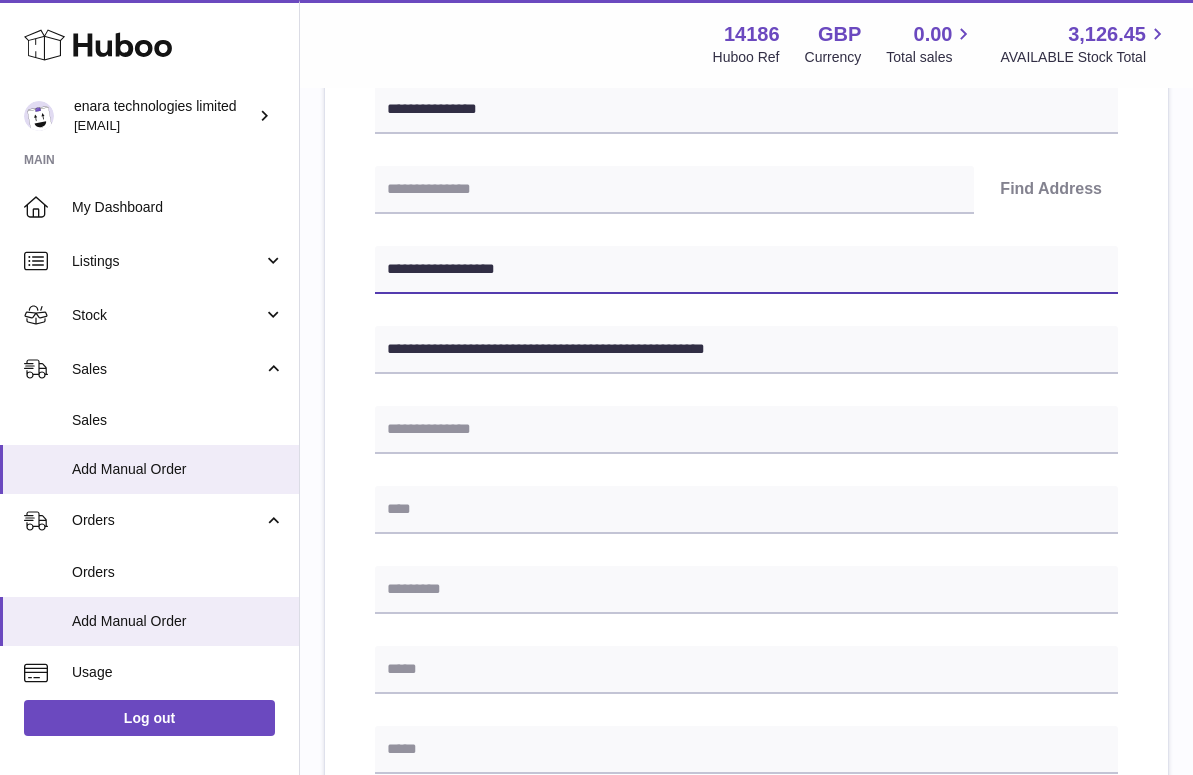 type on "**********" 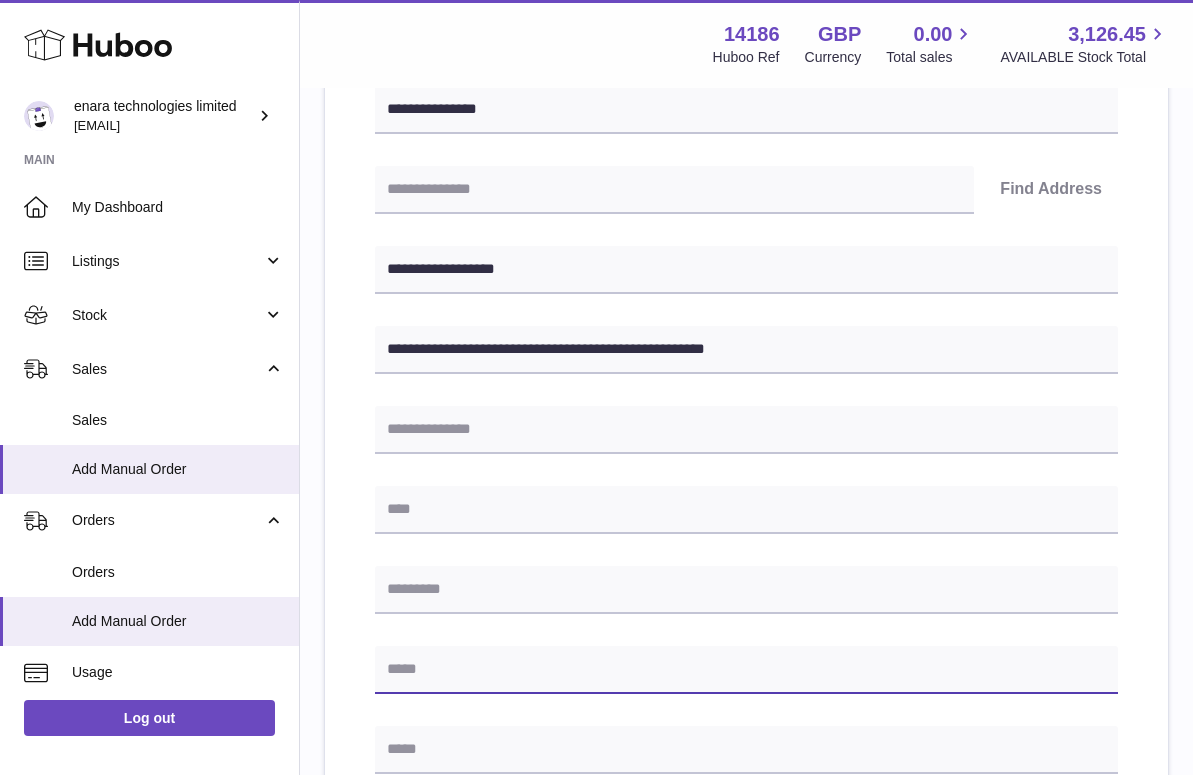 paste on "**********" 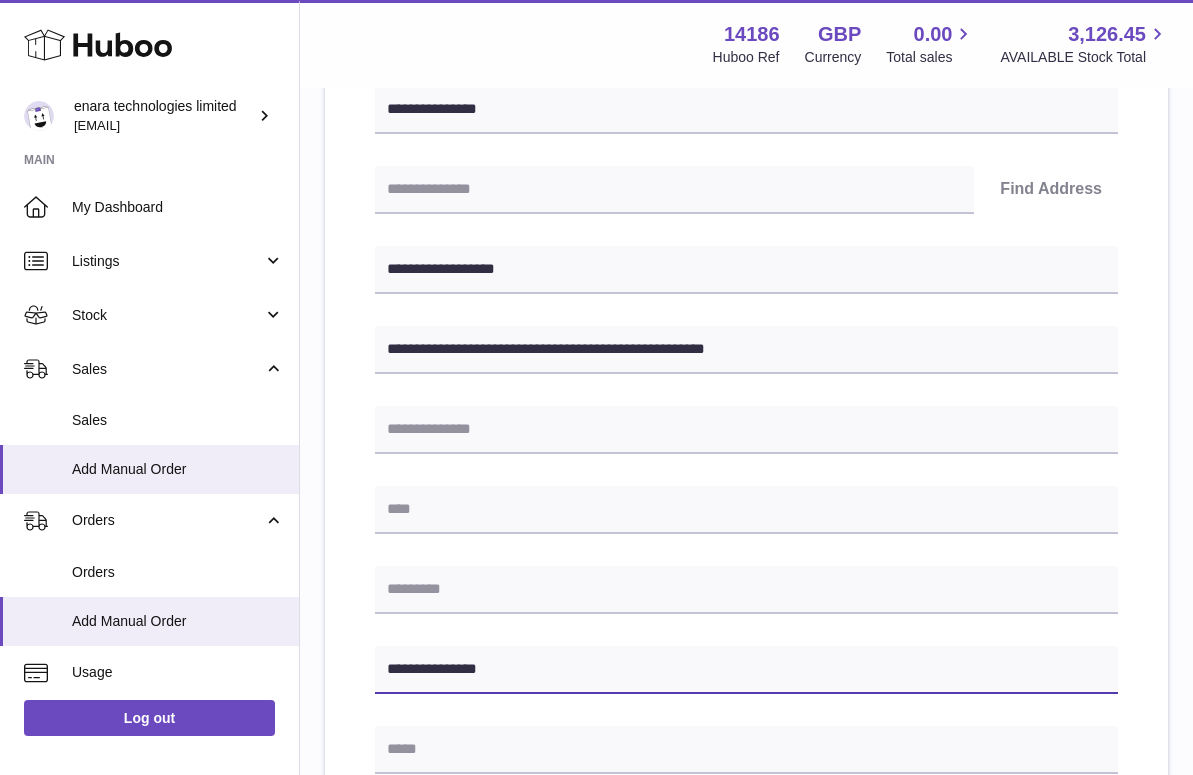 type on "**********" 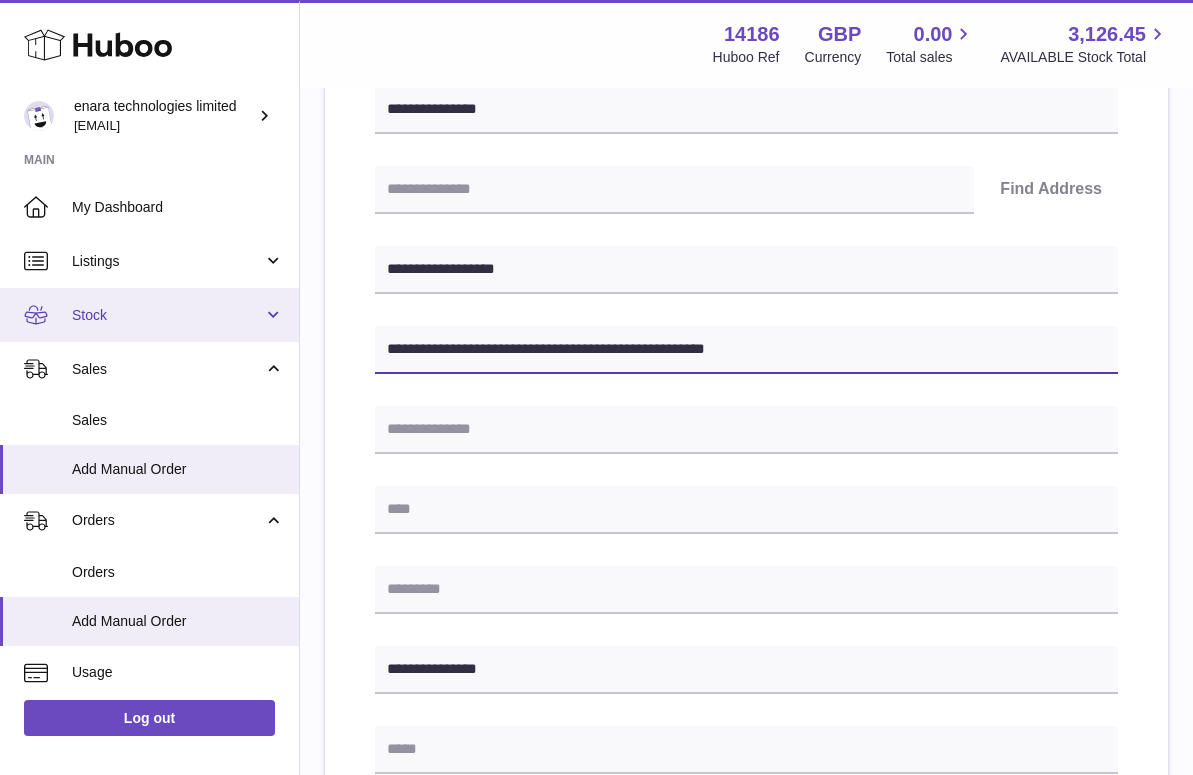 drag, startPoint x: 487, startPoint y: 346, endPoint x: 228, endPoint y: 306, distance: 262.0706 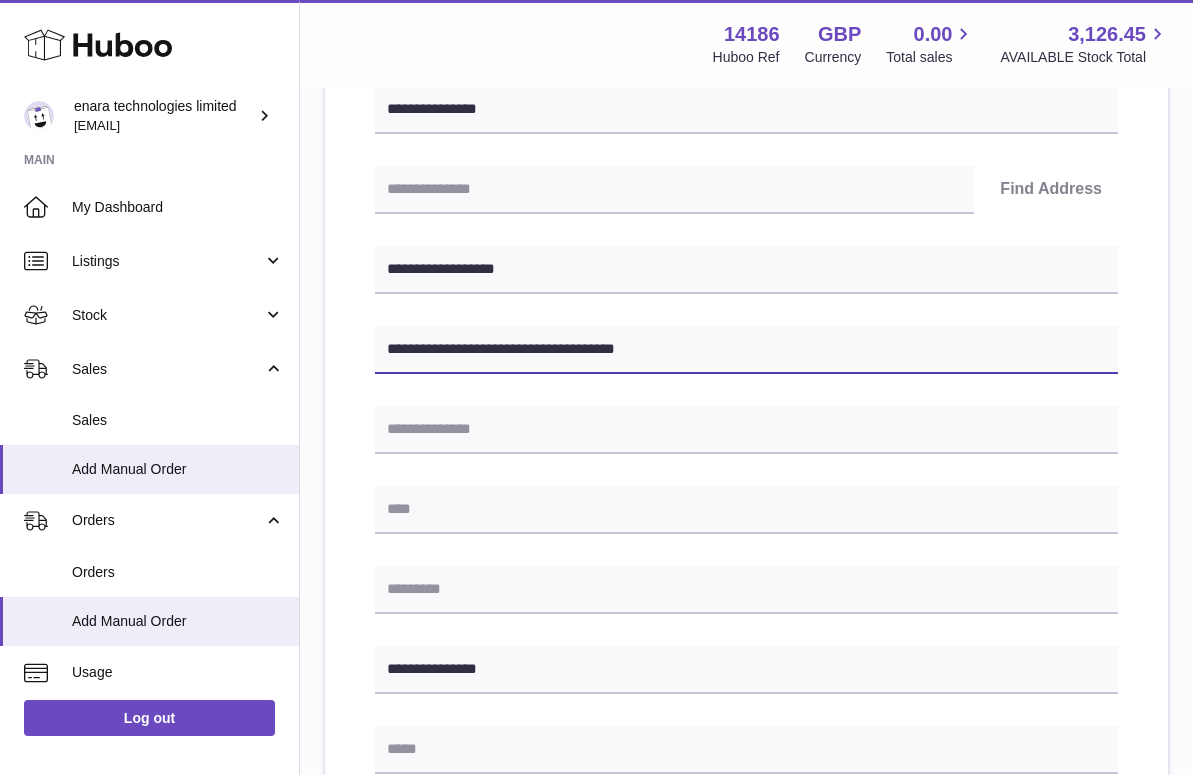 drag, startPoint x: 550, startPoint y: 347, endPoint x: 491, endPoint y: 350, distance: 59.07622 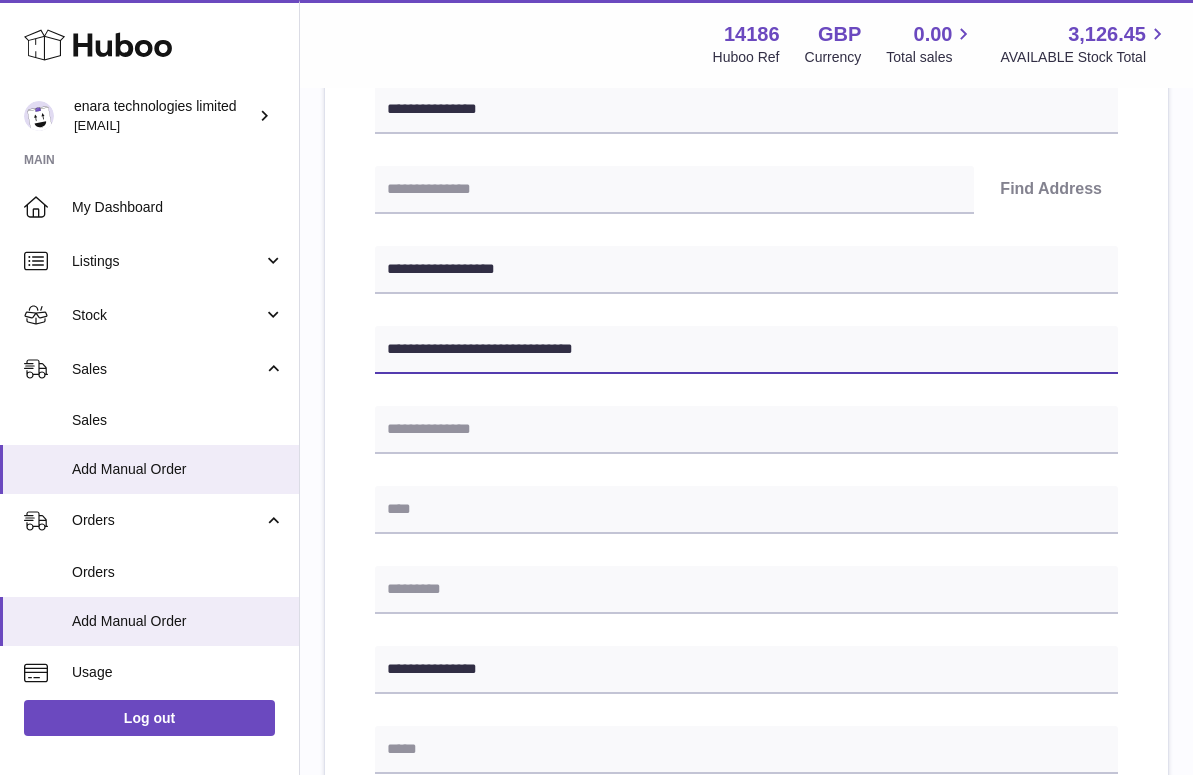 type on "**********" 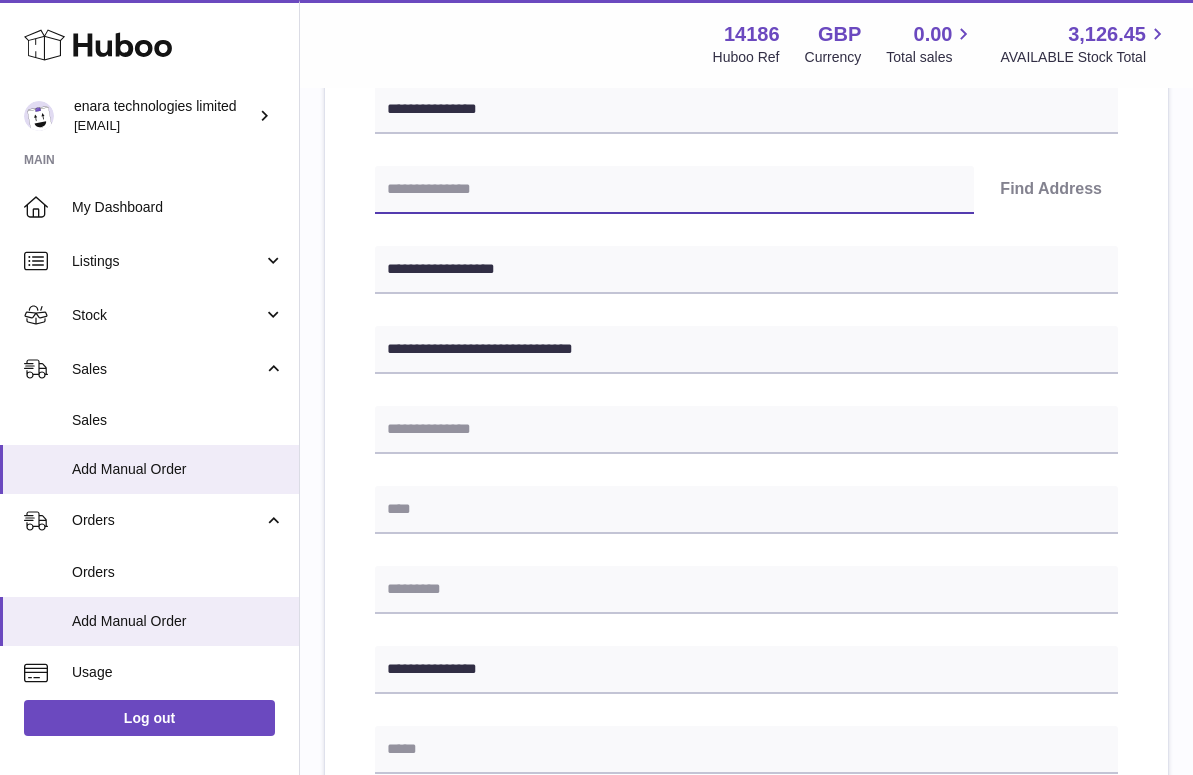 paste on "*******" 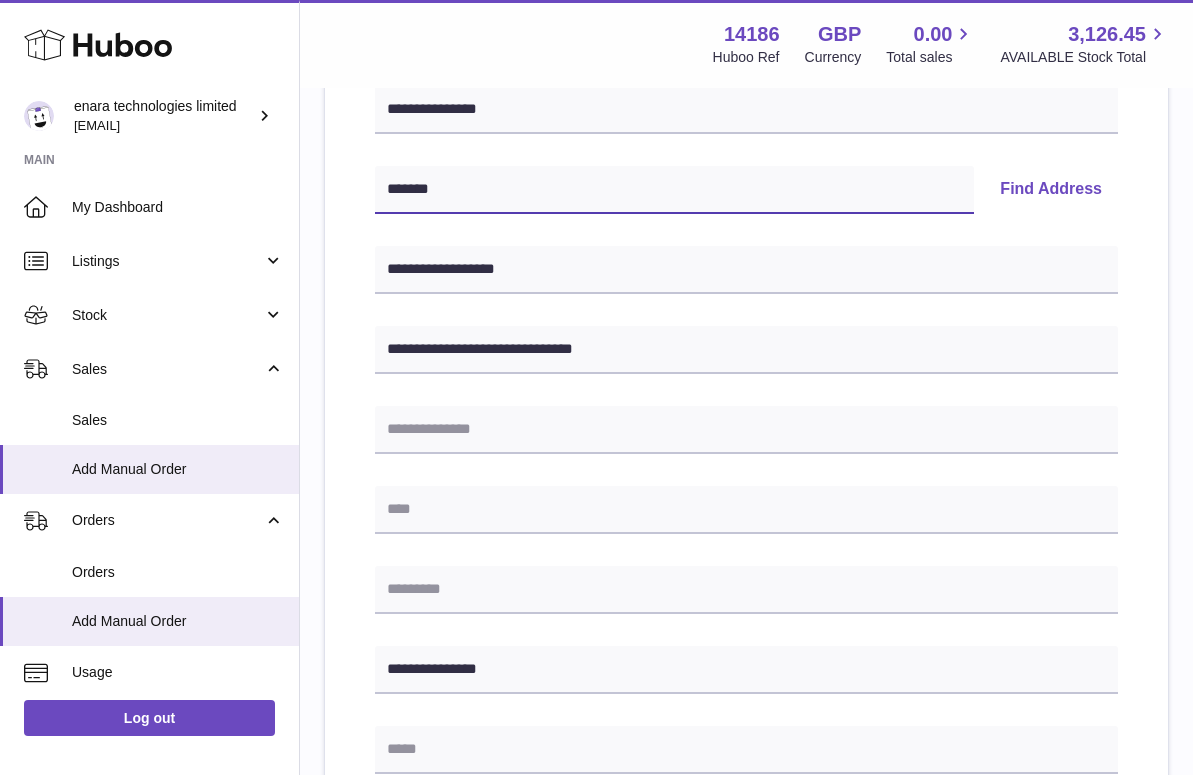 type on "*******" 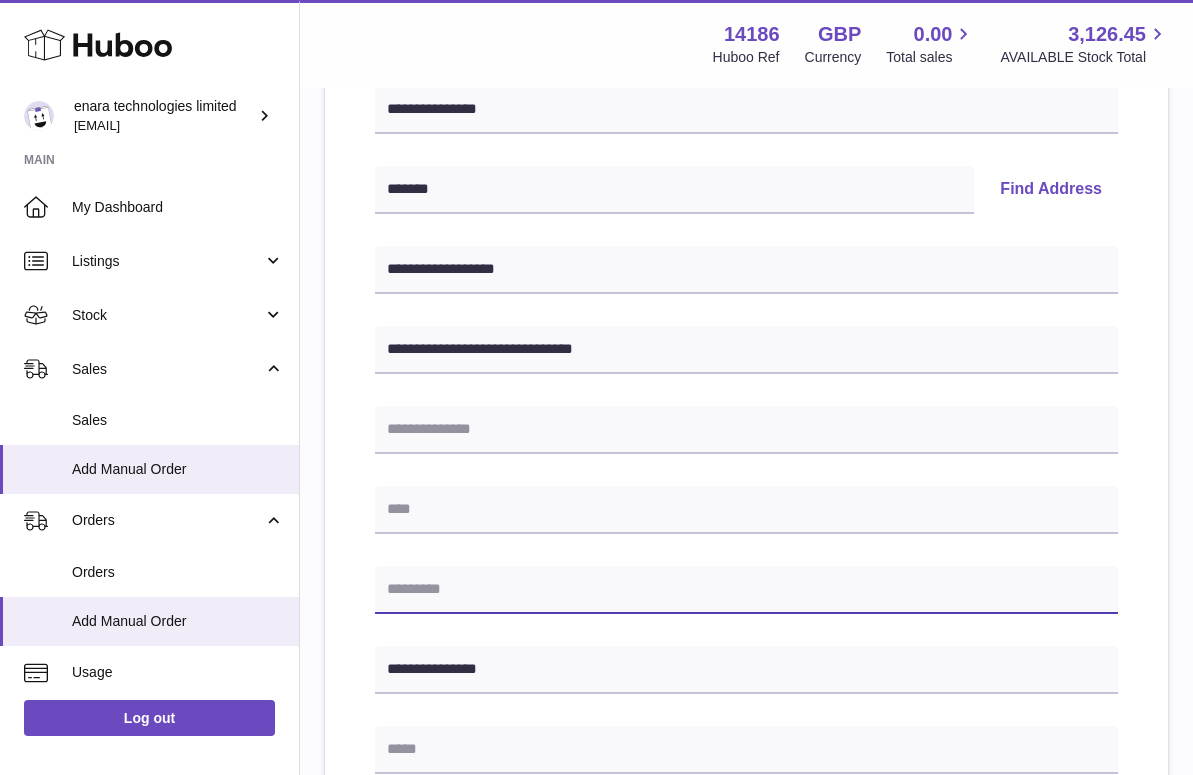 paste on "*******" 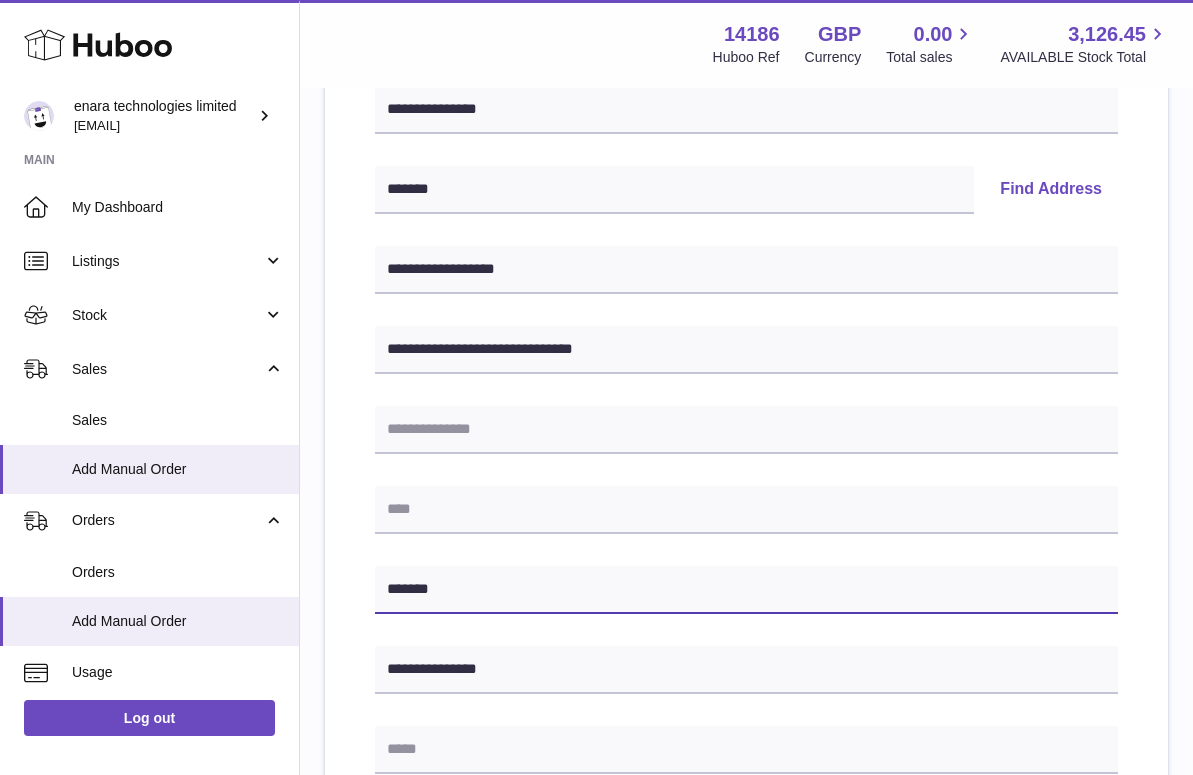 type on "*******" 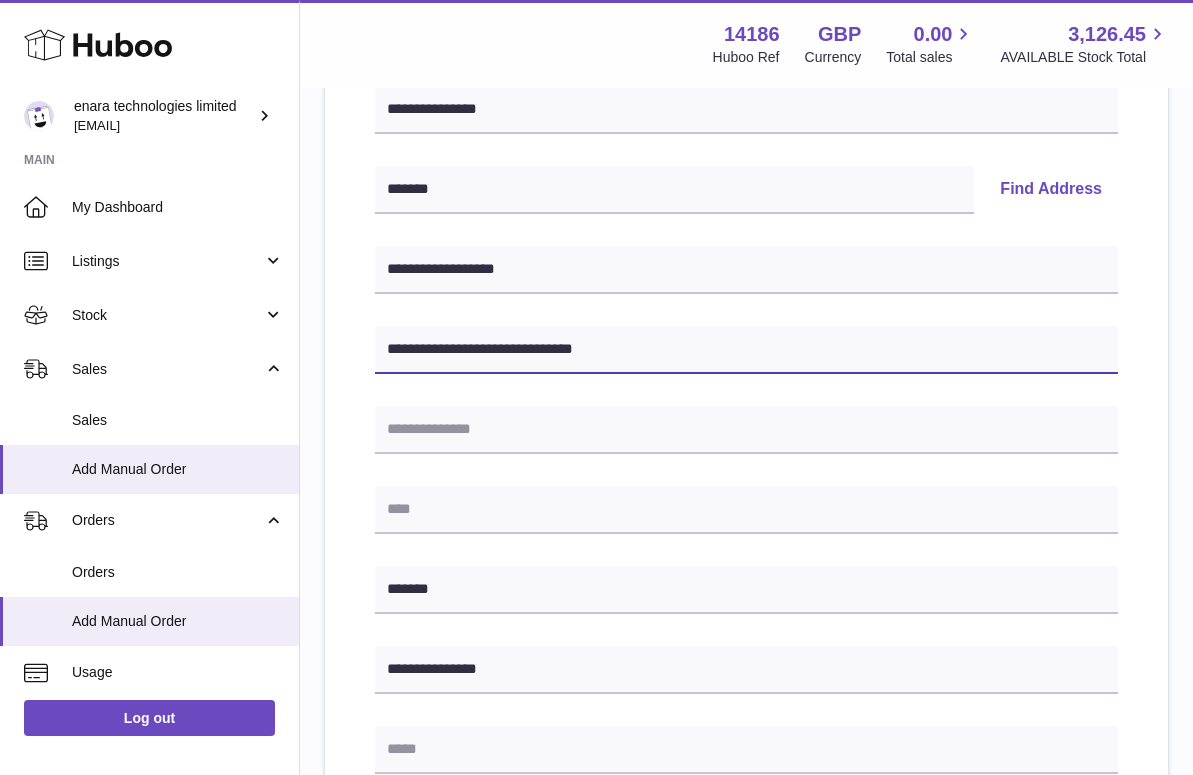 drag, startPoint x: 495, startPoint y: 350, endPoint x: 688, endPoint y: 350, distance: 193 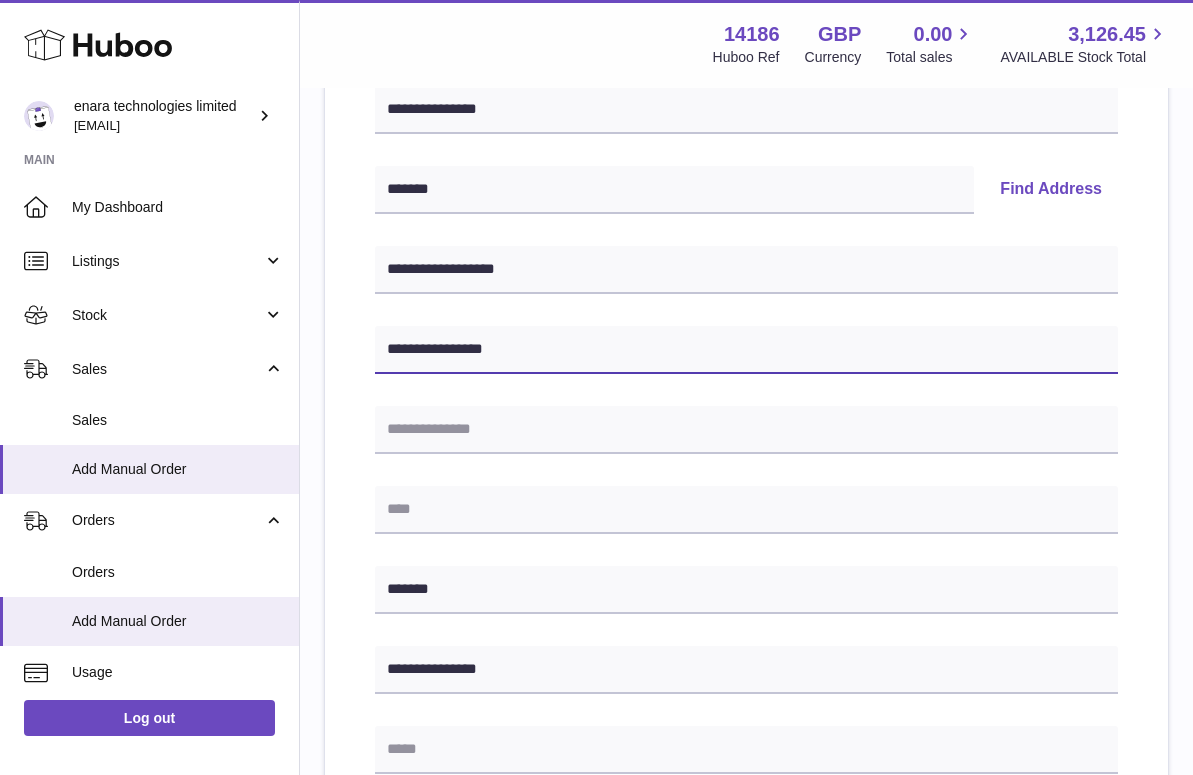 type on "**********" 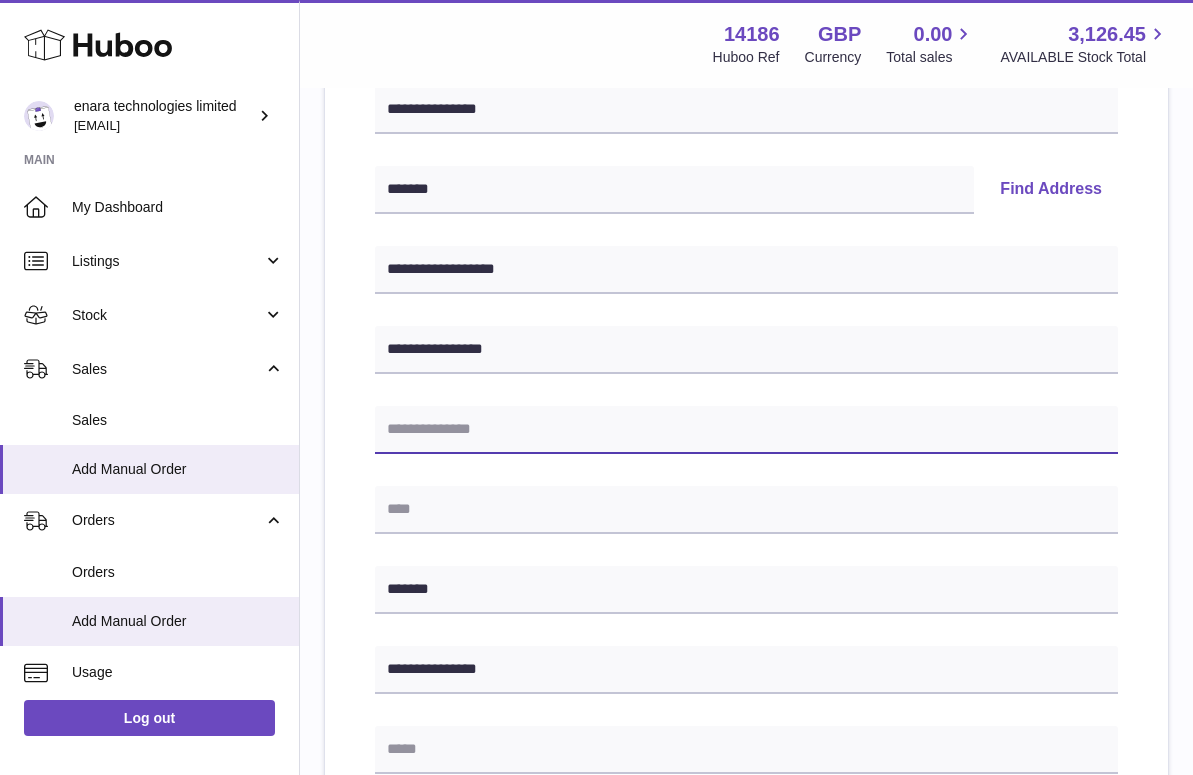 paste on "**********" 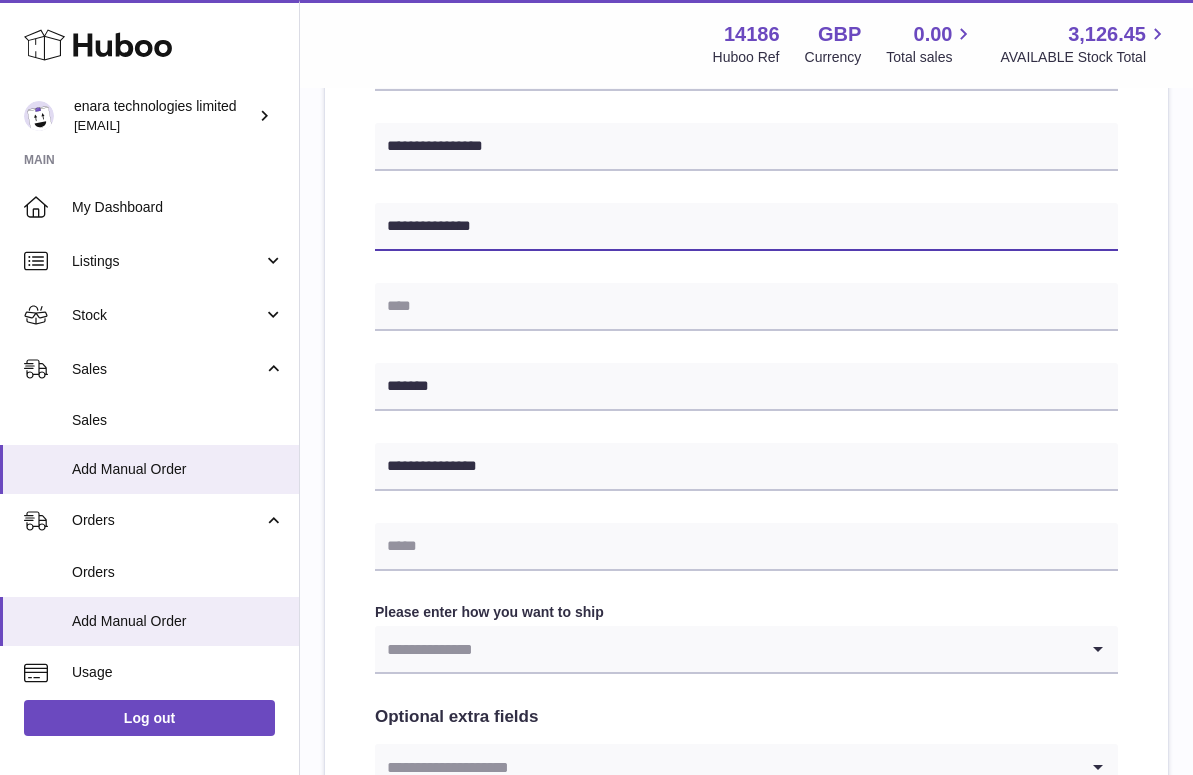 scroll, scrollTop: 565, scrollLeft: 0, axis: vertical 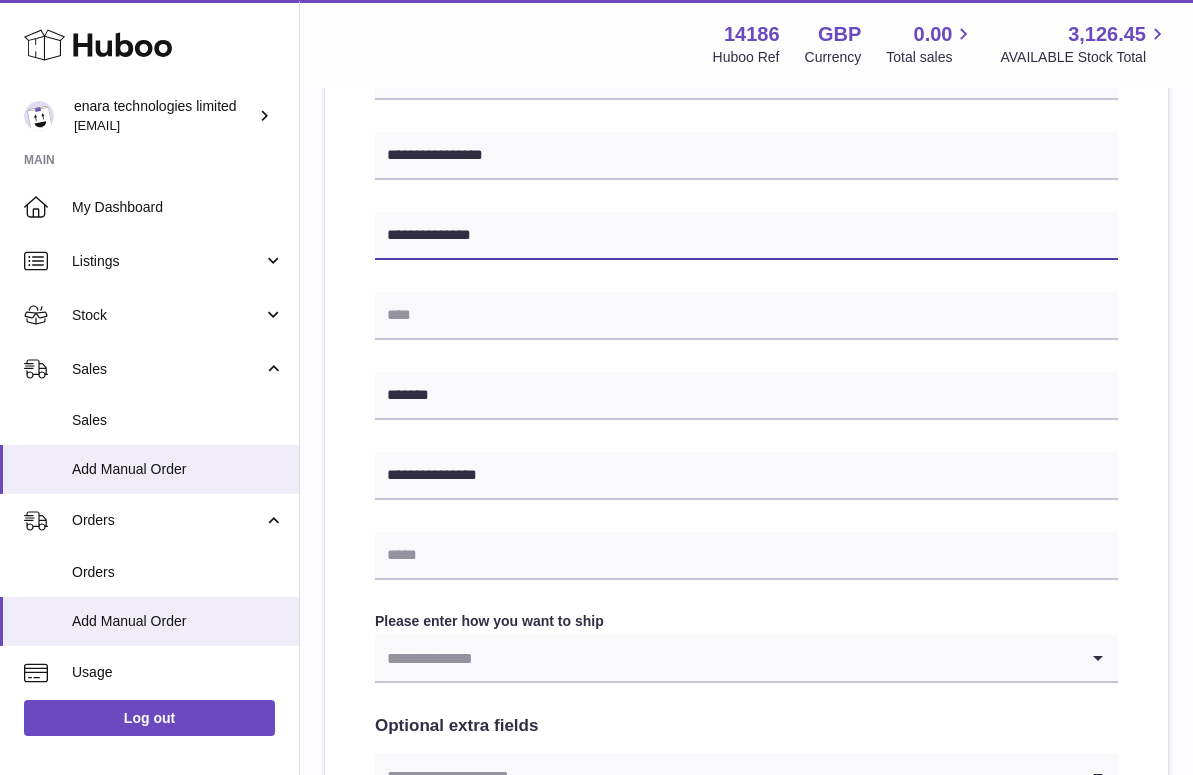 type on "**********" 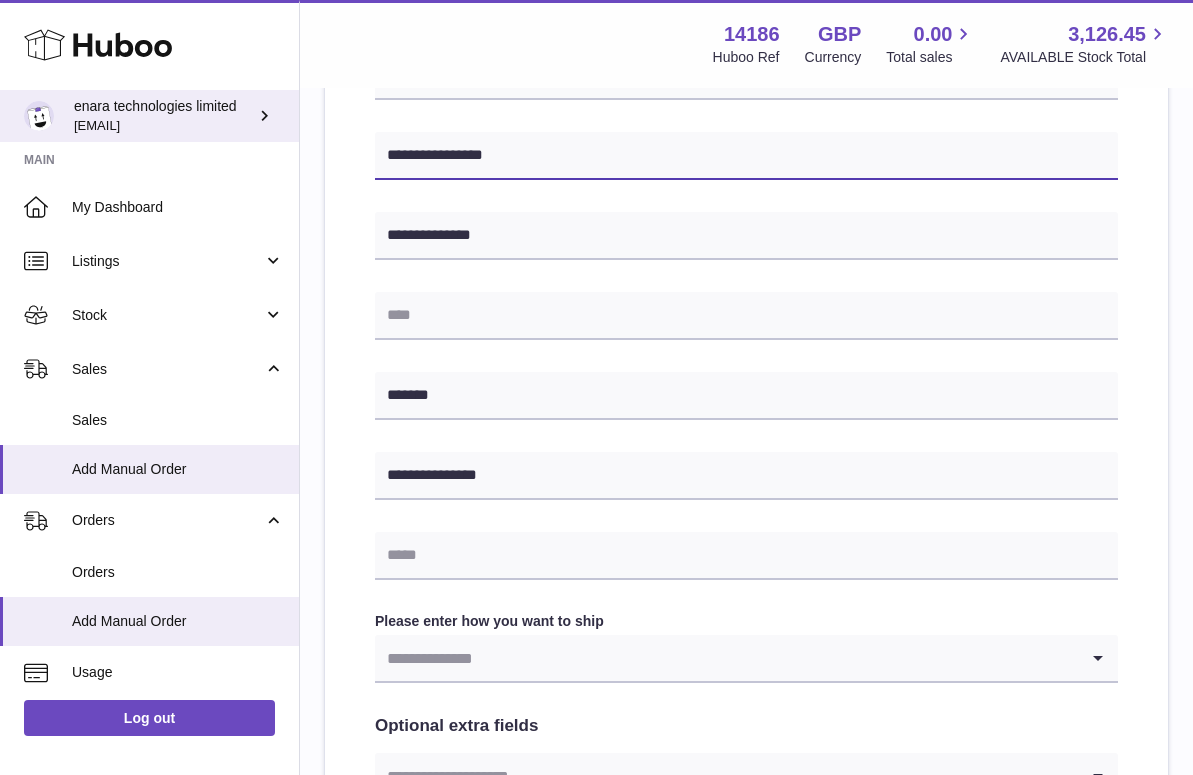 drag, startPoint x: 504, startPoint y: 160, endPoint x: 175, endPoint y: 116, distance: 331.9292 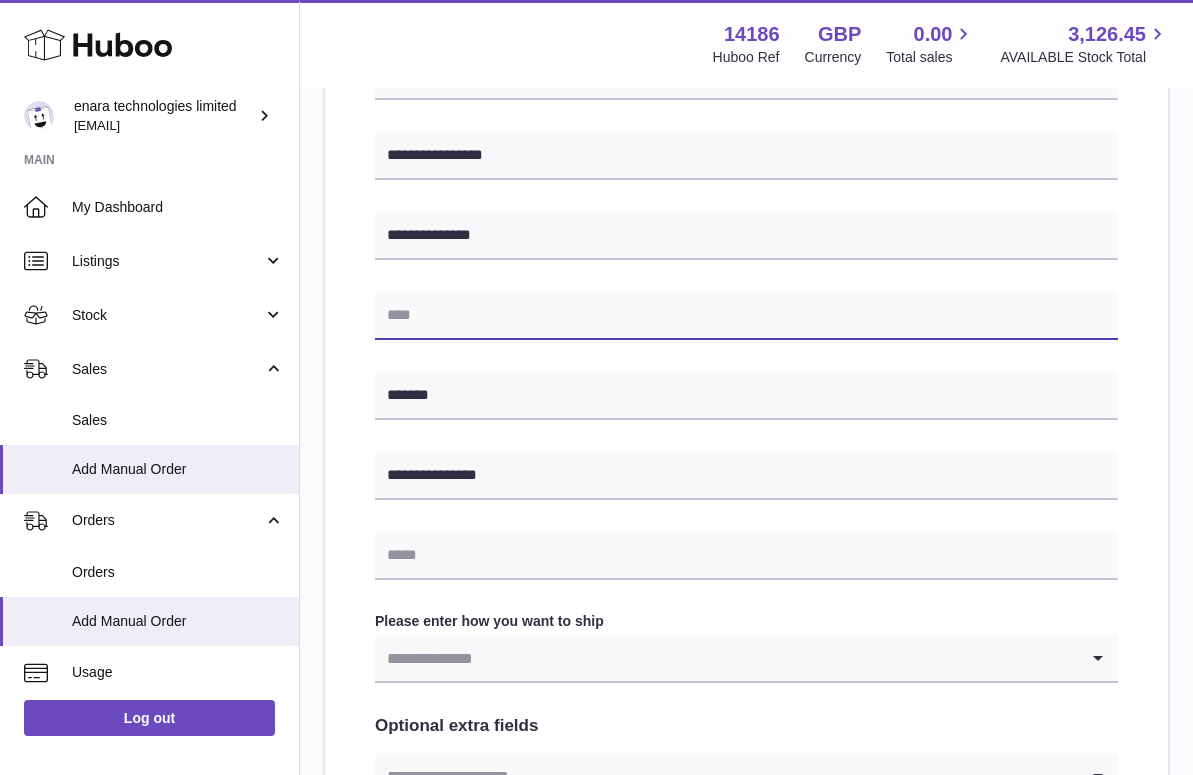 click at bounding box center [746, 316] 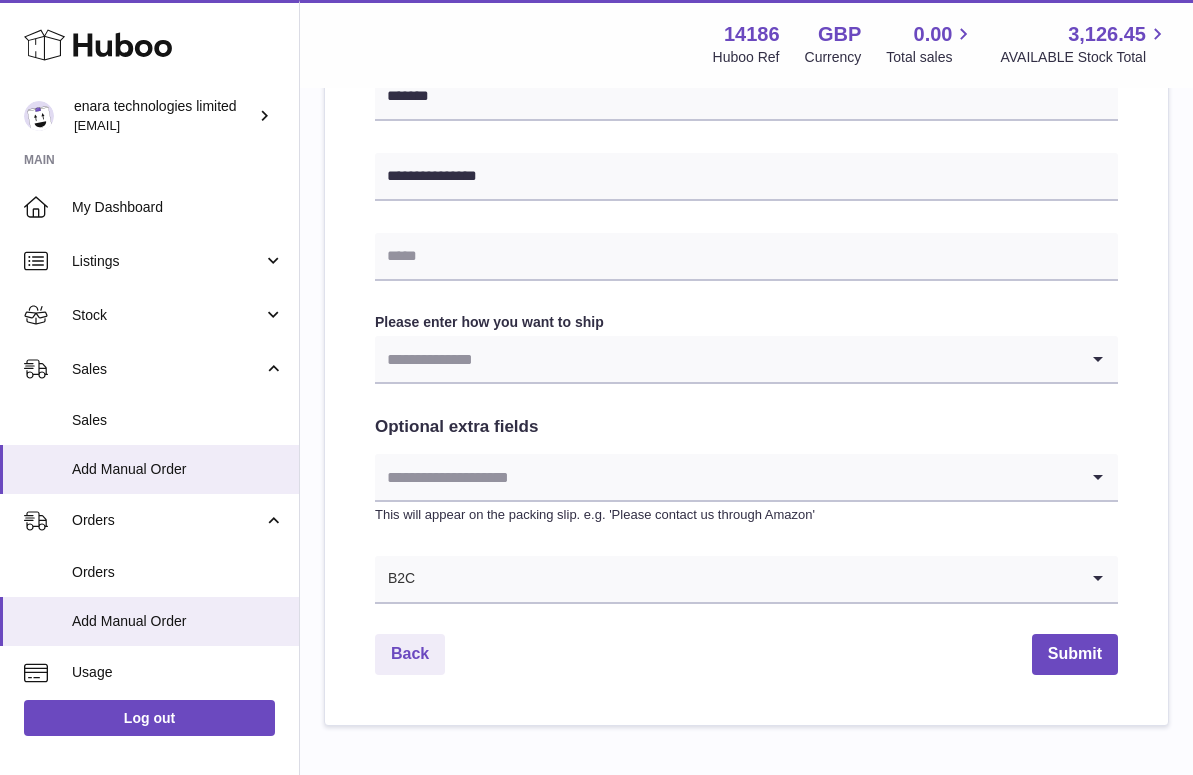 scroll, scrollTop: 864, scrollLeft: 0, axis: vertical 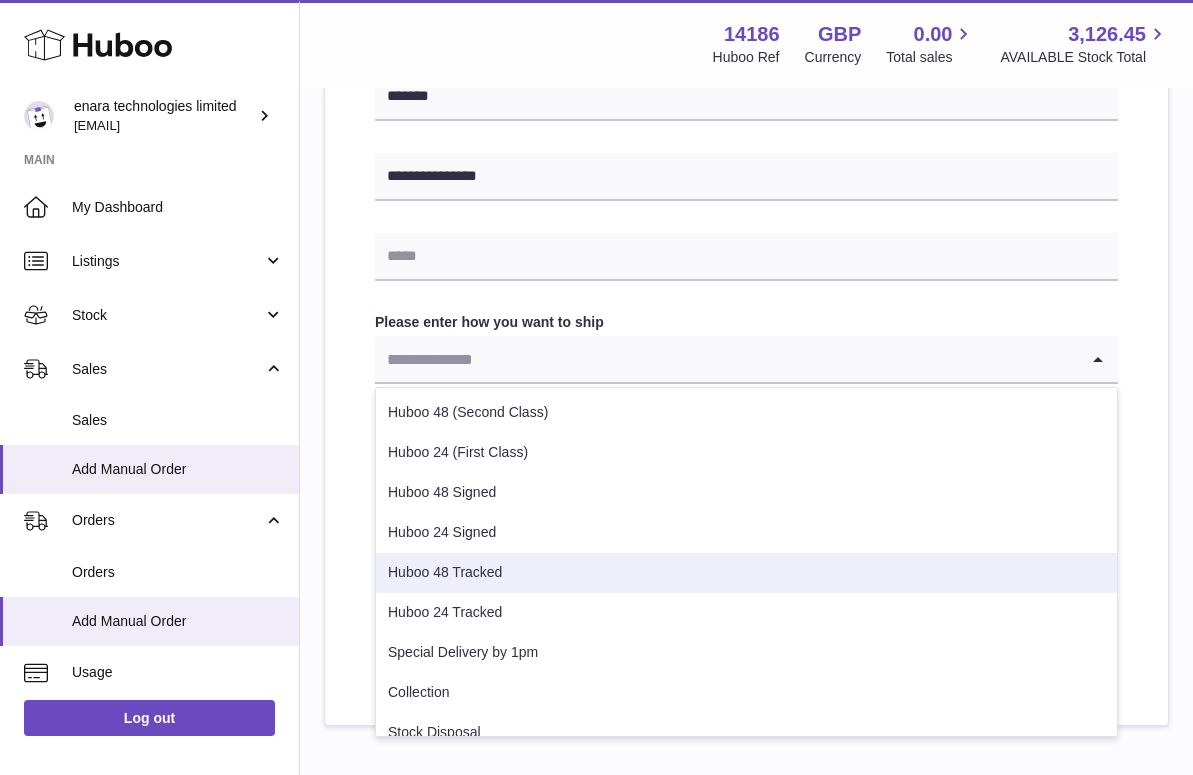 click on "Huboo 48 Tracked" at bounding box center [746, 573] 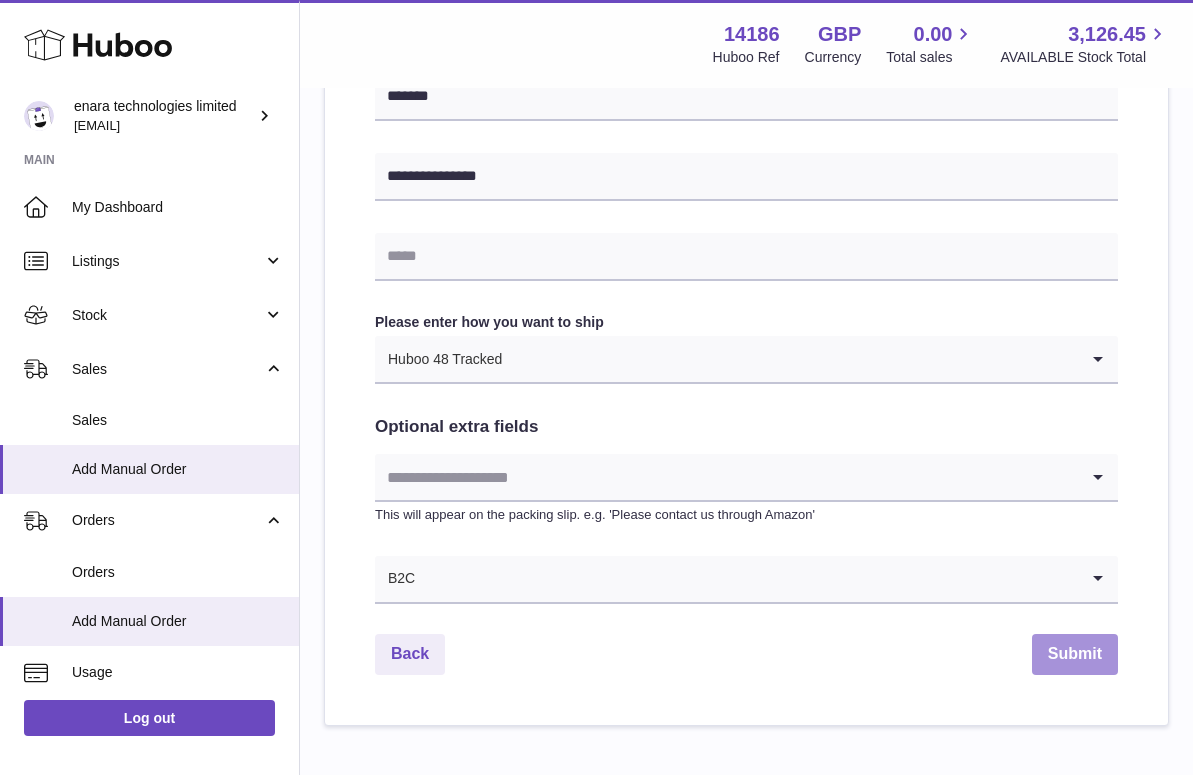 click on "Submit" at bounding box center [1075, 654] 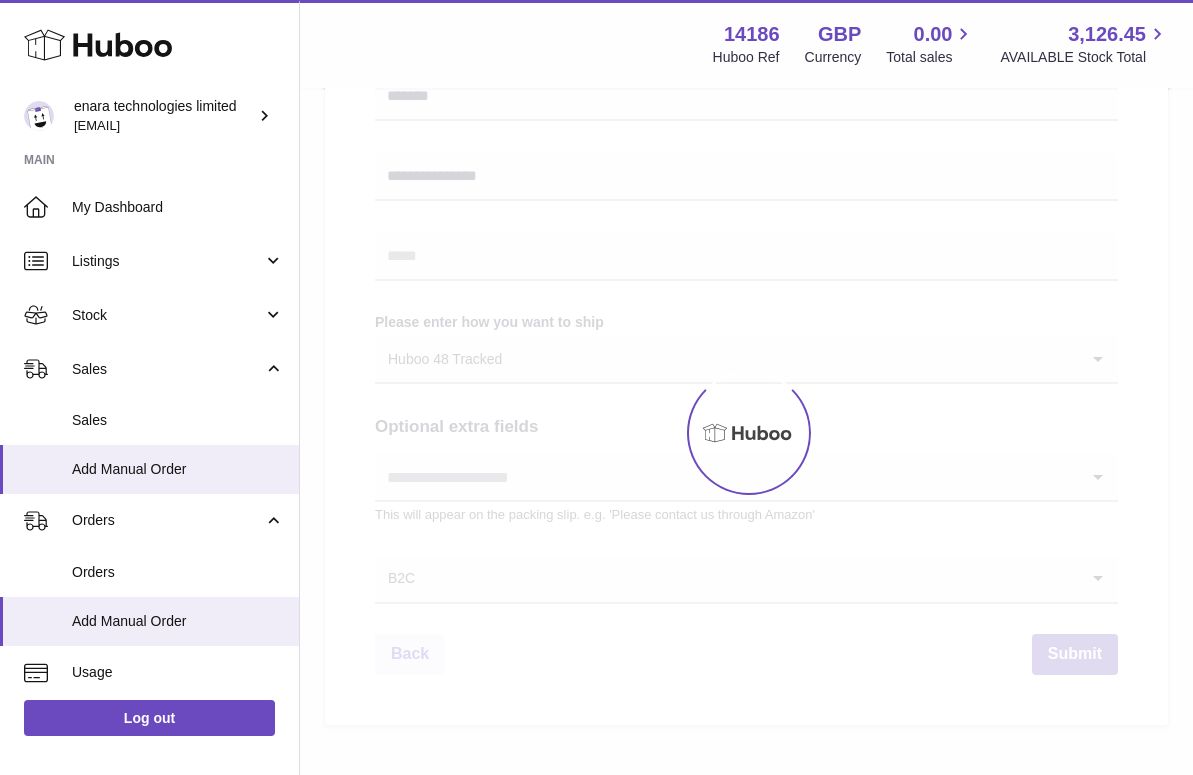scroll, scrollTop: 0, scrollLeft: 0, axis: both 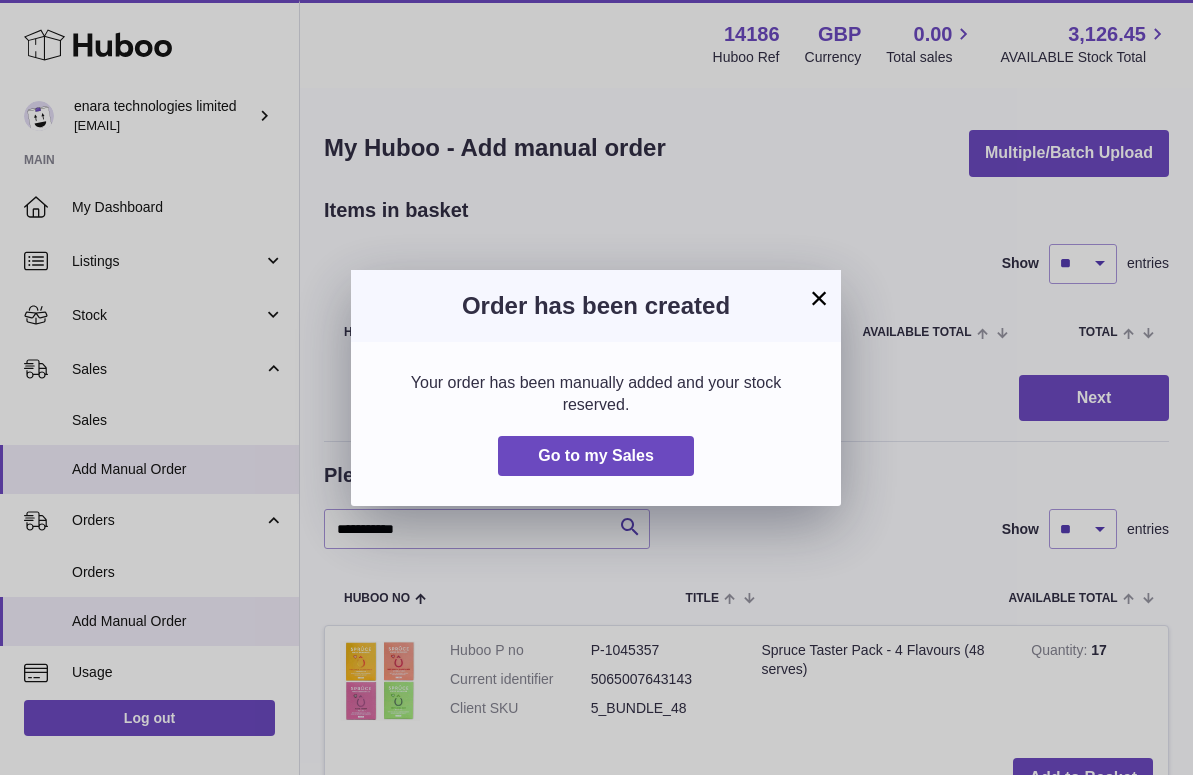 click on "×" at bounding box center (819, 298) 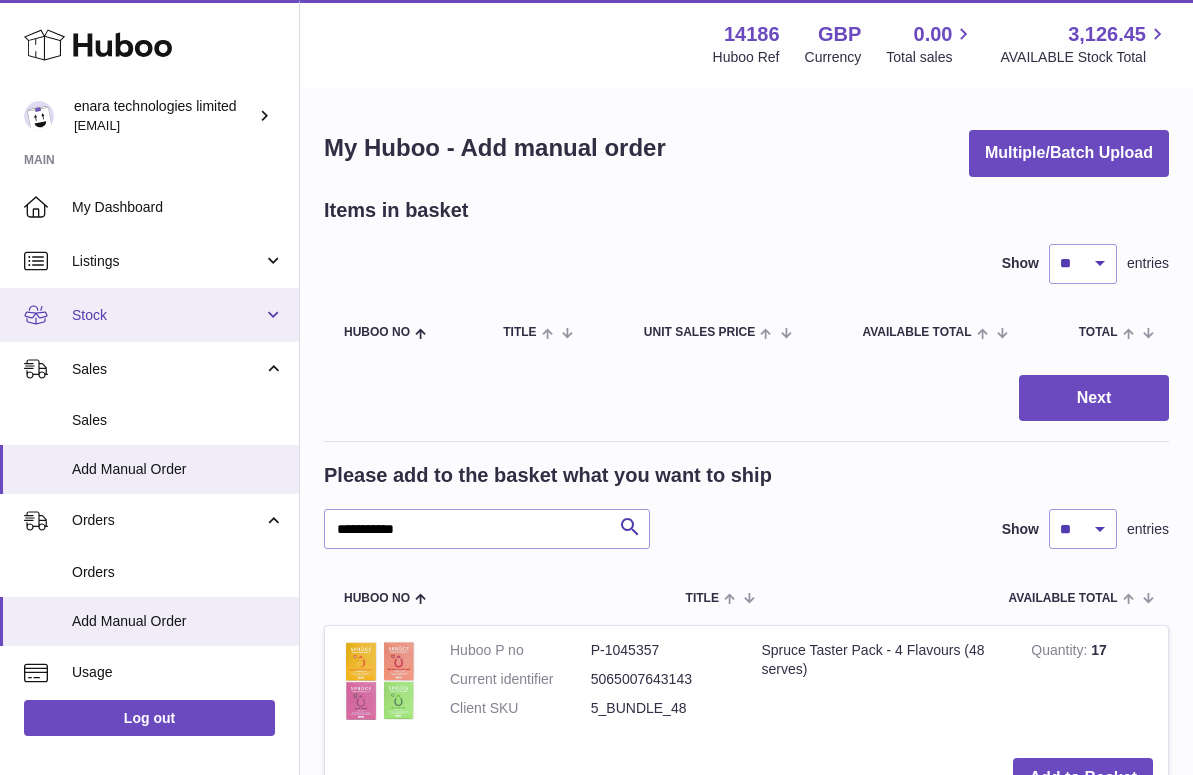 click on "Stock" at bounding box center (149, 315) 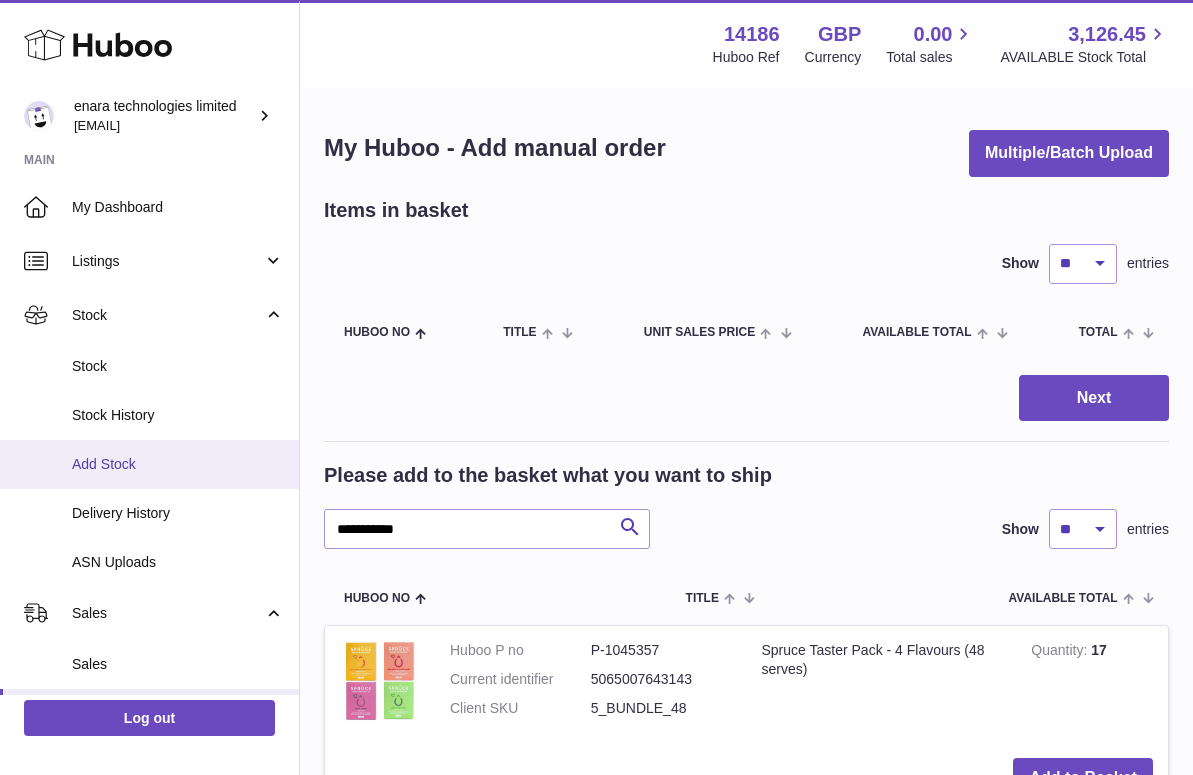 click on "Add Stock" at bounding box center [178, 464] 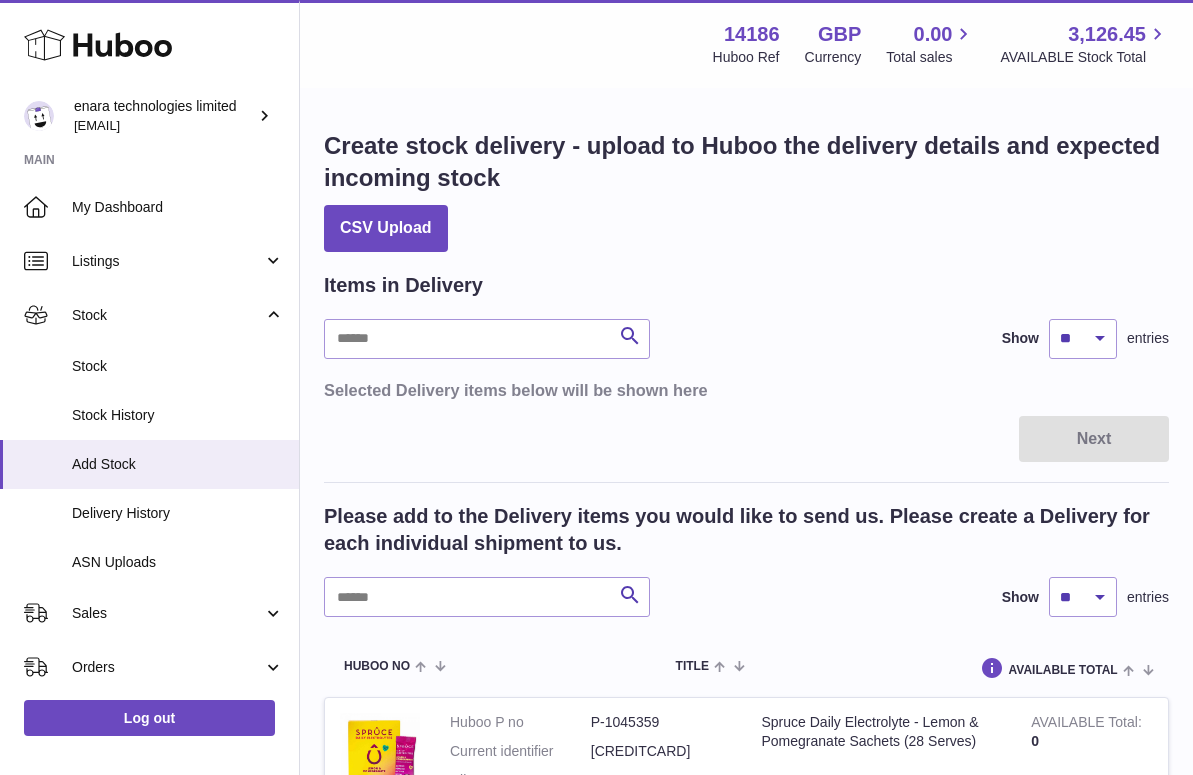 scroll, scrollTop: 0, scrollLeft: 0, axis: both 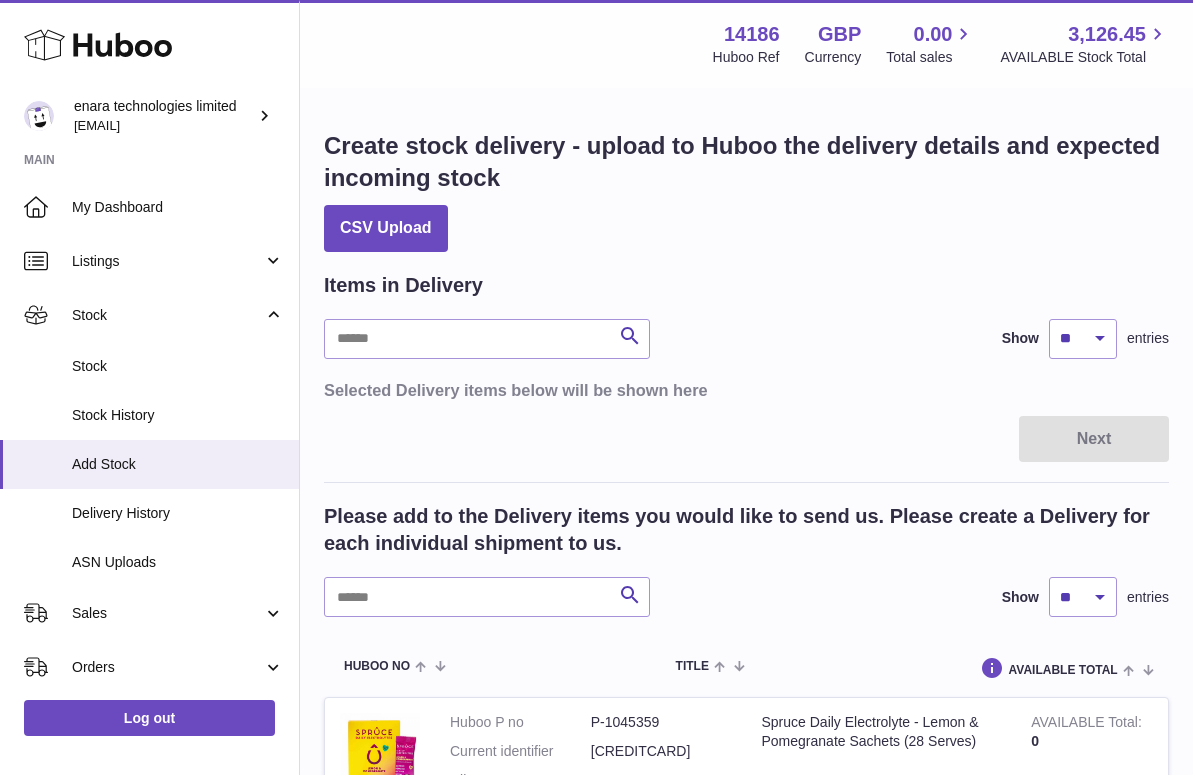 click on "Please add to the Delivery items you would like to send us. Please create a Delivery for each individual shipment to us.       Search
Show
** ** ** ***
entries" at bounding box center (746, 560) 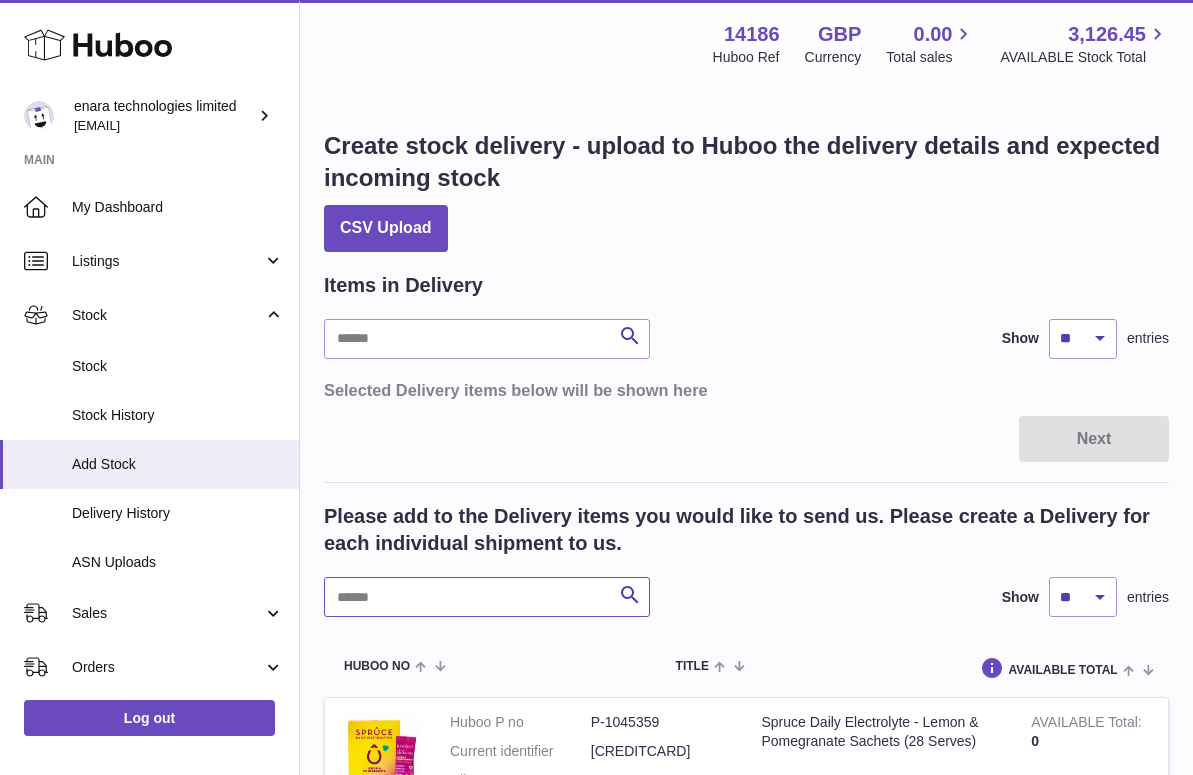 click at bounding box center (487, 597) 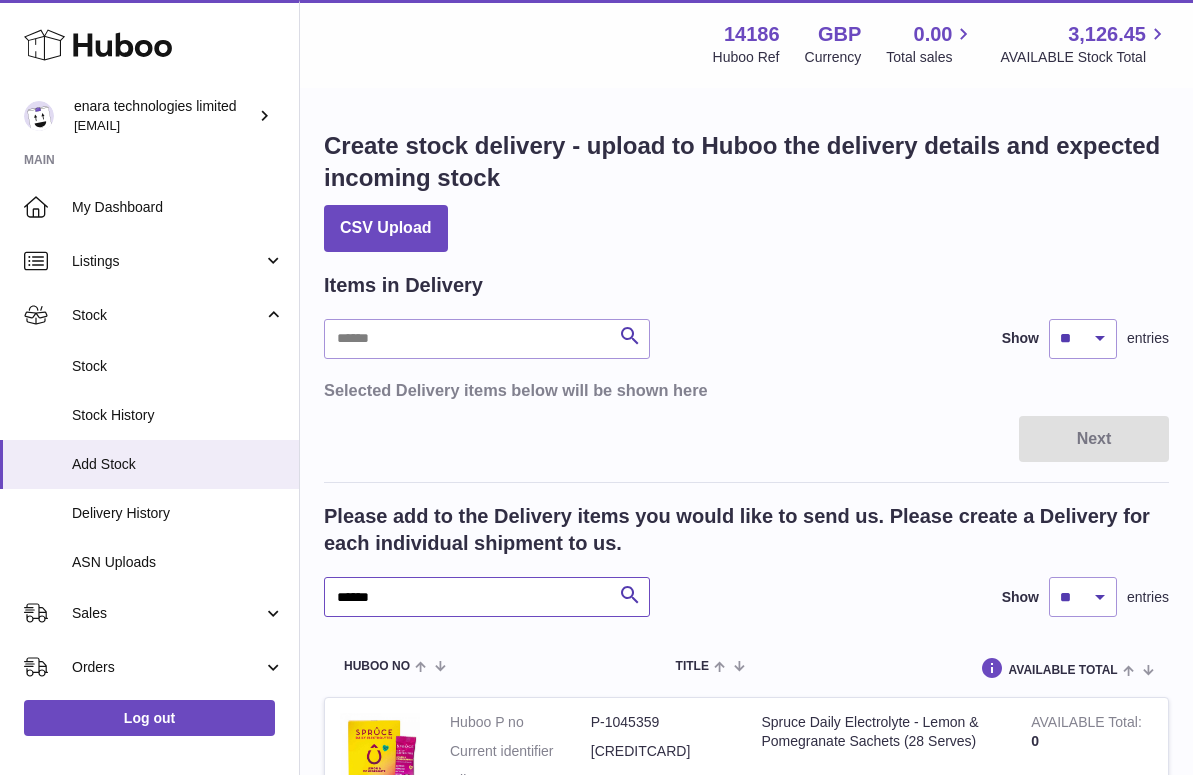 type on "******" 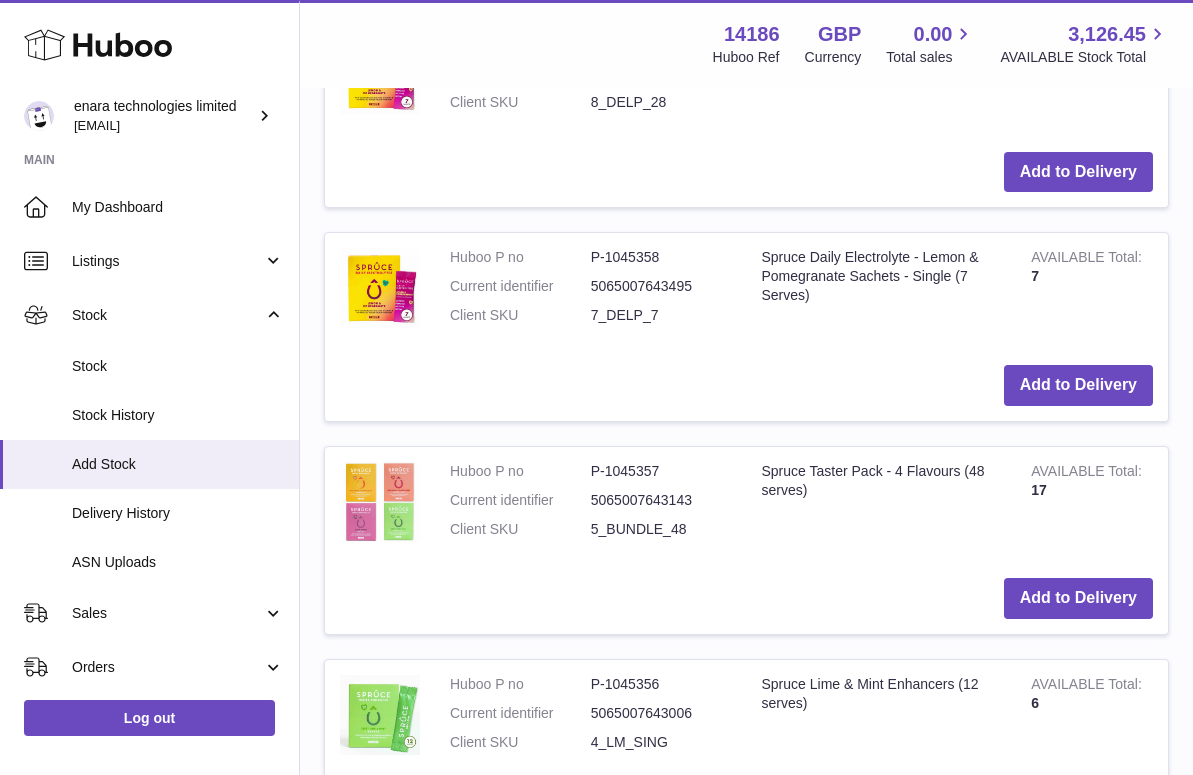 scroll, scrollTop: 680, scrollLeft: 0, axis: vertical 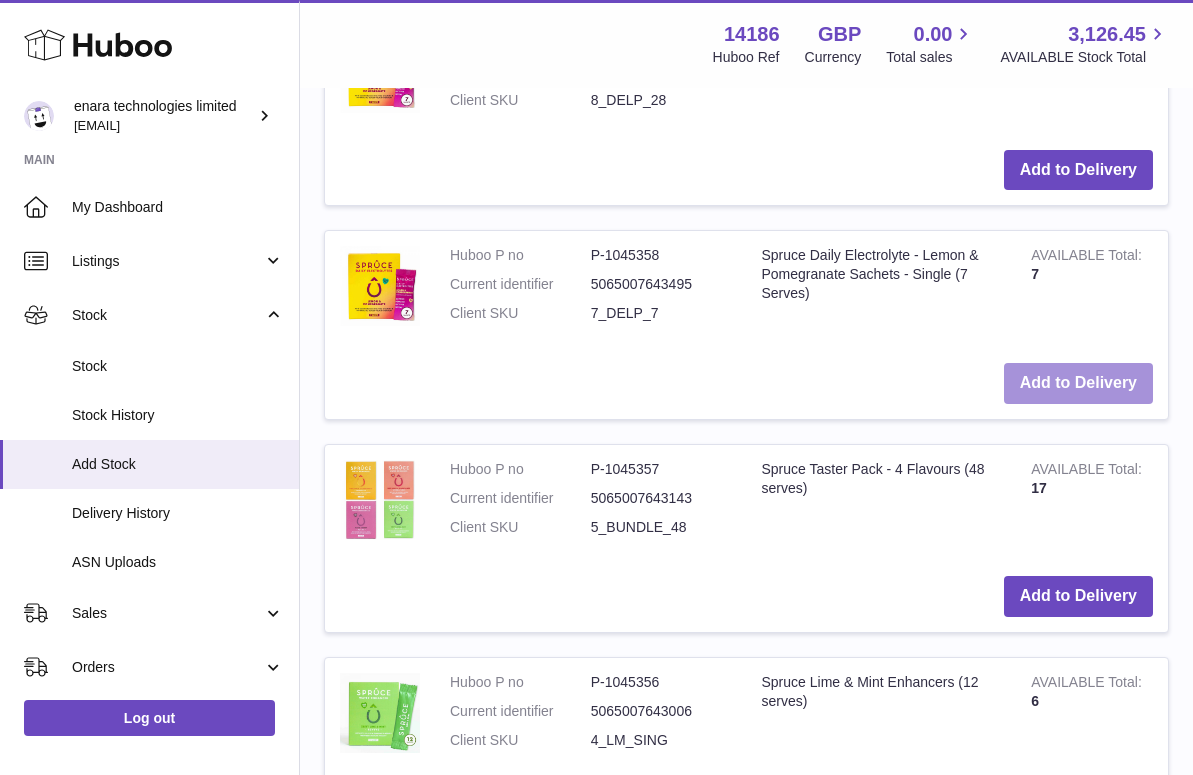 click on "Add to Delivery" at bounding box center (1078, 383) 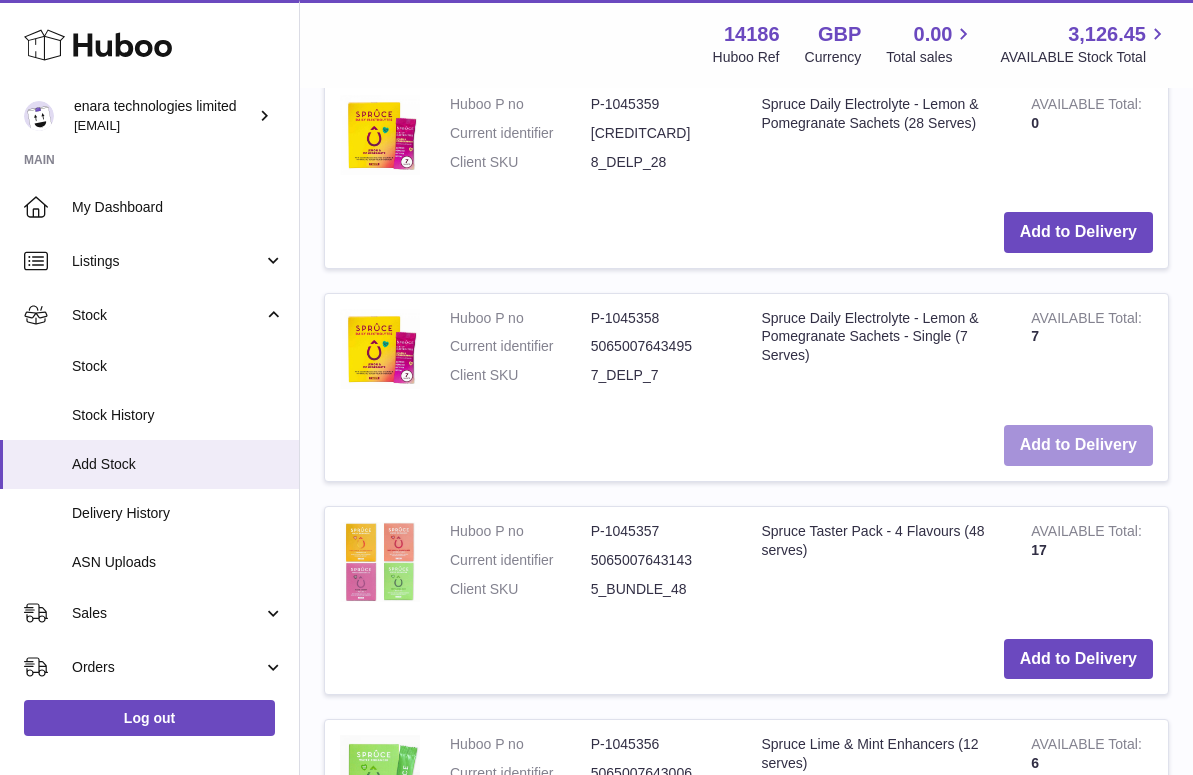 scroll, scrollTop: 969, scrollLeft: 0, axis: vertical 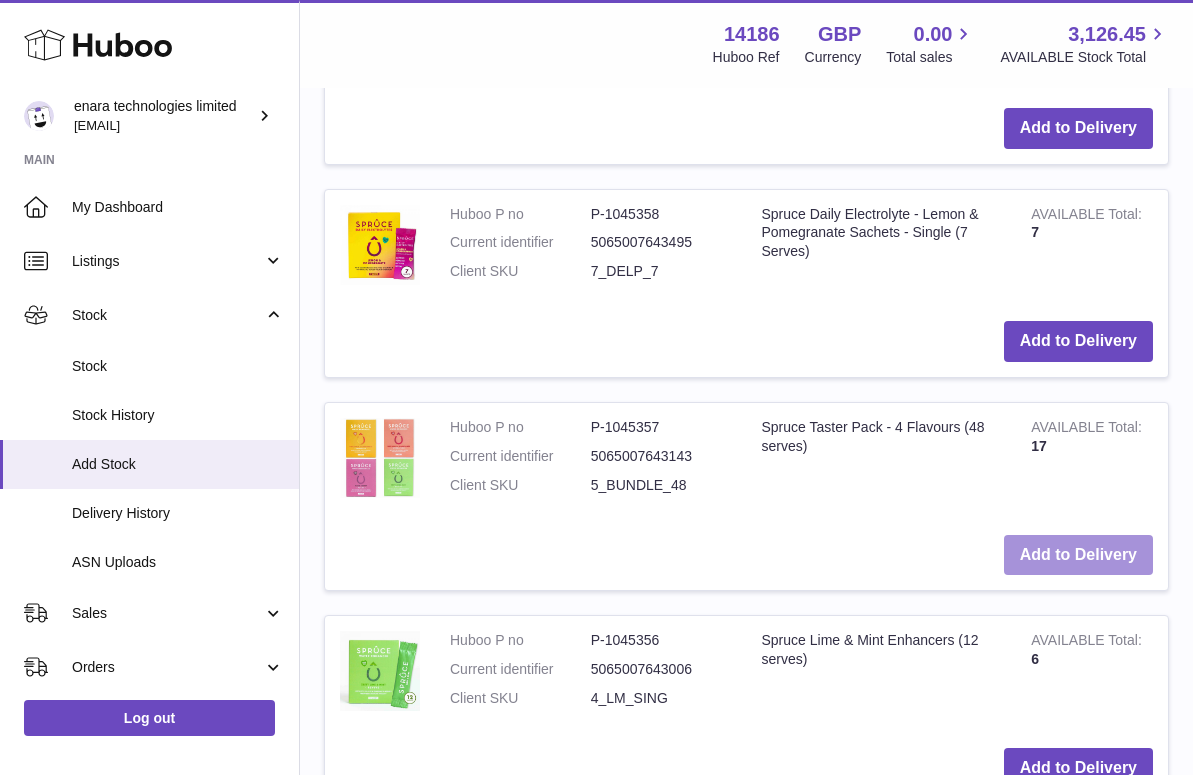click on "Add to Delivery" at bounding box center (1078, 555) 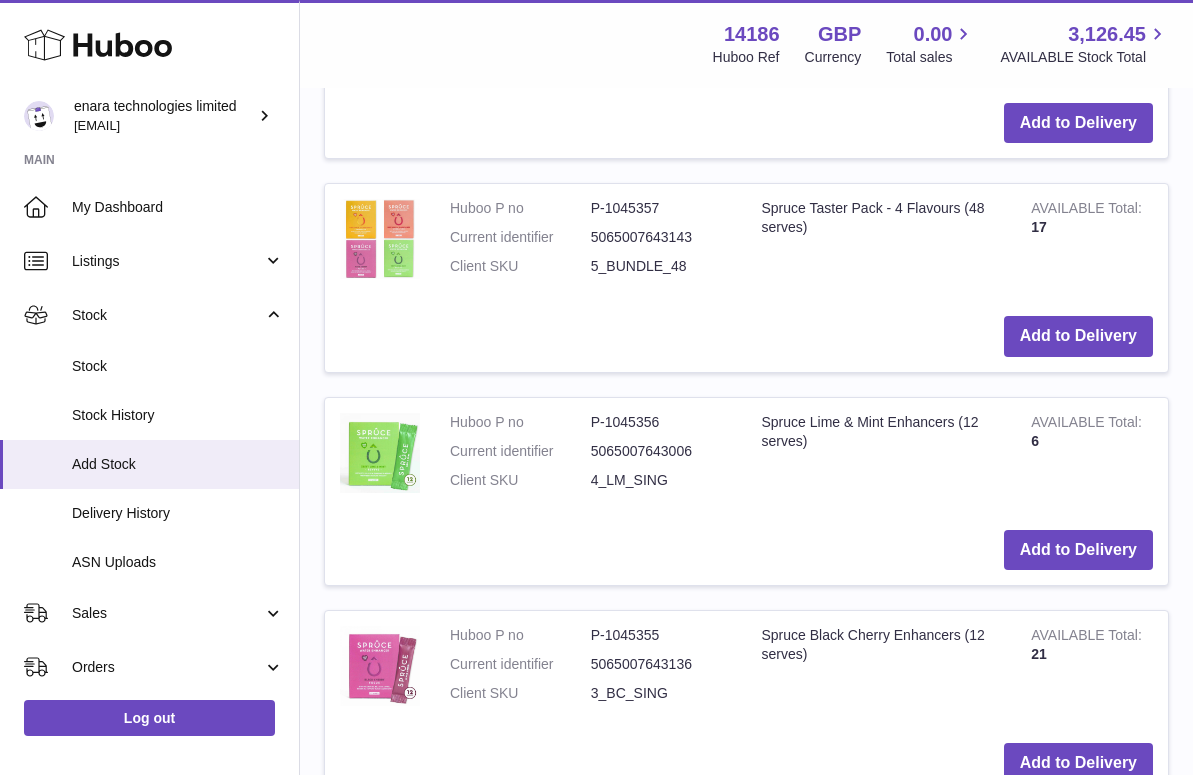scroll, scrollTop: 1408, scrollLeft: 0, axis: vertical 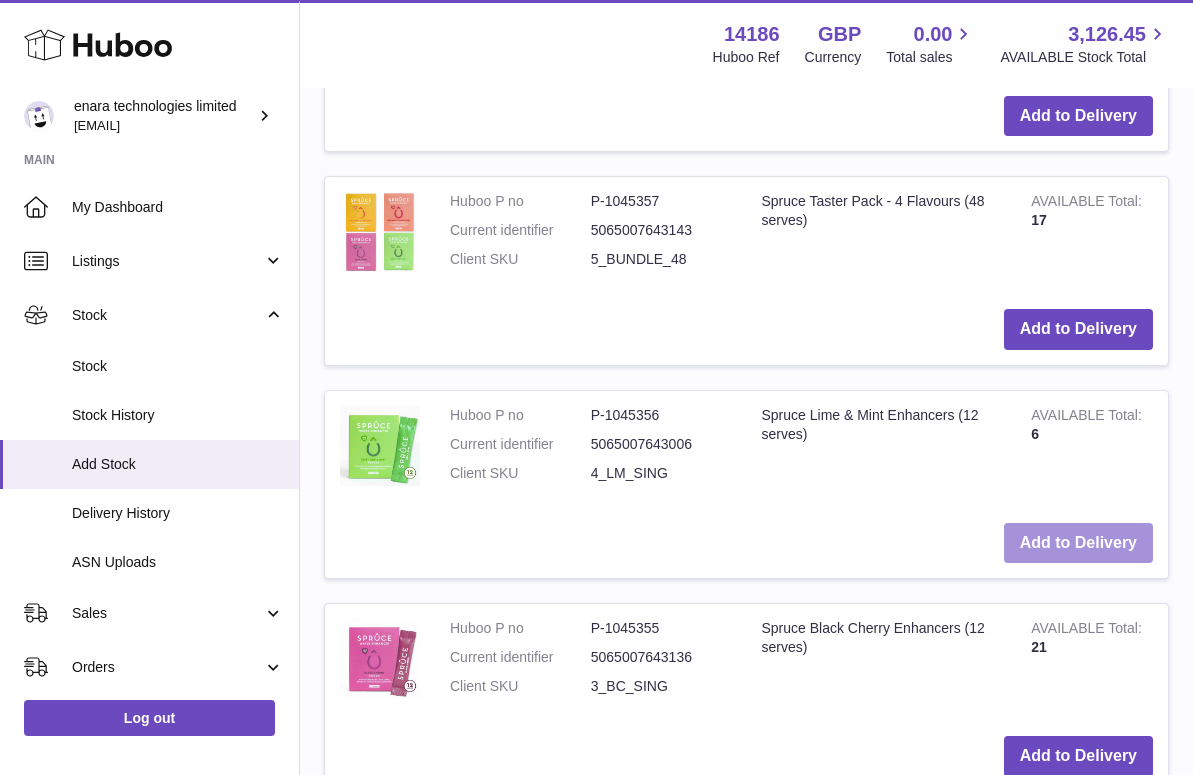 click on "Add to Delivery" at bounding box center [1078, 543] 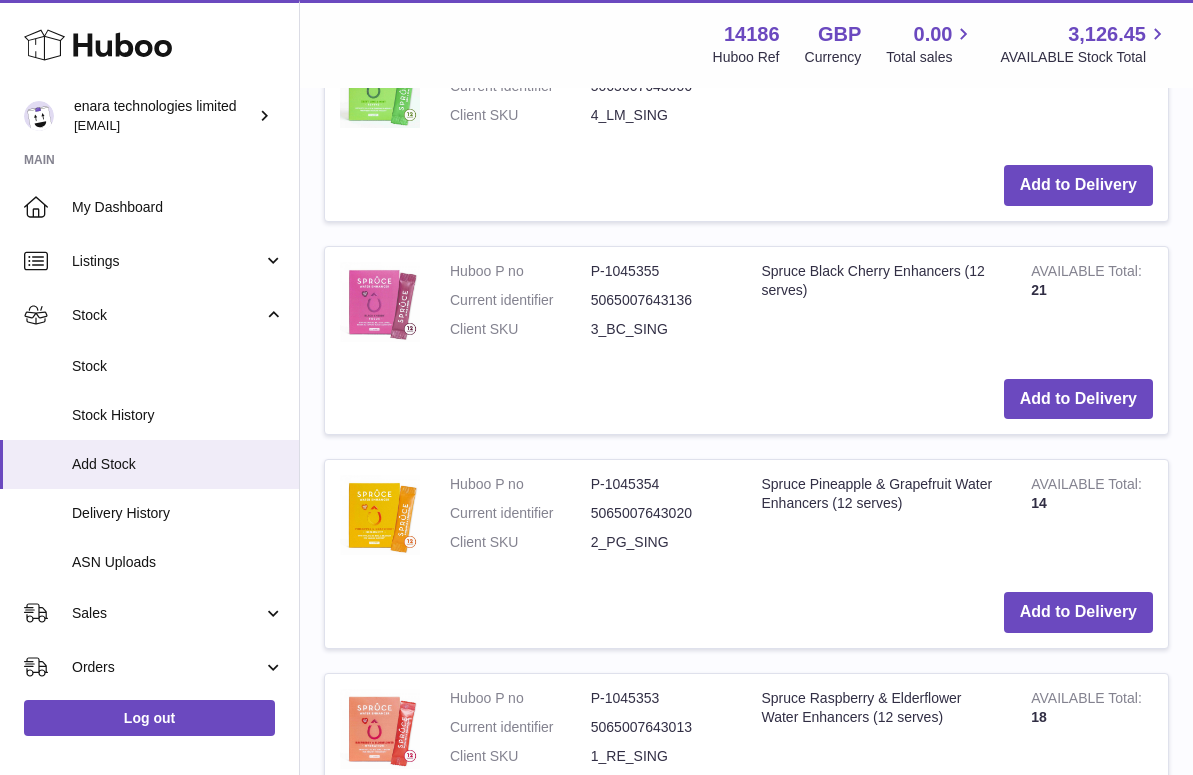 scroll, scrollTop: 2000, scrollLeft: 0, axis: vertical 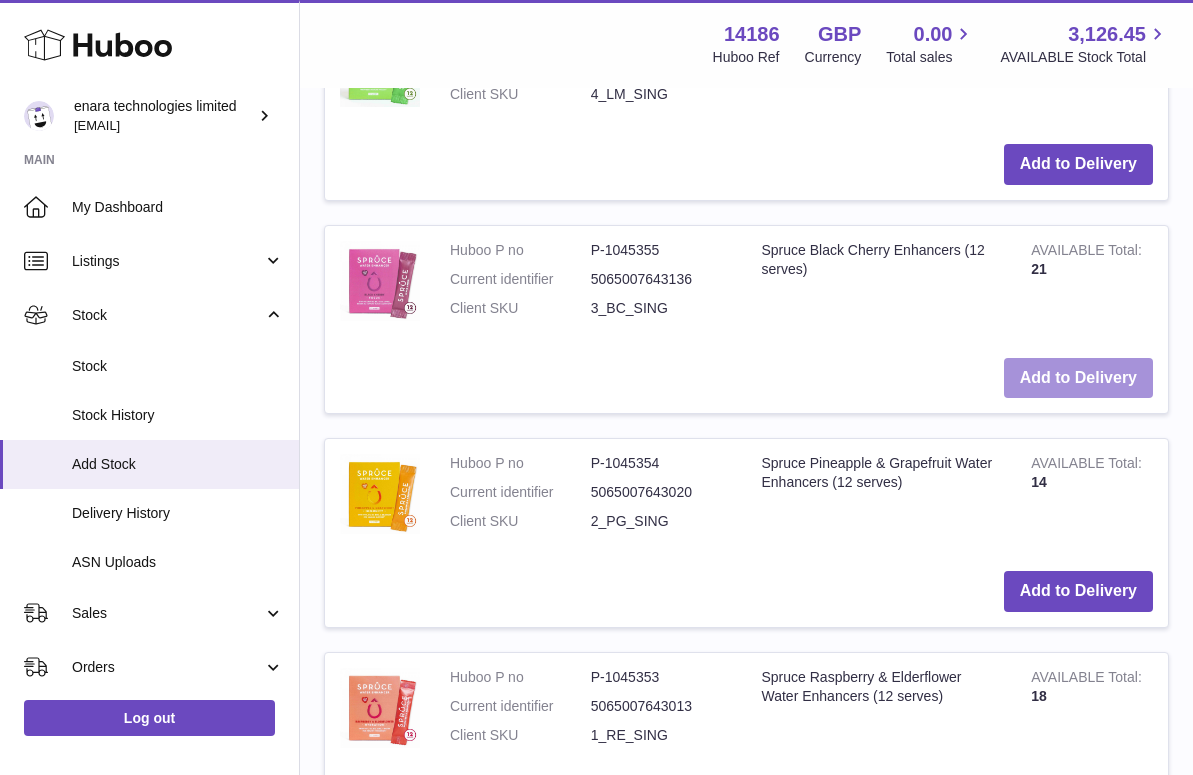 click on "Add to Delivery" at bounding box center [1078, 378] 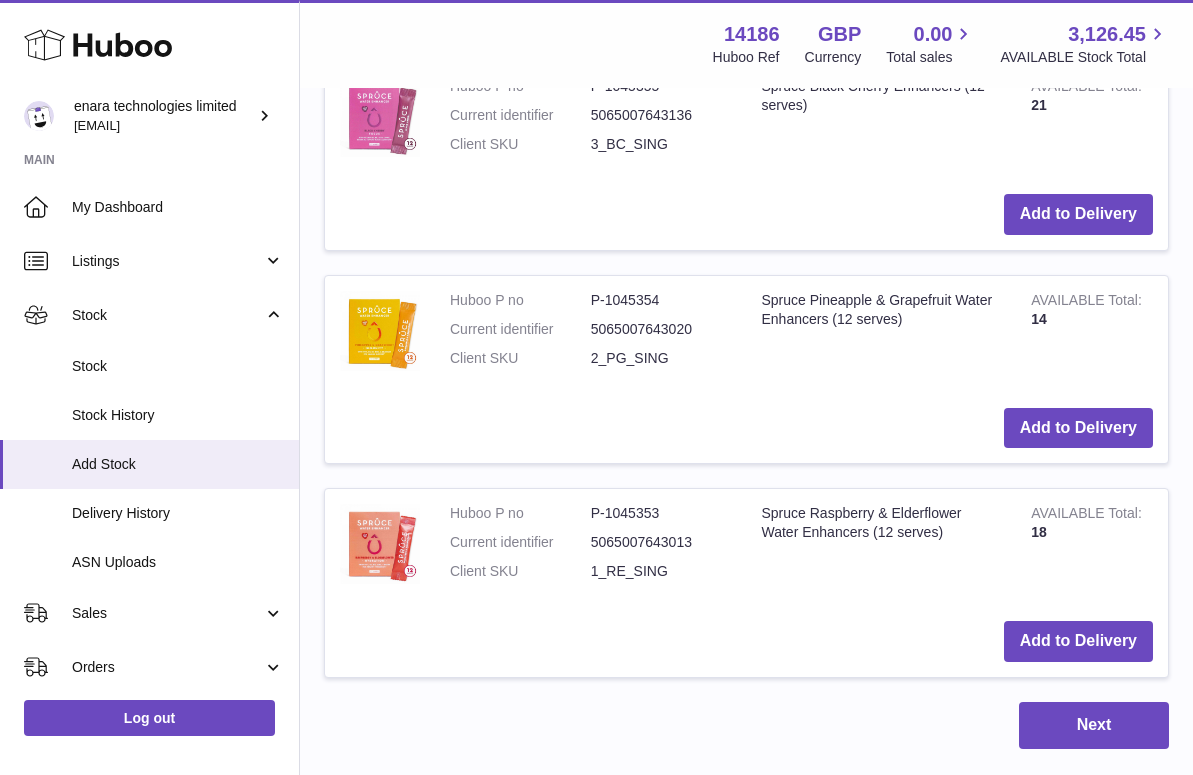 scroll, scrollTop: 2409, scrollLeft: 0, axis: vertical 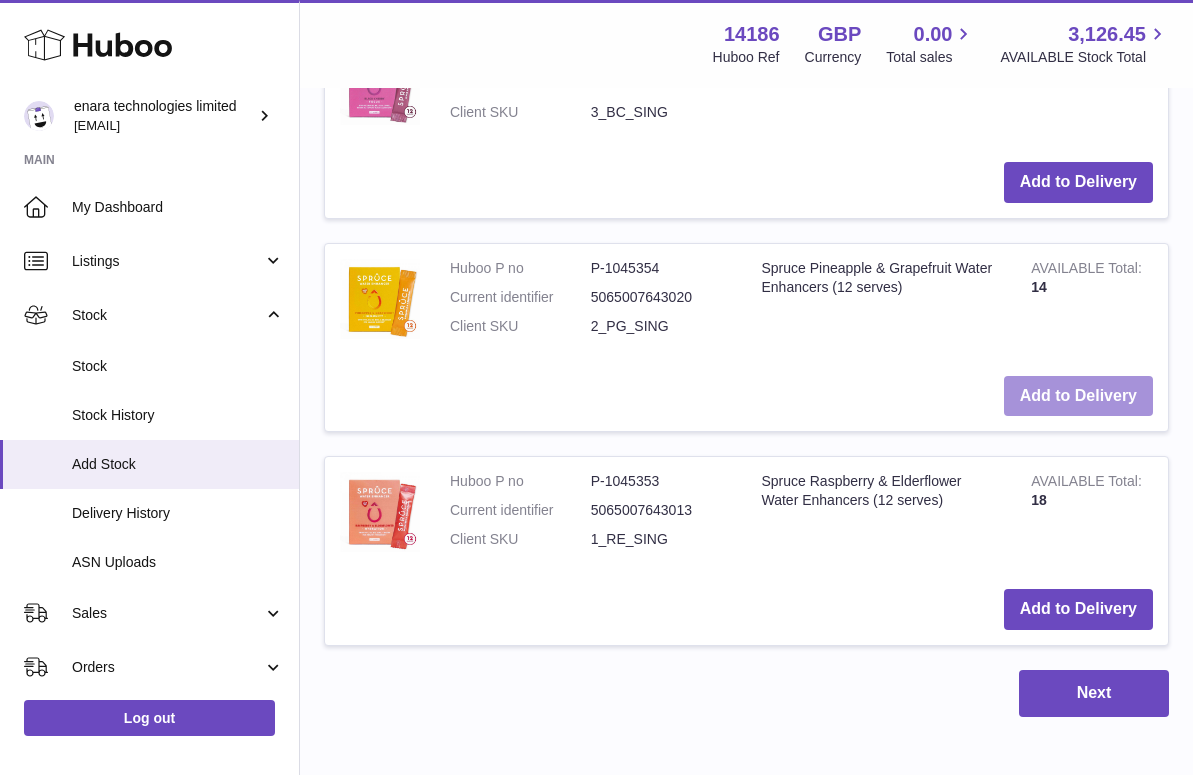 click on "Add to Delivery" at bounding box center [1078, 396] 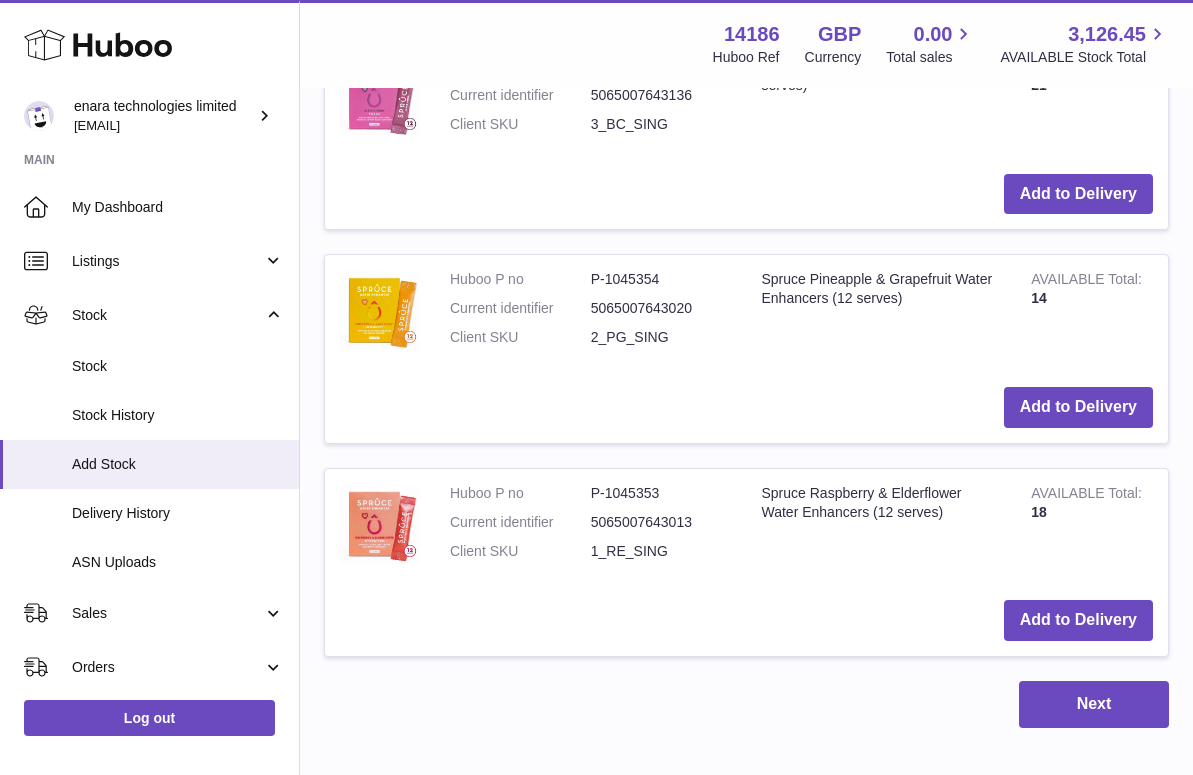 scroll, scrollTop: 2668, scrollLeft: 0, axis: vertical 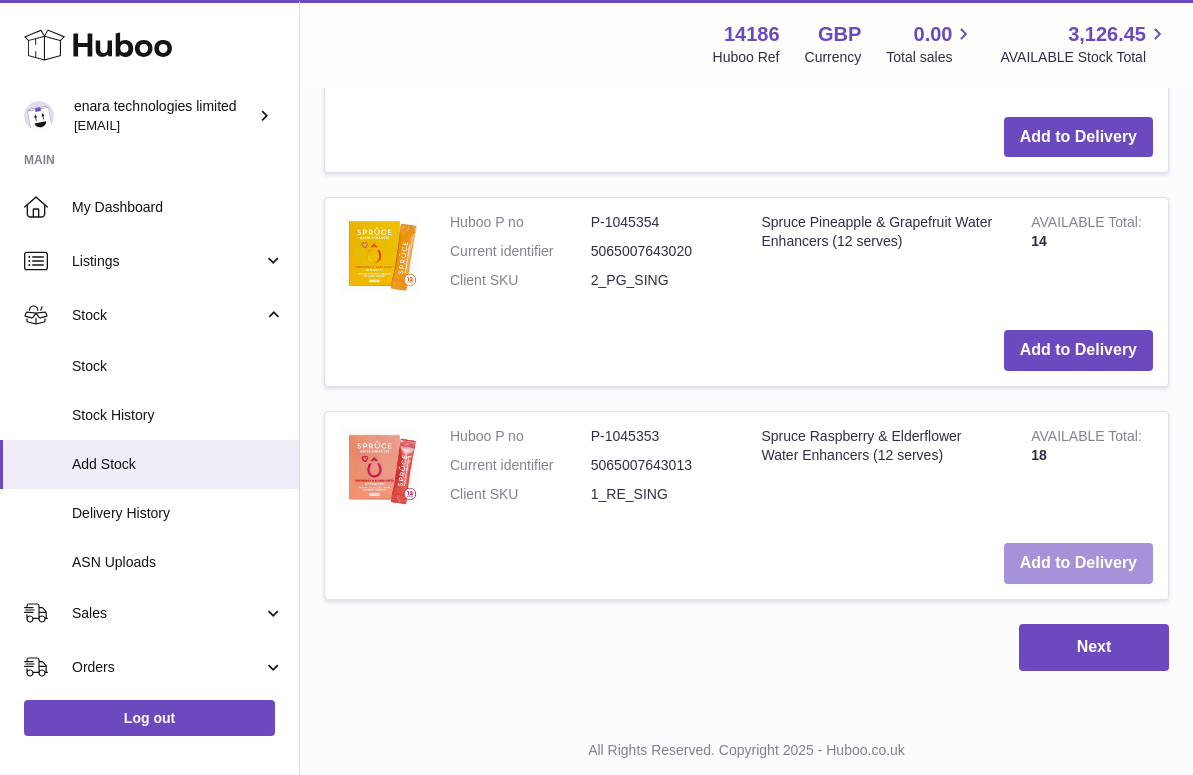 click on "Add to Delivery" at bounding box center (1078, 563) 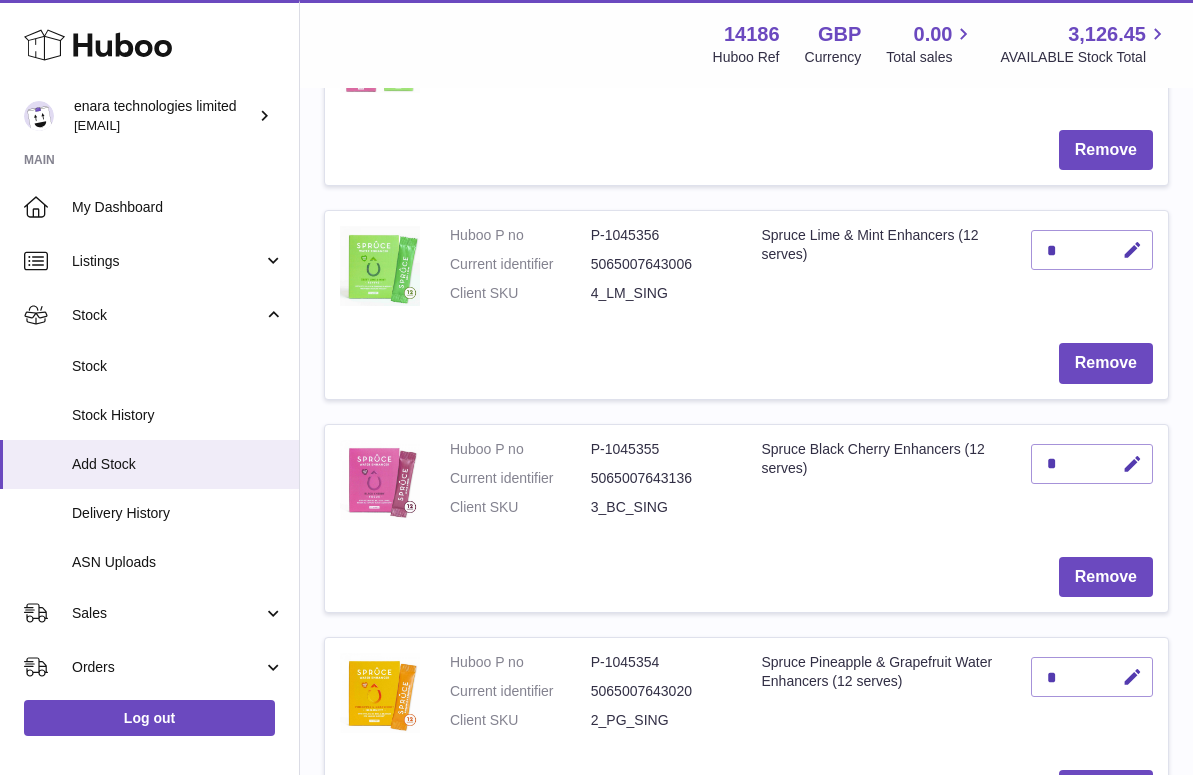 scroll, scrollTop: 657, scrollLeft: 0, axis: vertical 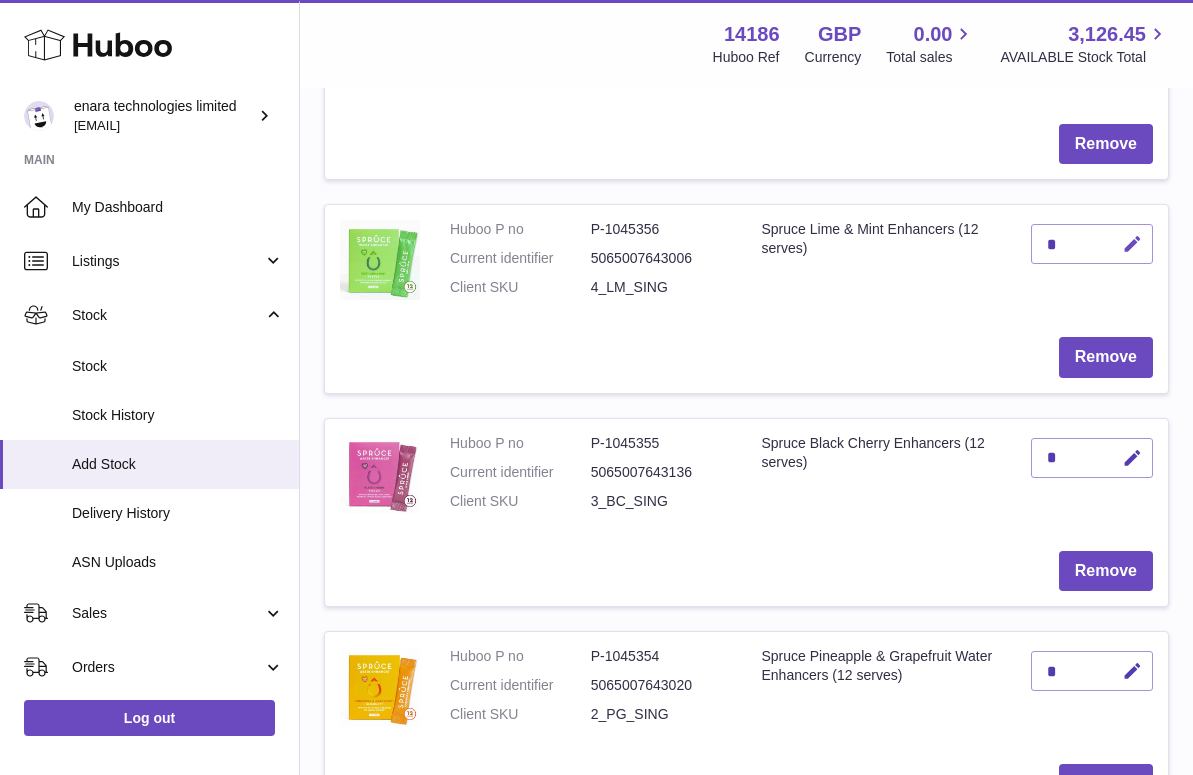 click at bounding box center [1132, 244] 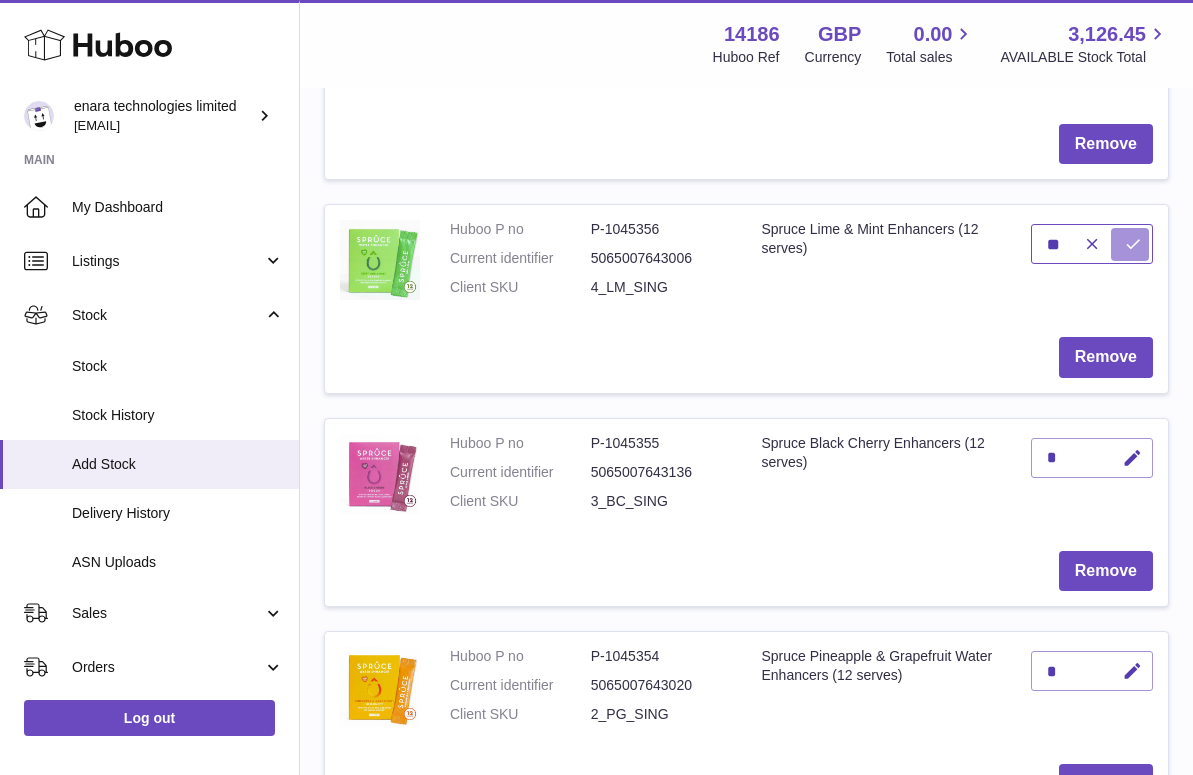 type on "**" 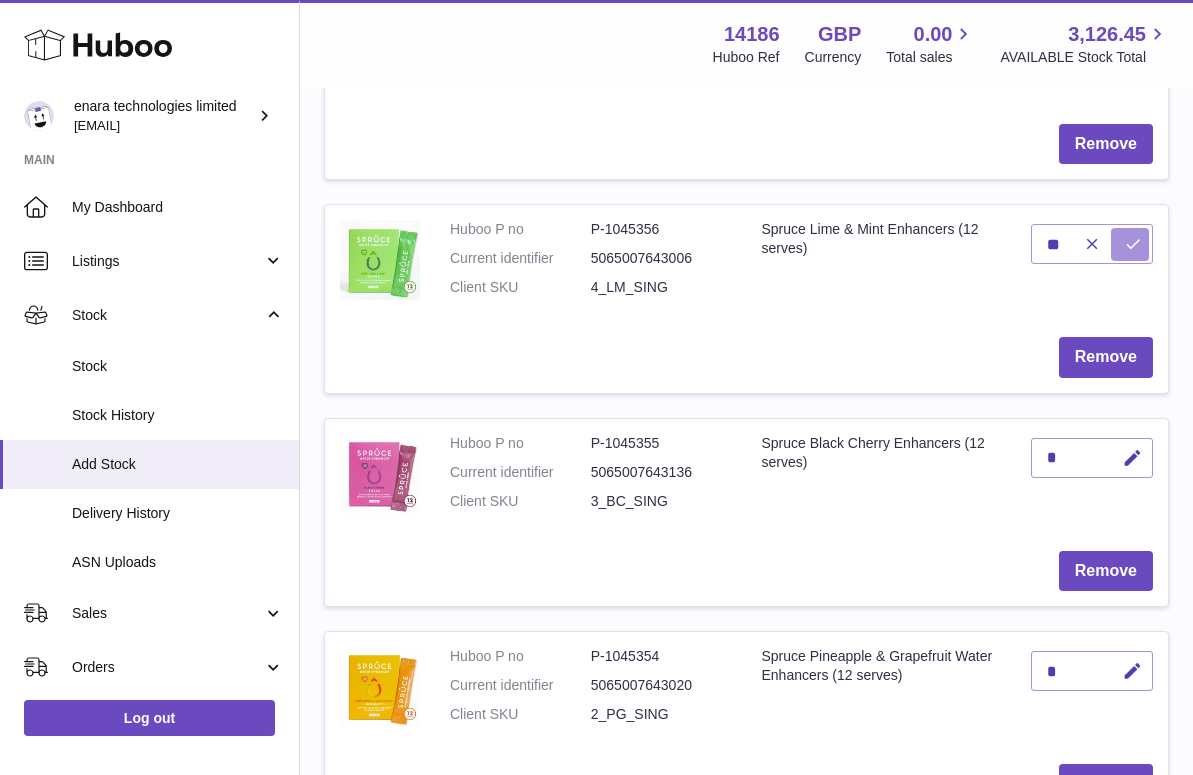 click at bounding box center [1133, 244] 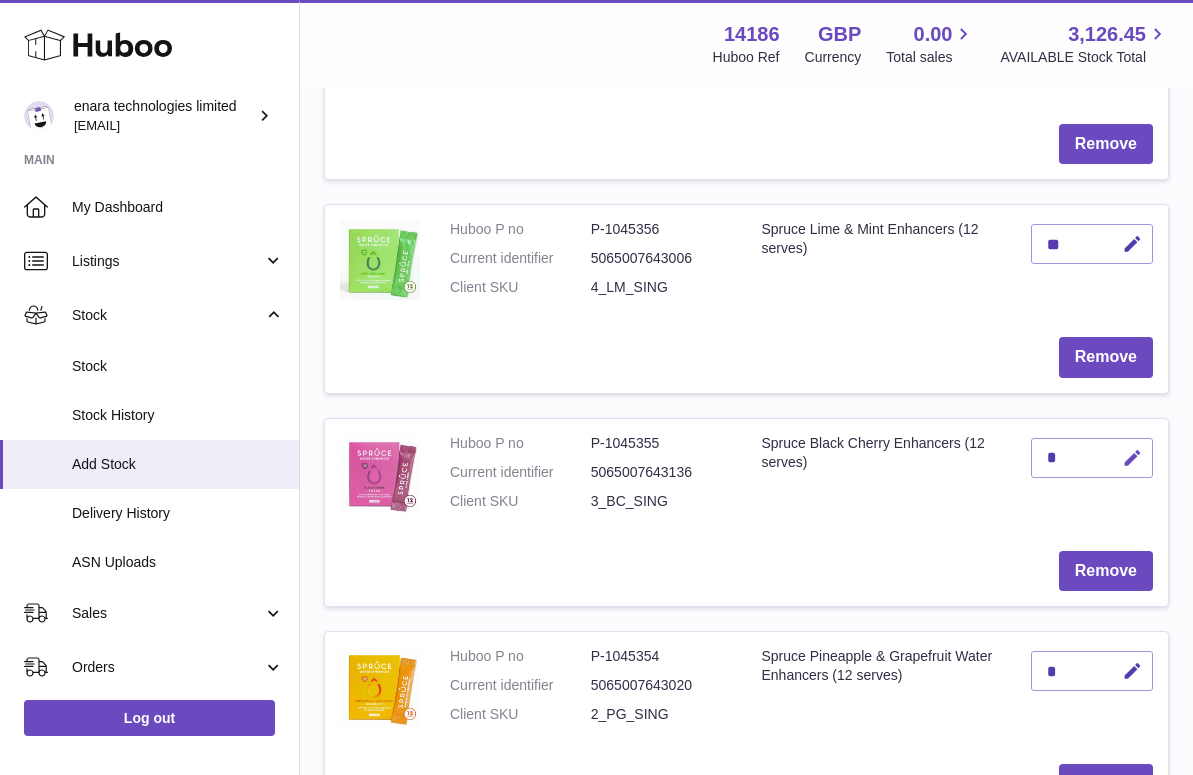 click at bounding box center [1132, 458] 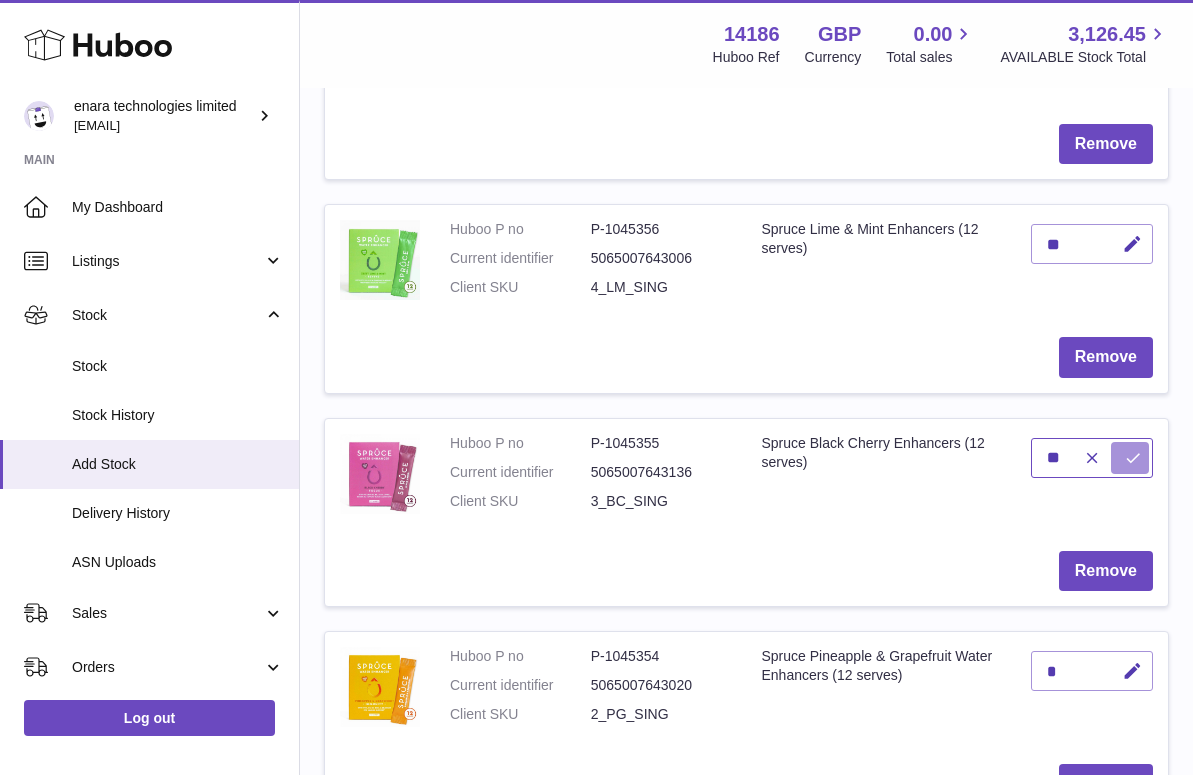 type on "**" 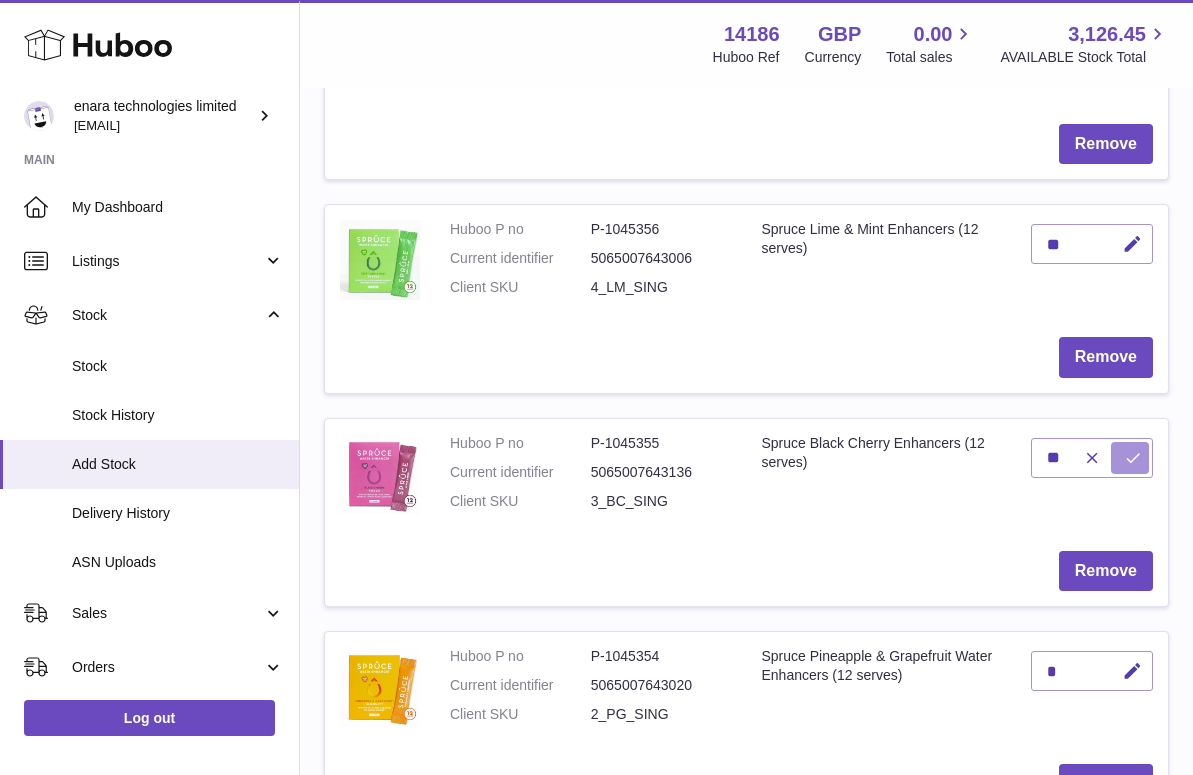 click at bounding box center (1133, 458) 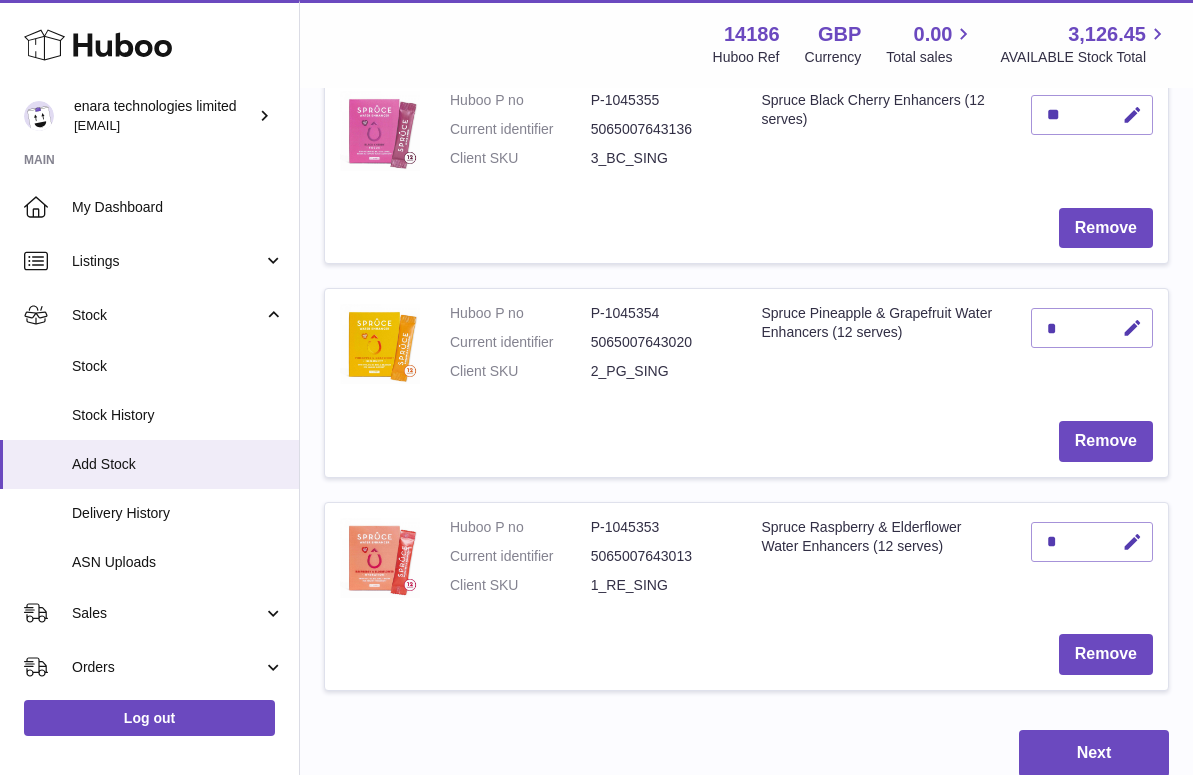 scroll, scrollTop: 1013, scrollLeft: 0, axis: vertical 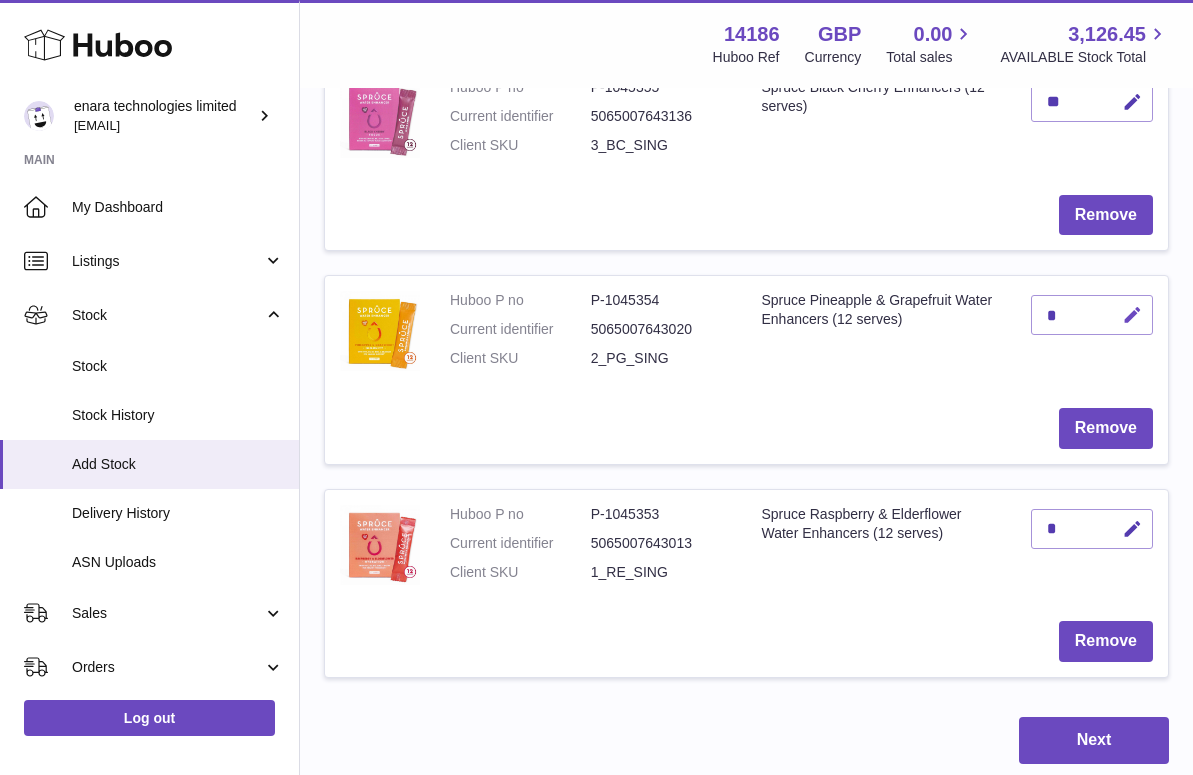 click at bounding box center [1132, 315] 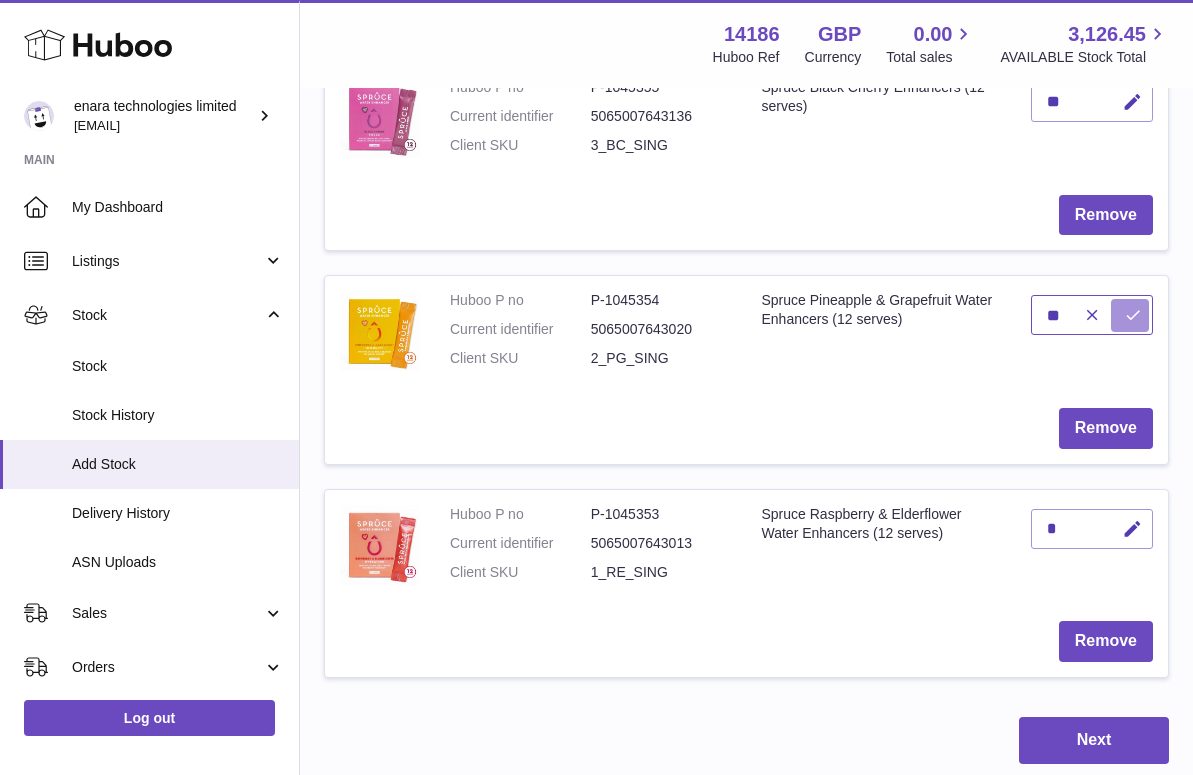 type on "**" 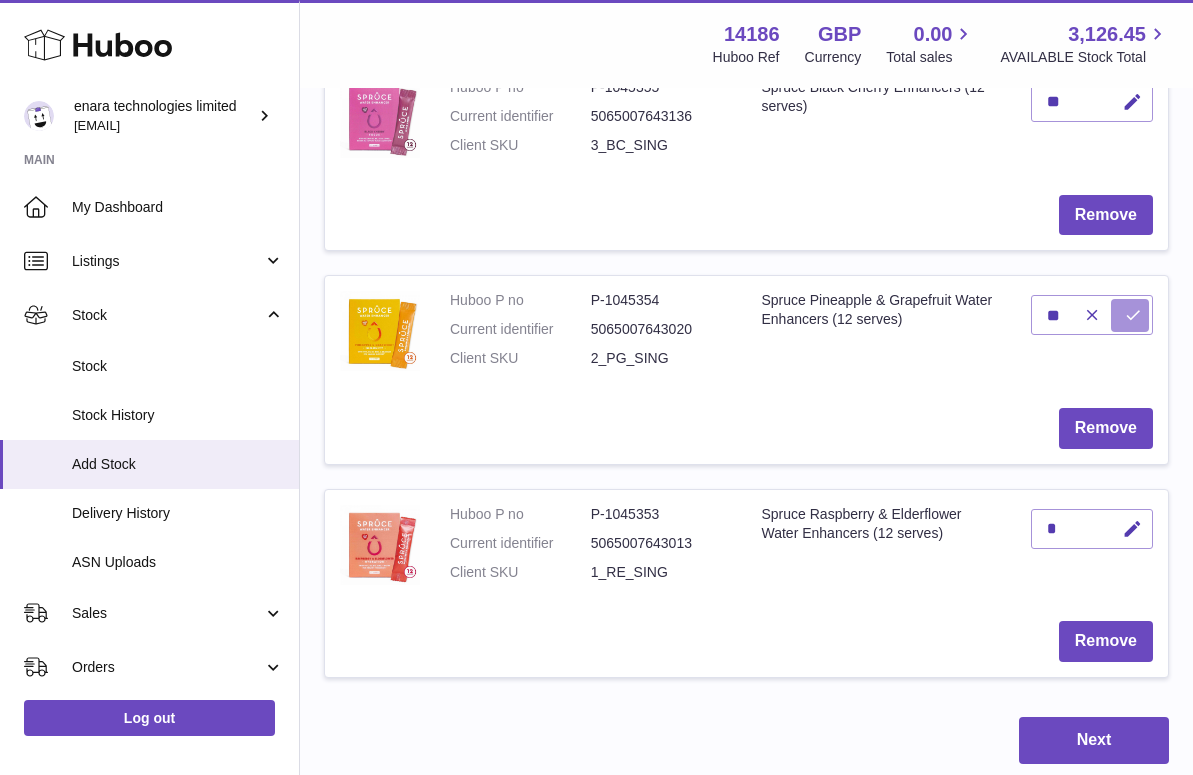 click at bounding box center [1133, 315] 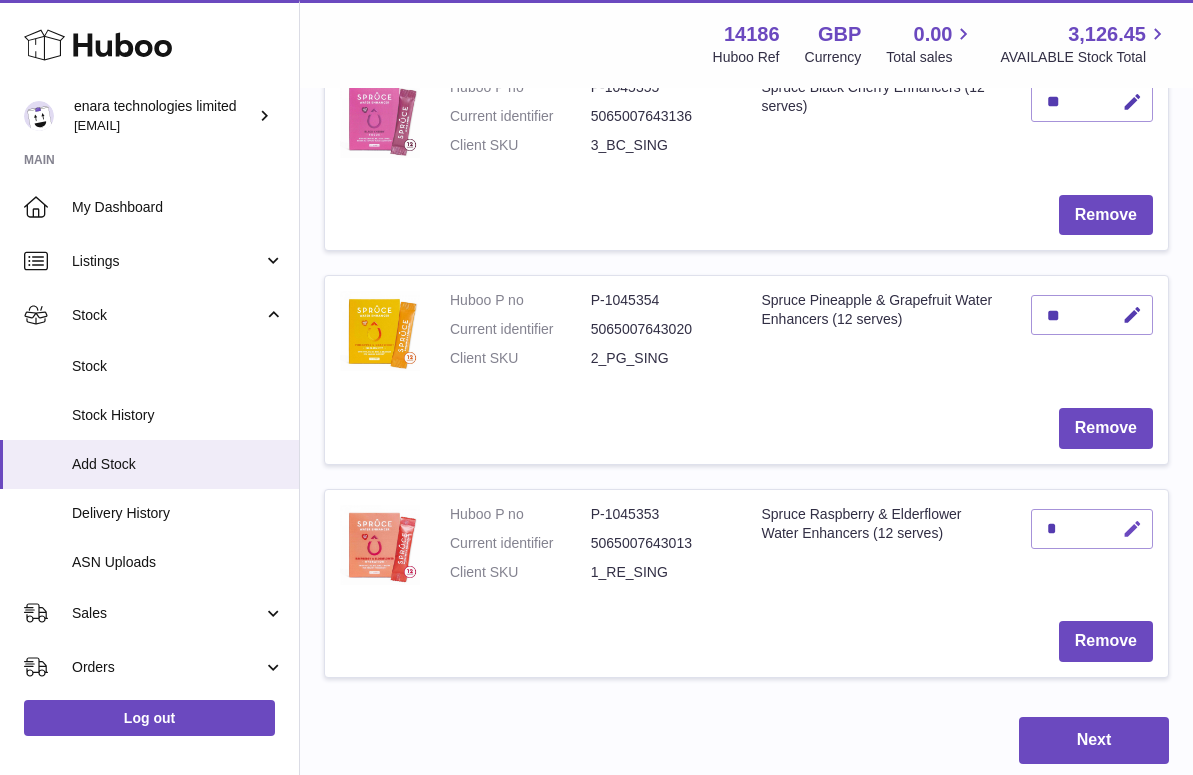 click at bounding box center (1132, 529) 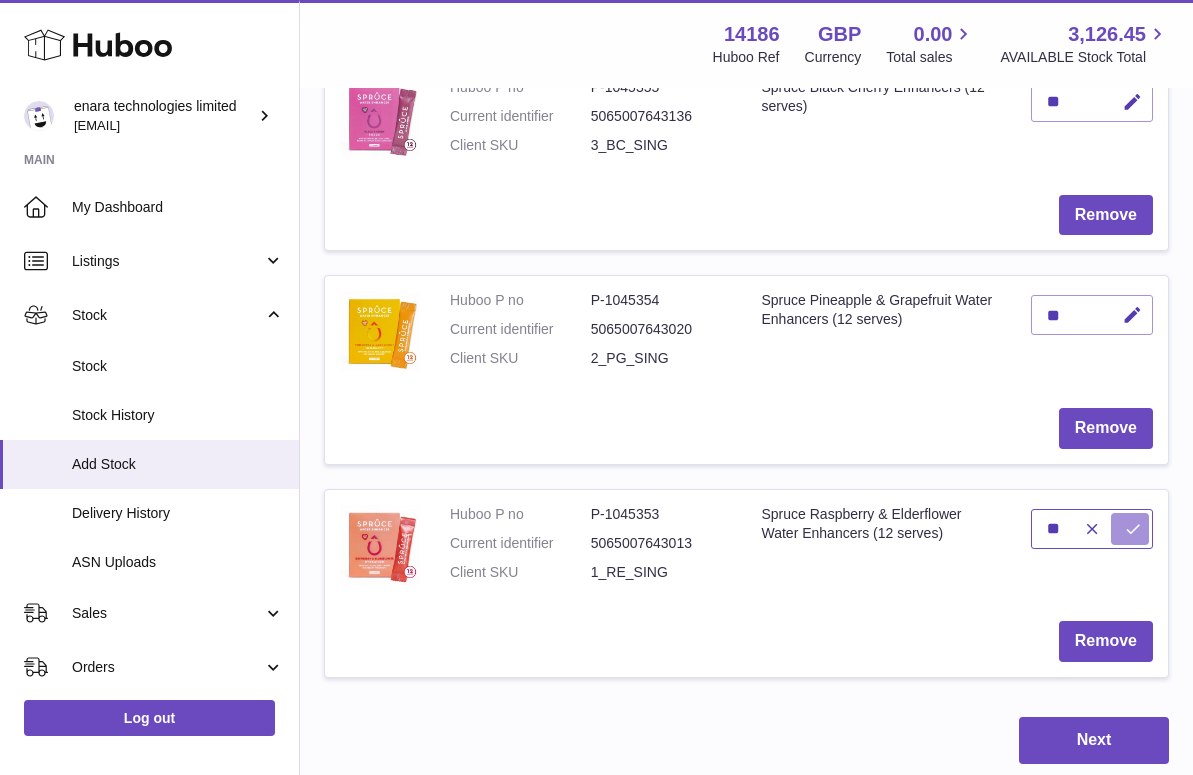 type on "**" 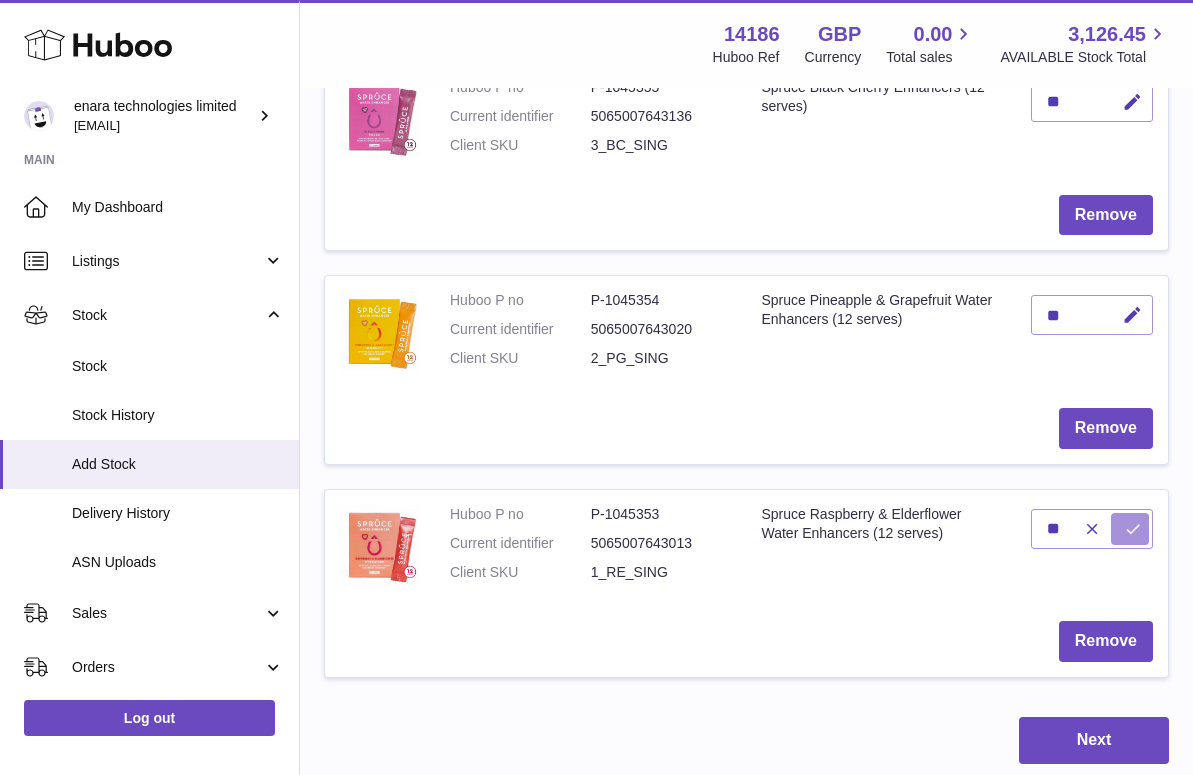 click at bounding box center [1133, 529] 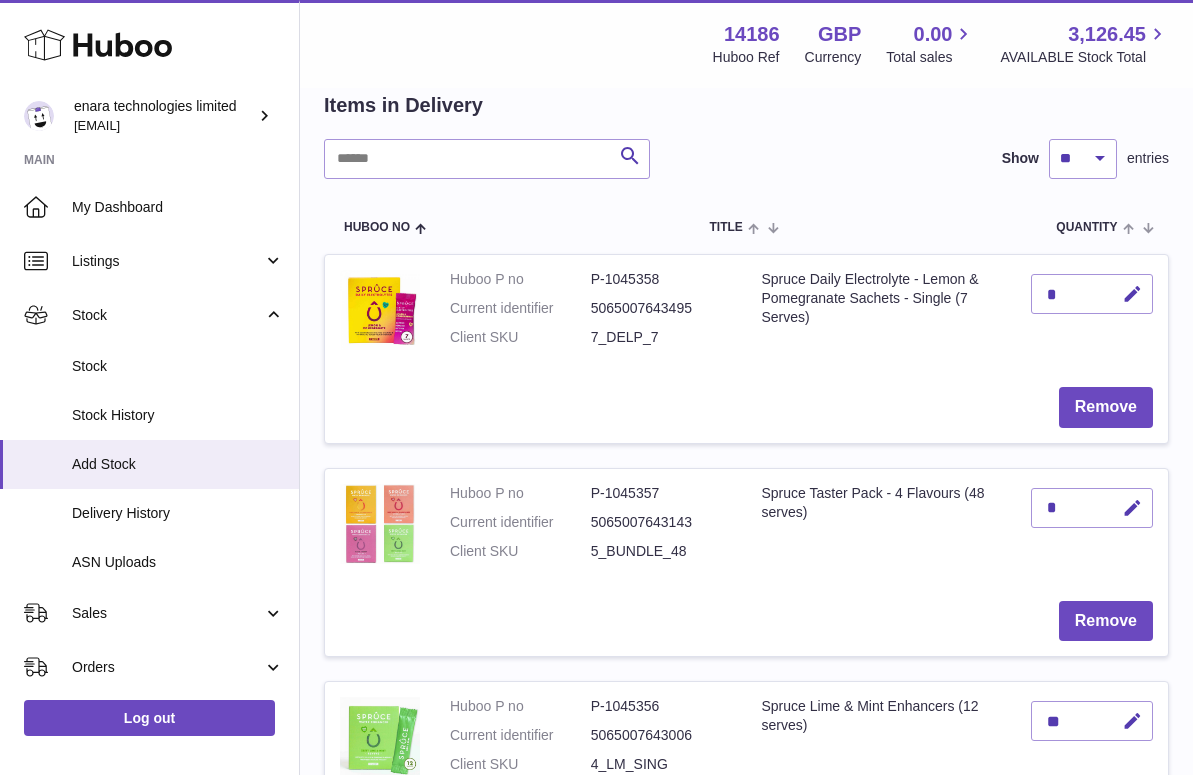 scroll, scrollTop: 164, scrollLeft: 0, axis: vertical 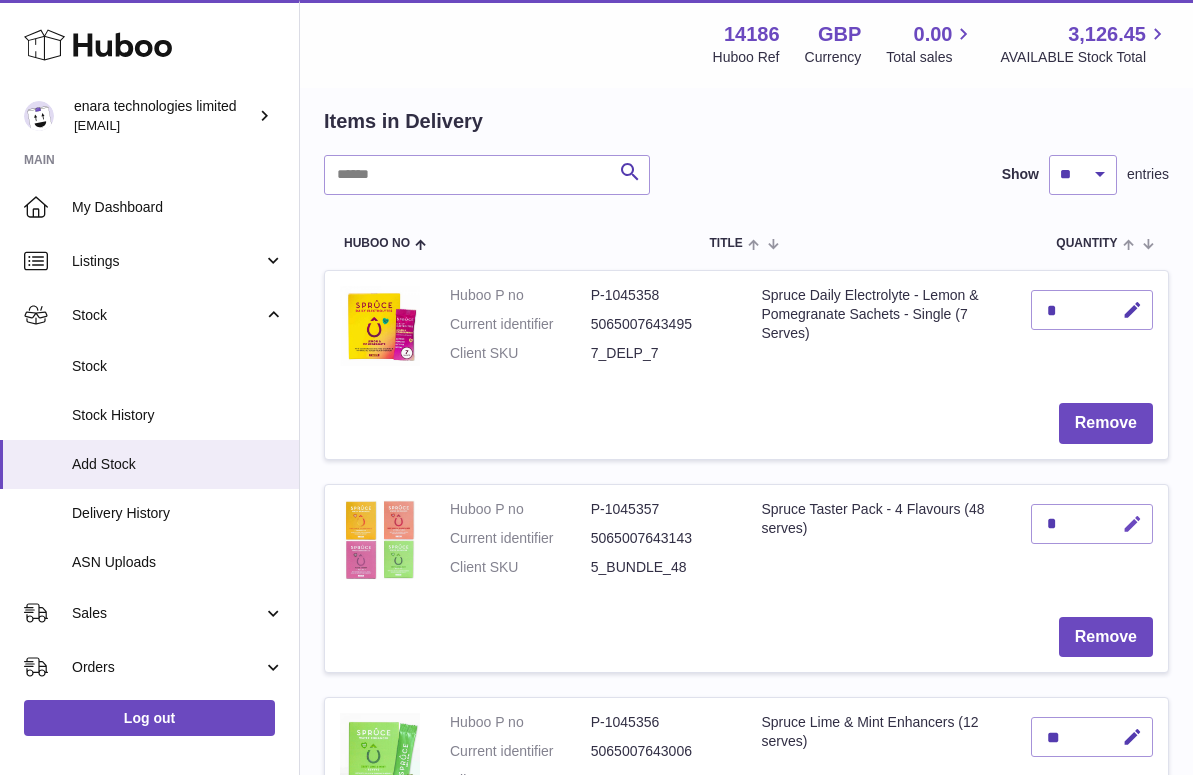 click at bounding box center [1129, 524] 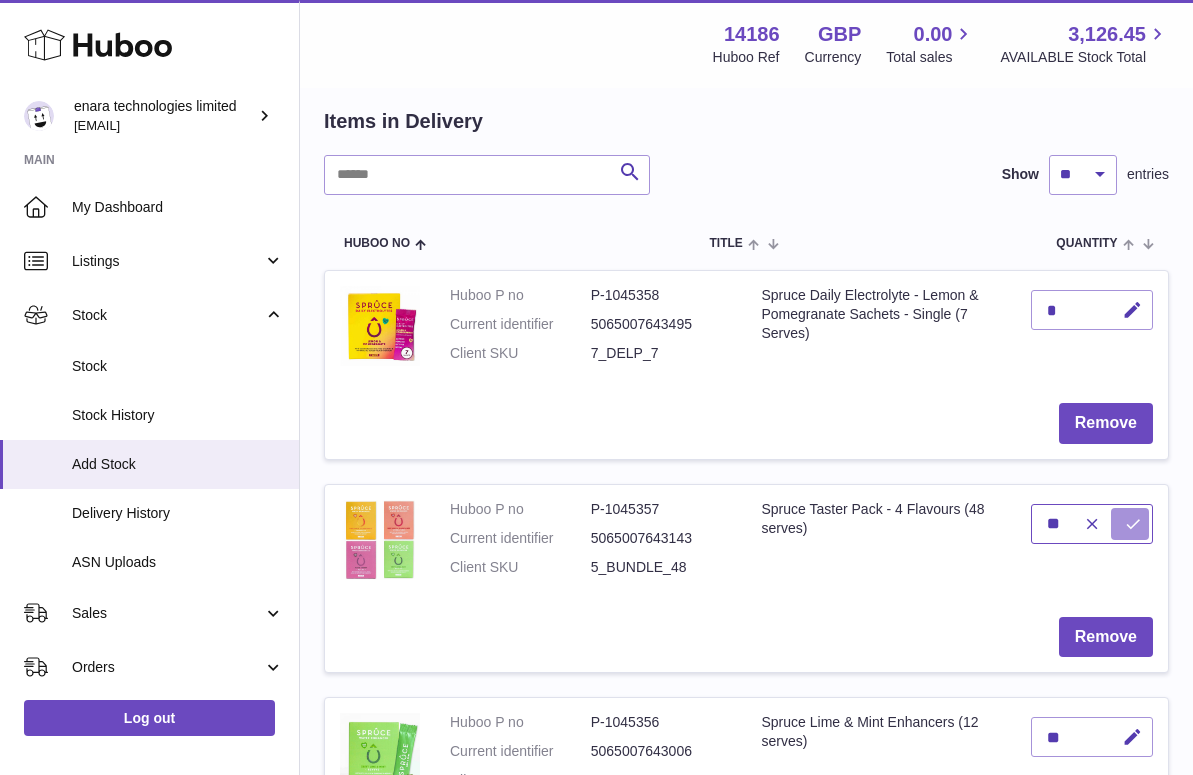 type on "**" 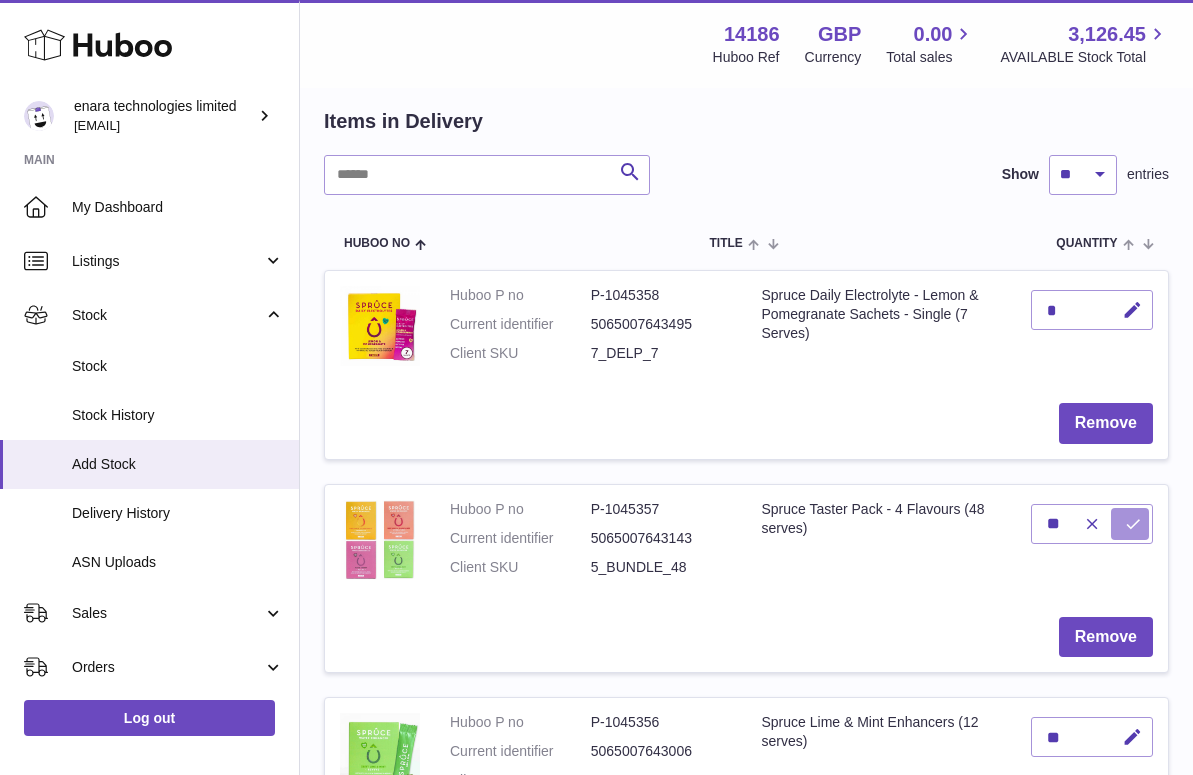 click at bounding box center [1133, 524] 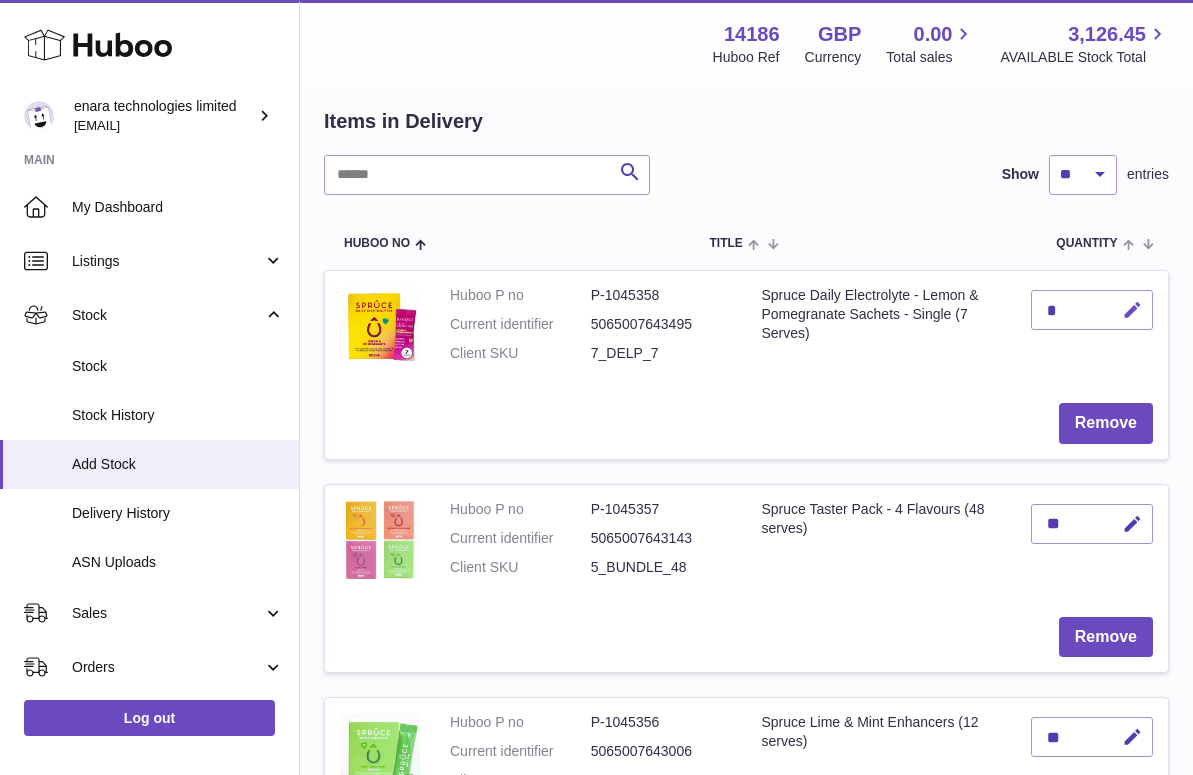 click at bounding box center [1132, 310] 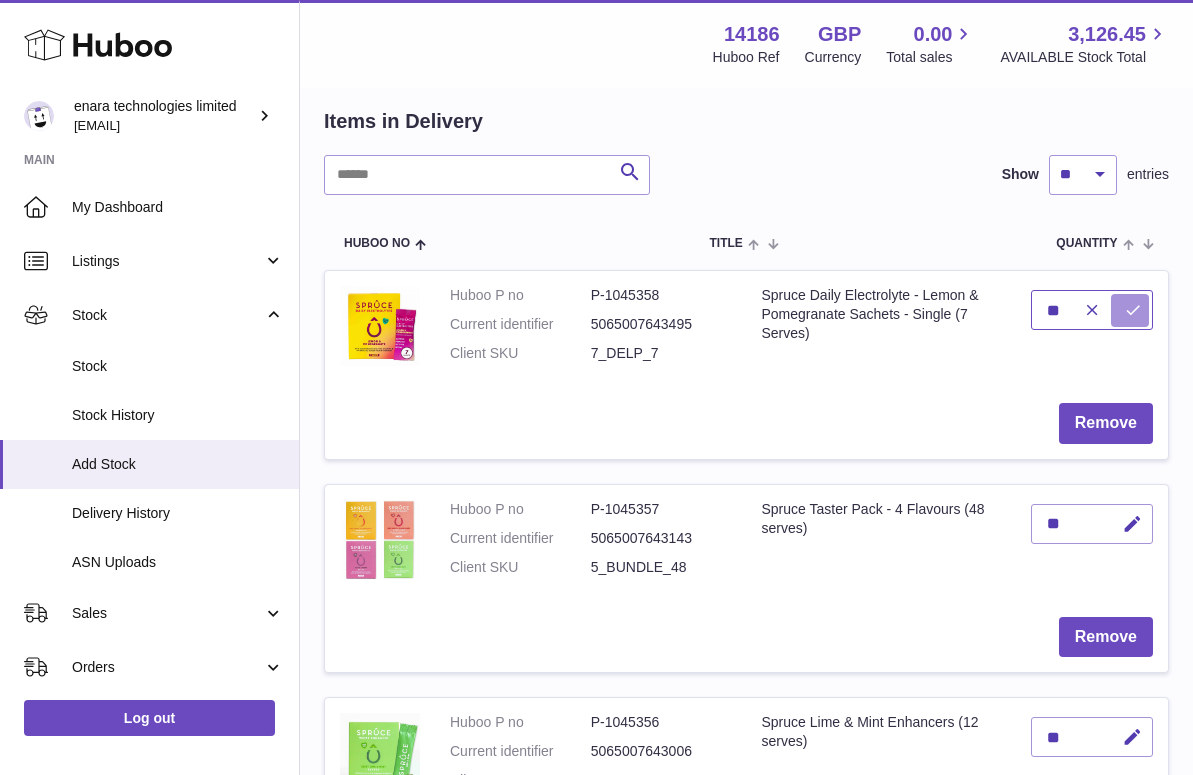 type on "**" 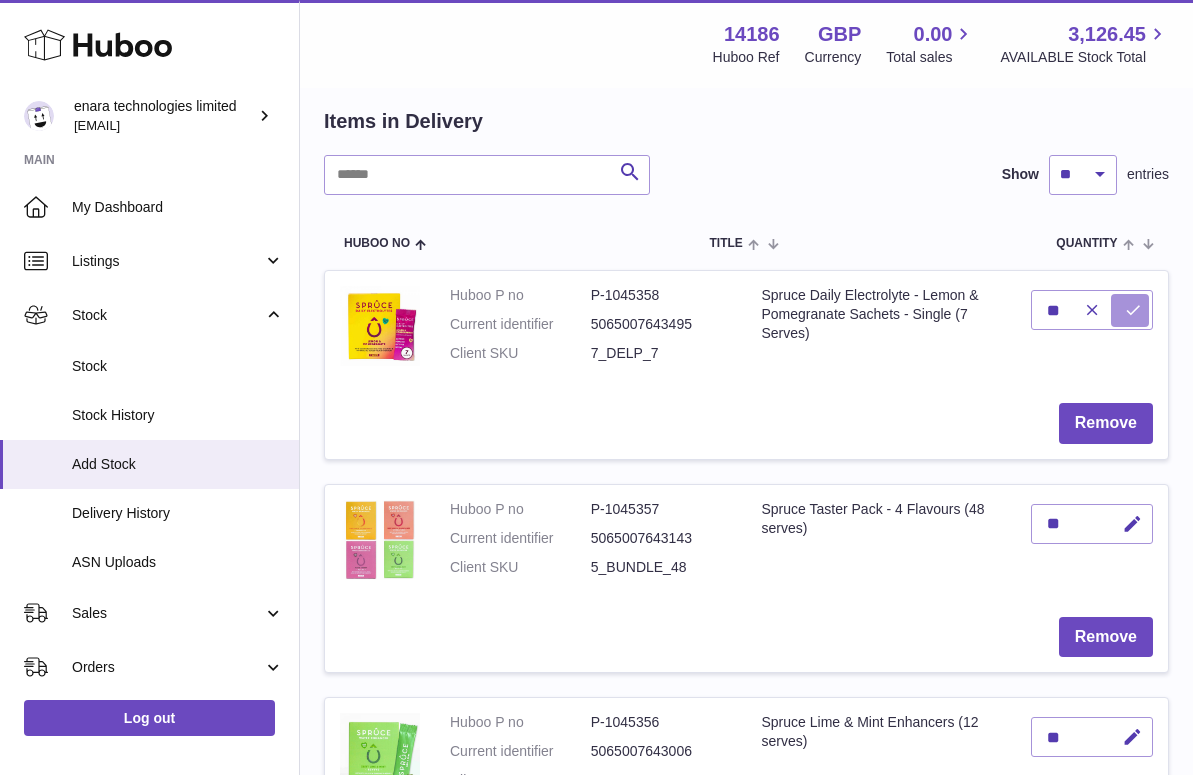 click at bounding box center [1130, 310] 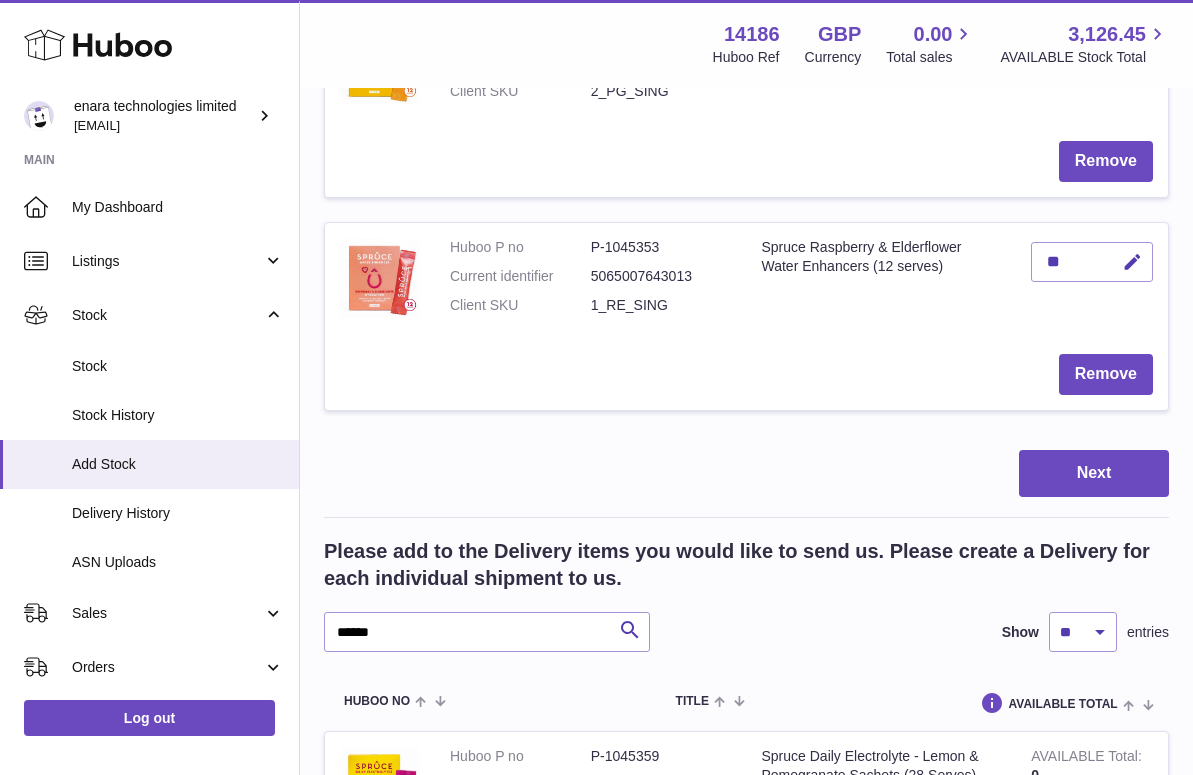 scroll, scrollTop: 1317, scrollLeft: 0, axis: vertical 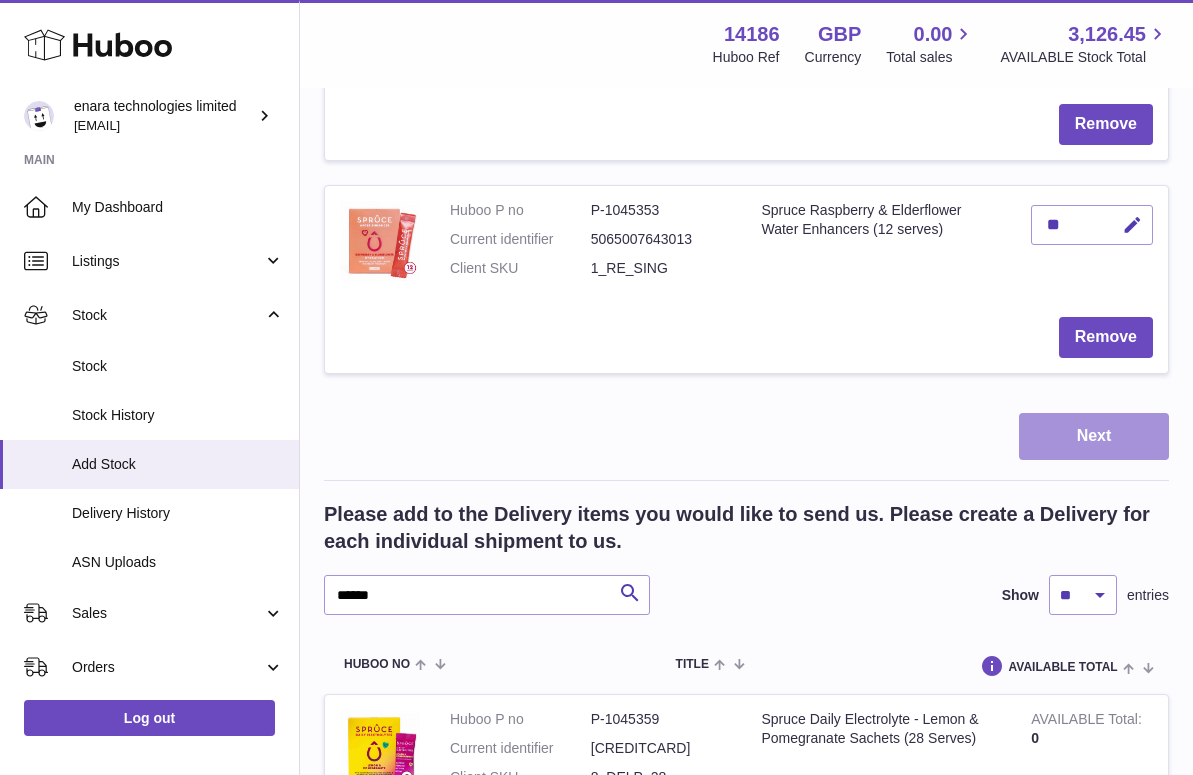 click on "Next" at bounding box center (1094, 436) 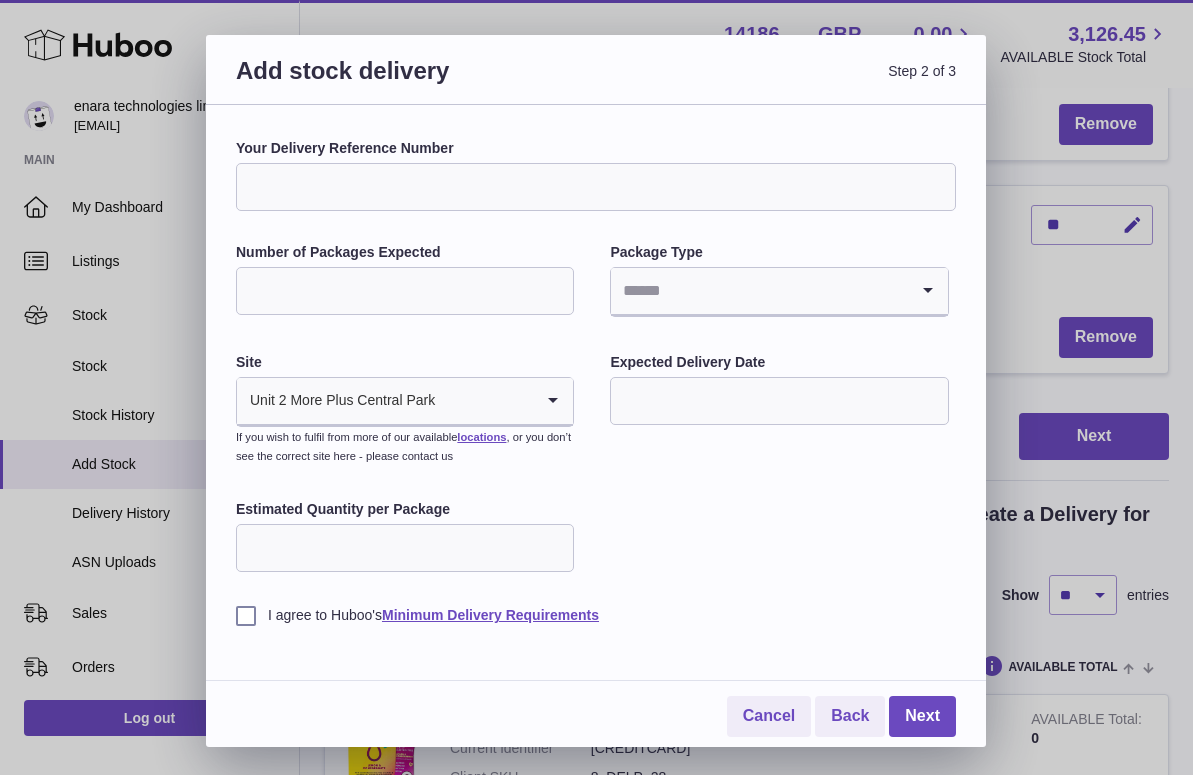 click on "Your Delivery Reference Number" at bounding box center [596, 187] 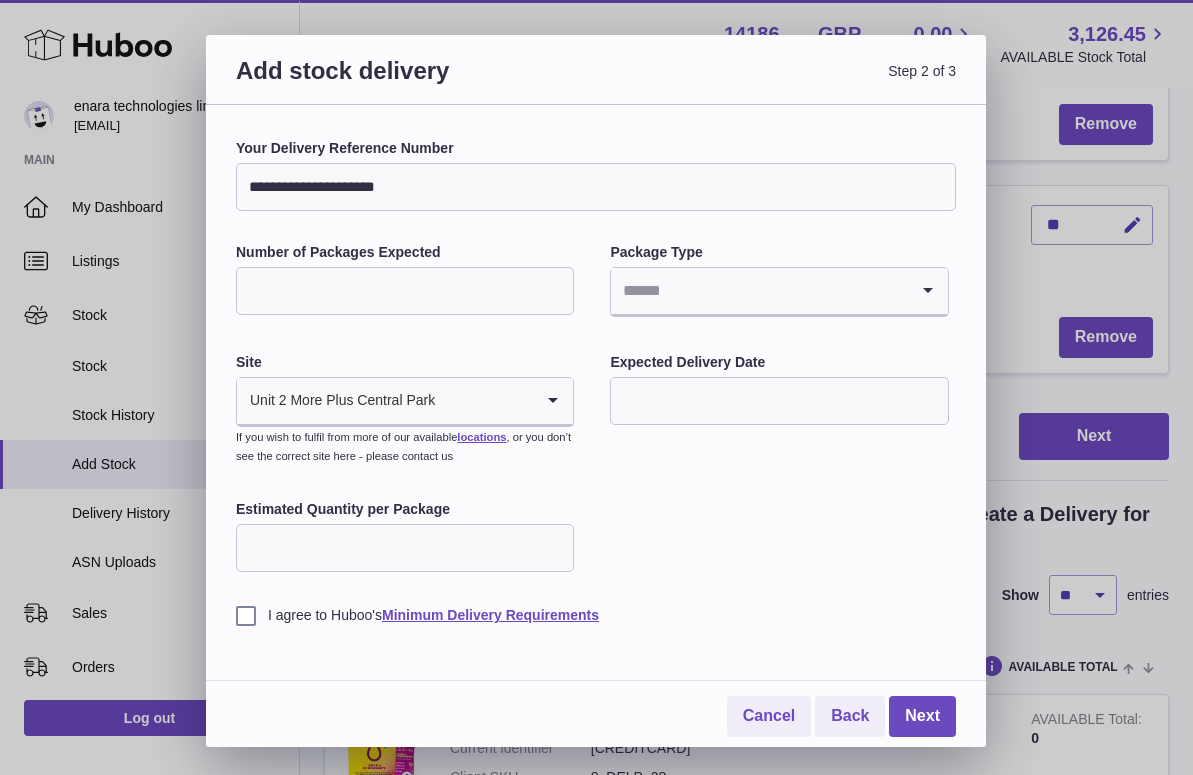 type on "**********" 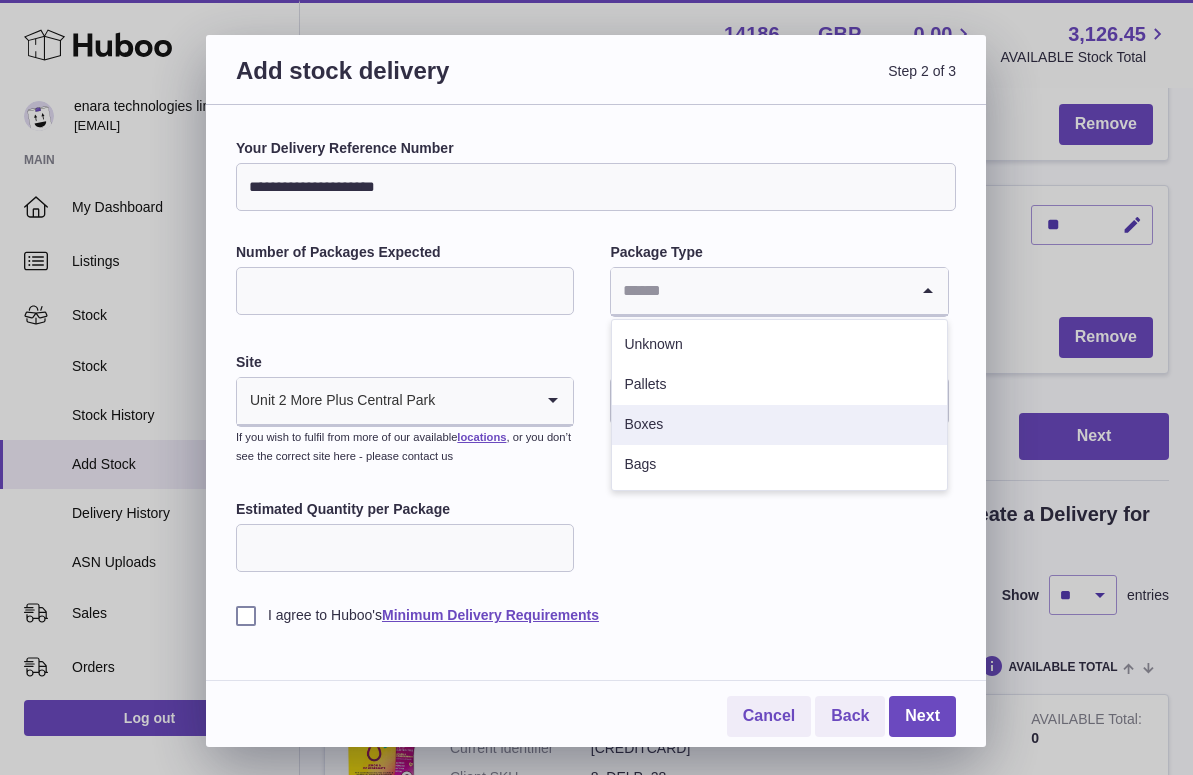 click on "Boxes" at bounding box center [779, 425] 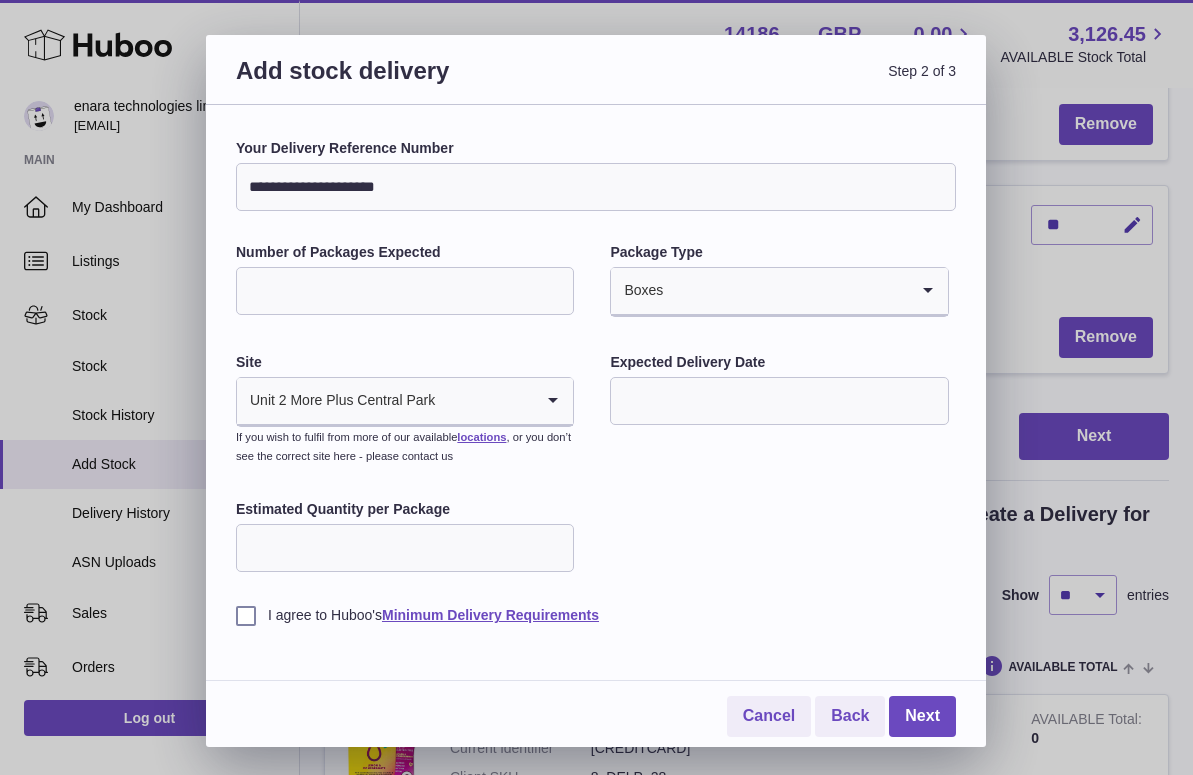 click at bounding box center (779, 401) 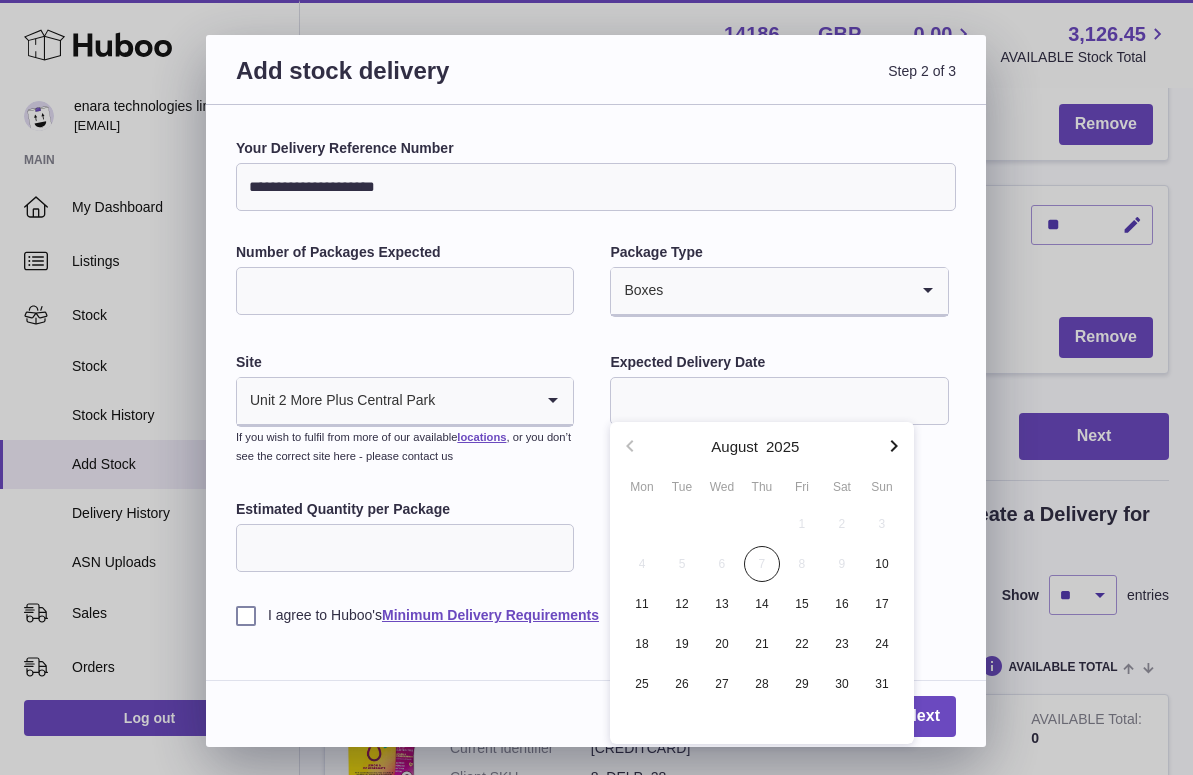 click at bounding box center [779, 401] 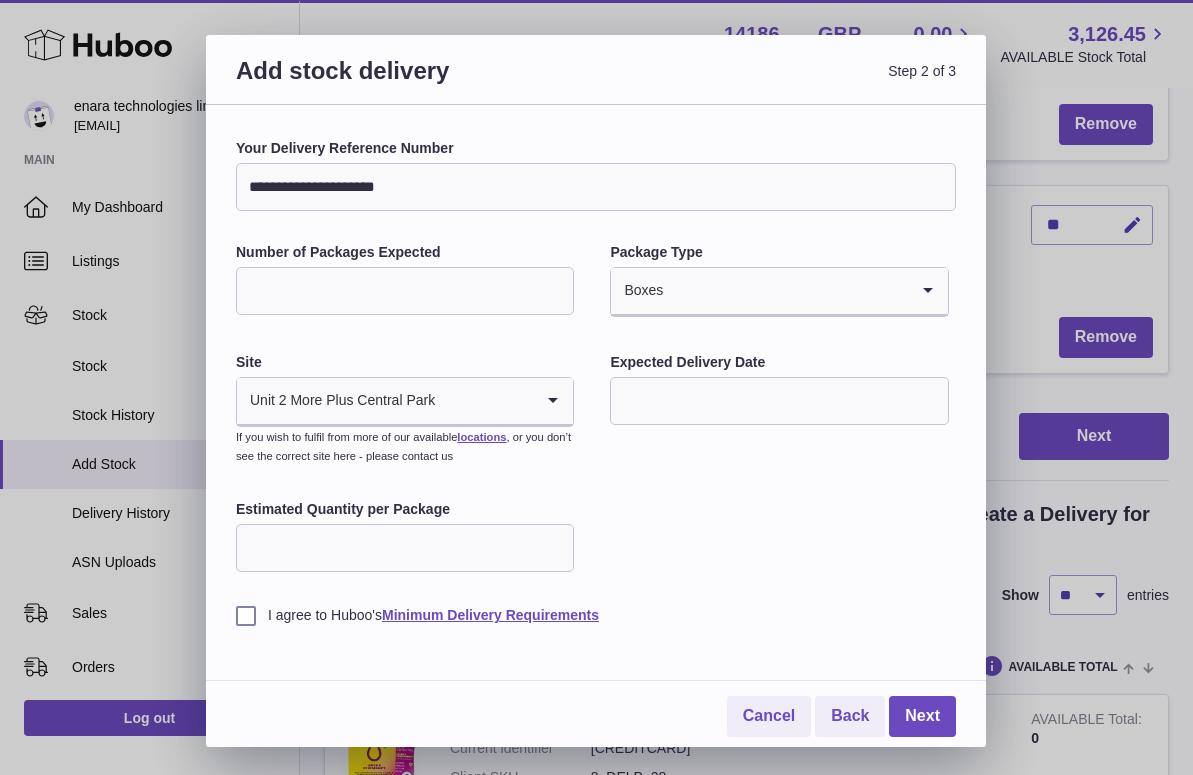 click on "Estimated Quantity per Package" at bounding box center (405, 548) 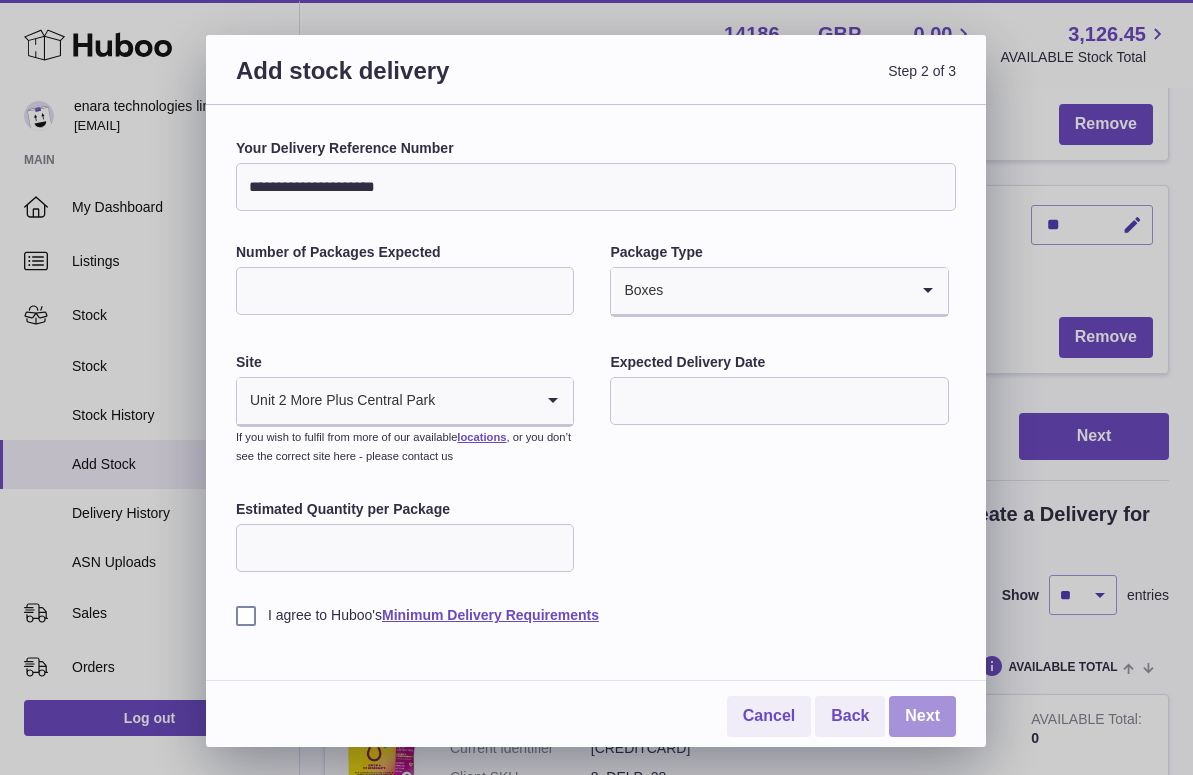 click on "Next" at bounding box center (922, 716) 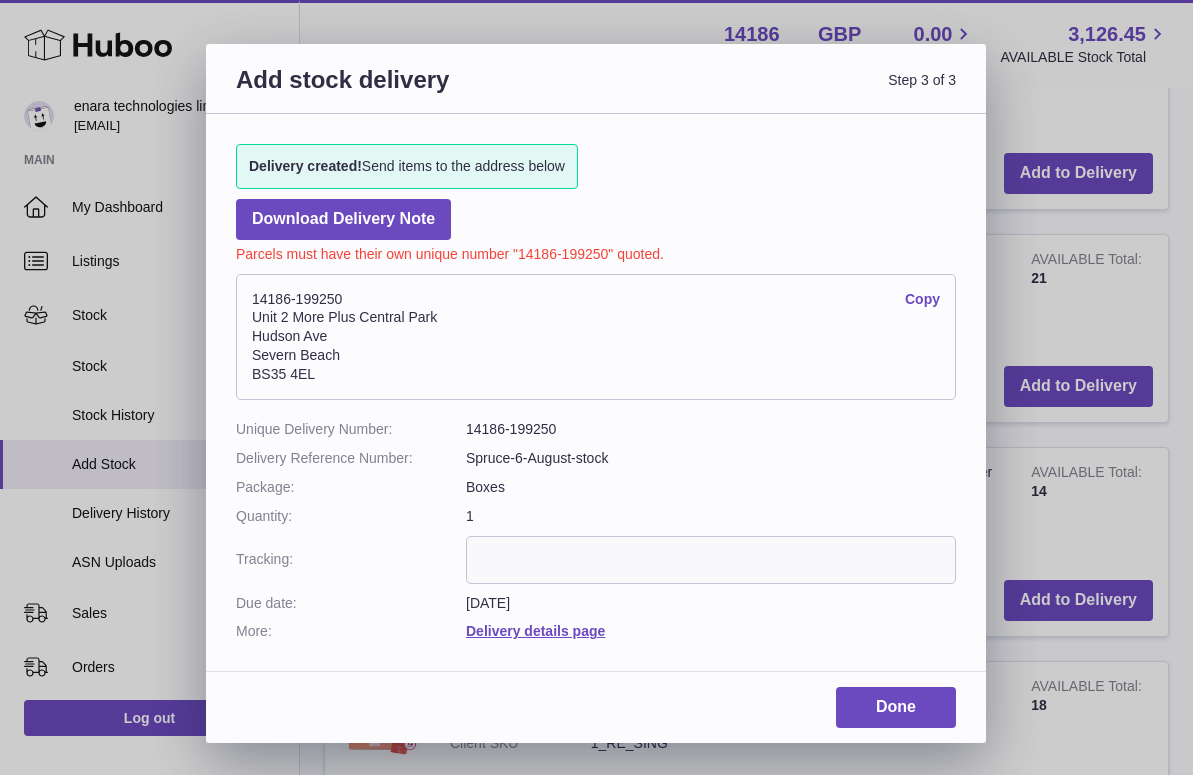 click on "Copy" at bounding box center (922, 299) 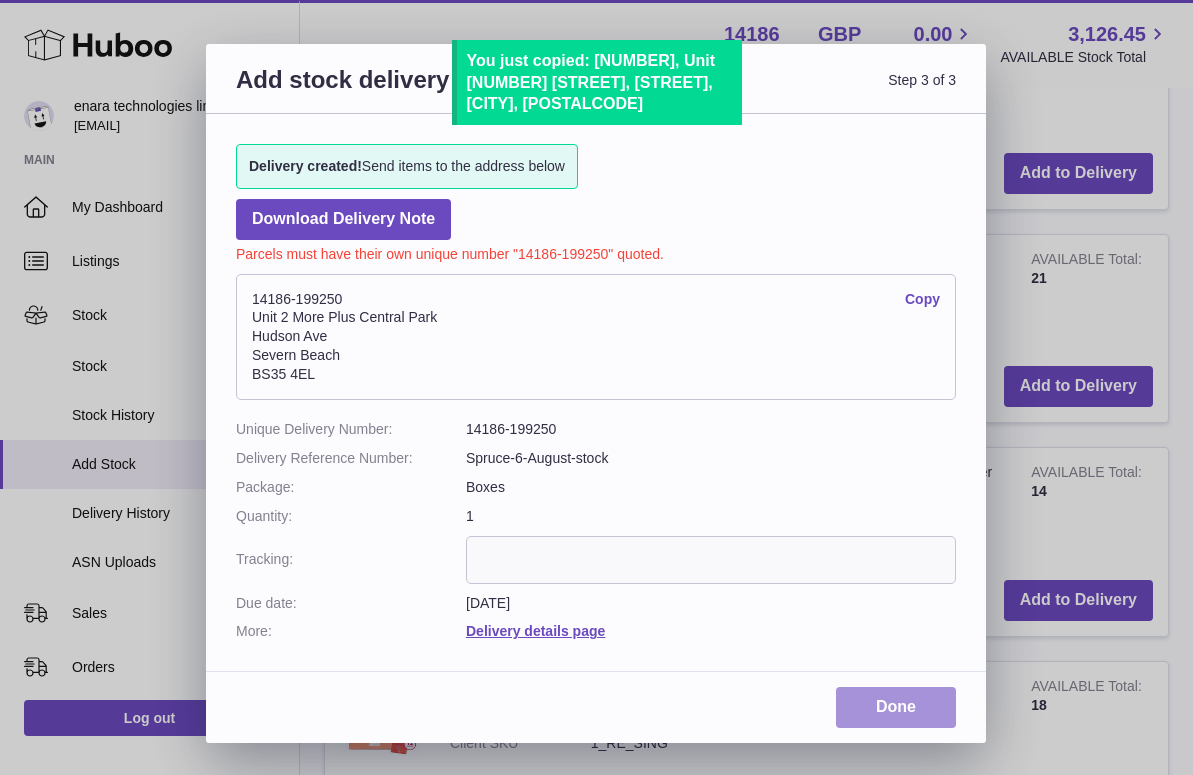 click on "Done" at bounding box center (896, 707) 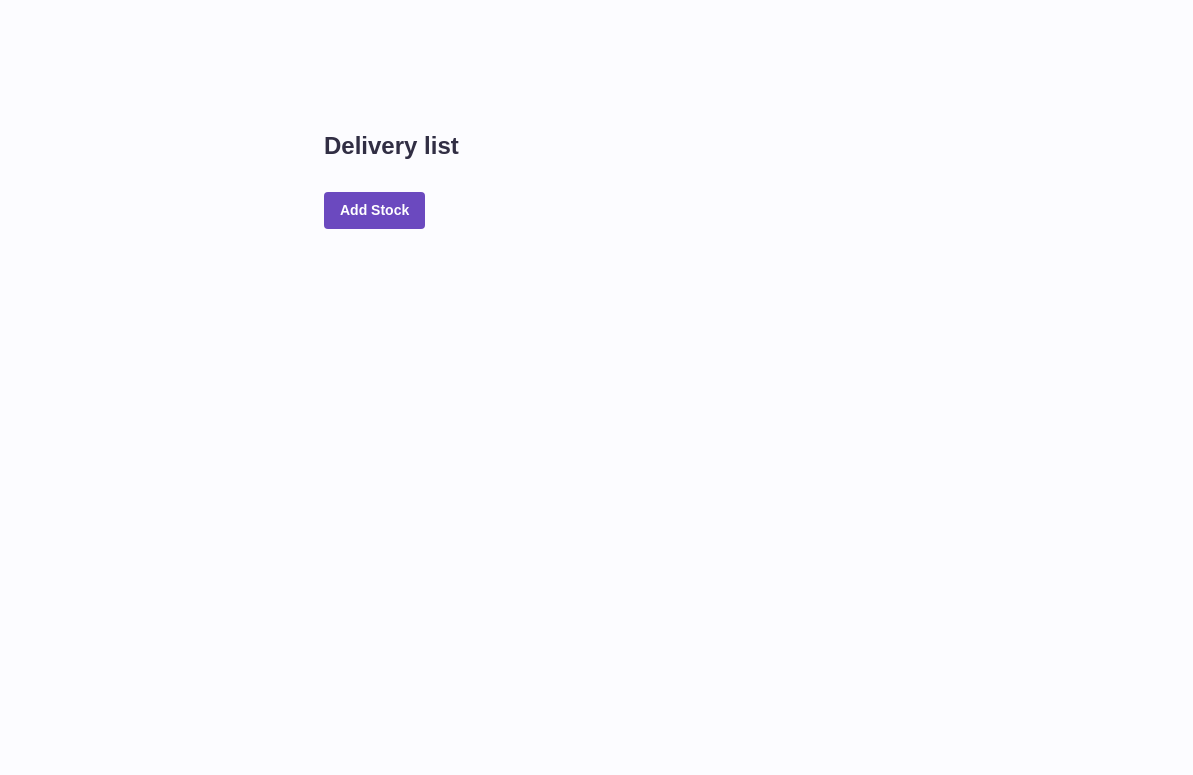 scroll, scrollTop: 0, scrollLeft: 0, axis: both 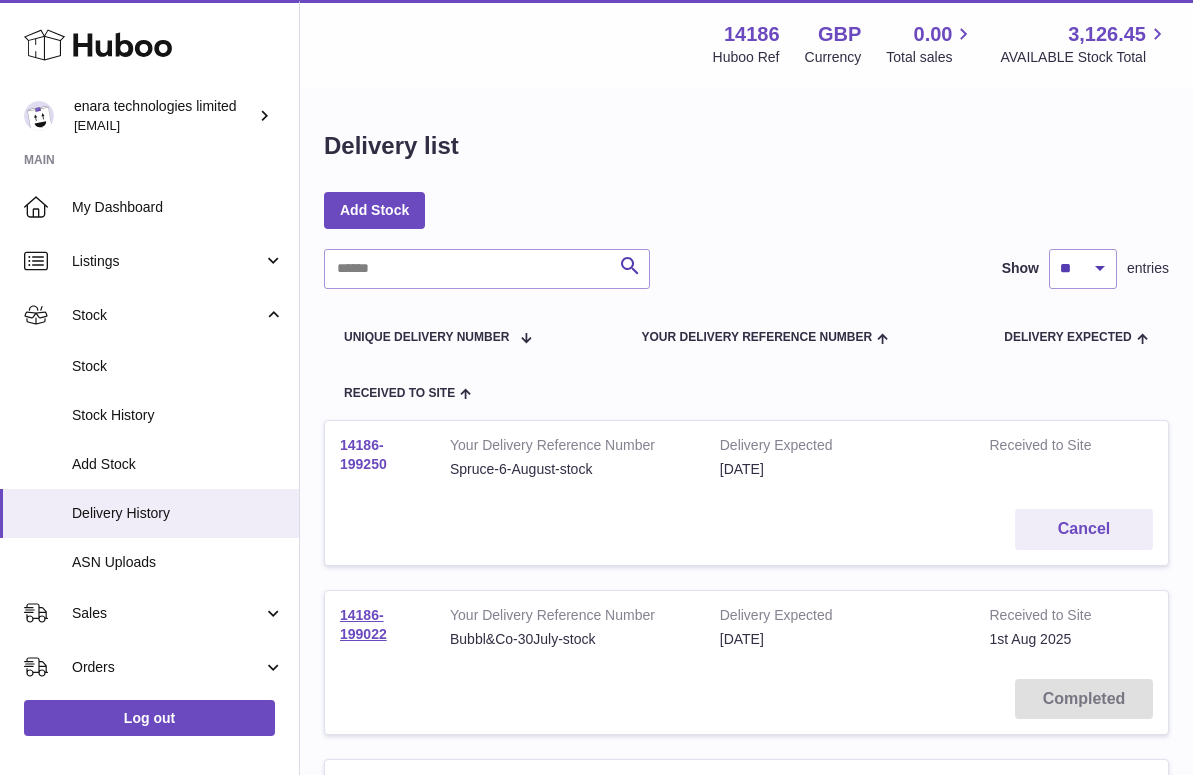click on "14186-199250" at bounding box center (363, 454) 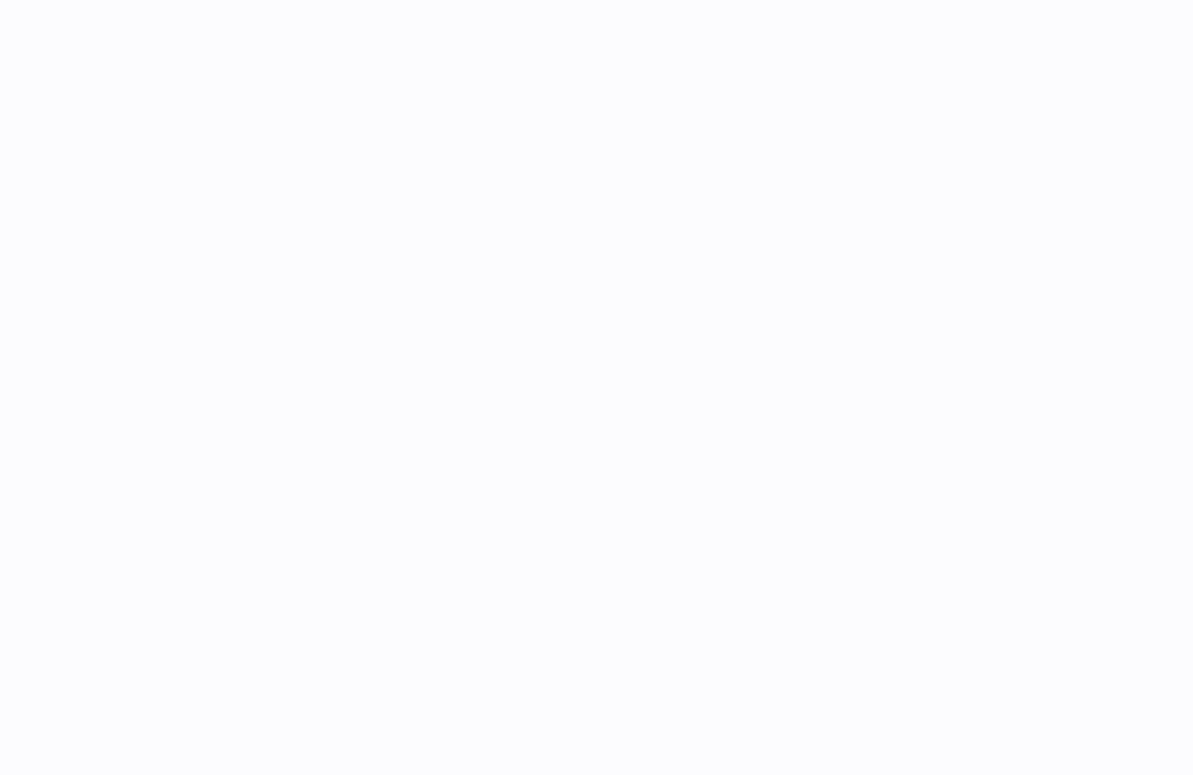 scroll, scrollTop: 0, scrollLeft: 0, axis: both 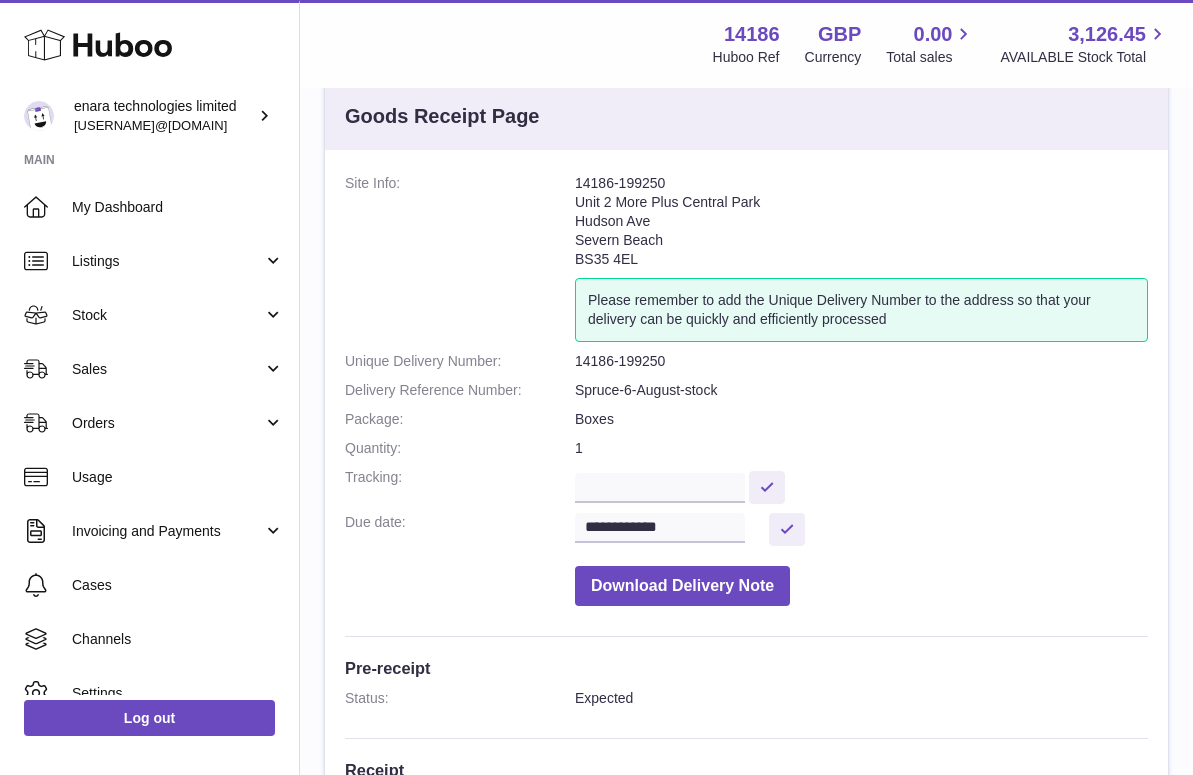 drag, startPoint x: 653, startPoint y: 259, endPoint x: 577, endPoint y: 183, distance: 107.48023 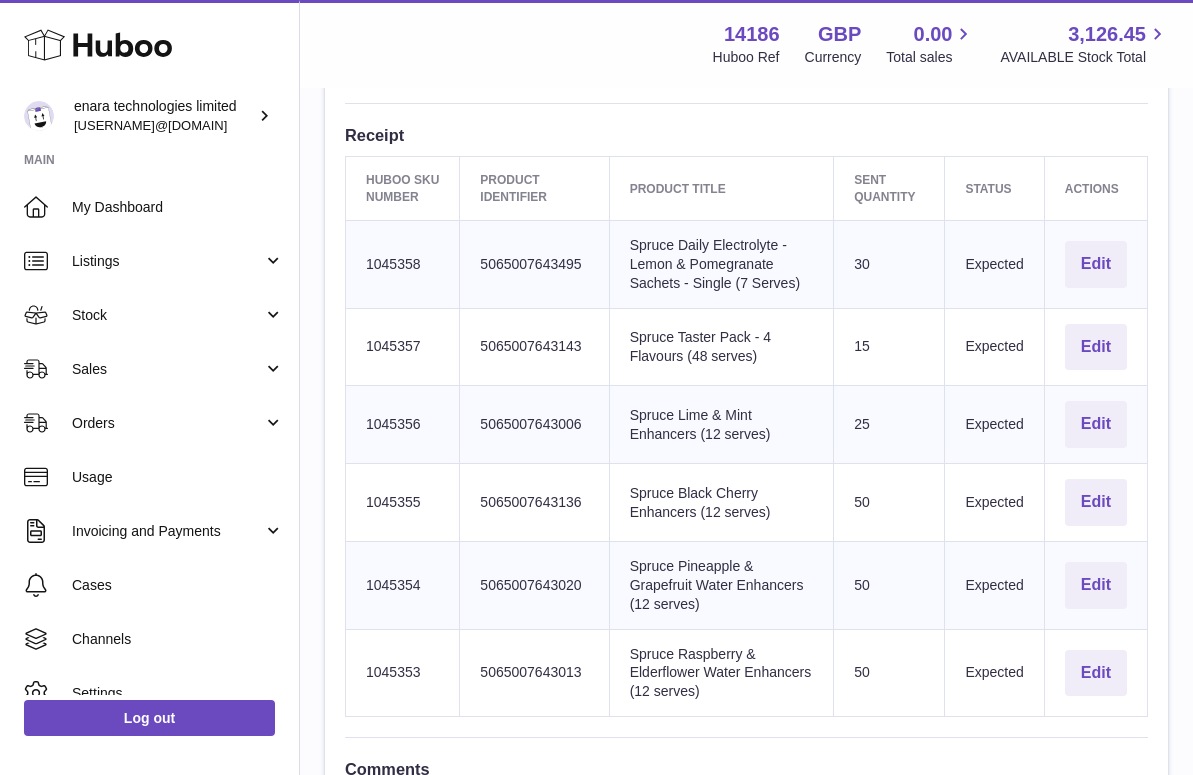 scroll, scrollTop: 685, scrollLeft: 0, axis: vertical 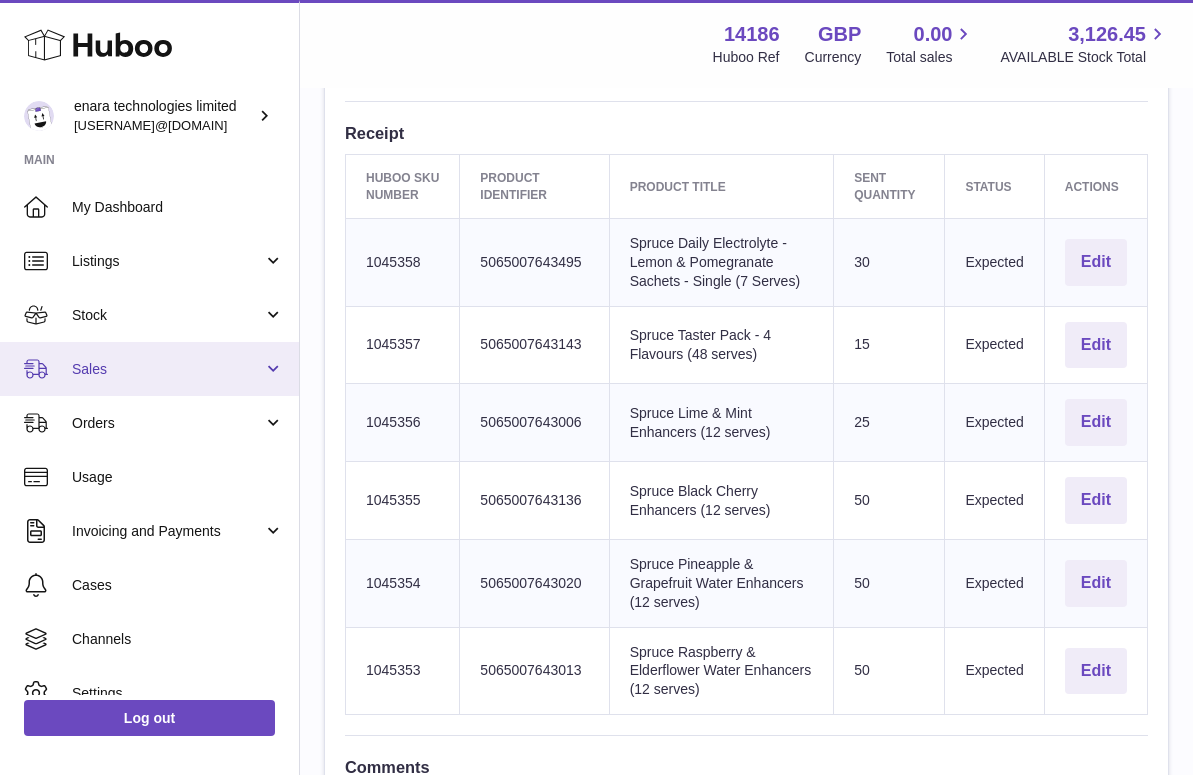 click on "Sales" at bounding box center [149, 369] 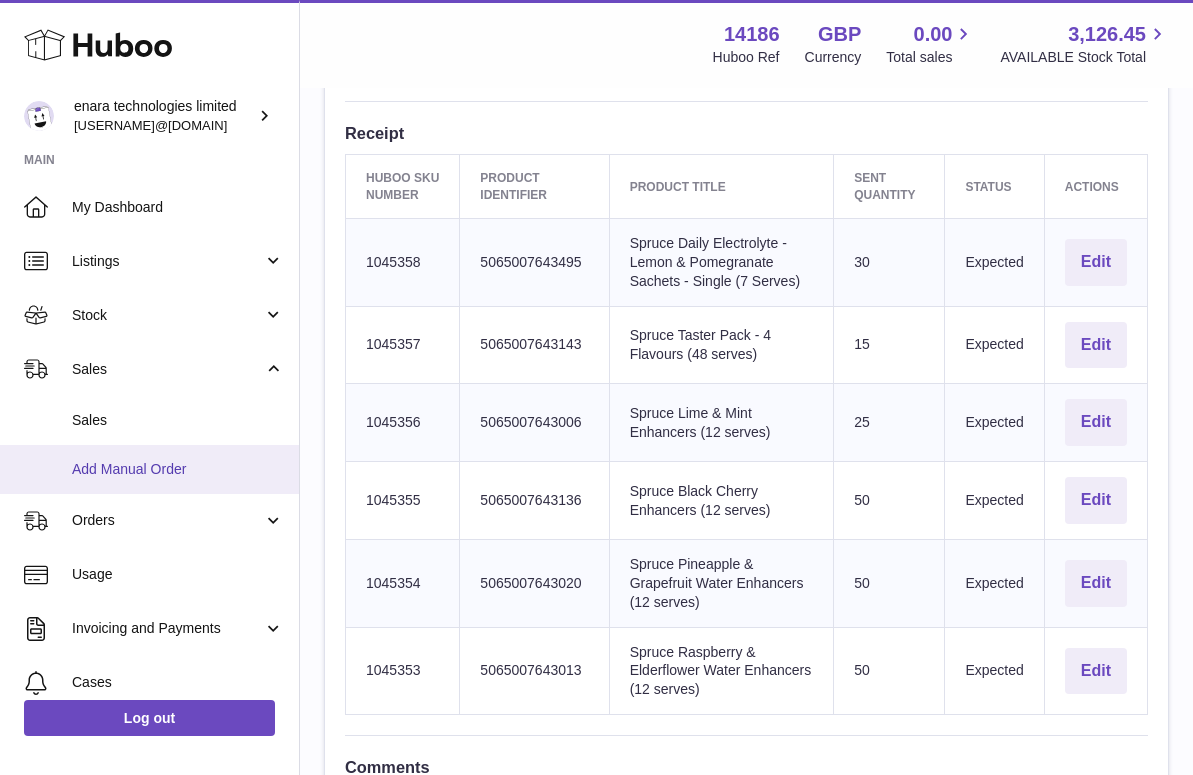 click on "Add Manual Order" at bounding box center (178, 469) 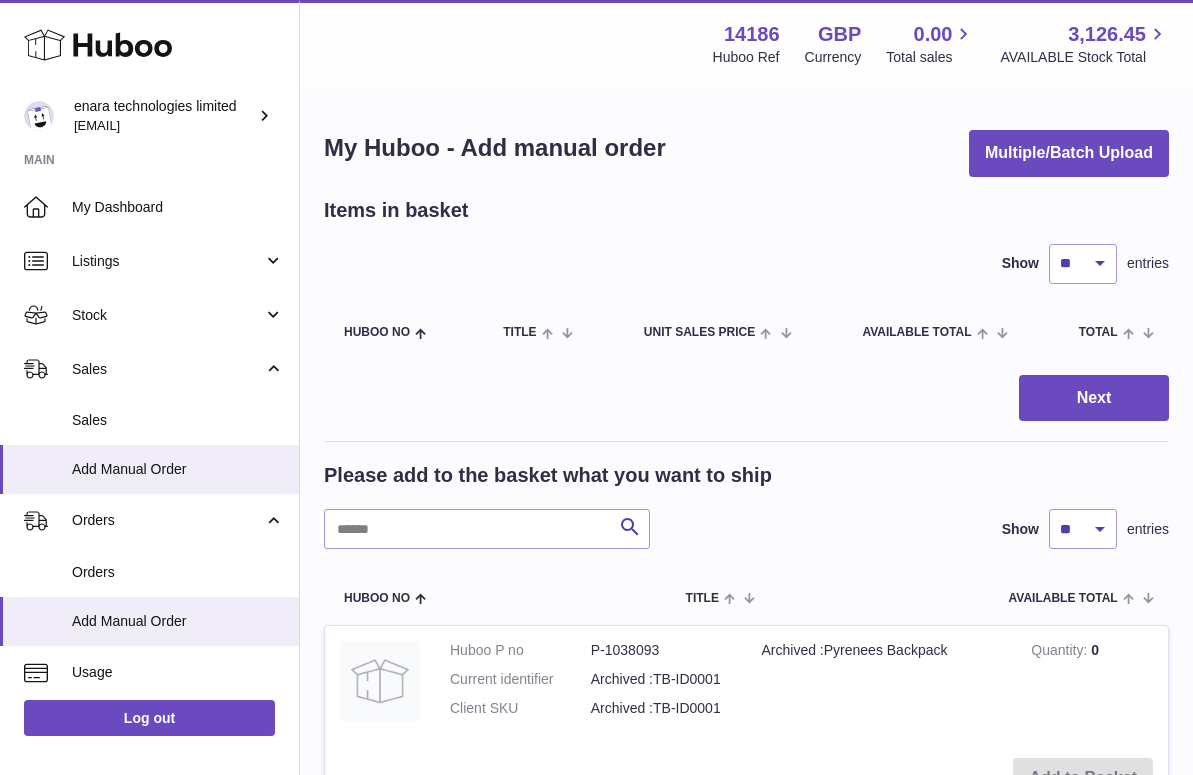 scroll, scrollTop: 0, scrollLeft: 0, axis: both 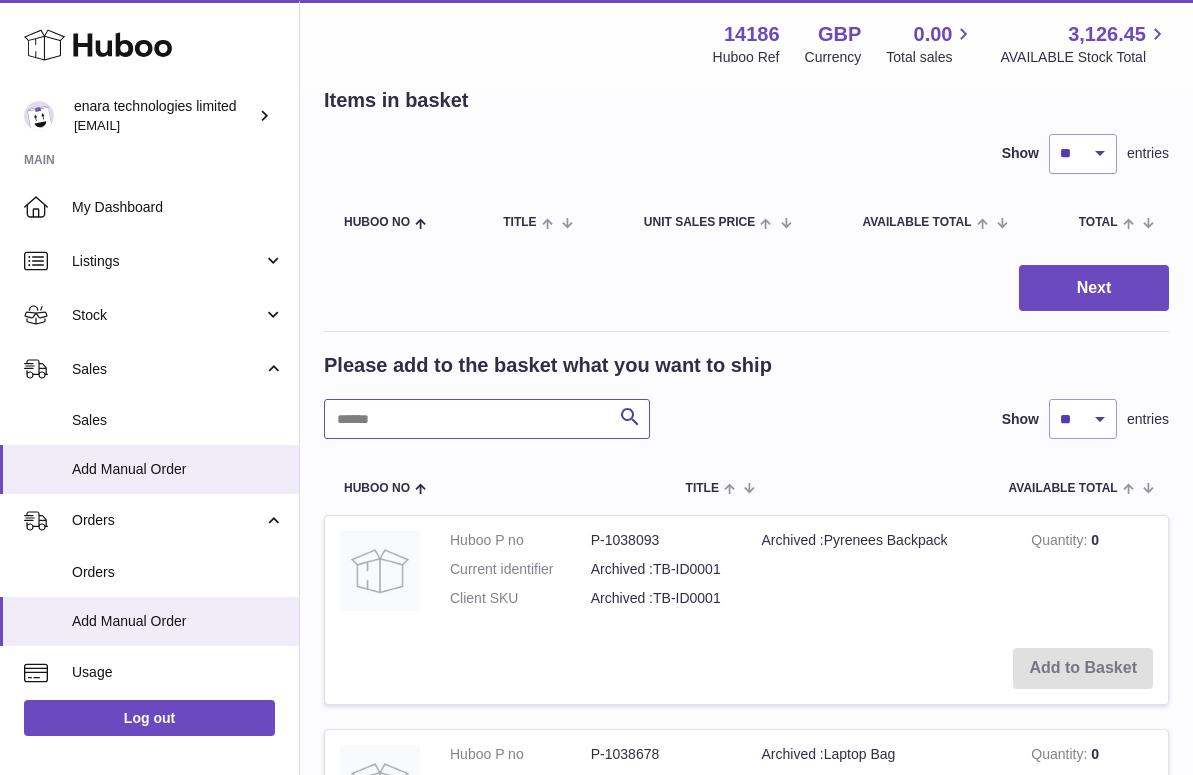 click at bounding box center [487, 419] 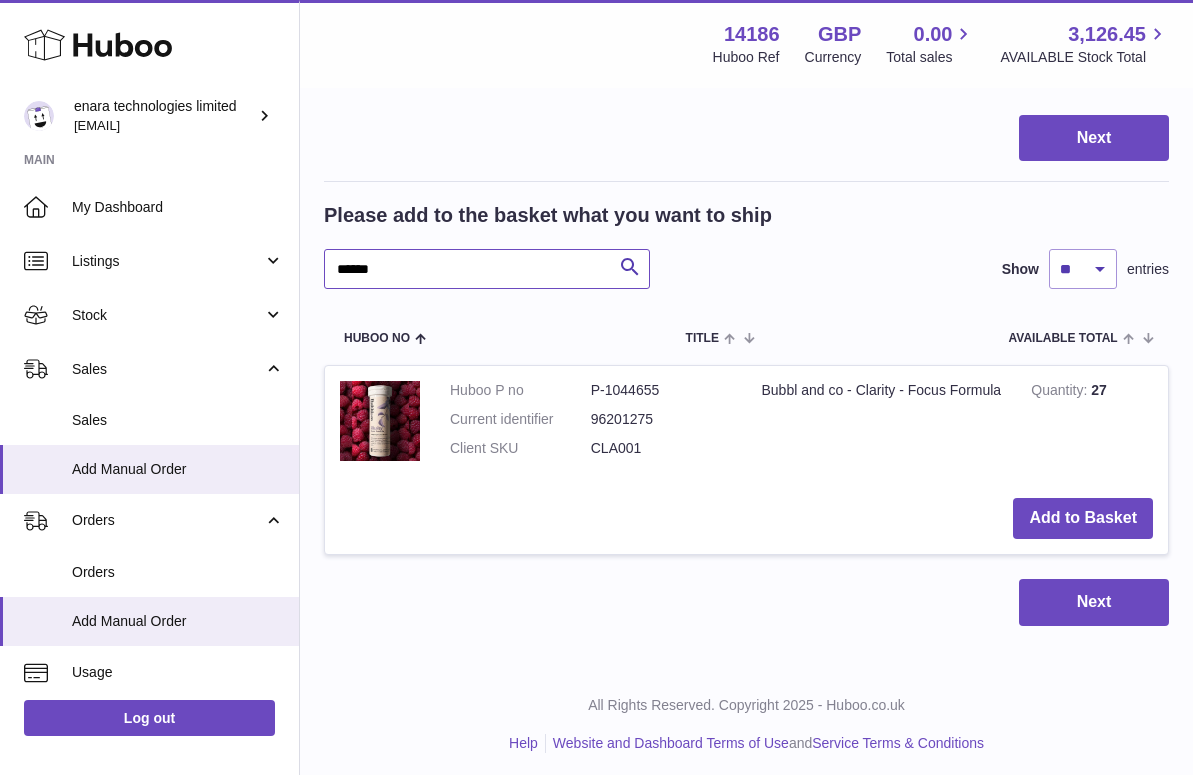 scroll, scrollTop: 259, scrollLeft: 0, axis: vertical 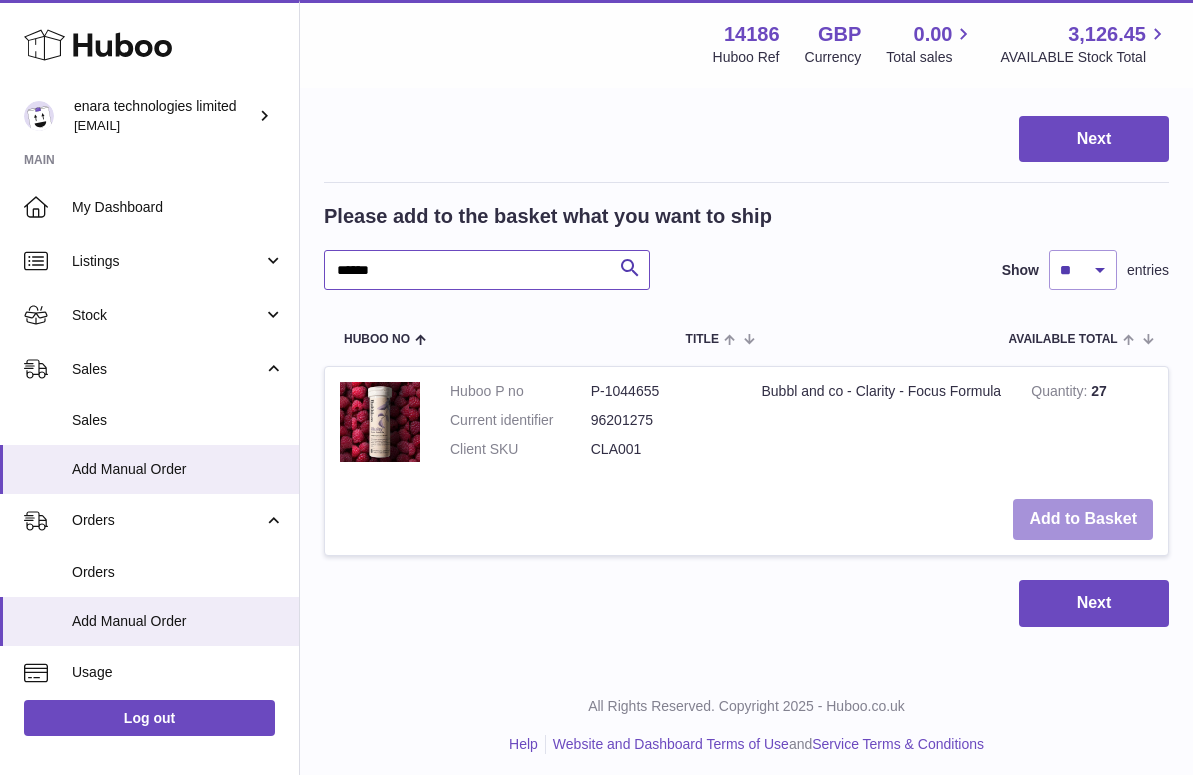 type on "******" 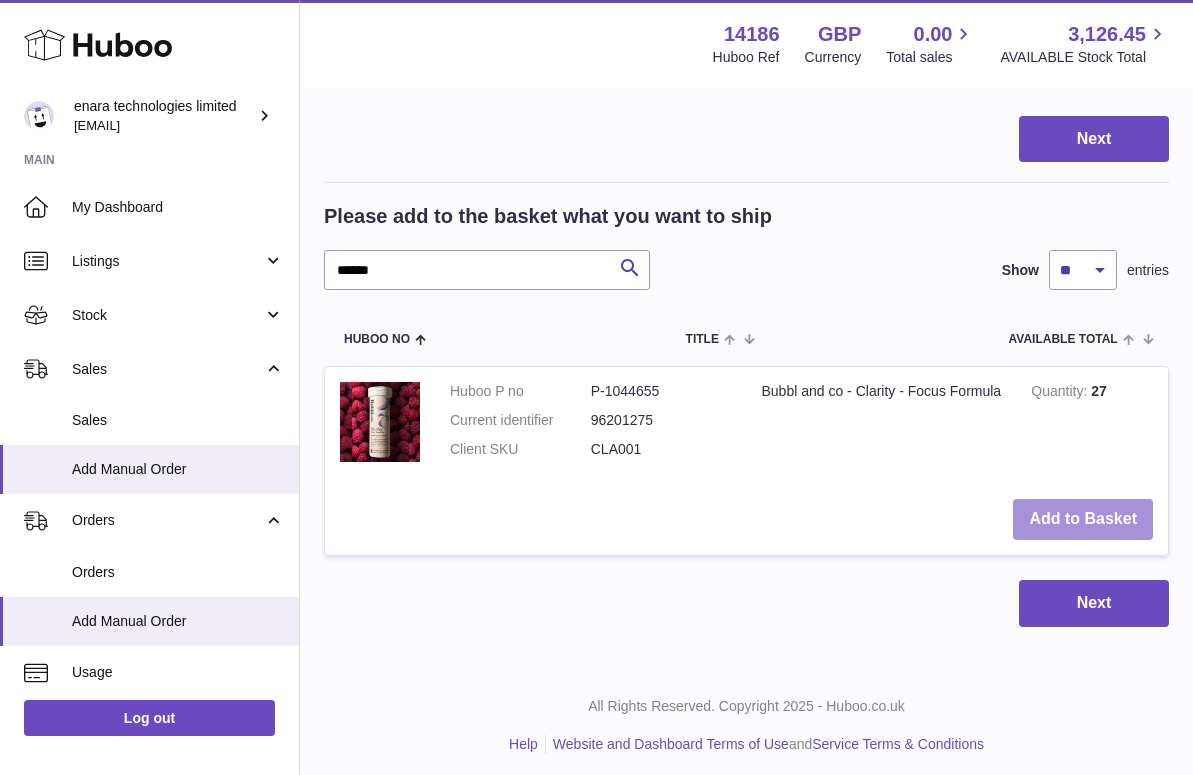 click on "Add to Basket" at bounding box center [1083, 519] 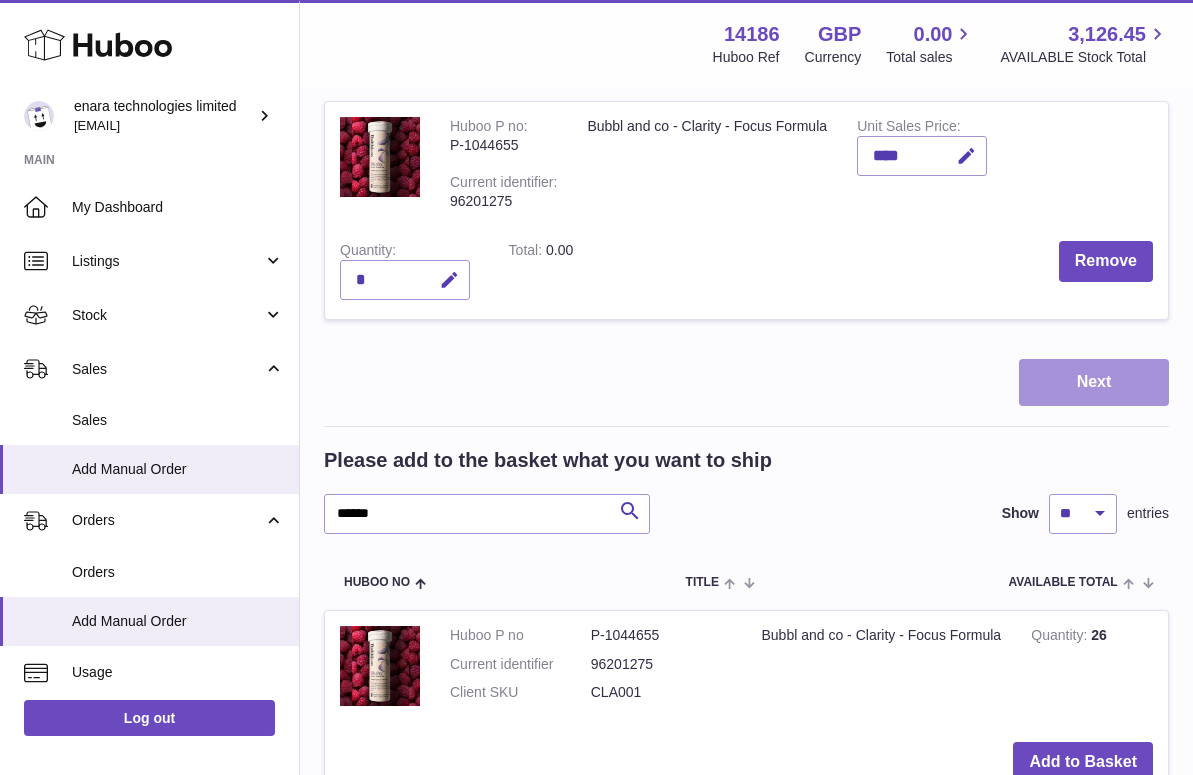 click on "Next" at bounding box center (1094, 382) 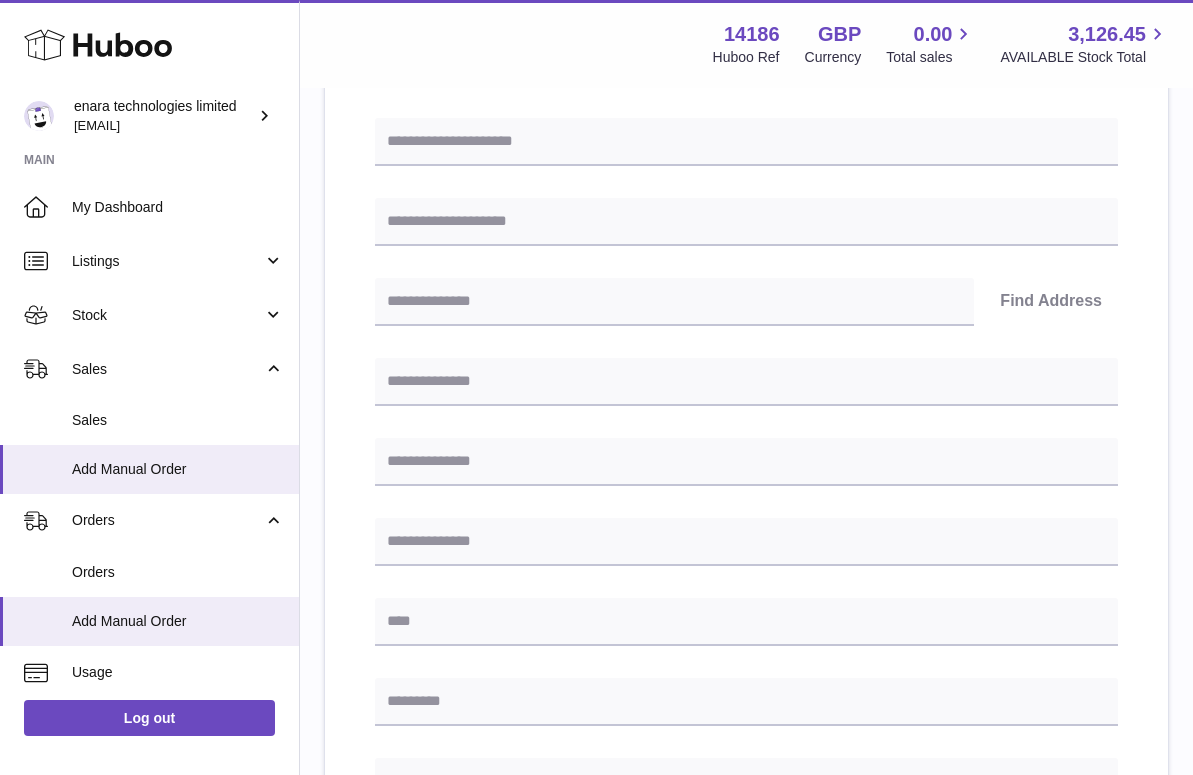 scroll, scrollTop: 0, scrollLeft: 0, axis: both 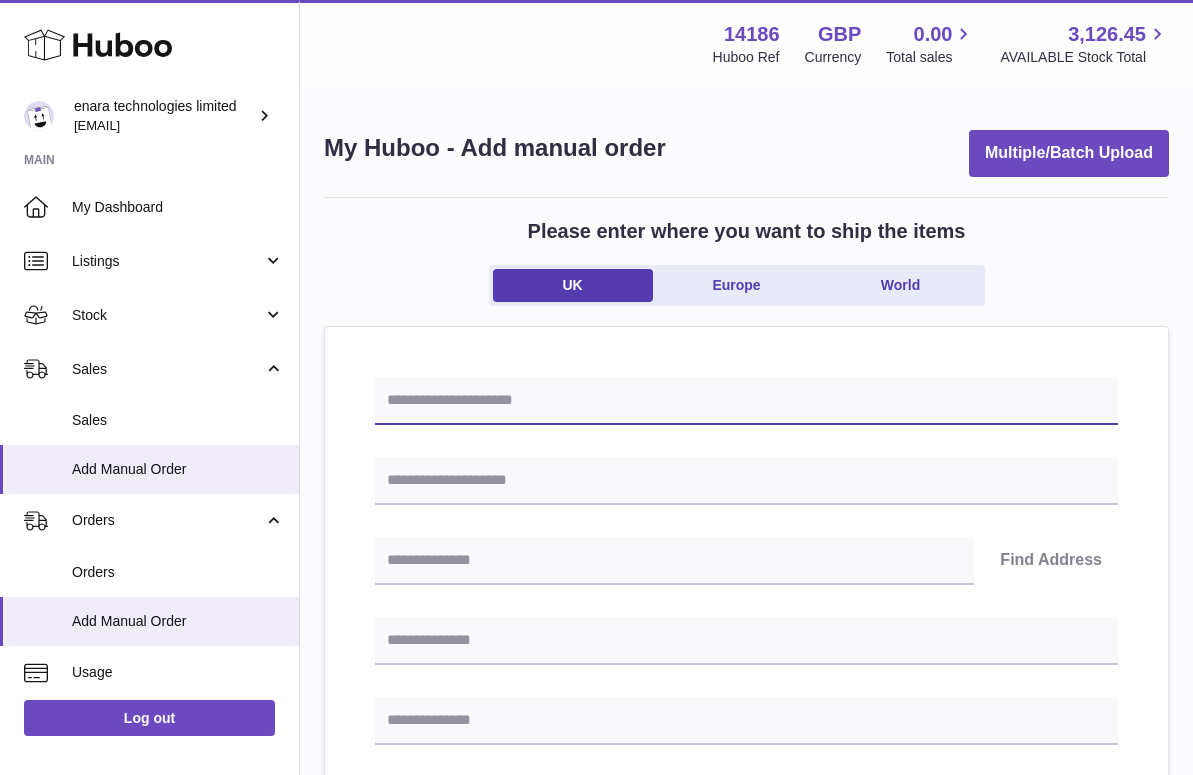 click at bounding box center (746, 401) 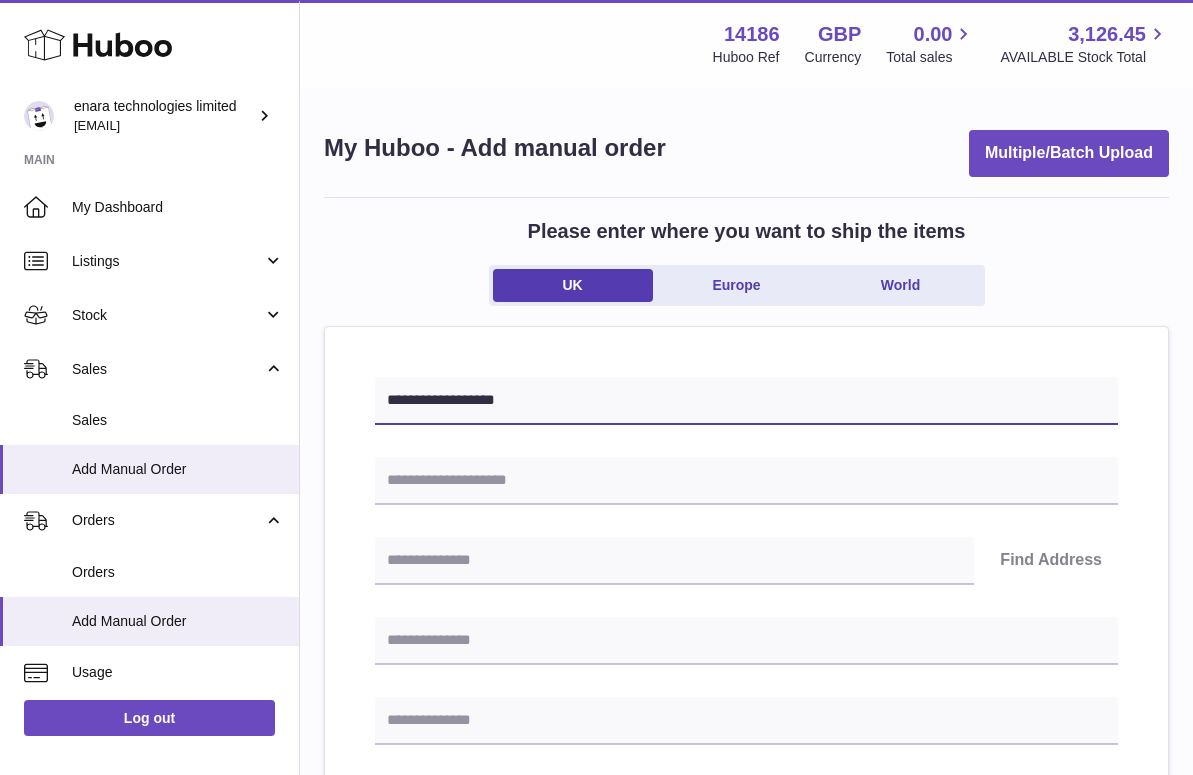 type on "**********" 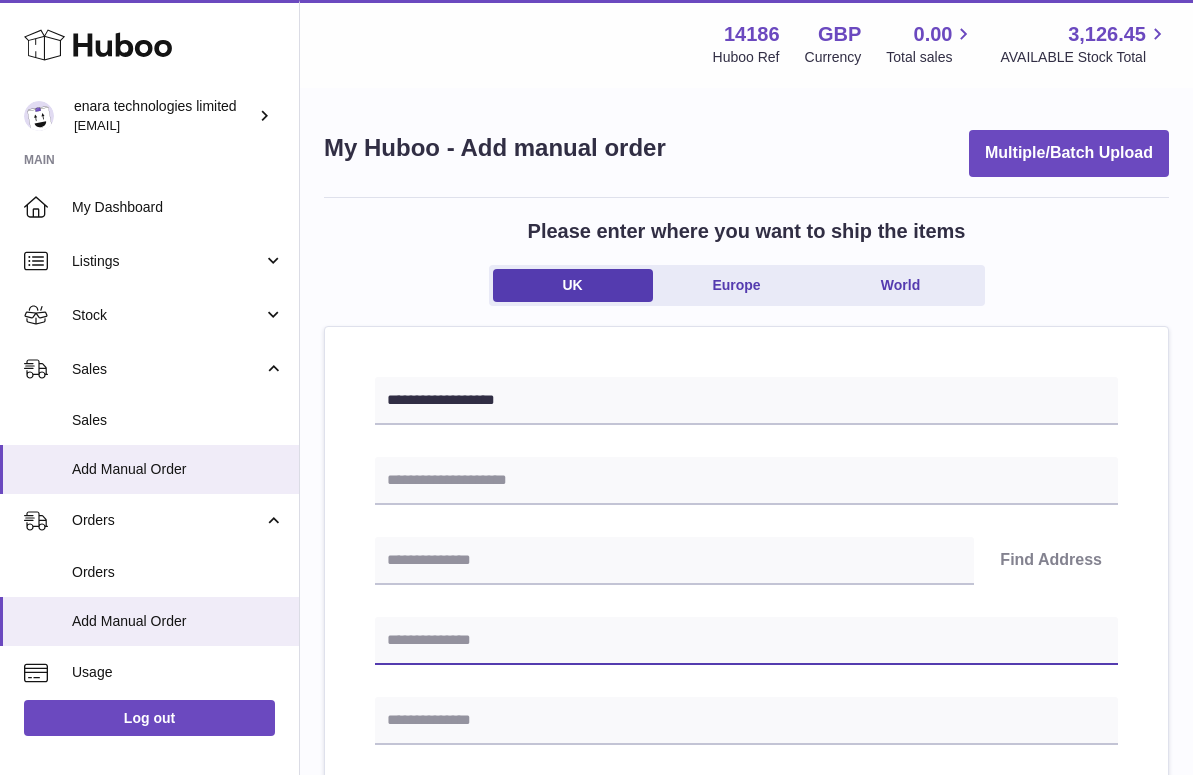 paste on "**********" 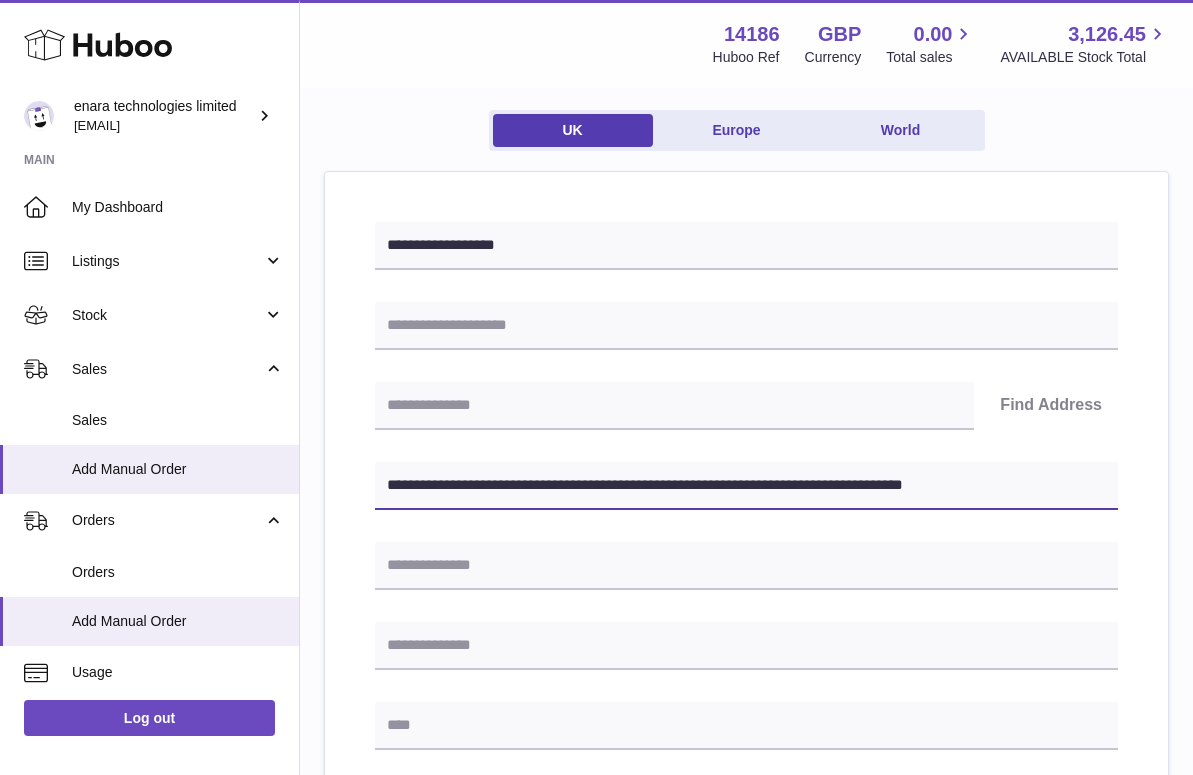 scroll, scrollTop: 159, scrollLeft: 0, axis: vertical 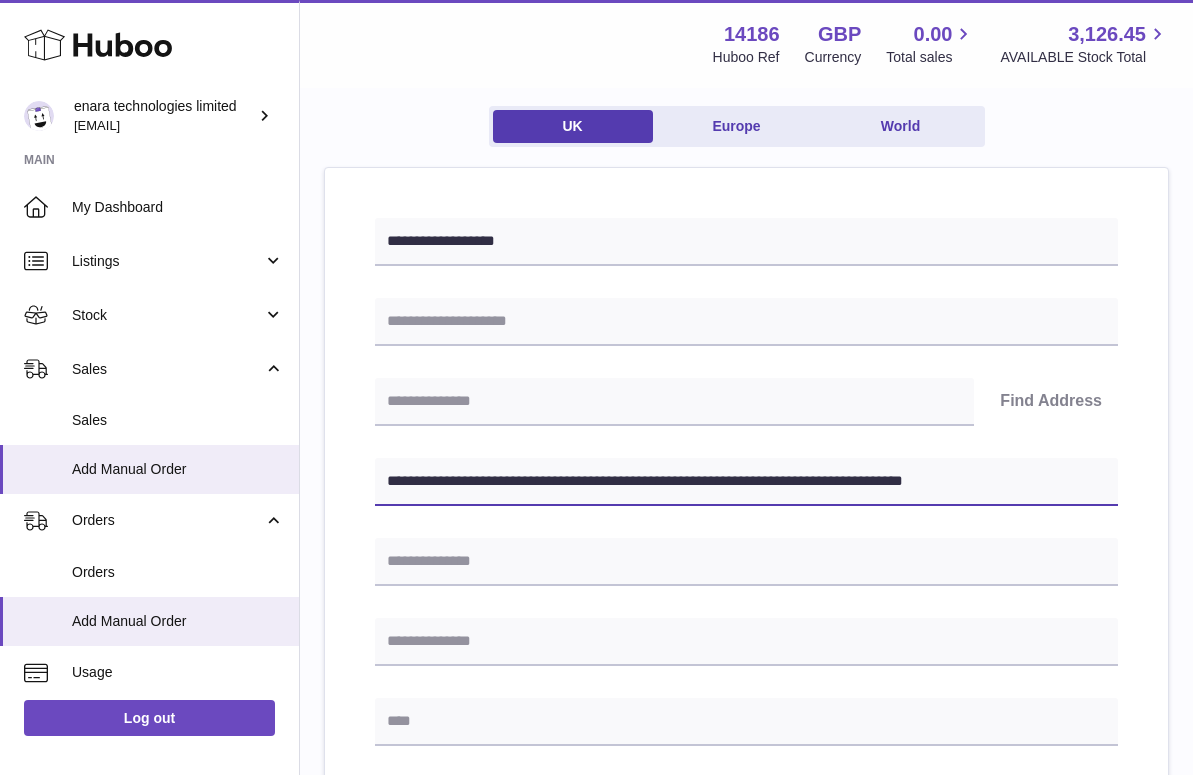 drag, startPoint x: 735, startPoint y: 479, endPoint x: 1114, endPoint y: 524, distance: 381.66214 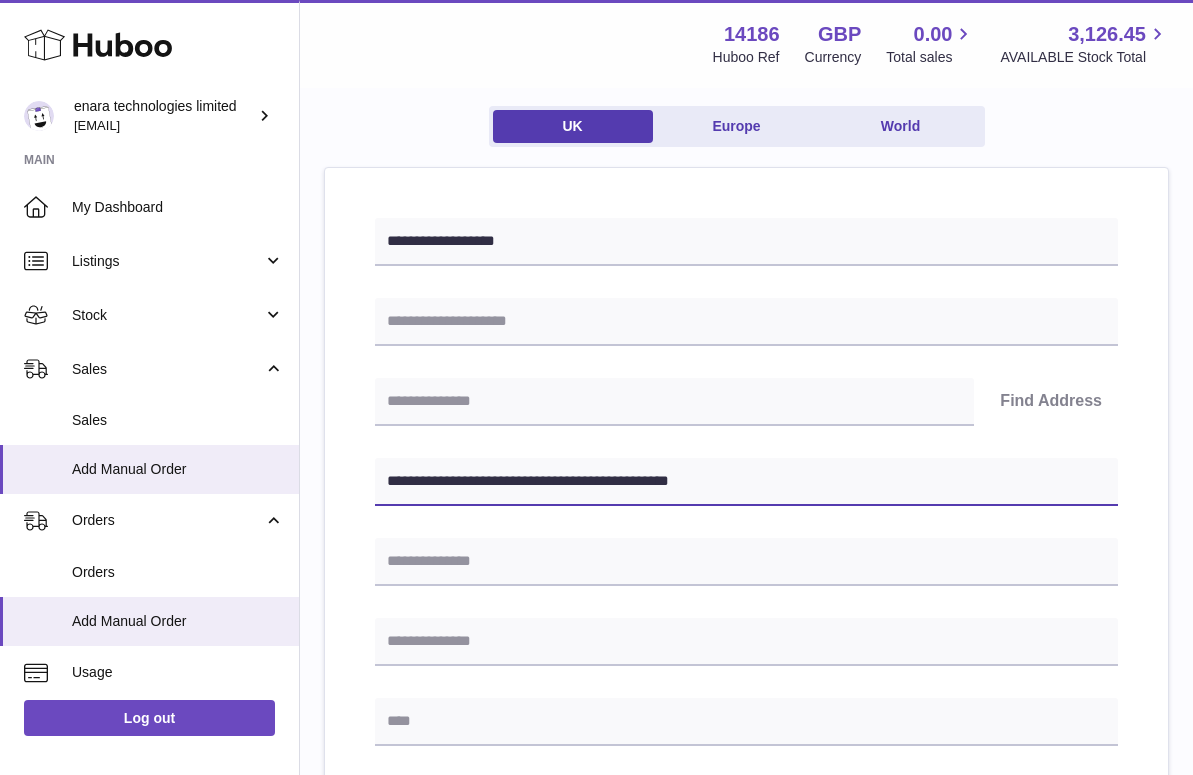type on "**********" 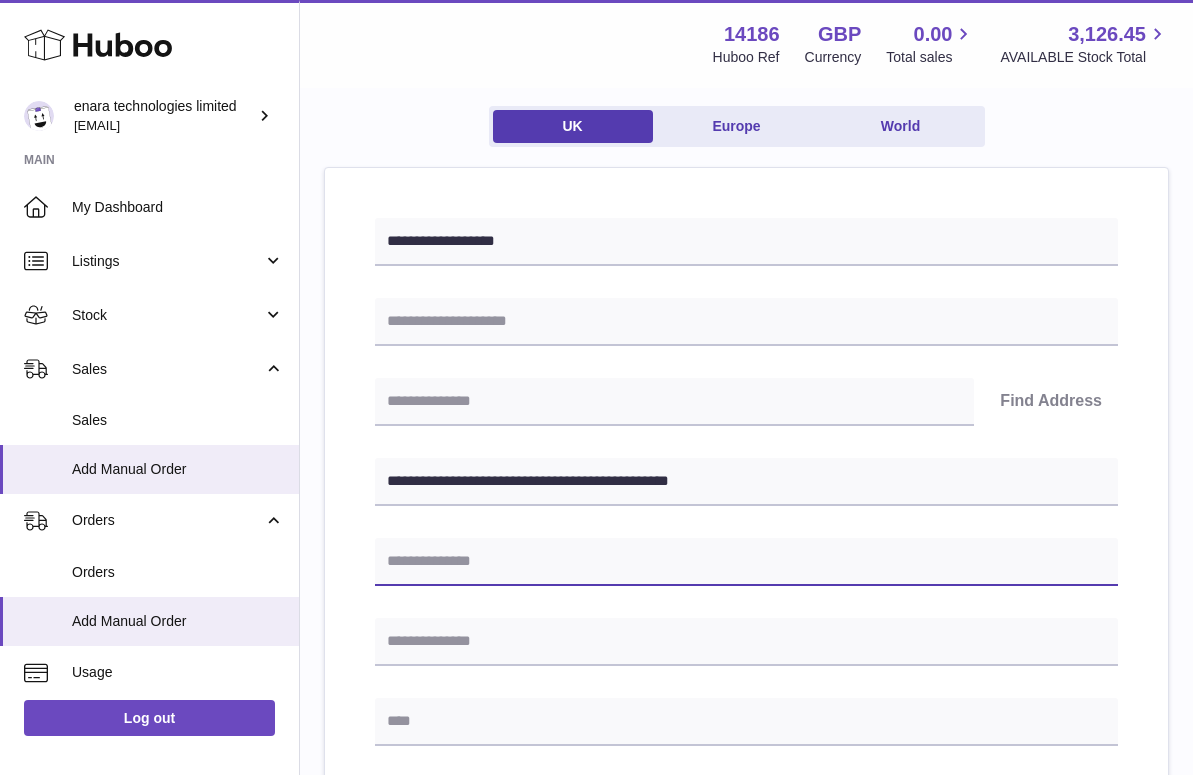 type on "*" 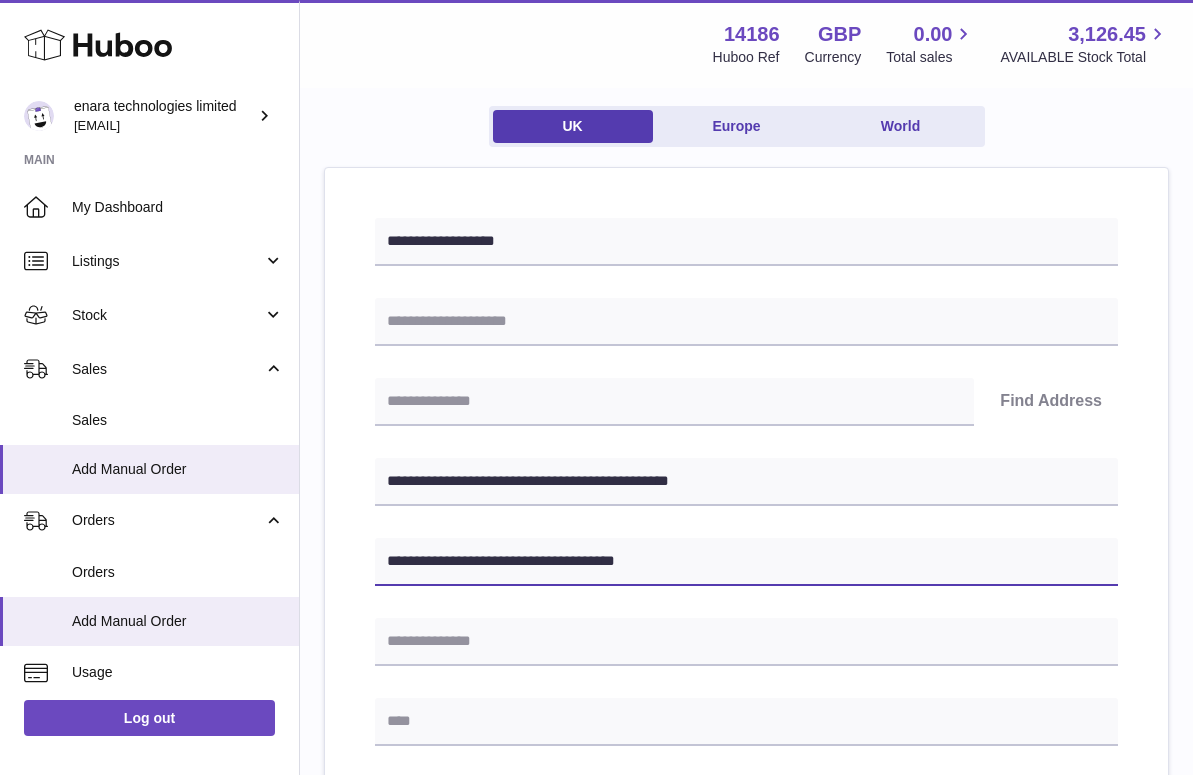 type on "**********" 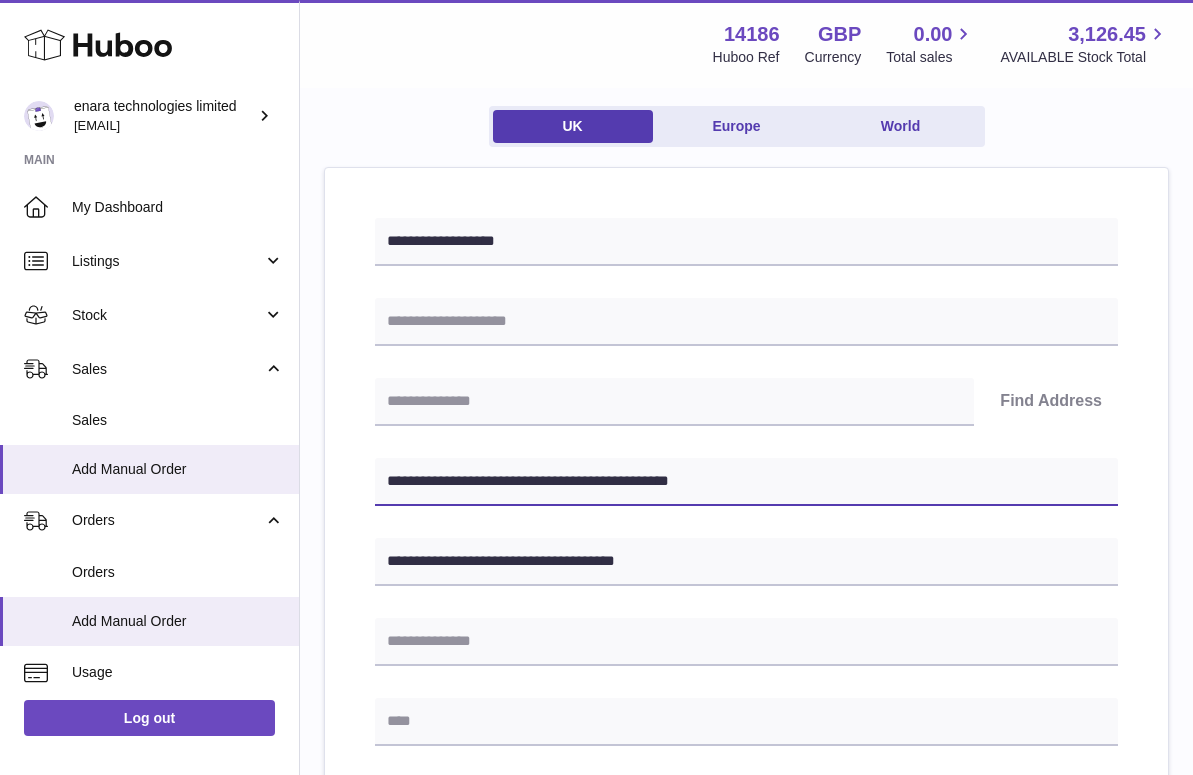 drag, startPoint x: 482, startPoint y: 475, endPoint x: 390, endPoint y: 478, distance: 92.0489 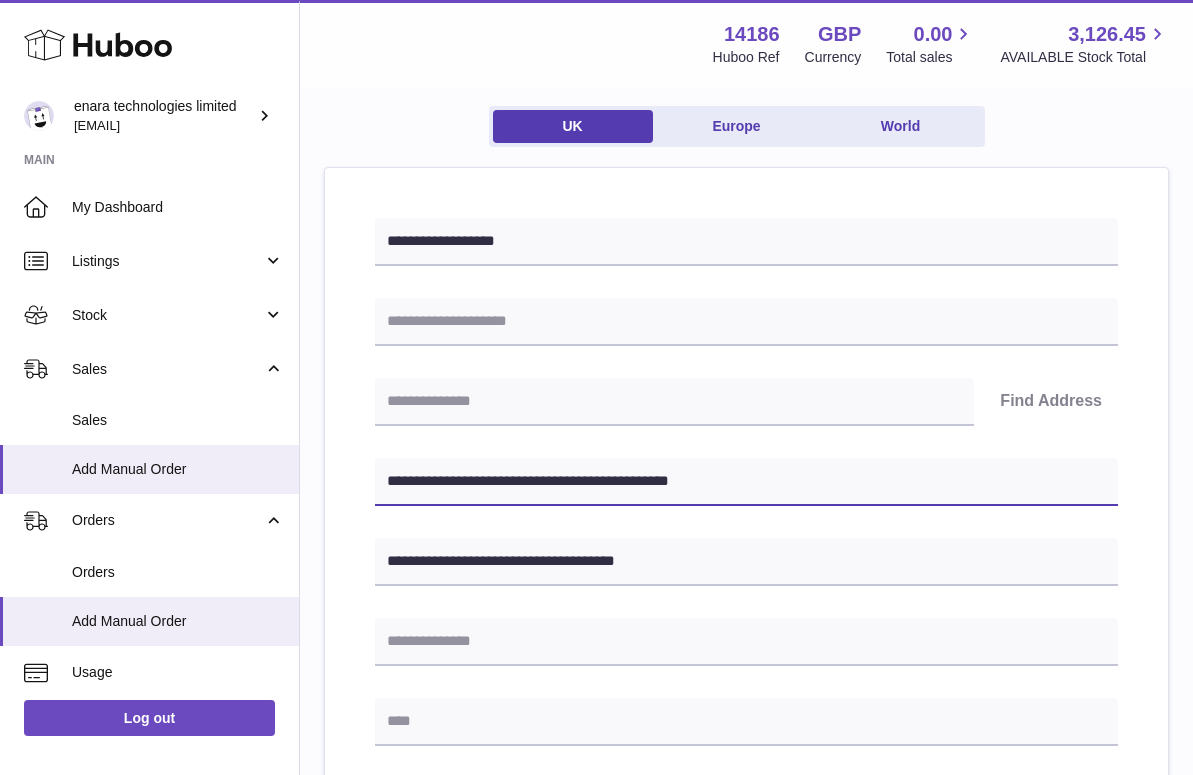 click on "**********" at bounding box center (746, 482) 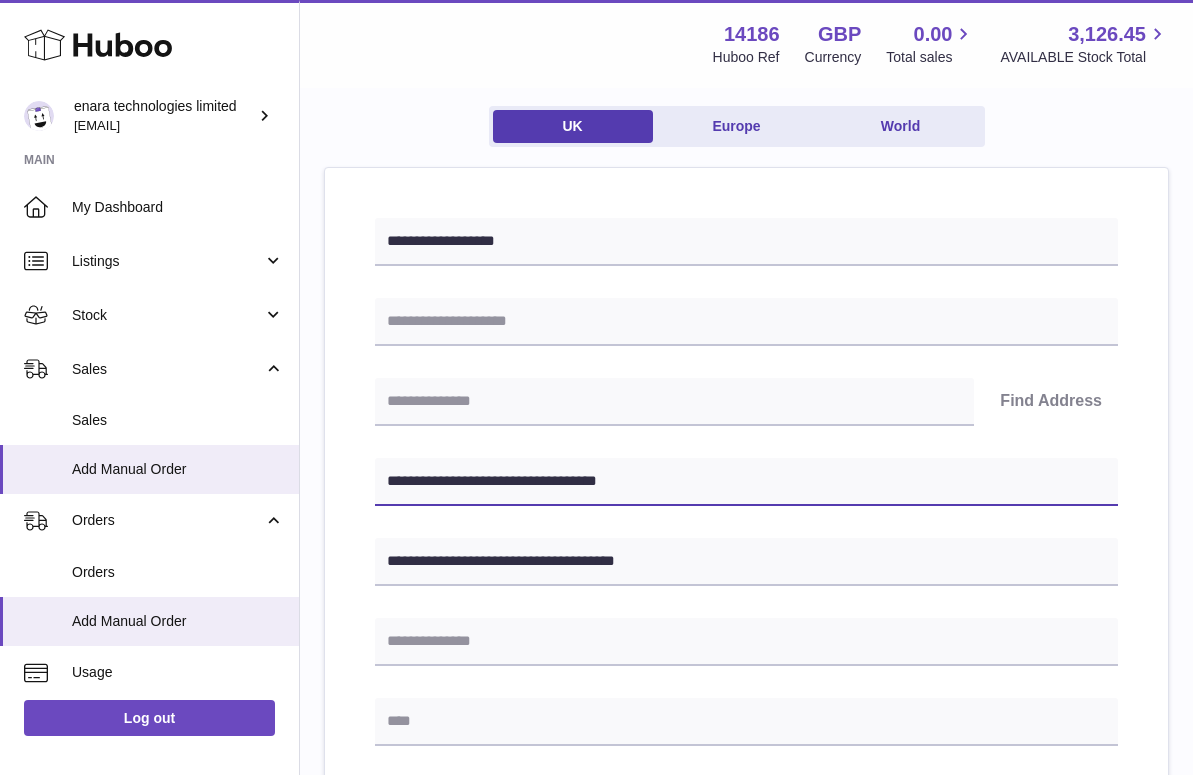 type on "**********" 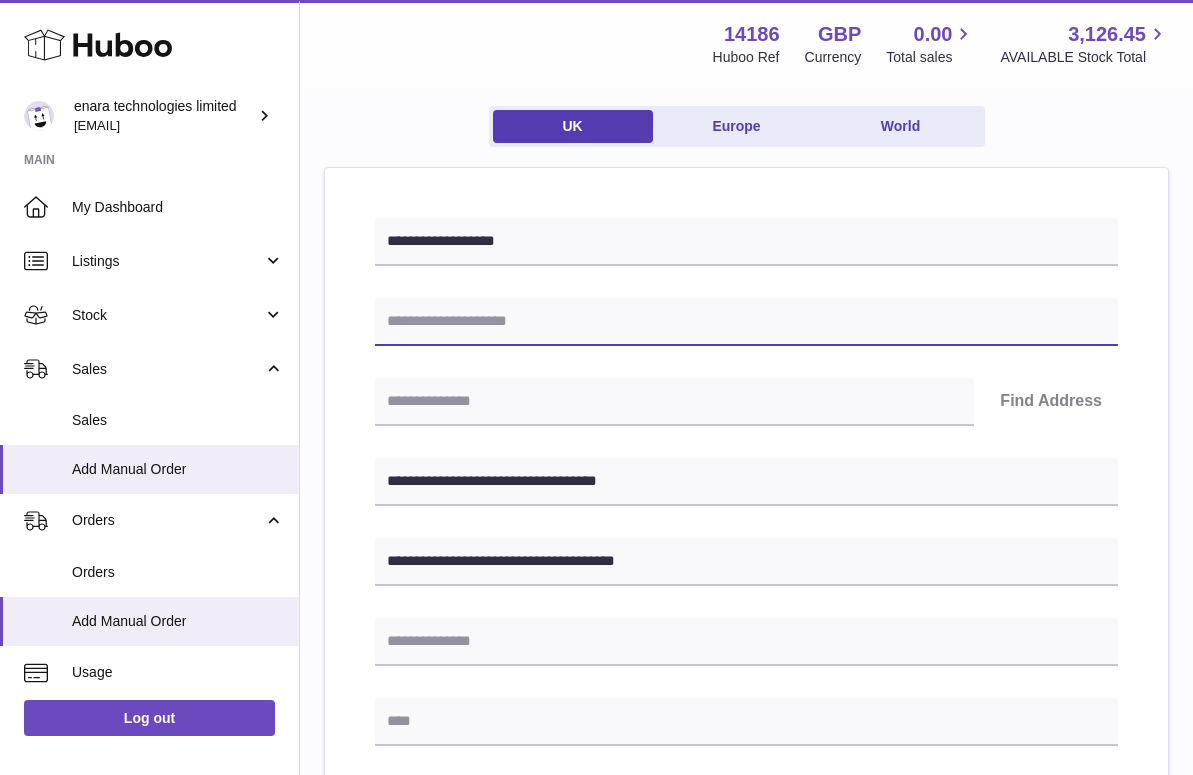 paste on "**********" 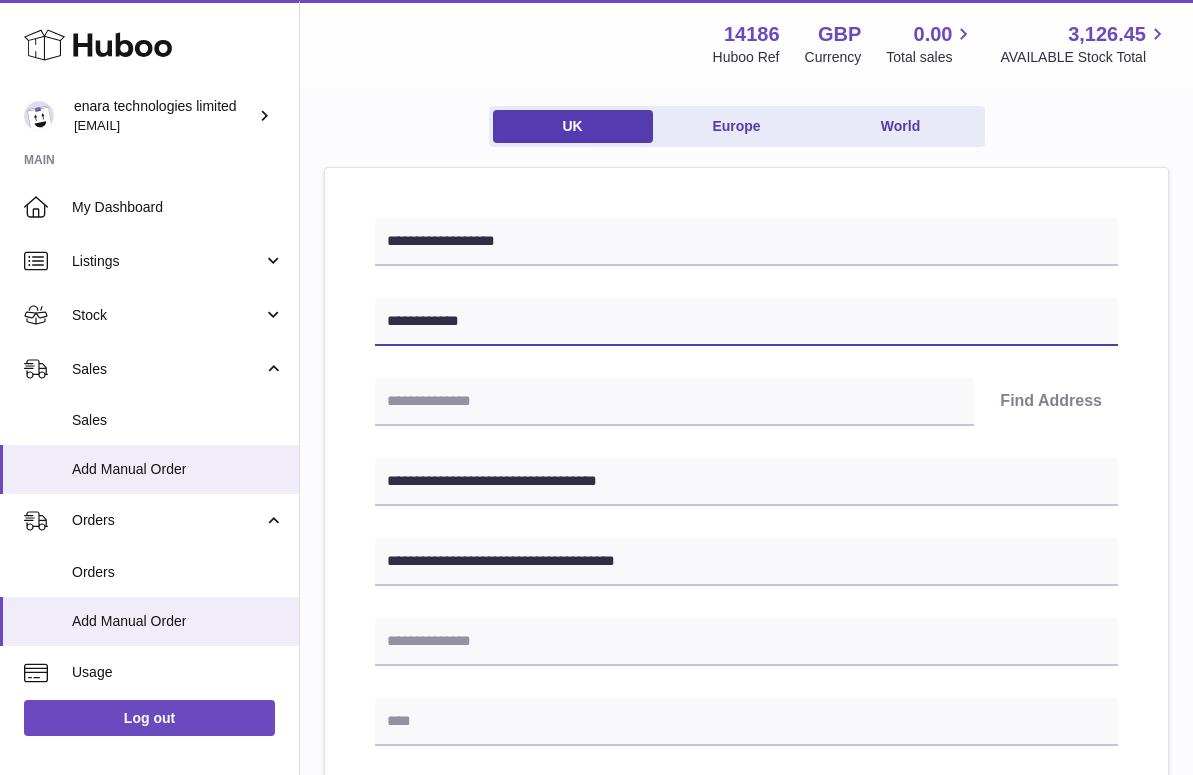 type on "**********" 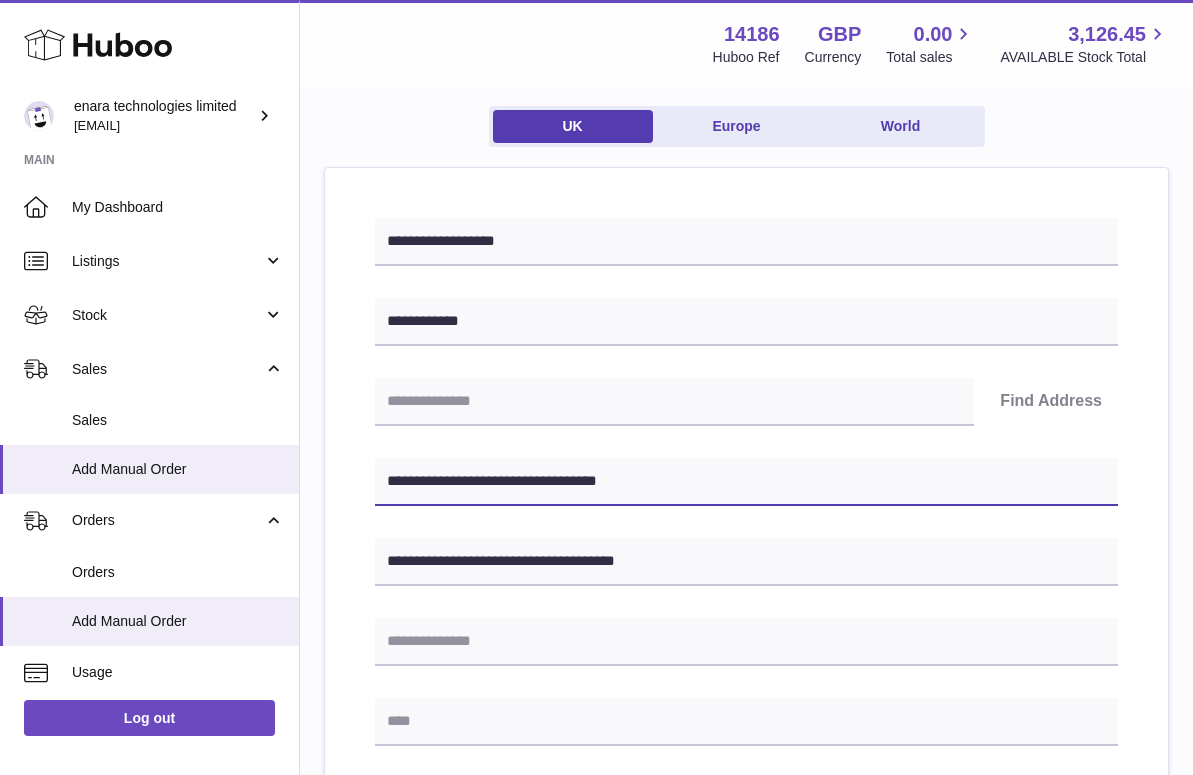 click on "**********" at bounding box center [746, 482] 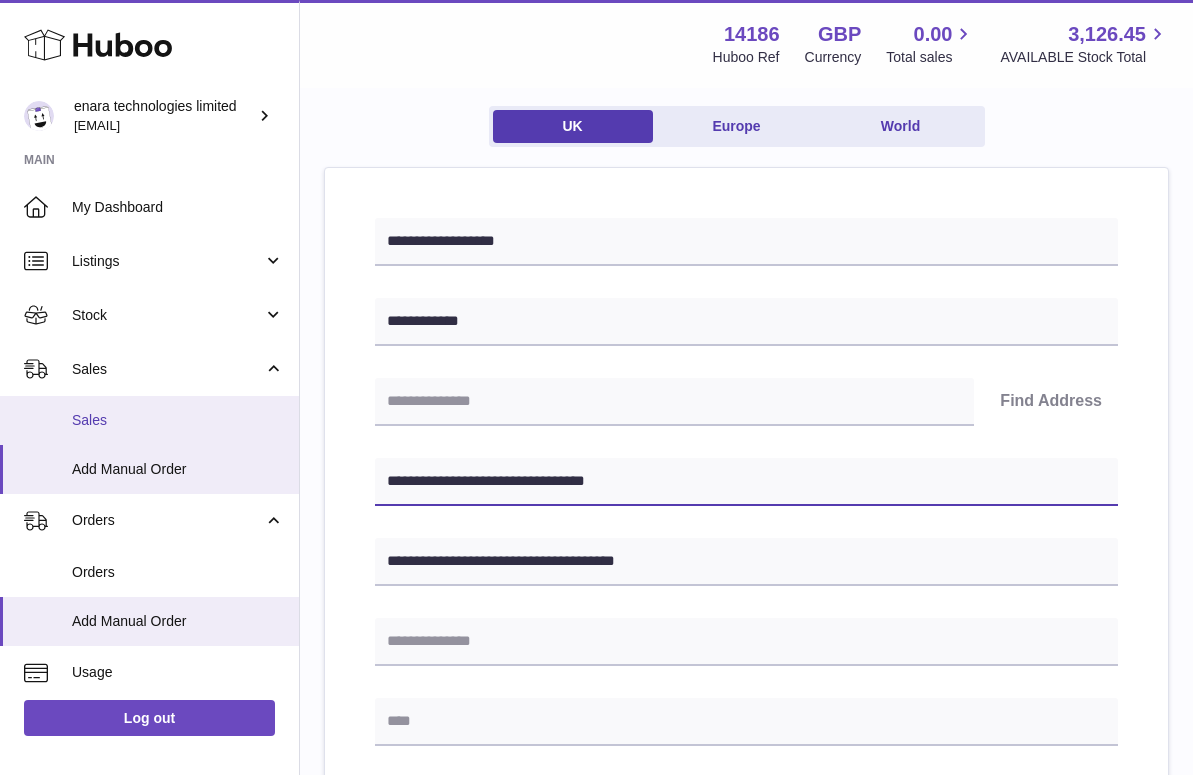 drag, startPoint x: 506, startPoint y: 479, endPoint x: 187, endPoint y: 437, distance: 321.75302 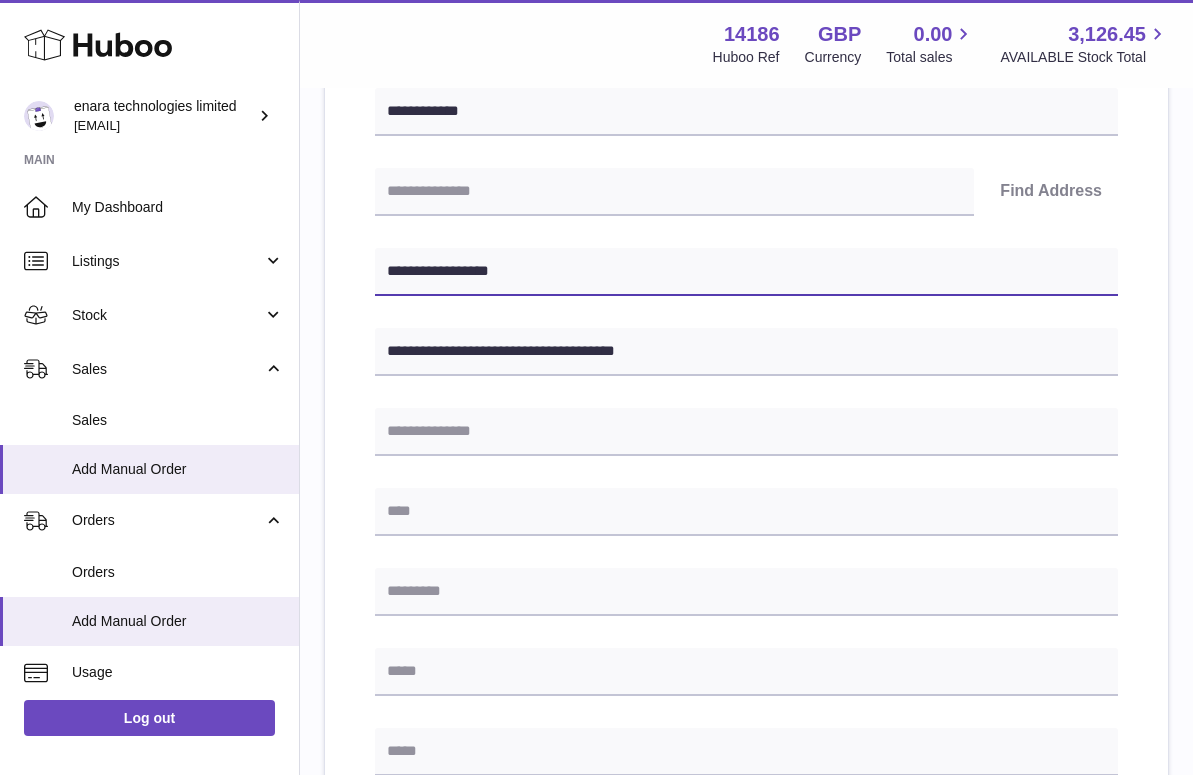 scroll, scrollTop: 403, scrollLeft: 0, axis: vertical 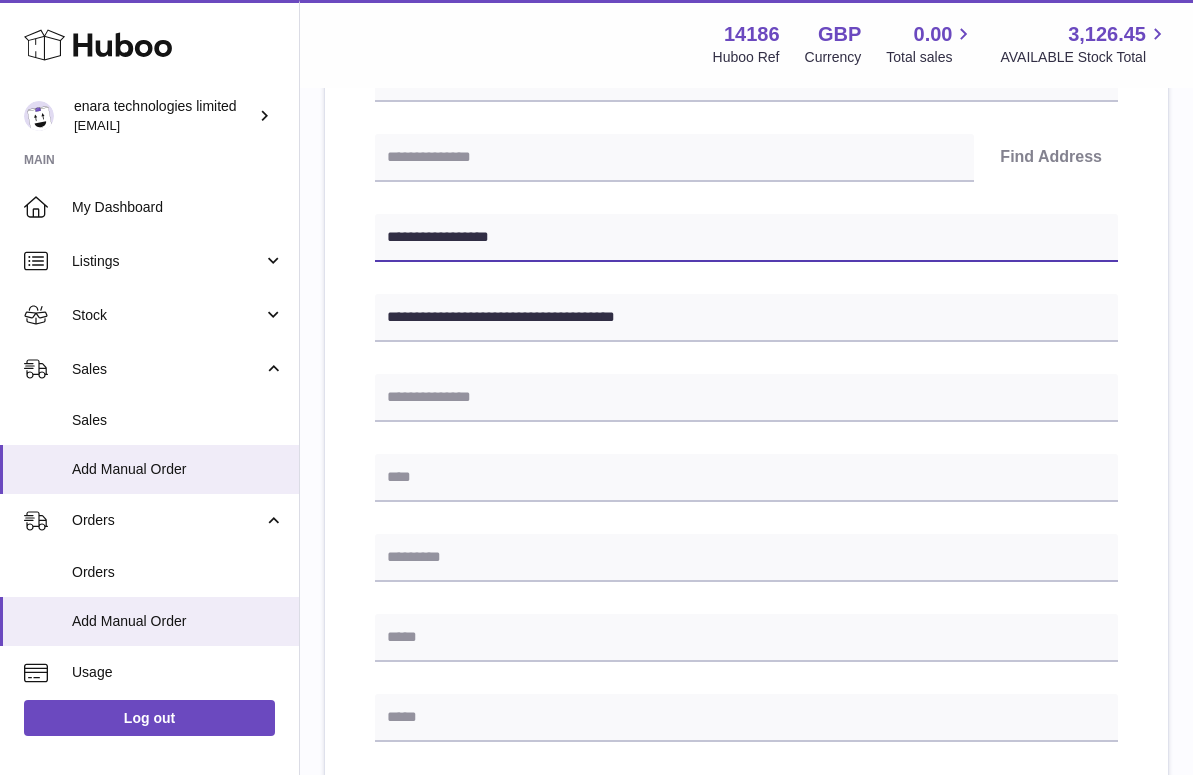 type on "**********" 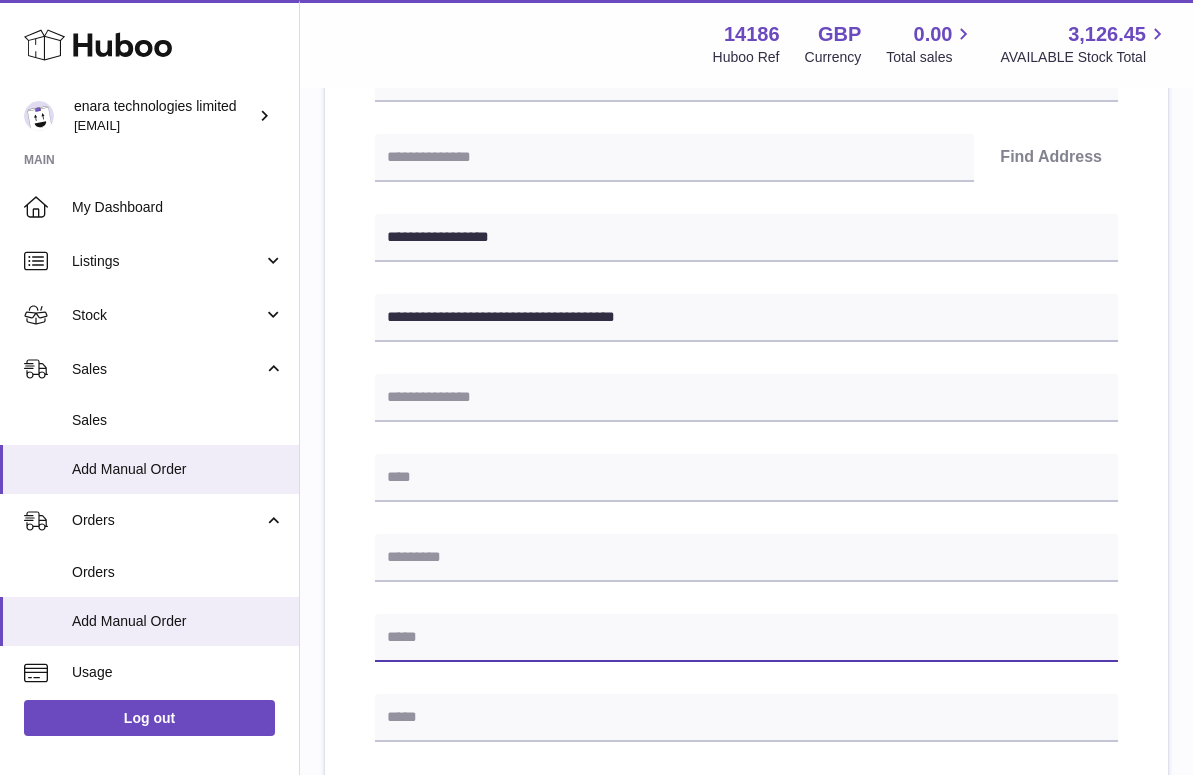 paste on "**********" 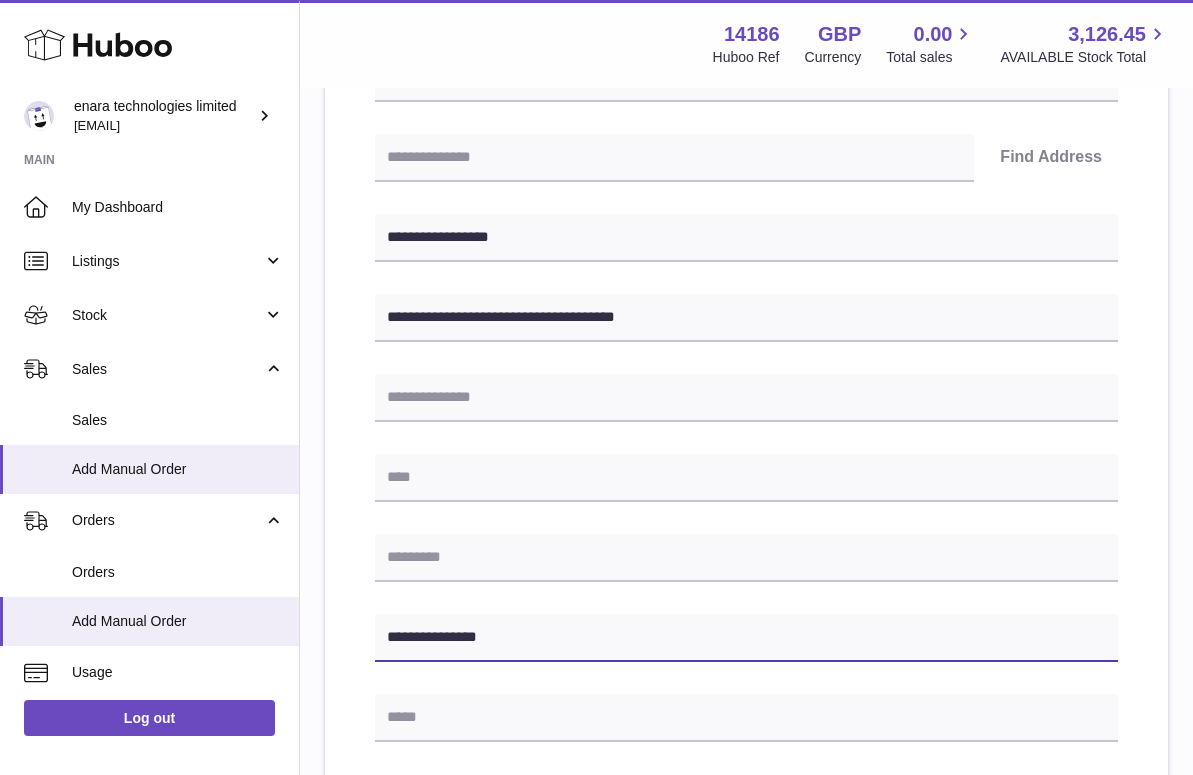type on "**********" 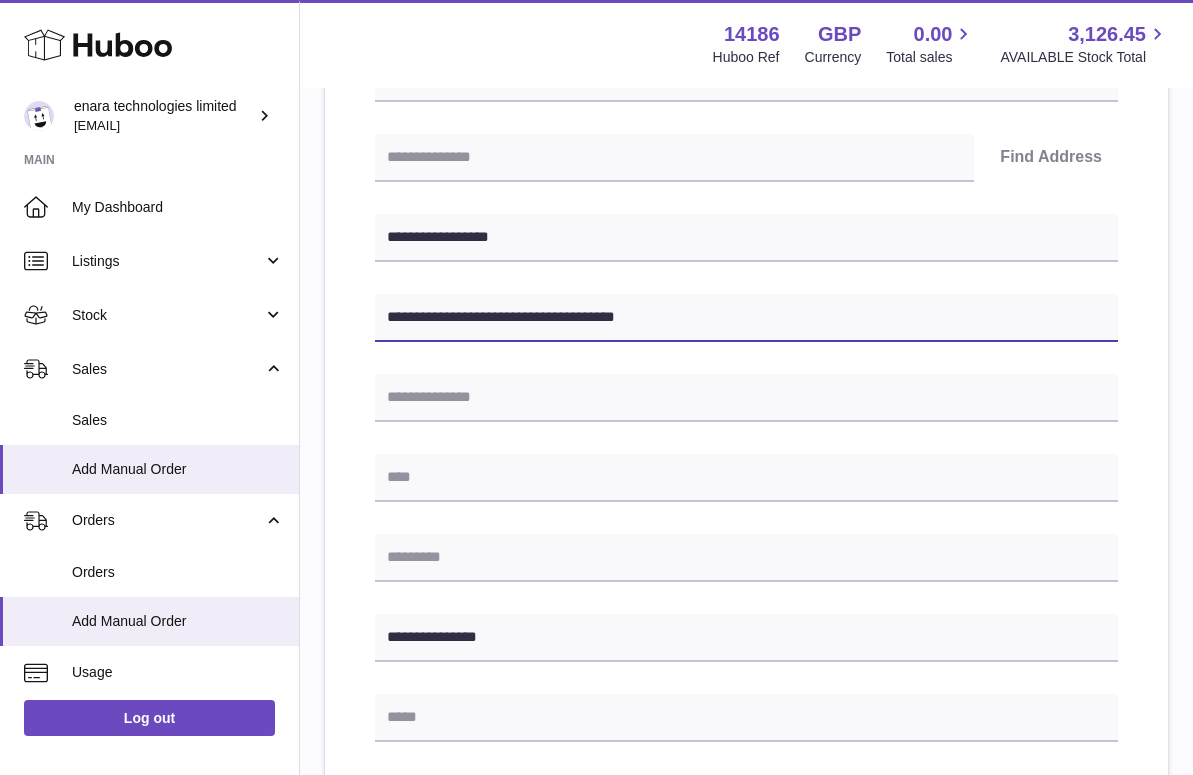 drag, startPoint x: 548, startPoint y: 317, endPoint x: 490, endPoint y: 316, distance: 58.00862 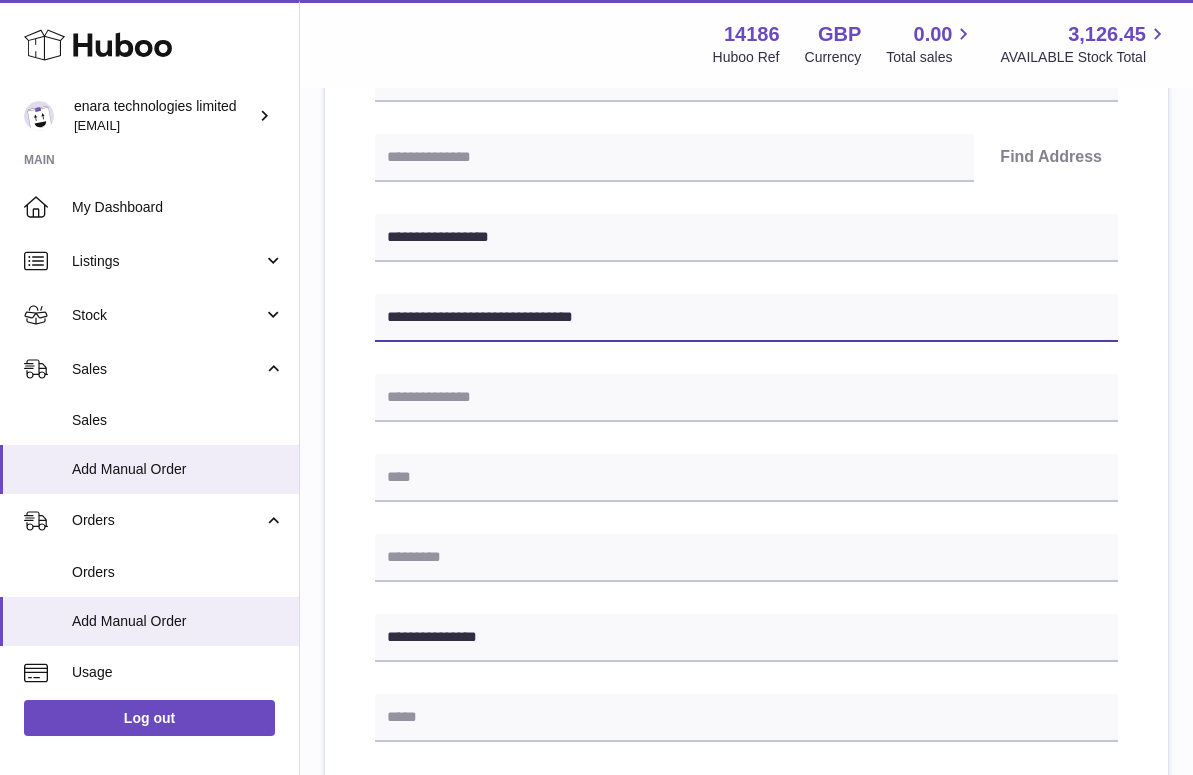 type on "**********" 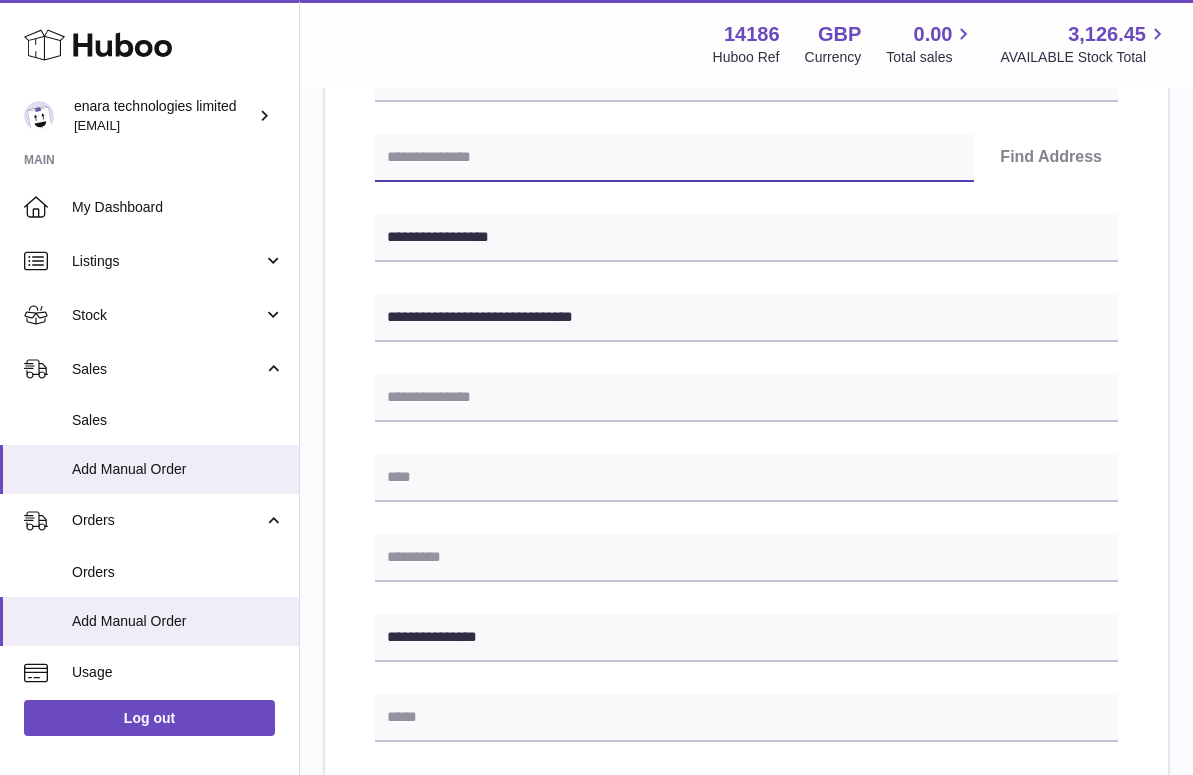paste on "*******" 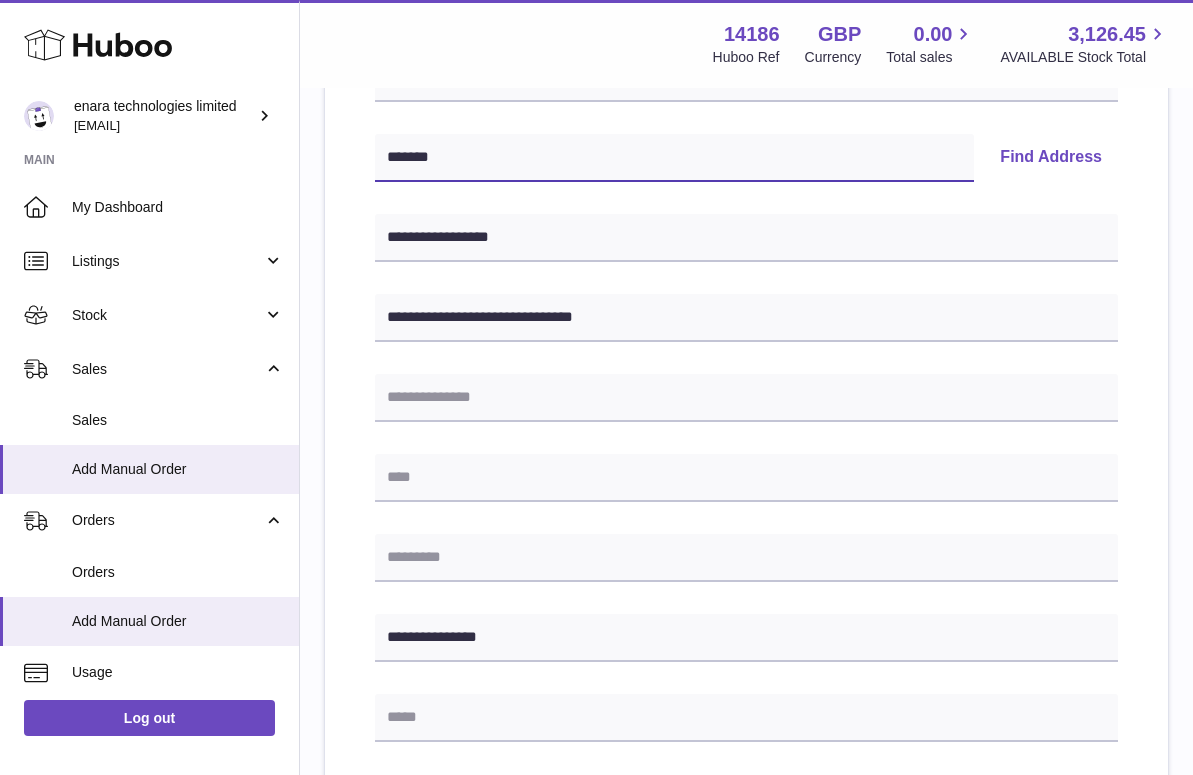 type on "*******" 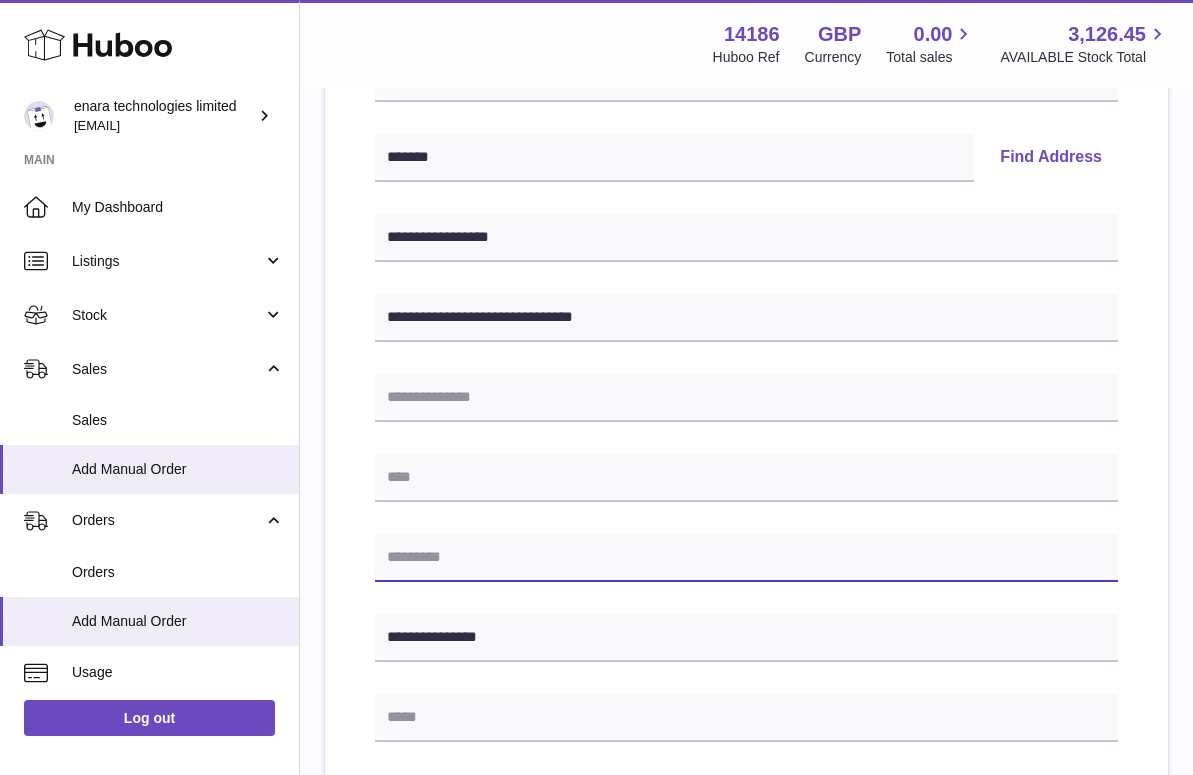 paste on "*******" 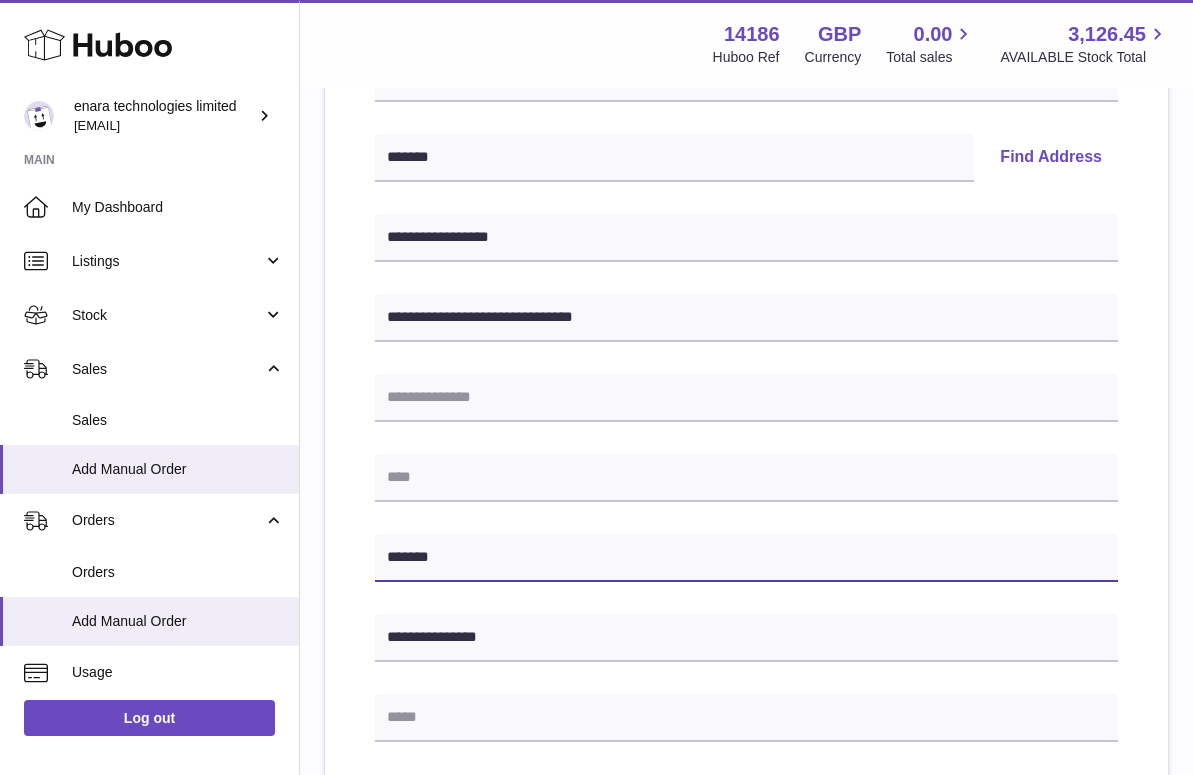 type on "*******" 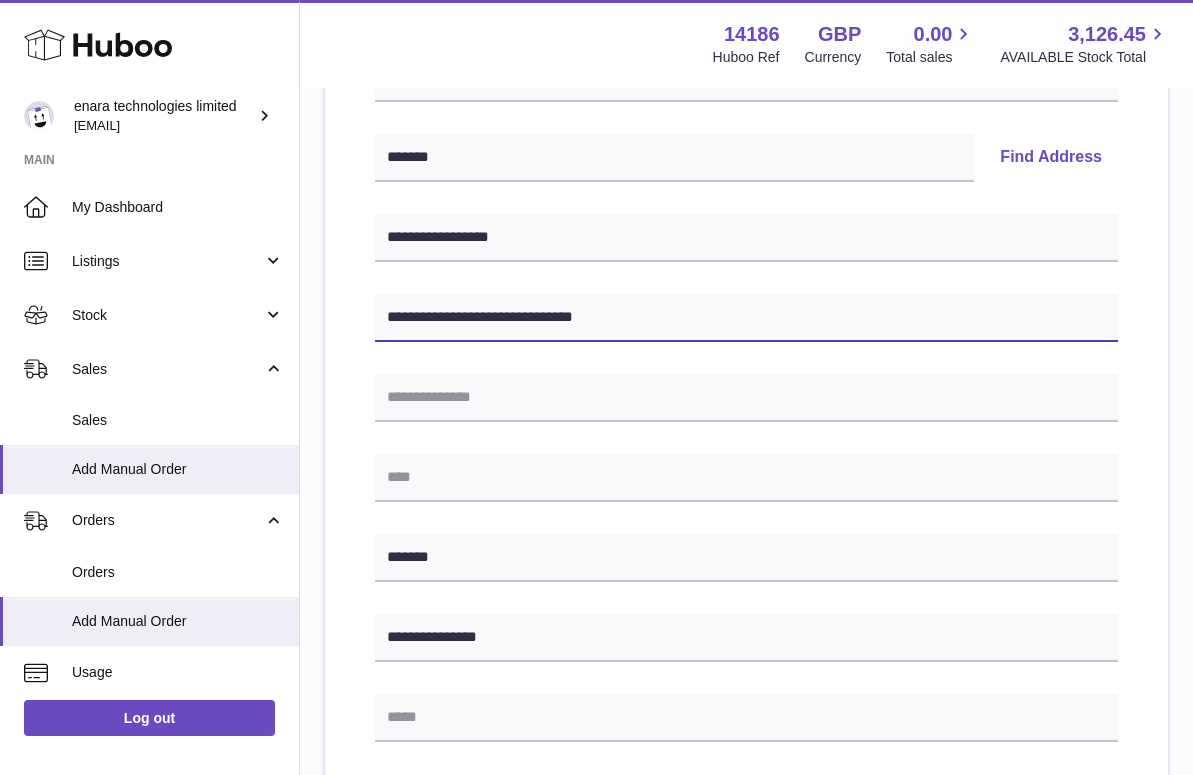 drag, startPoint x: 498, startPoint y: 317, endPoint x: 736, endPoint y: 314, distance: 238.0189 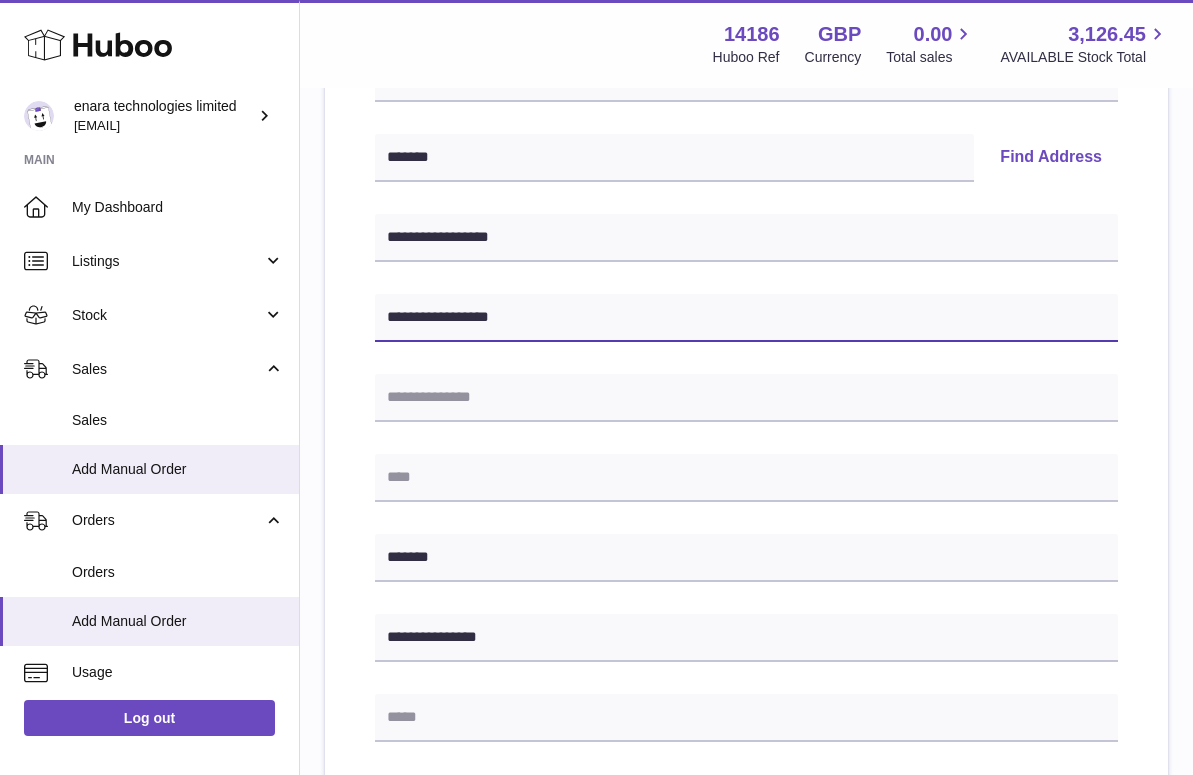 type on "**********" 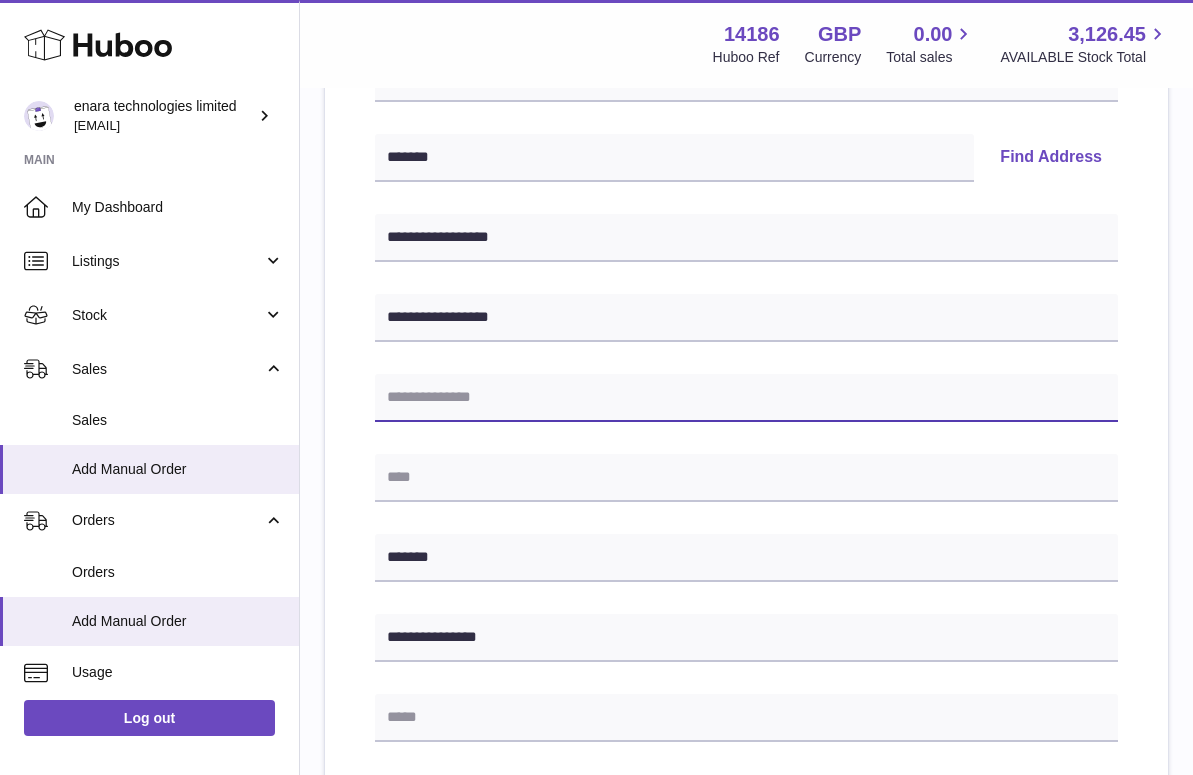 paste on "**********" 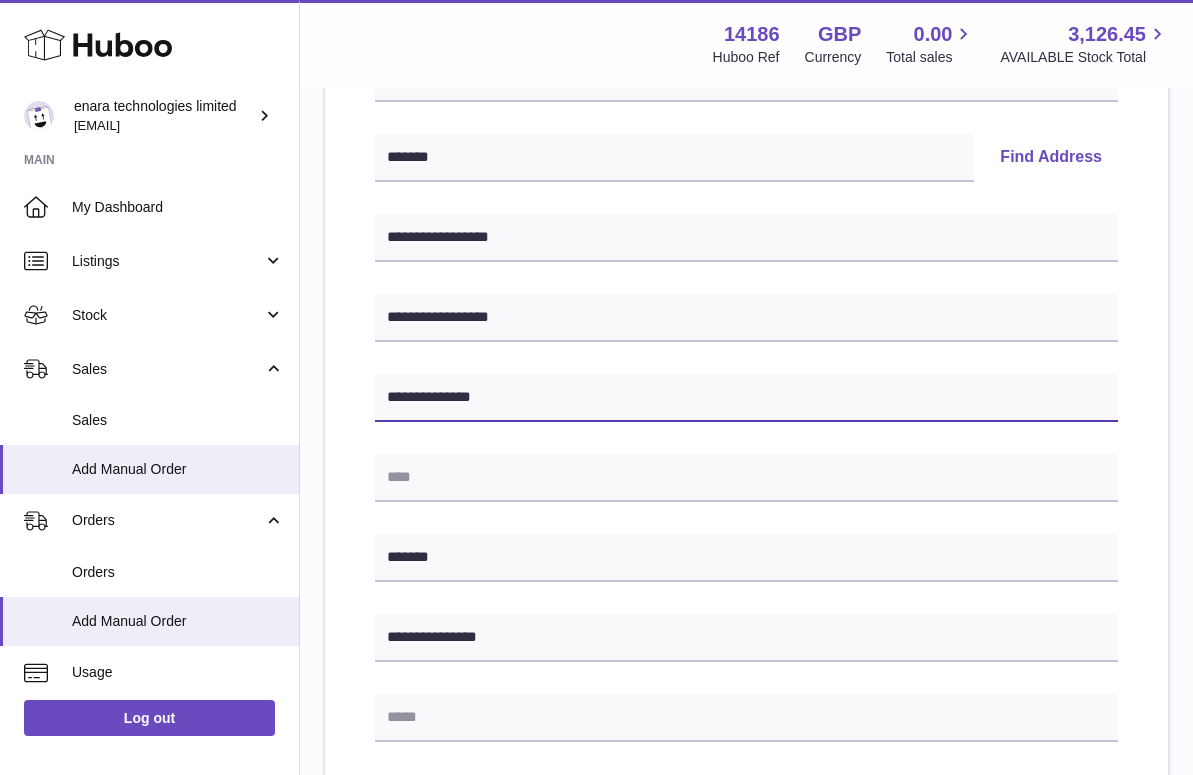 type on "**********" 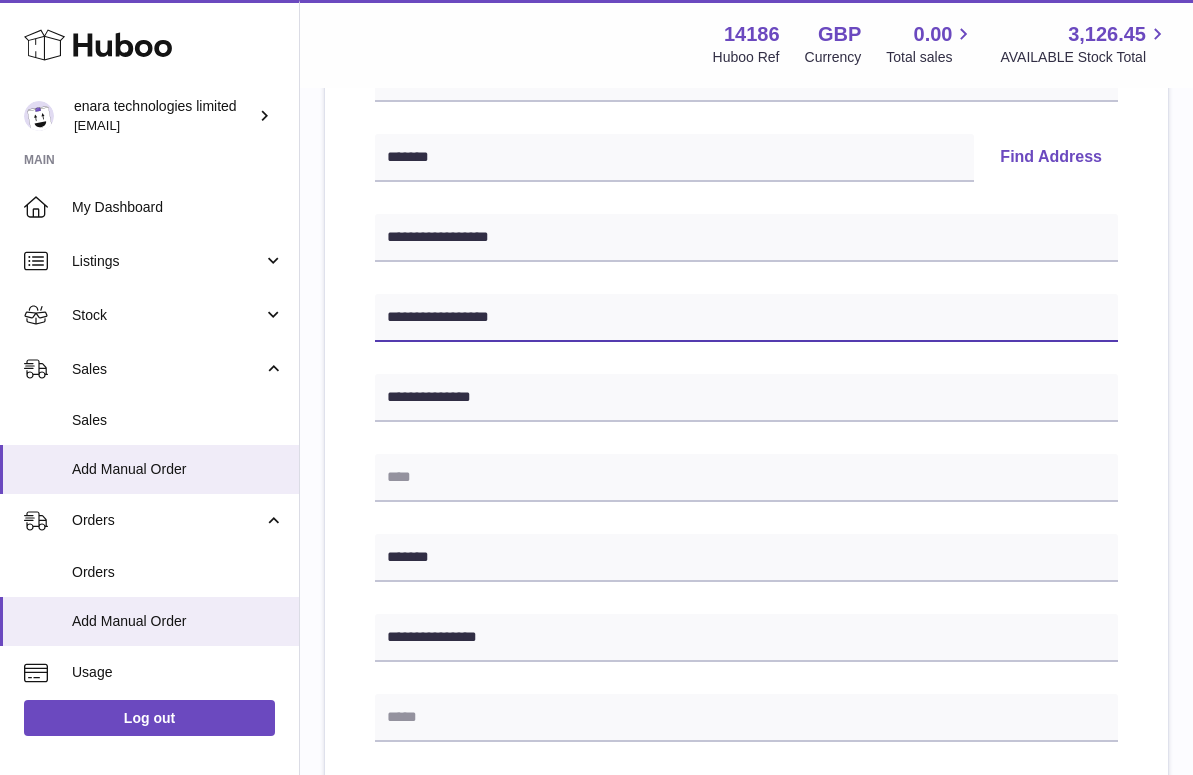 click on "**********" at bounding box center (746, 318) 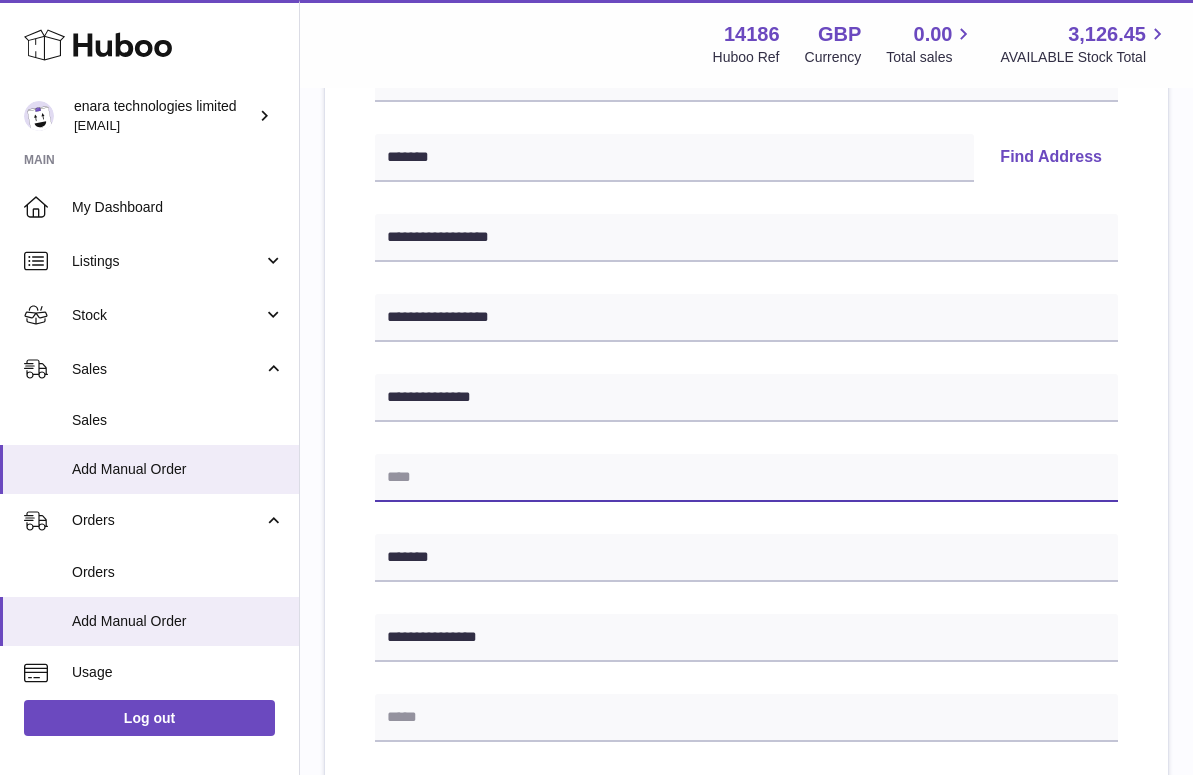 click at bounding box center [746, 478] 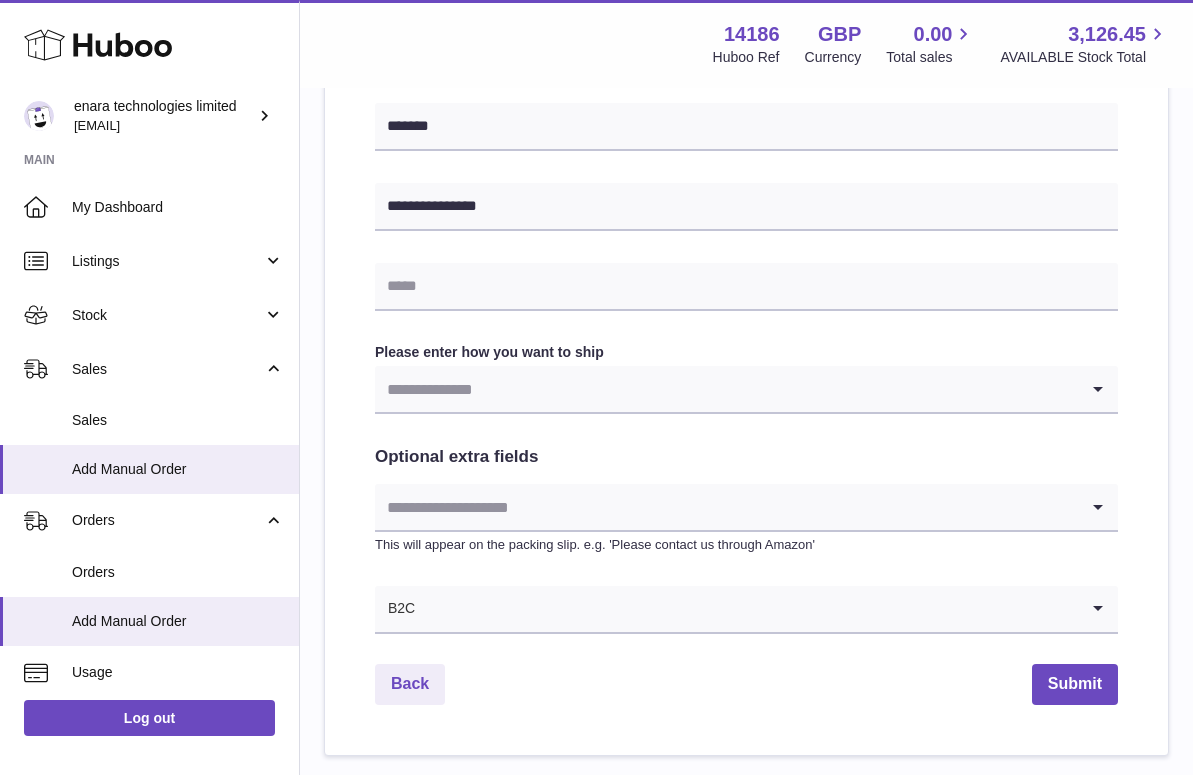 scroll, scrollTop: 868, scrollLeft: 0, axis: vertical 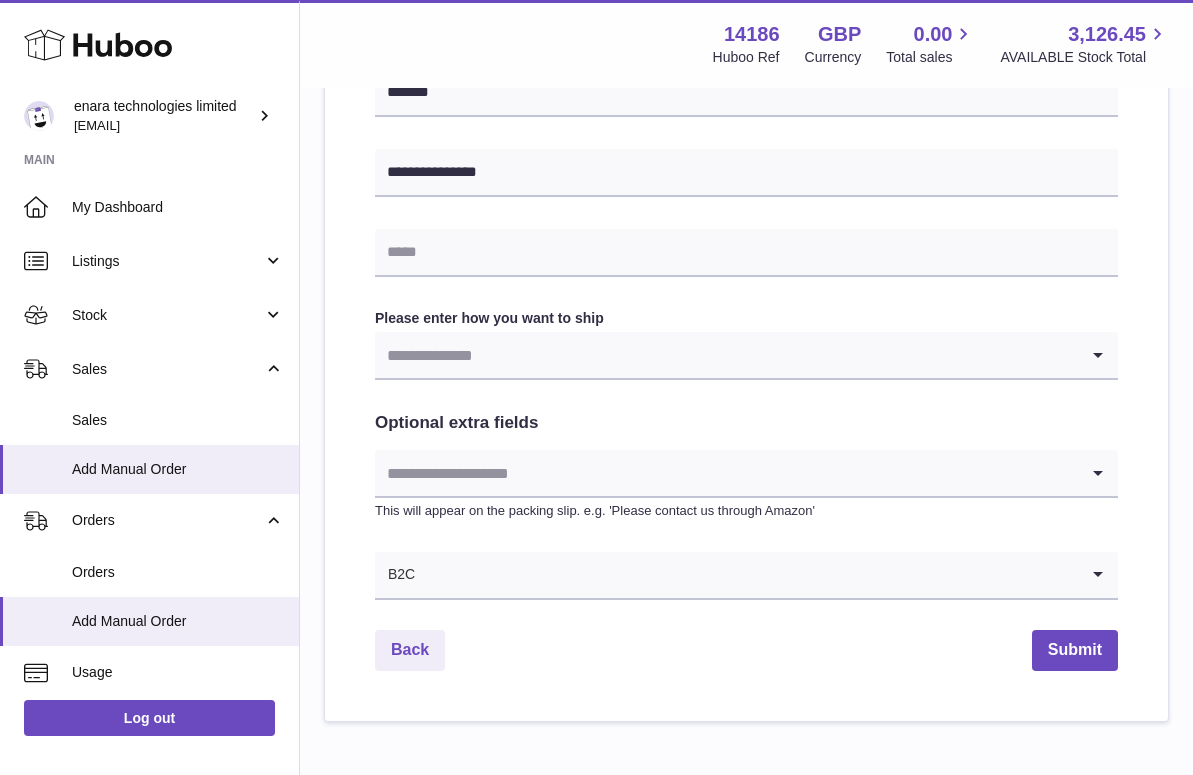type on "*******" 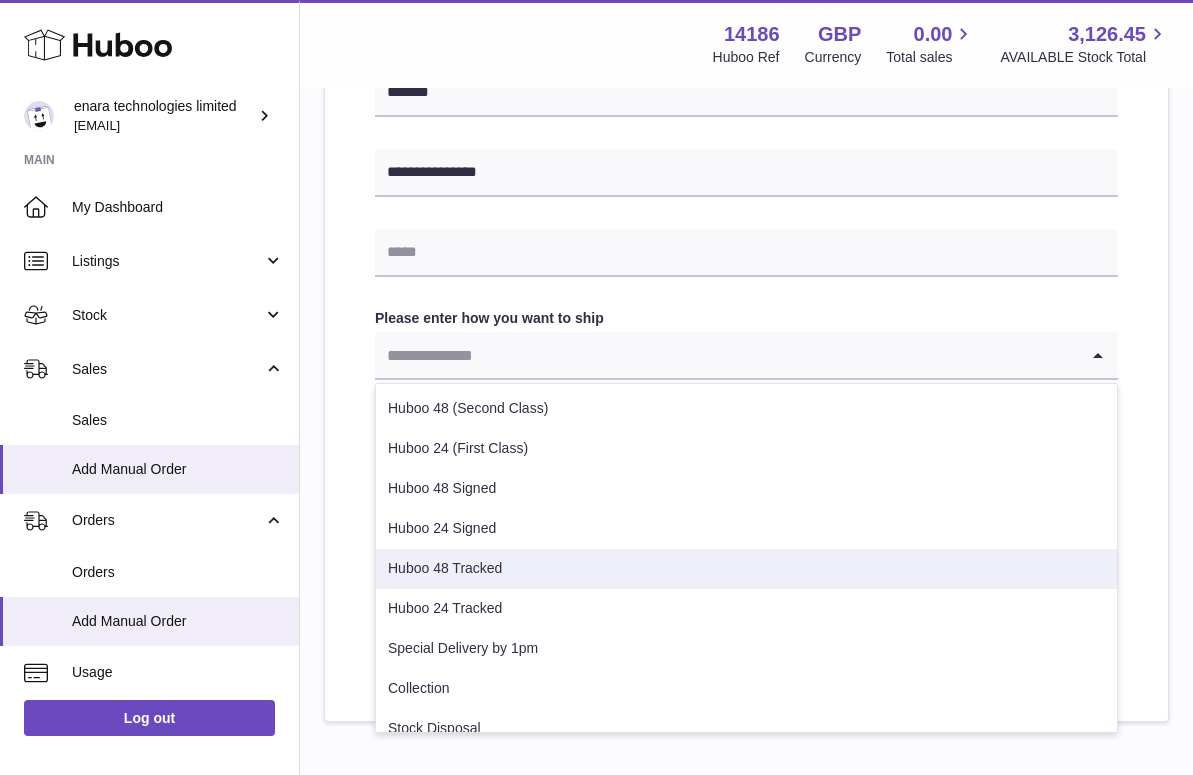 click on "Huboo 48 Tracked" at bounding box center (746, 569) 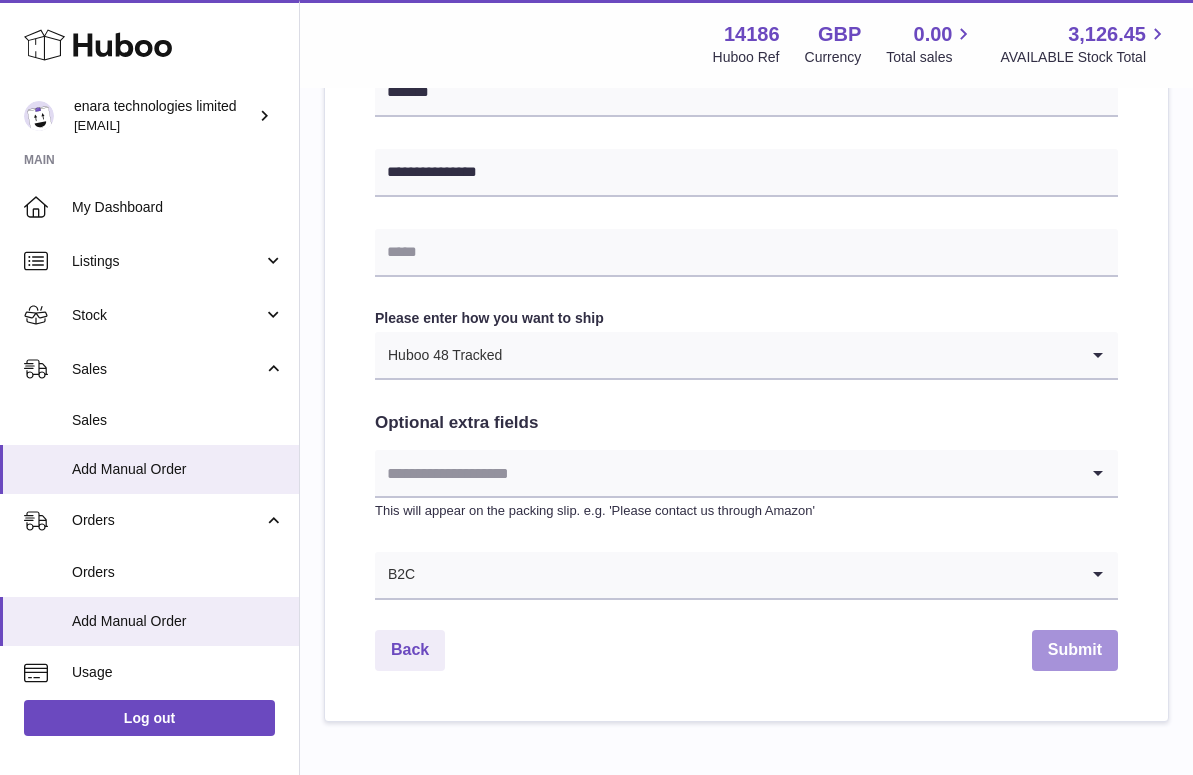 click on "Submit" at bounding box center (1075, 650) 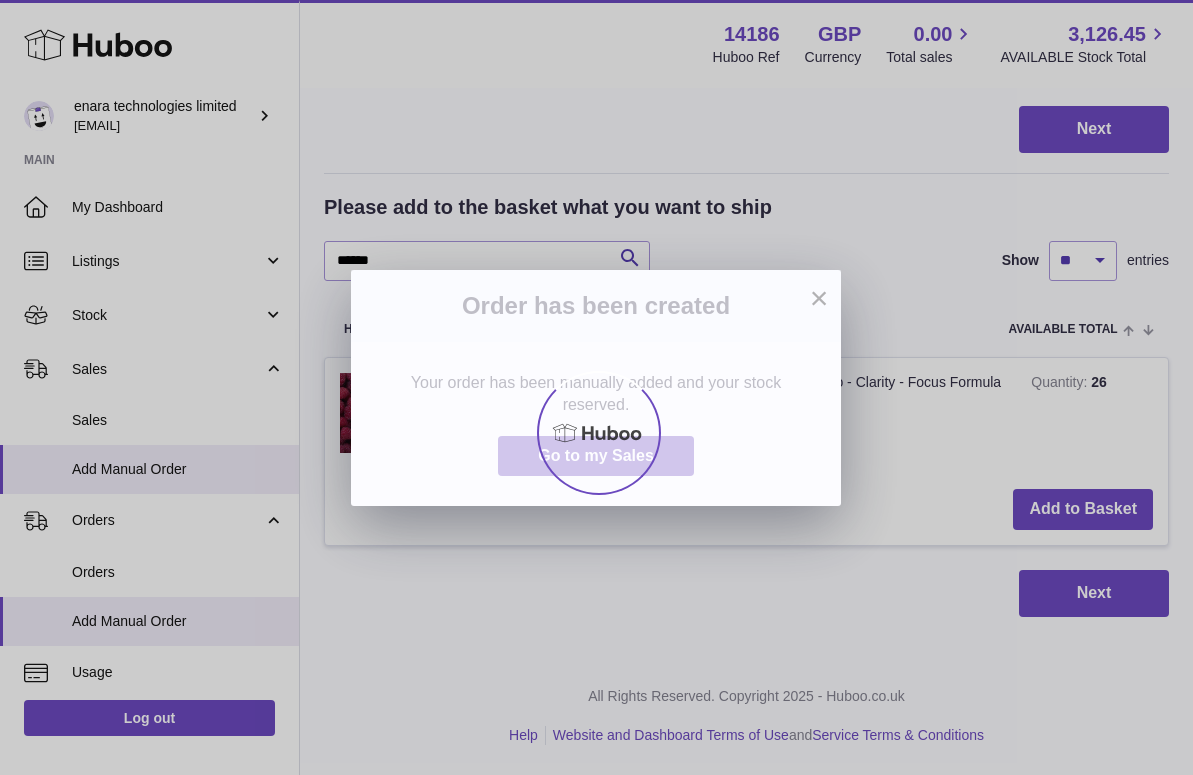 scroll, scrollTop: 0, scrollLeft: 0, axis: both 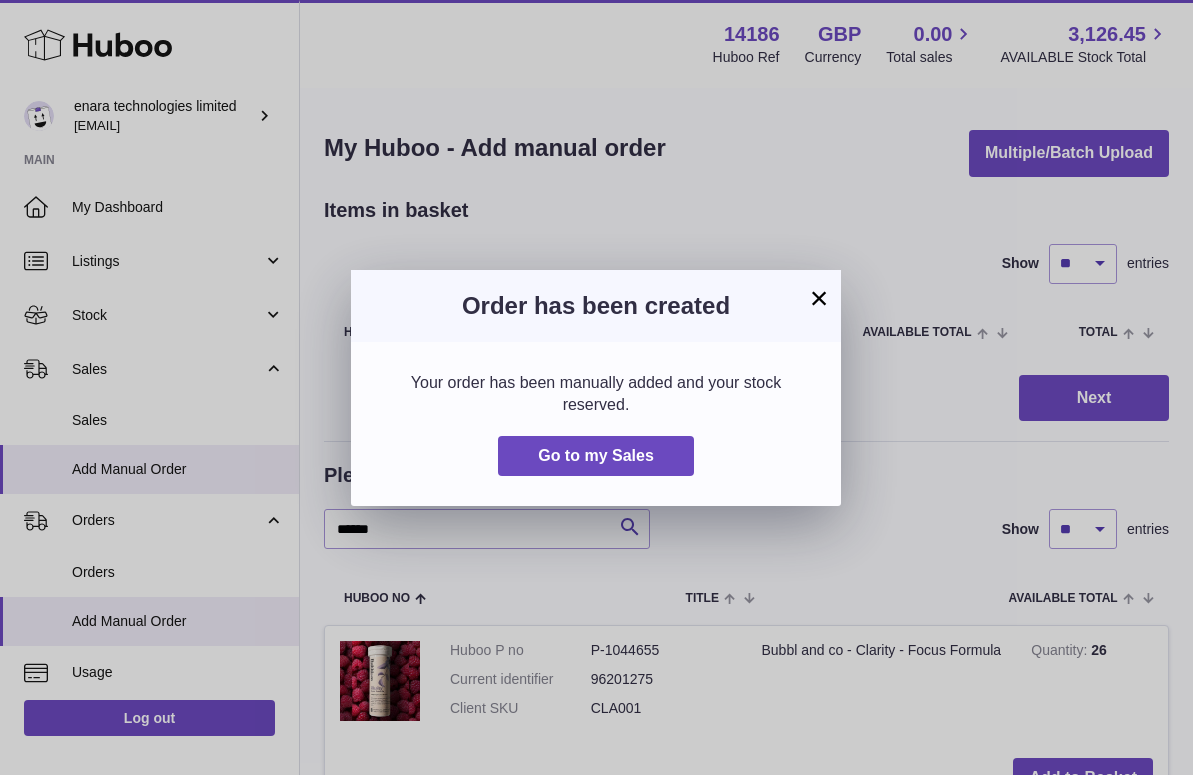 click on "×" at bounding box center [819, 298] 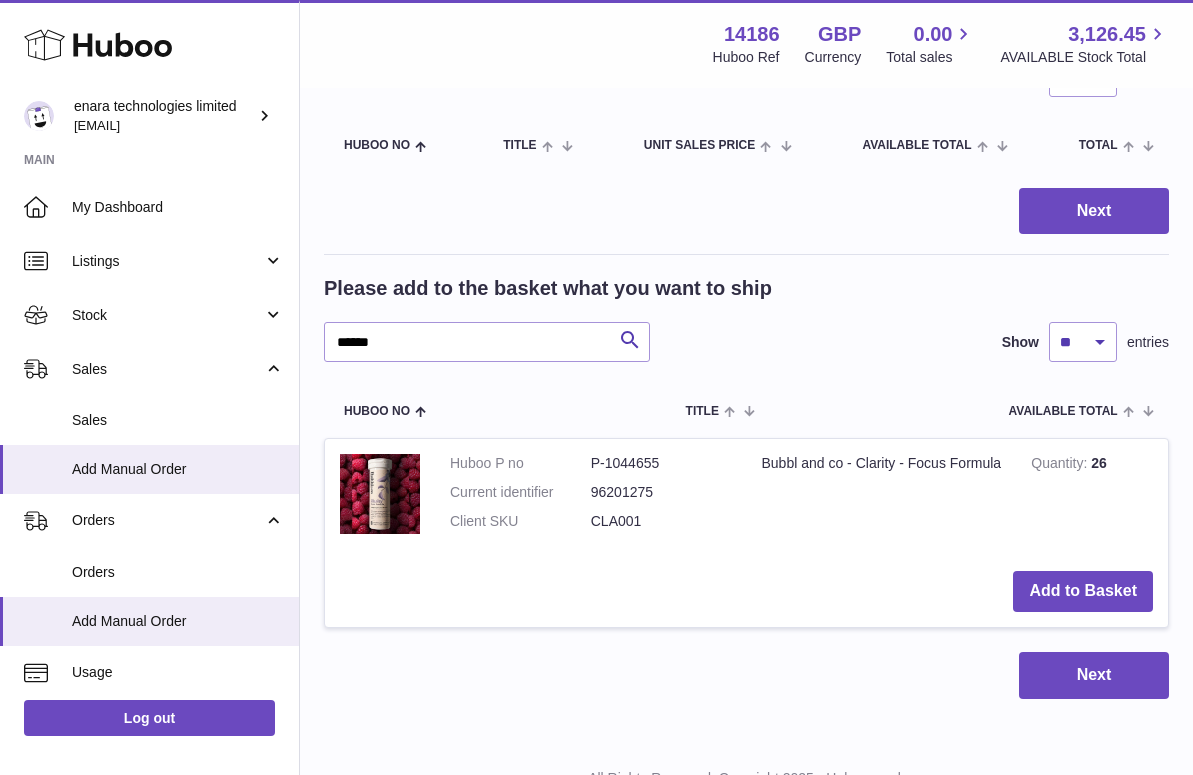 scroll, scrollTop: 188, scrollLeft: 0, axis: vertical 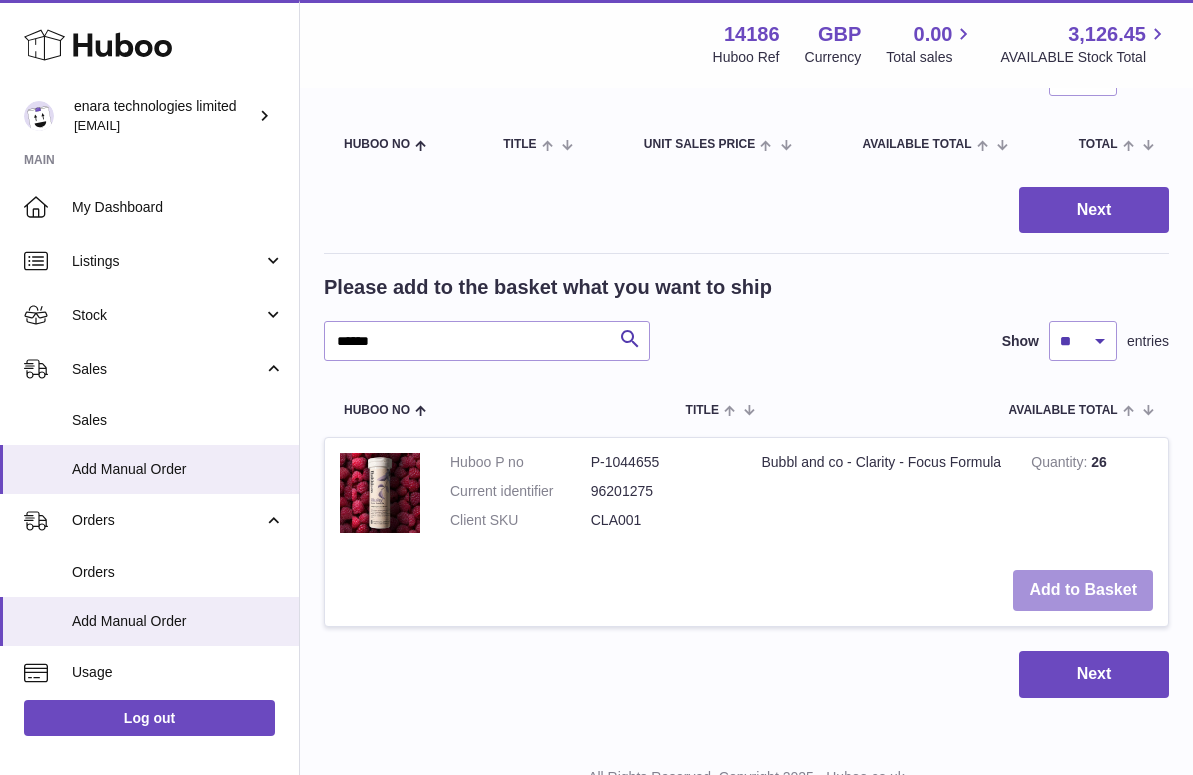 click on "Add to Basket" at bounding box center [1083, 590] 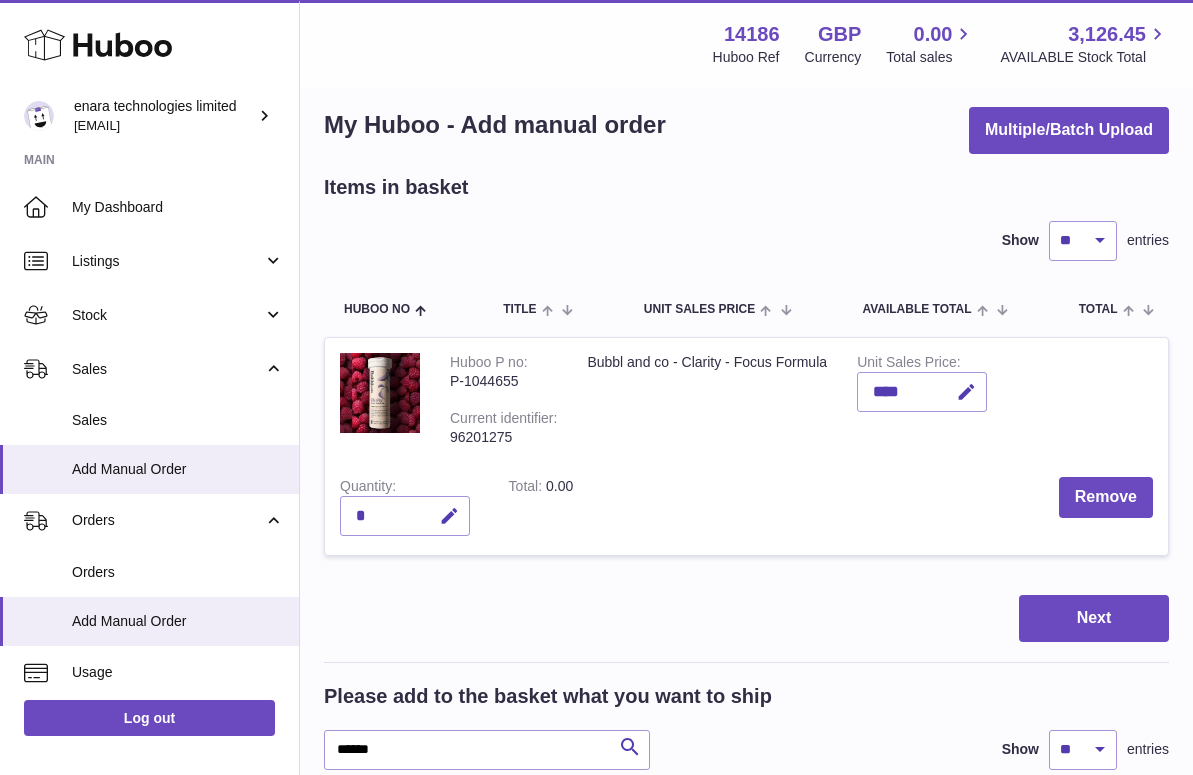scroll, scrollTop: 16, scrollLeft: 0, axis: vertical 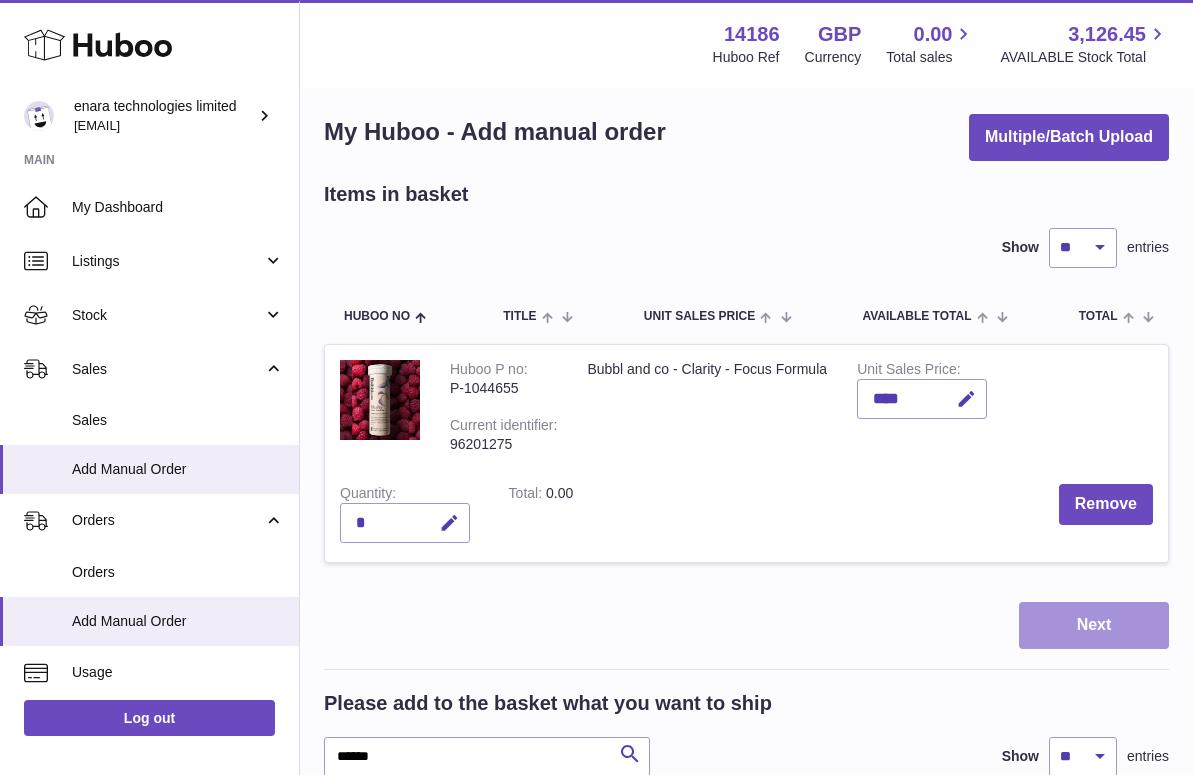 click on "Next" at bounding box center [1094, 625] 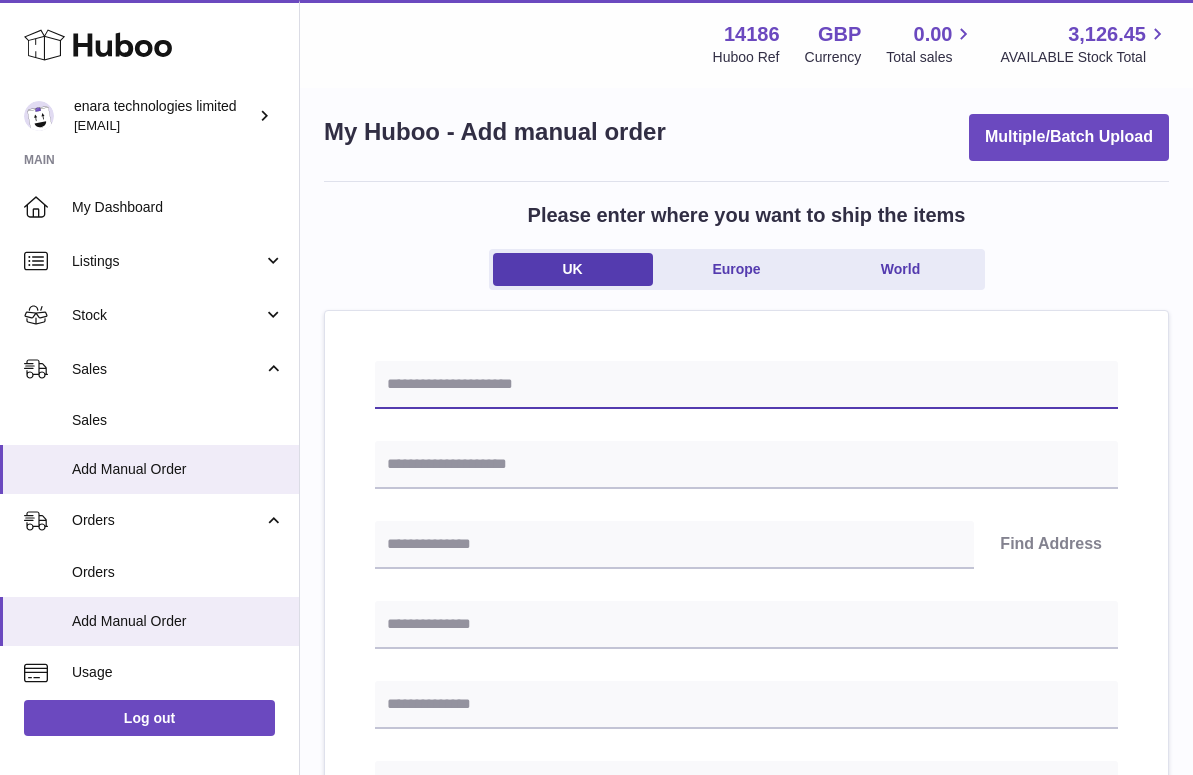 click at bounding box center (746, 385) 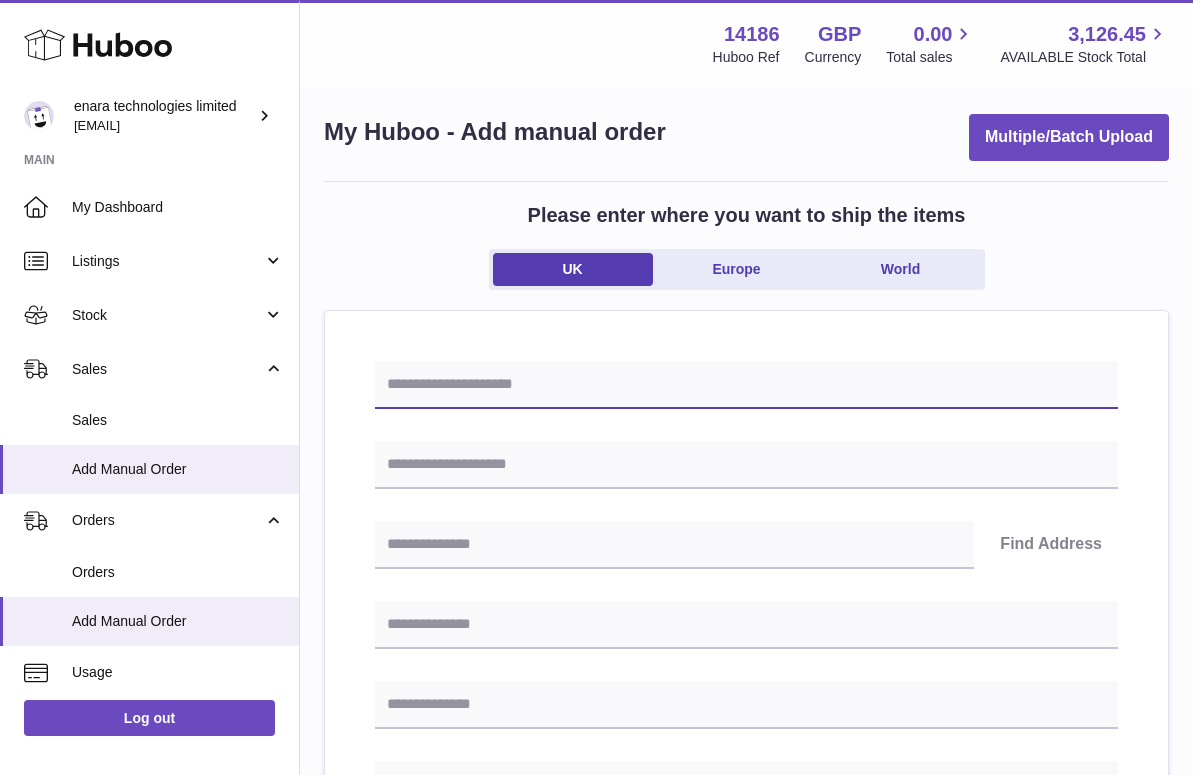 paste on "**********" 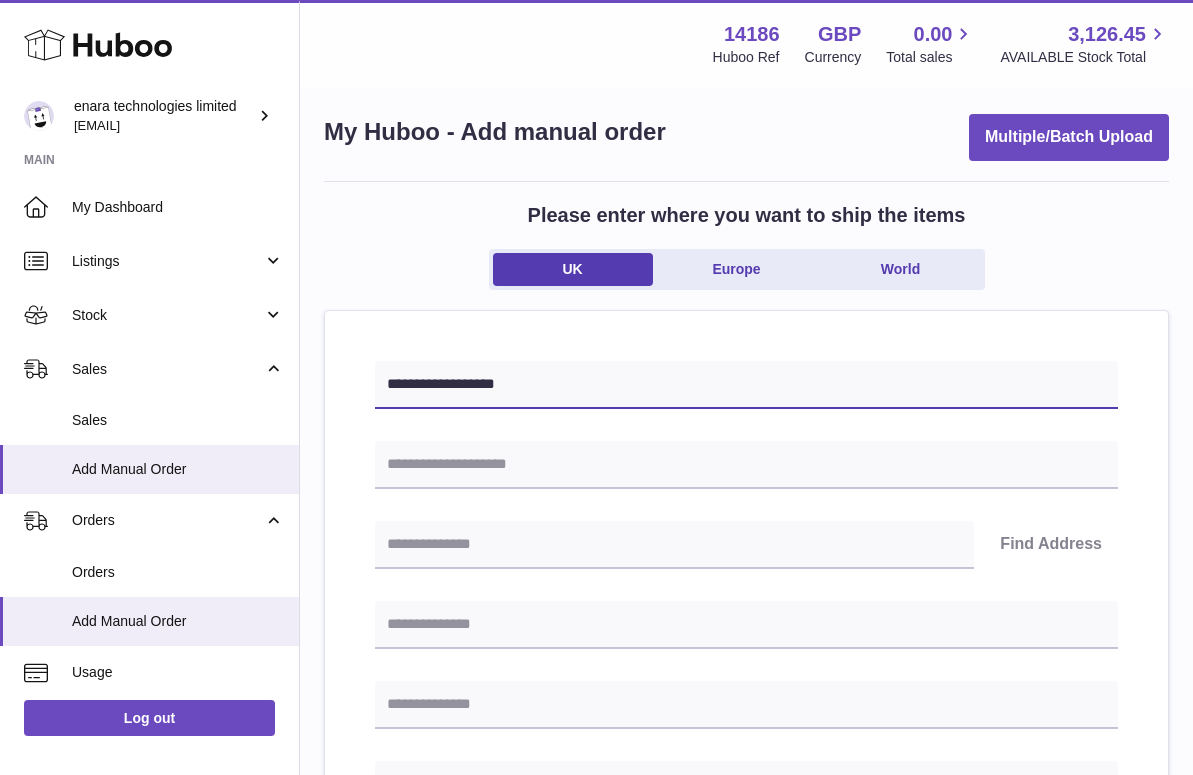 type on "**********" 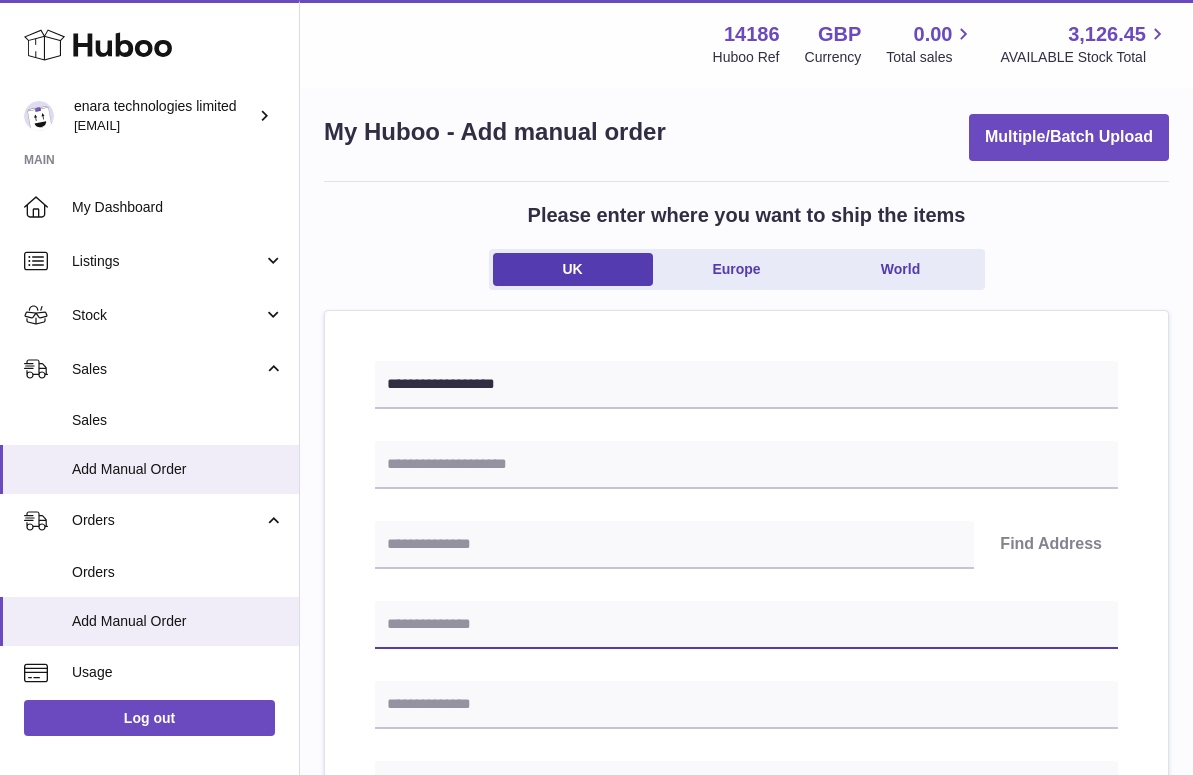 paste on "**********" 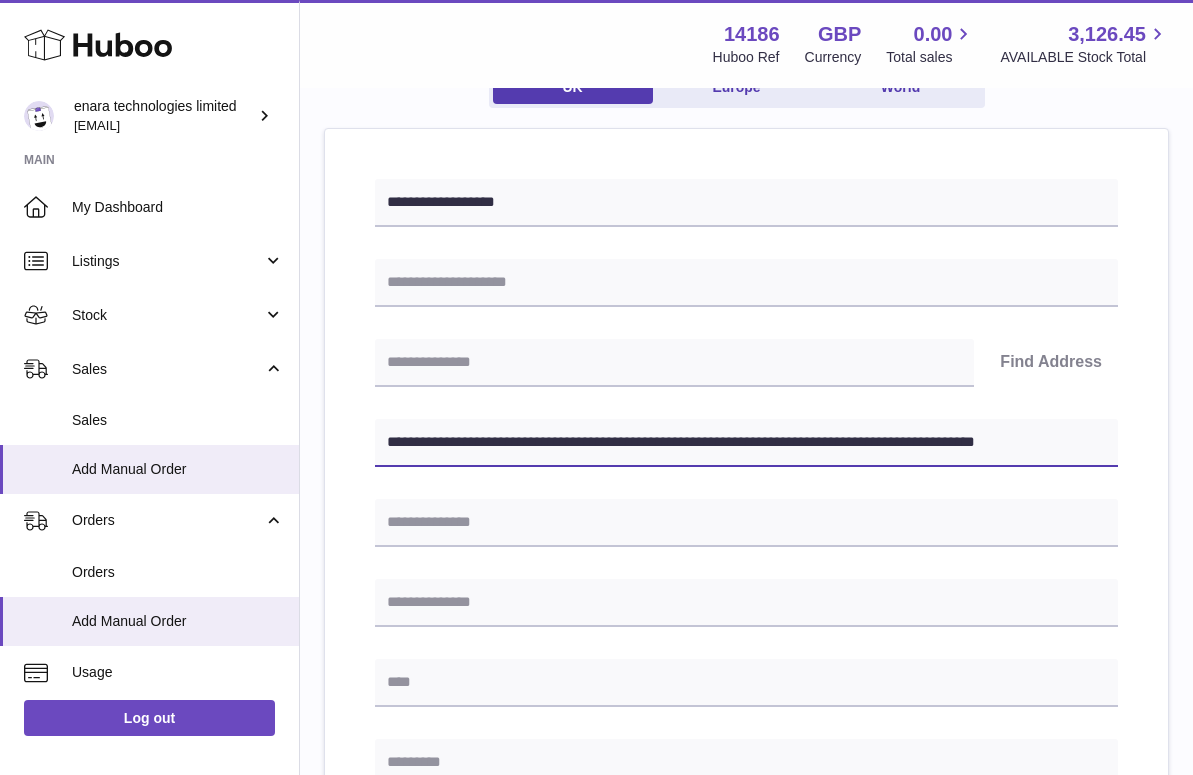 scroll, scrollTop: 204, scrollLeft: 0, axis: vertical 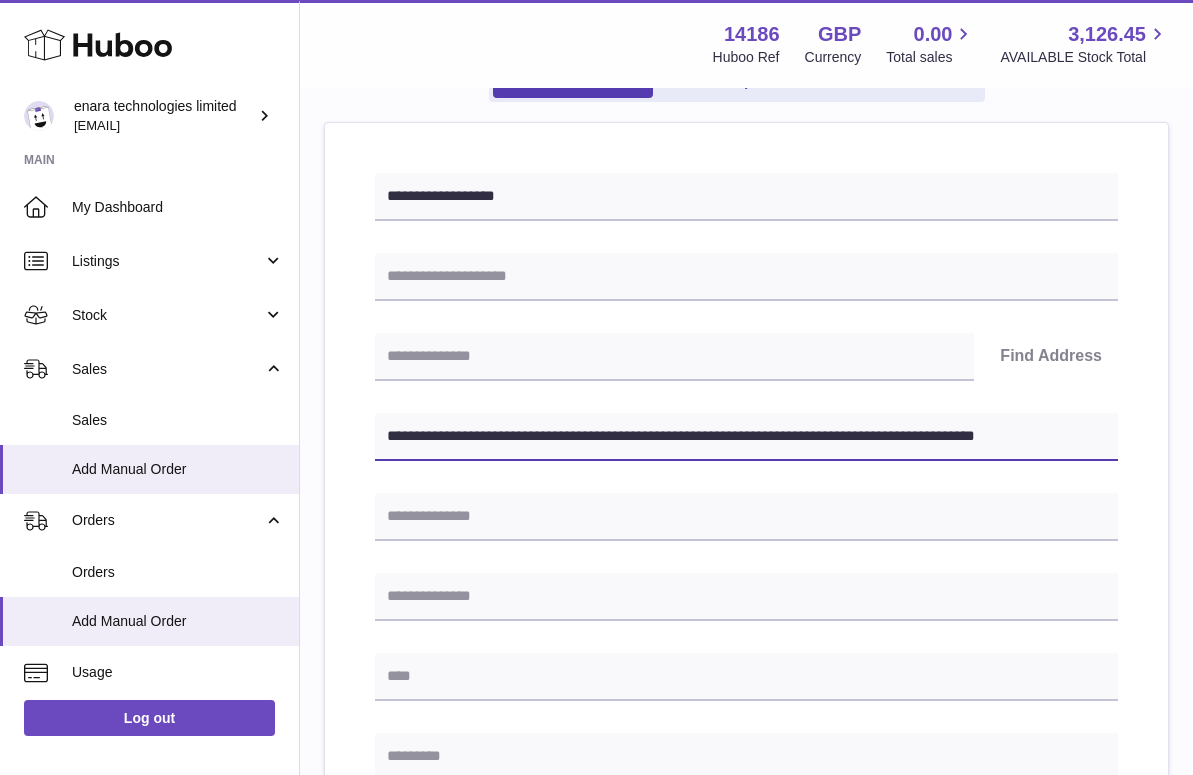 drag, startPoint x: 745, startPoint y: 437, endPoint x: 1226, endPoint y: 439, distance: 481.00415 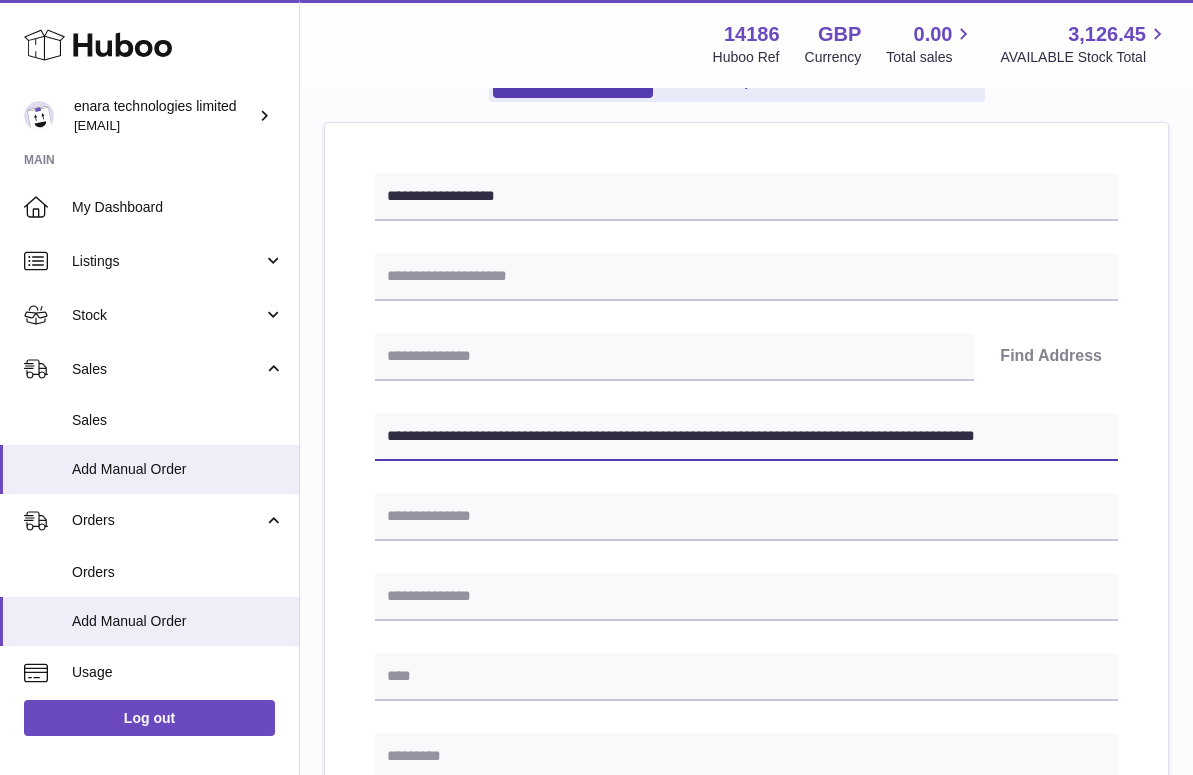 click on ".st0{fill:#141414;}" at bounding box center [596, 183] 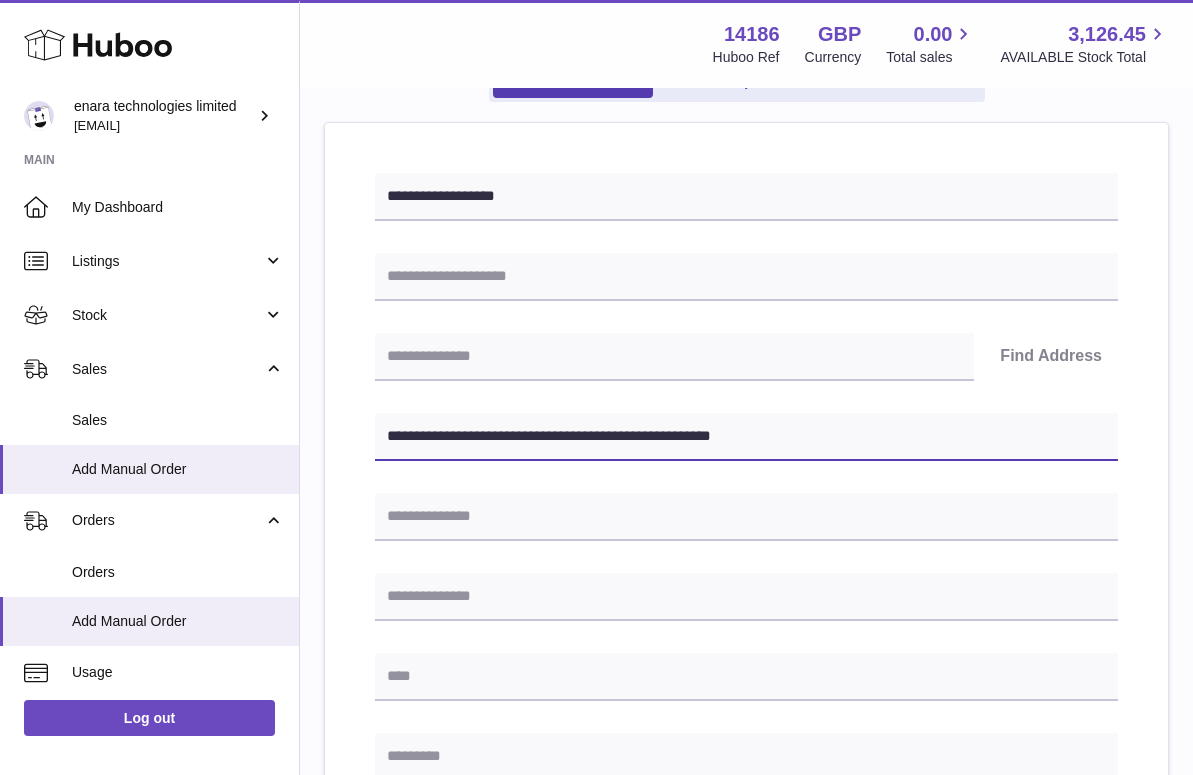 type on "**********" 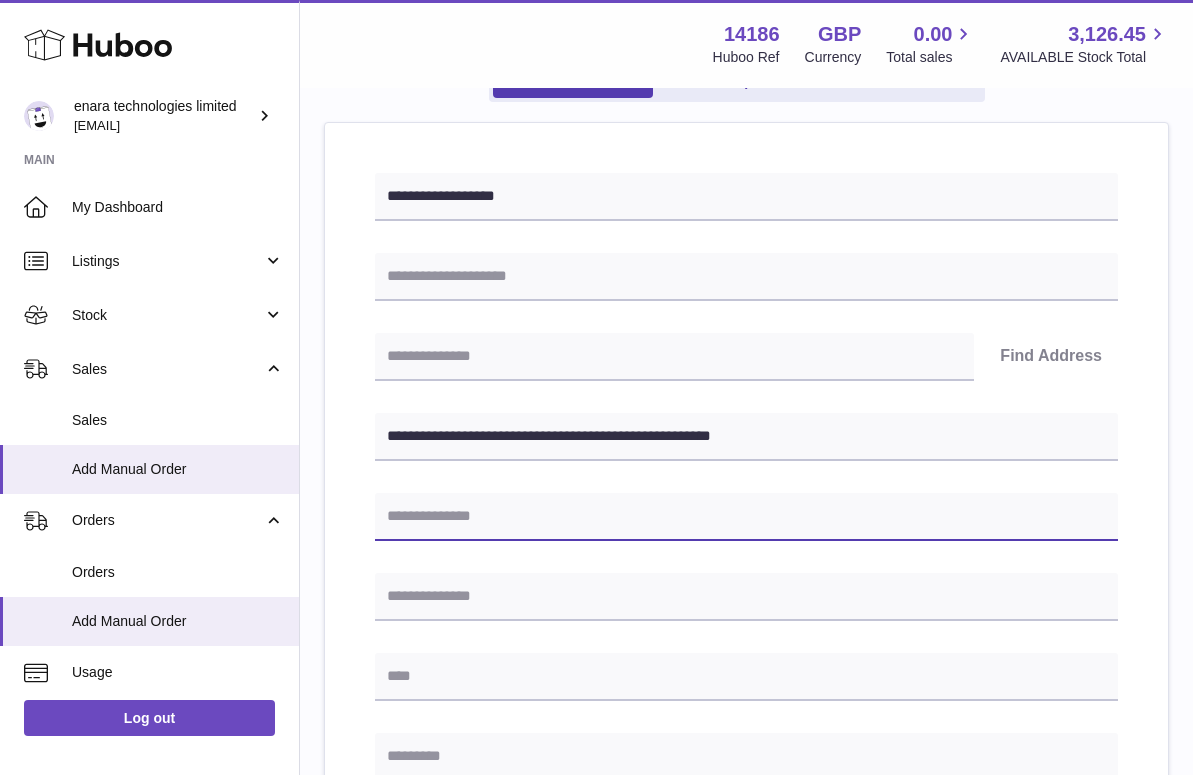 paste on "**********" 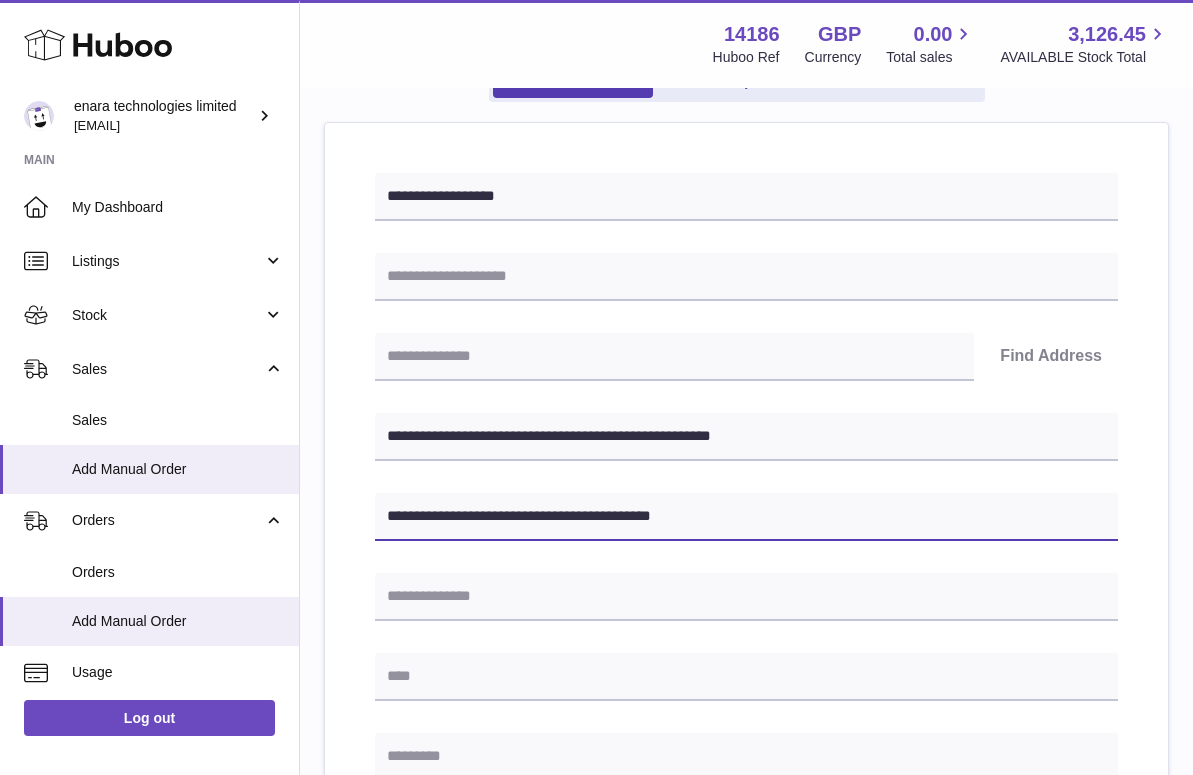 type on "**********" 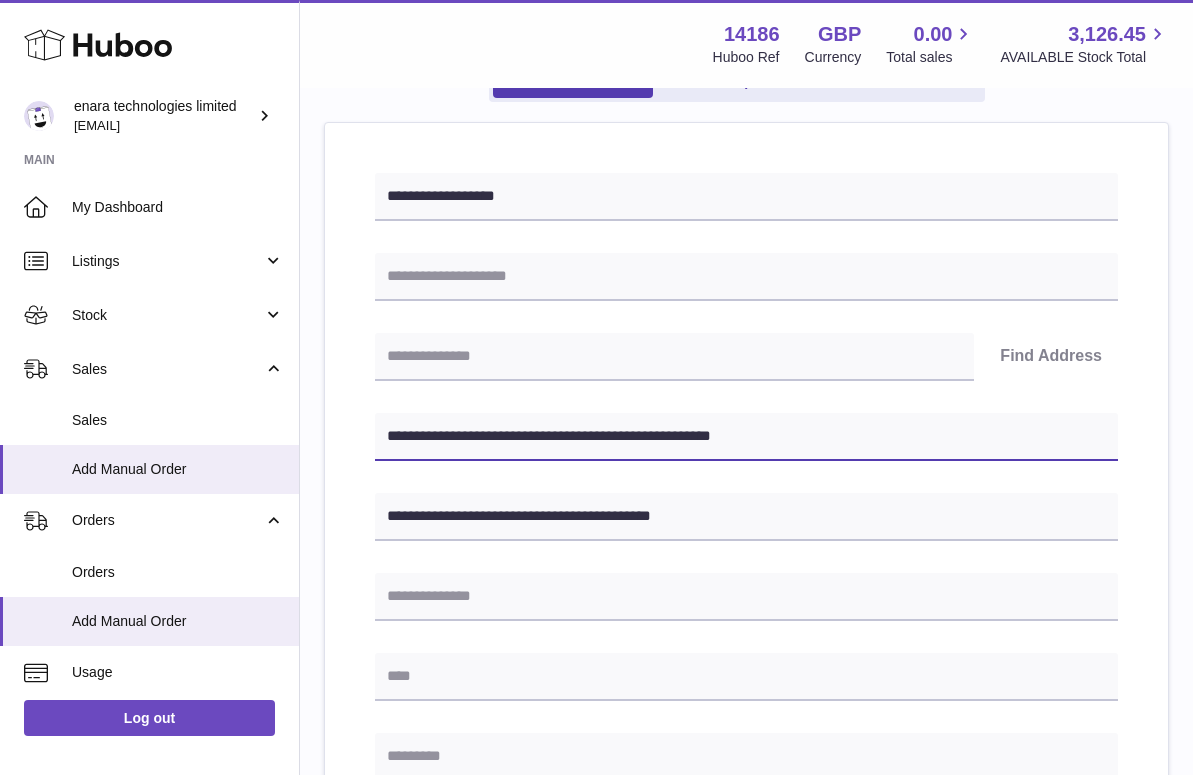 drag, startPoint x: 504, startPoint y: 439, endPoint x: 392, endPoint y: 438, distance: 112.00446 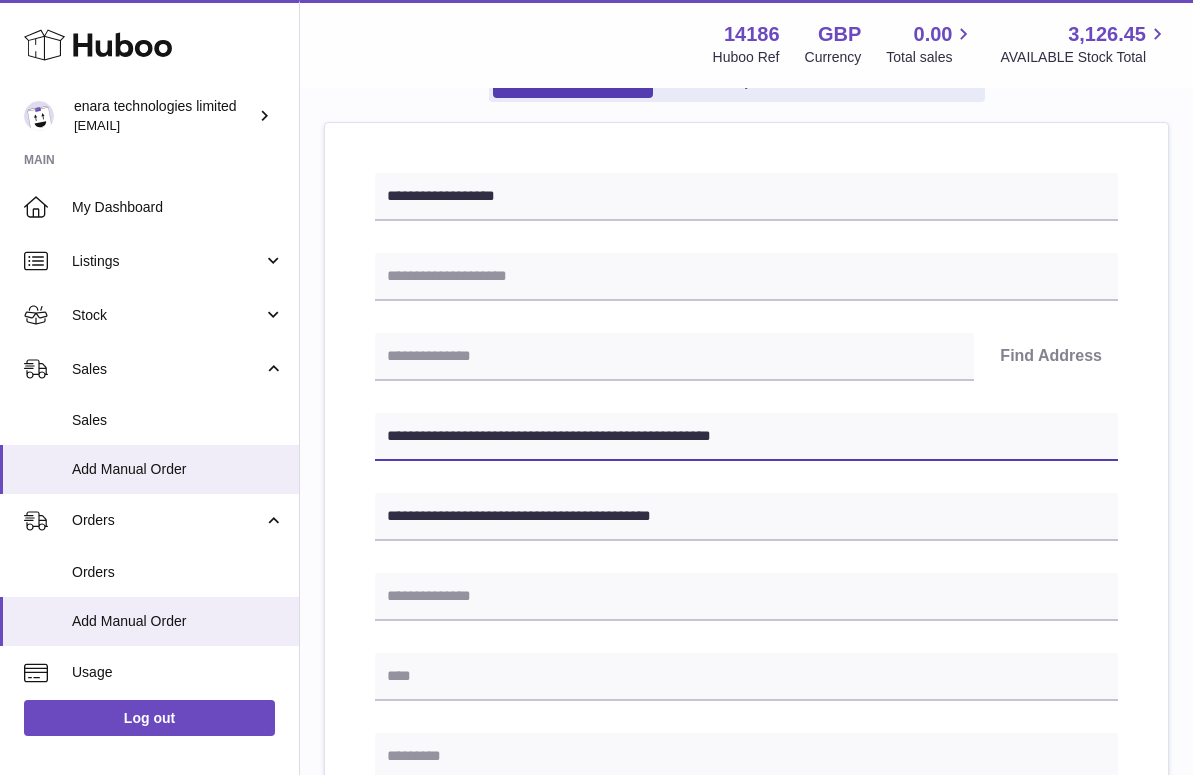click on "**********" at bounding box center (746, 437) 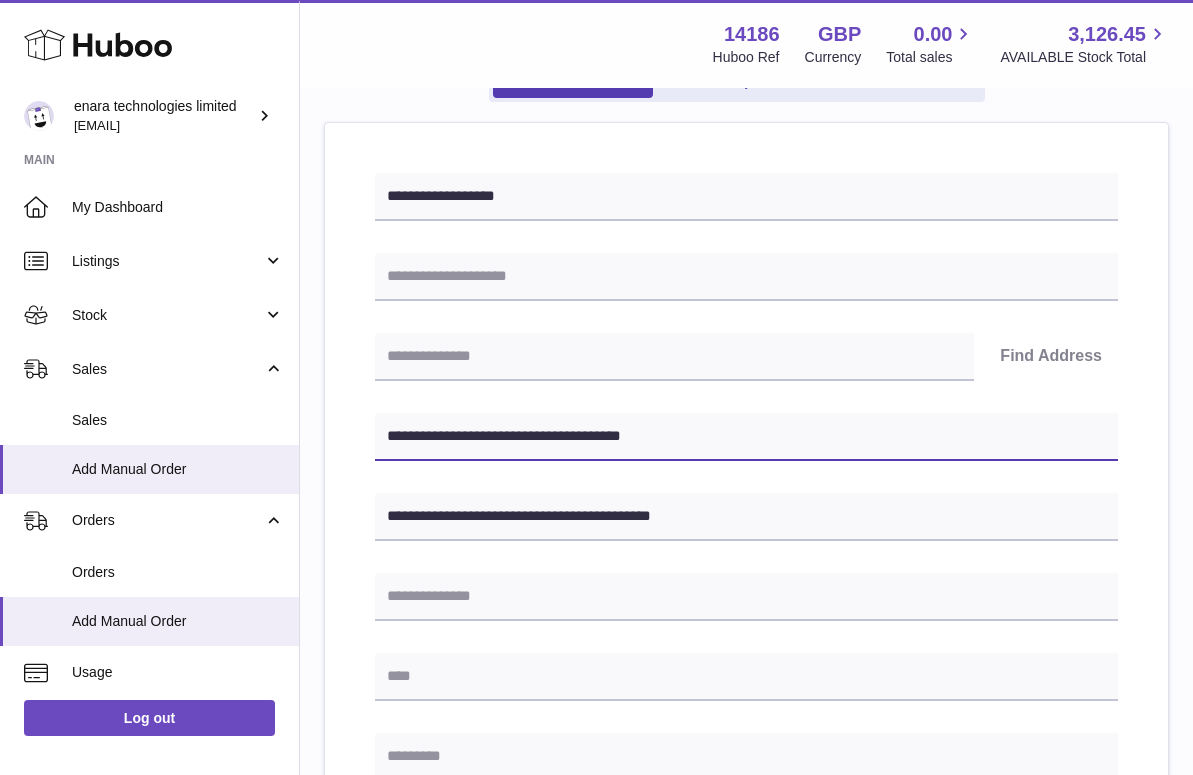type on "**********" 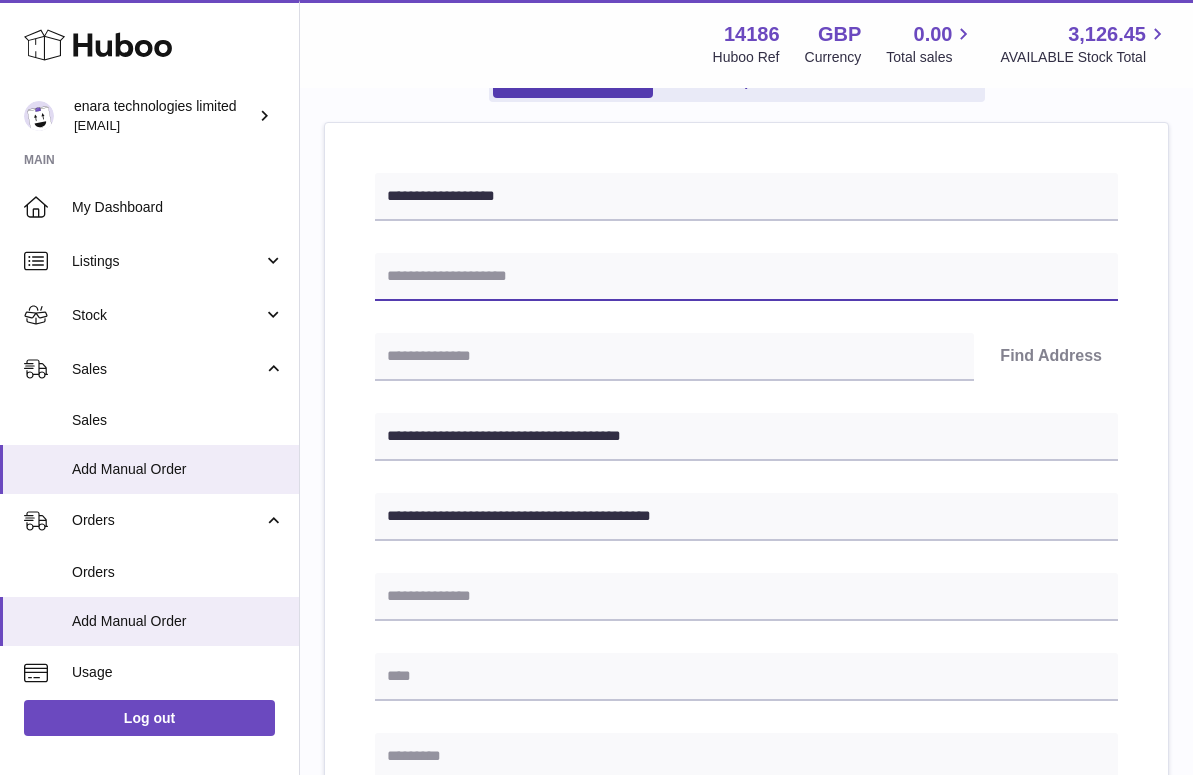 paste on "**********" 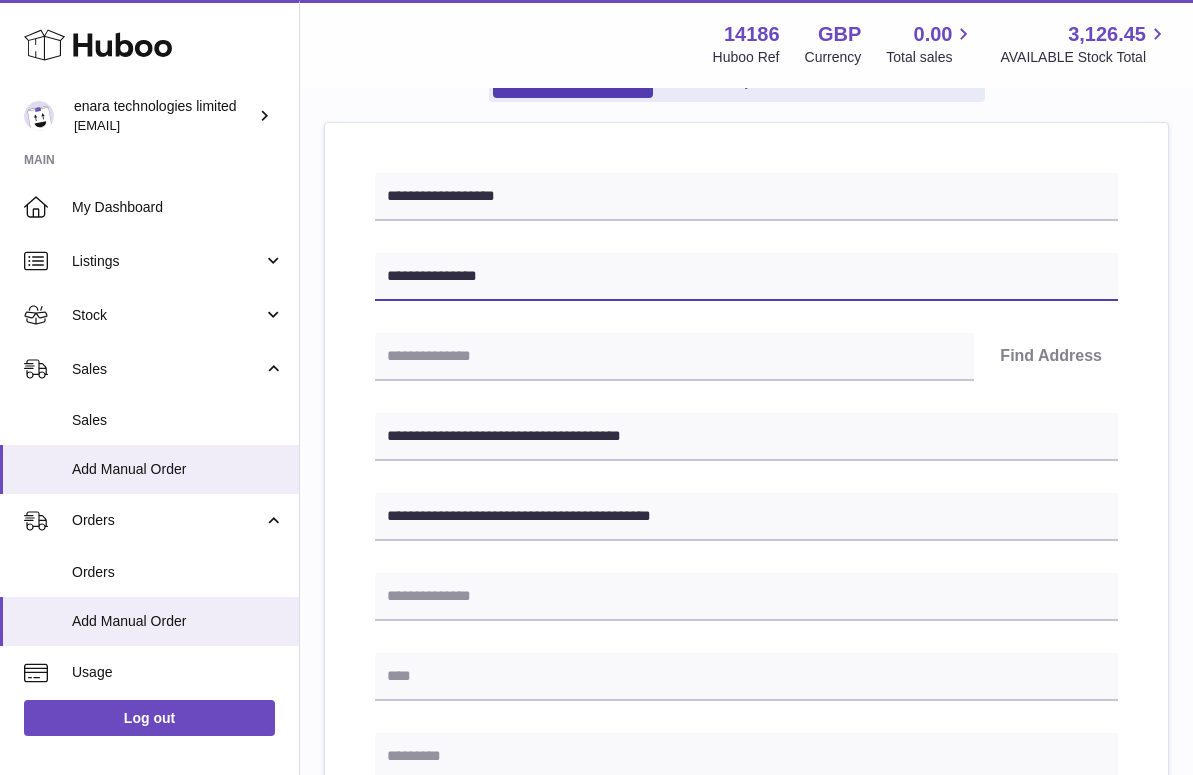 type on "**********" 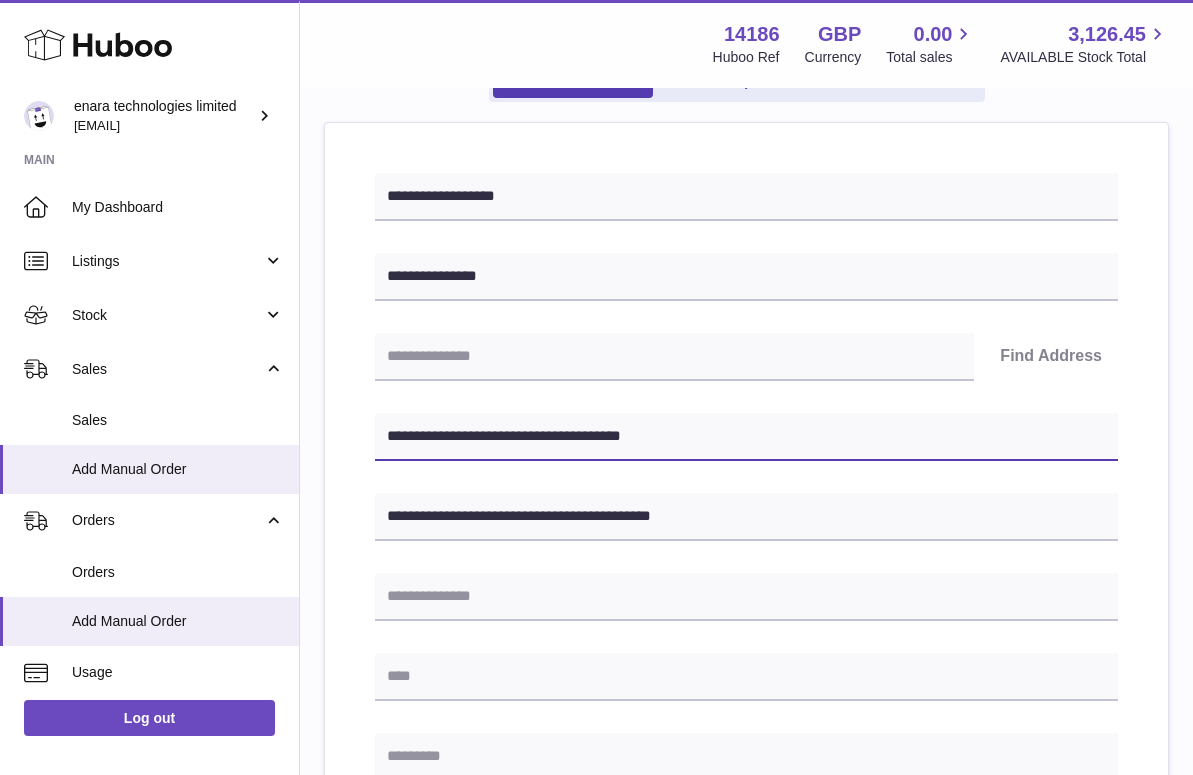 click on "**********" at bounding box center [746, 437] 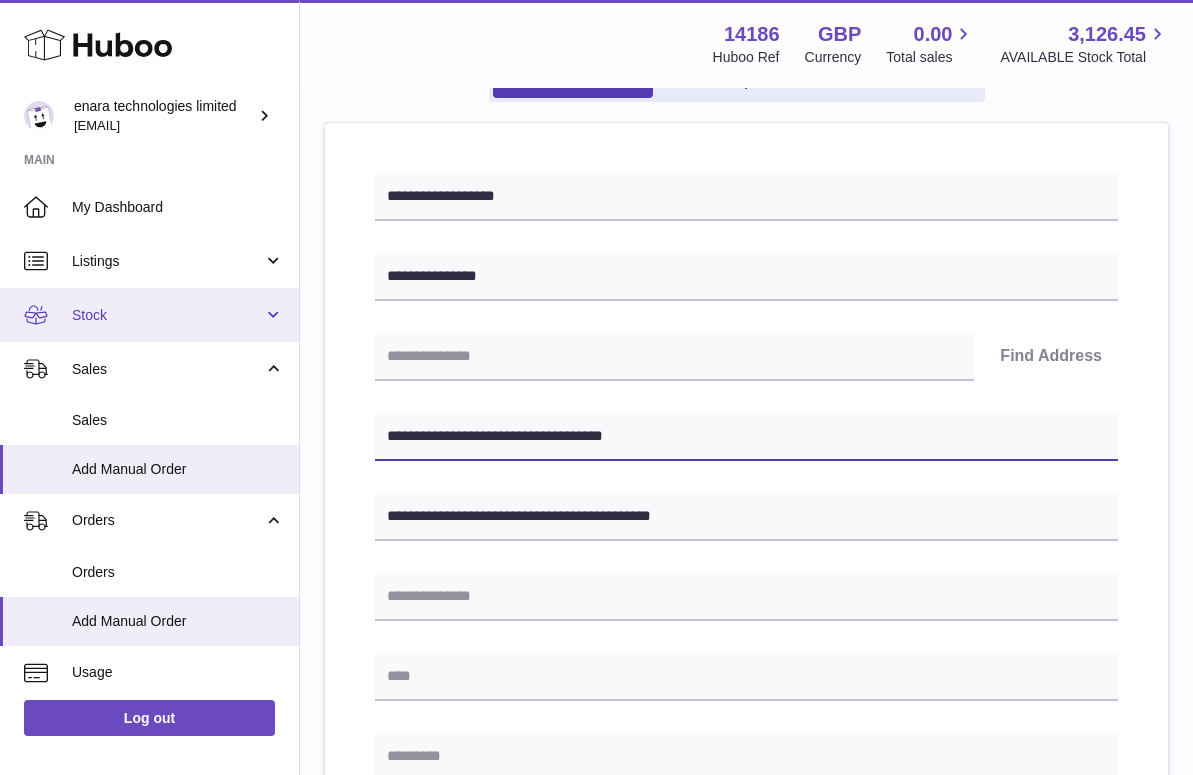 drag, startPoint x: 505, startPoint y: 434, endPoint x: 185, endPoint y: 330, distance: 336.47586 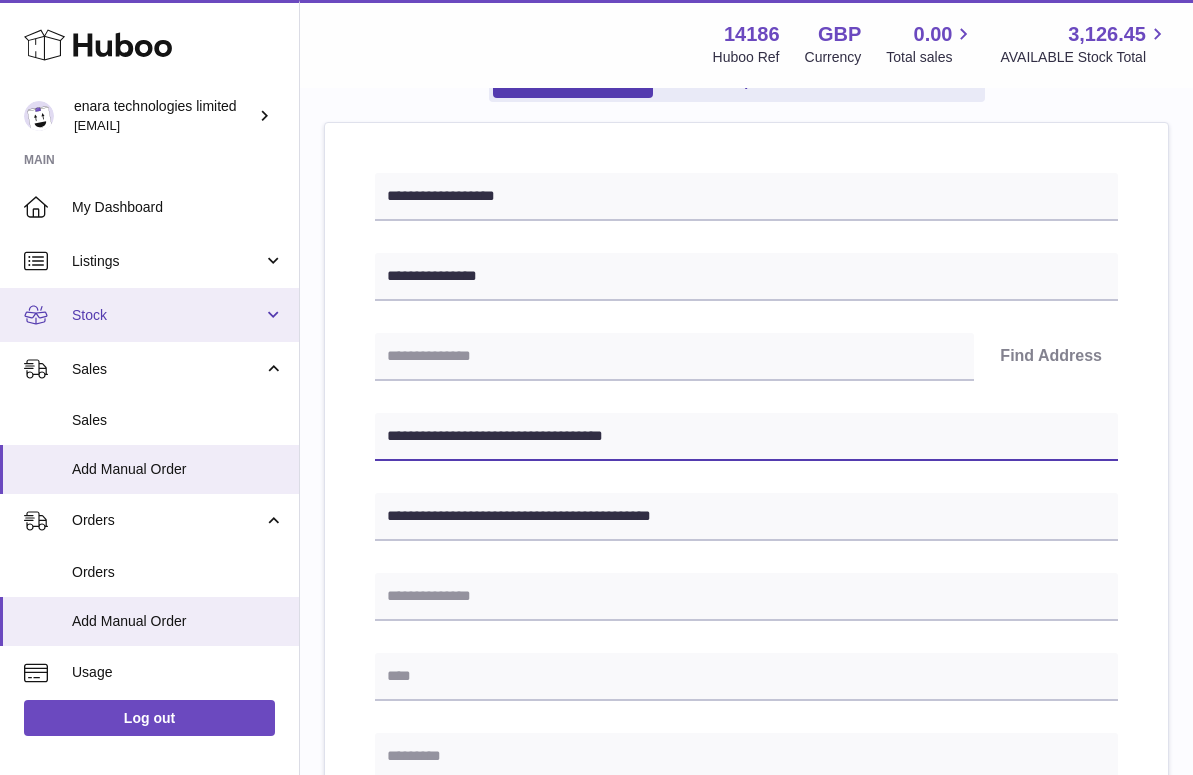 click on "Huboo
enara technologies limited
Dee@enara.co     Main     My Dashboard       Listings     Not with Huboo Listings with Huboo Bundles   Stock     Stock Stock History Add Stock Delivery History ASN Uploads   Sales     Sales Add Manual Order   Orders     Orders Add Manual Order   Usage       Invoicing and Payments     Billing History Storage History Direct Debits Account Balance   Cases       Channels       Settings       Returns       Log out   Menu   Huboo     14186   Huboo Ref    GBP   Currency   0.00     Total sales   3,126.45     AVAILABLE Stock Total   Currency   GBP   Total sales   0.00   AVAILABLE Stock Total   3,126.45   My Huboo - Add manual order
Multiple/Batch Upload
Please enter where you want to ship the items
UK
Europe
World" at bounding box center (596, 670) 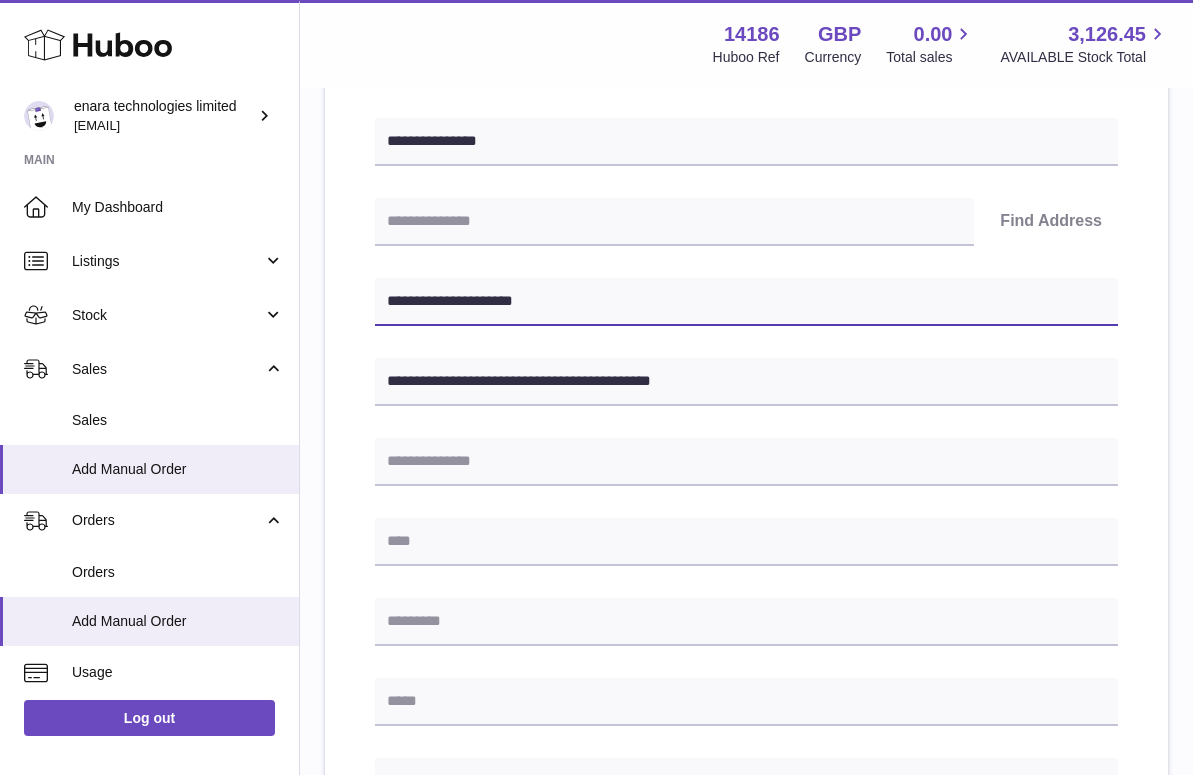 scroll, scrollTop: 345, scrollLeft: 0, axis: vertical 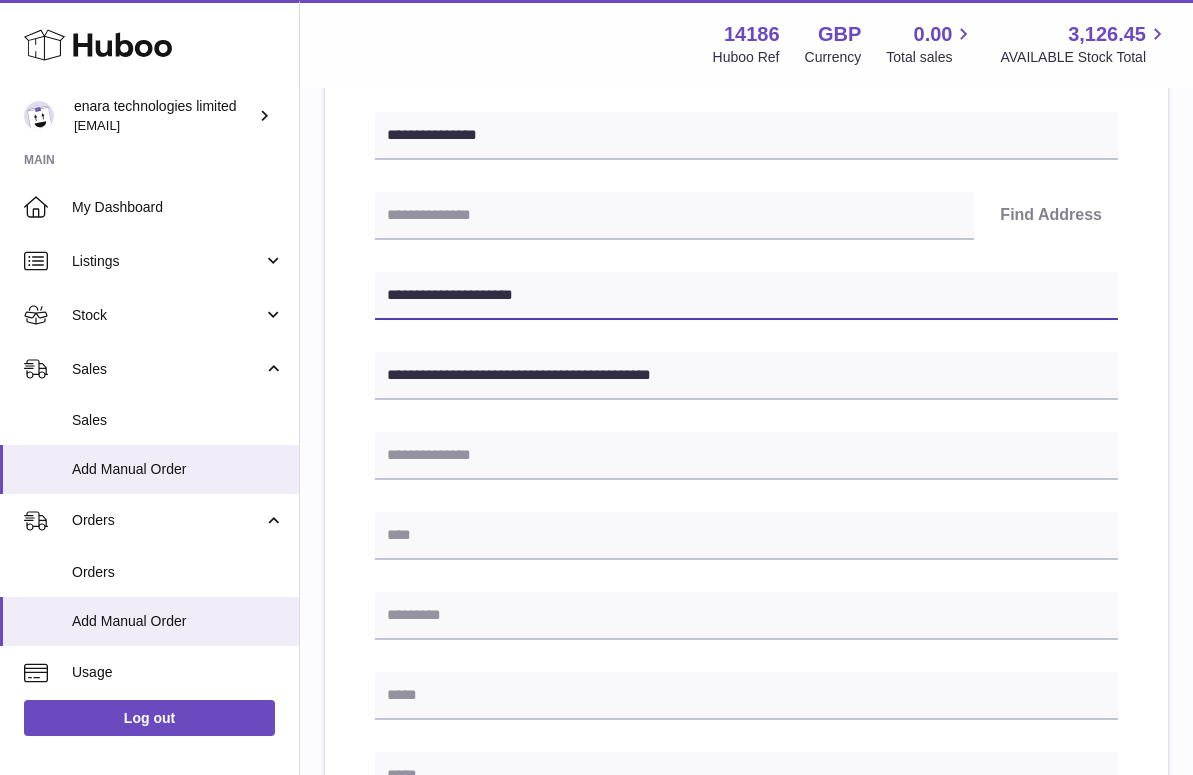 type on "**********" 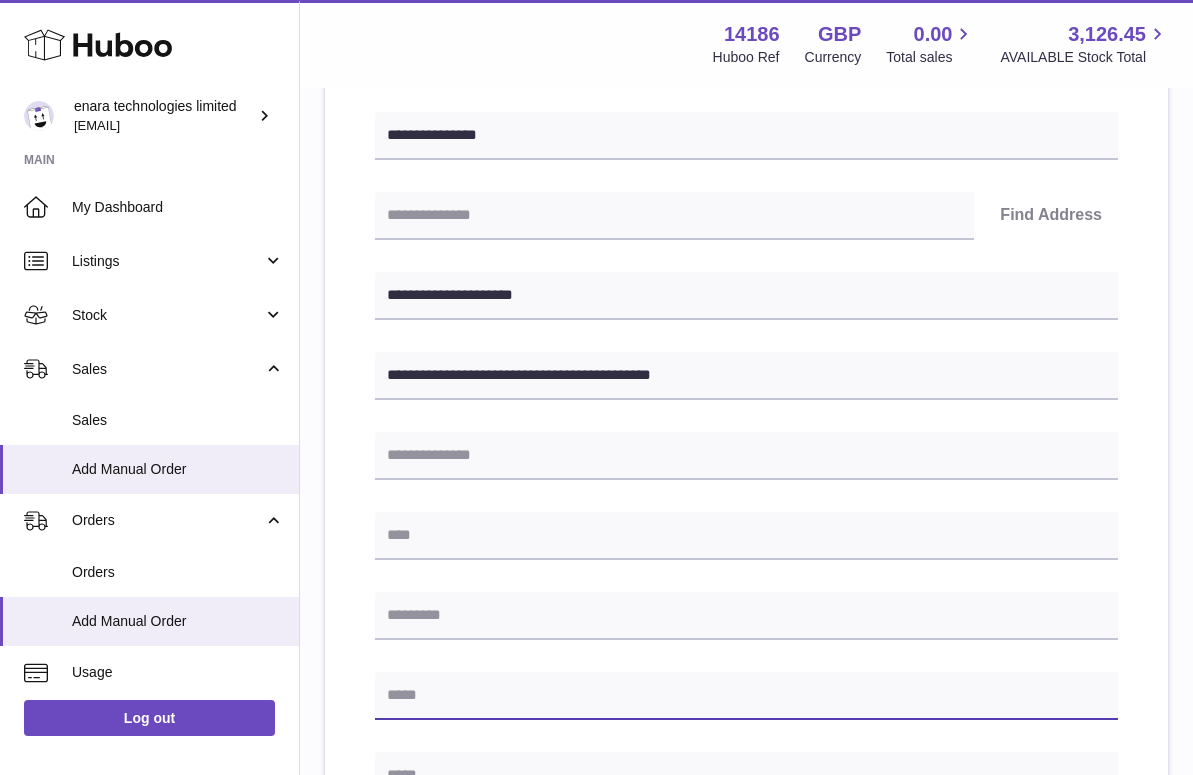 paste on "**********" 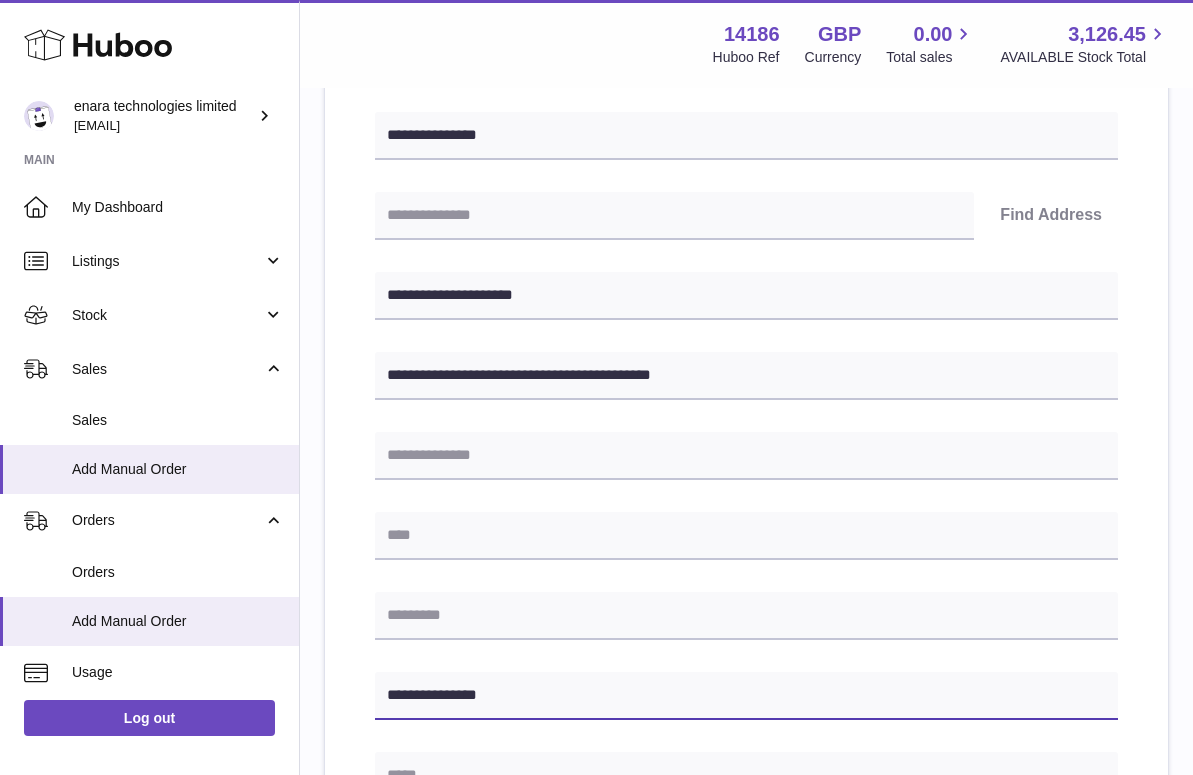 type on "**********" 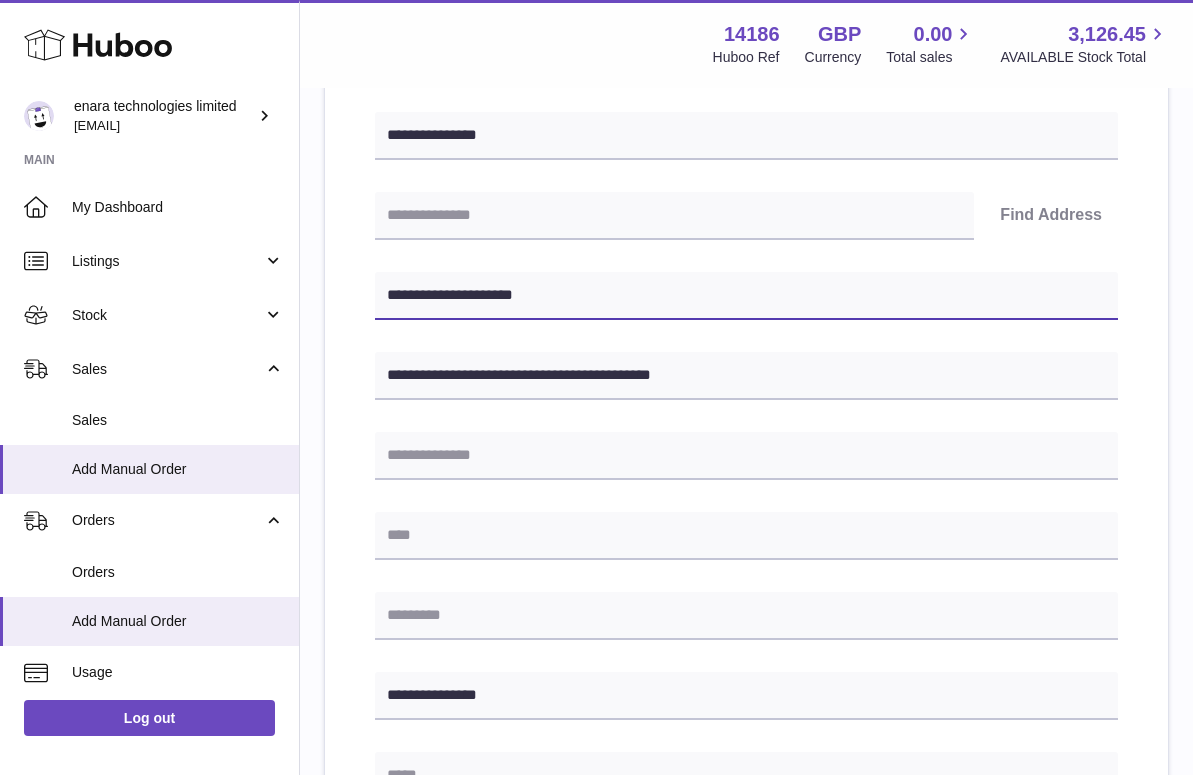 click on "**********" at bounding box center [746, 296] 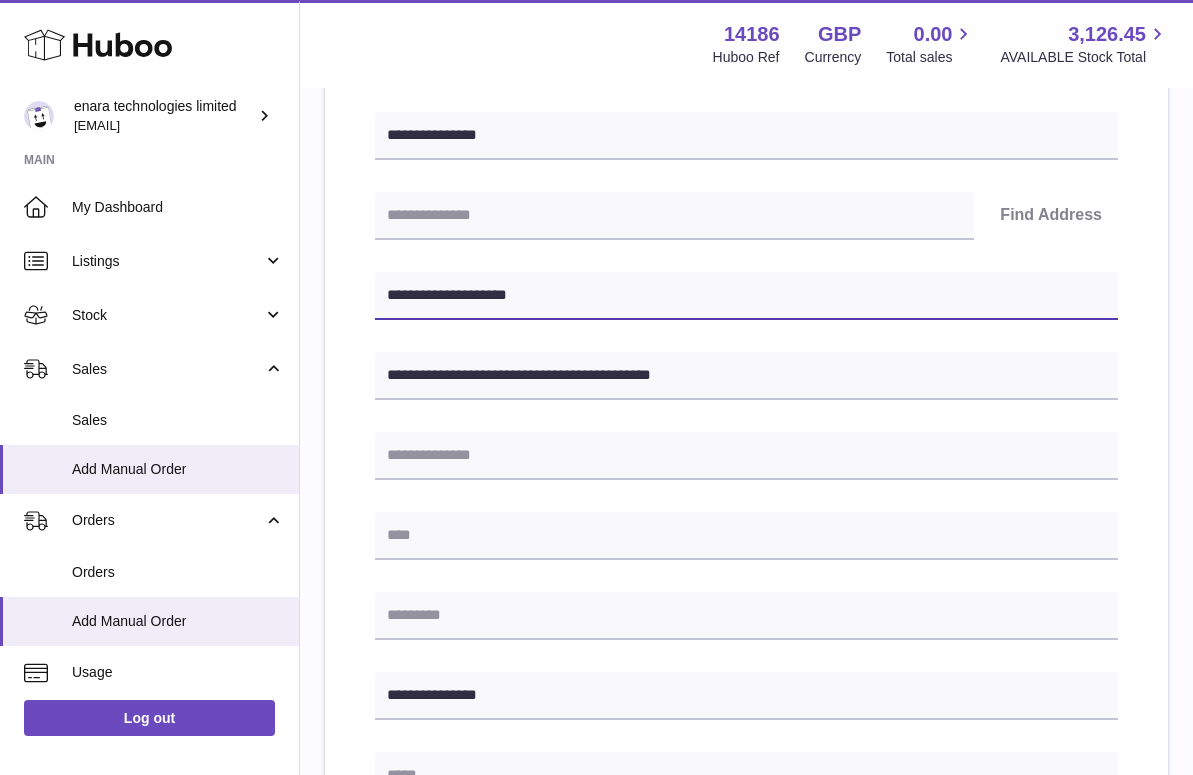 type on "**********" 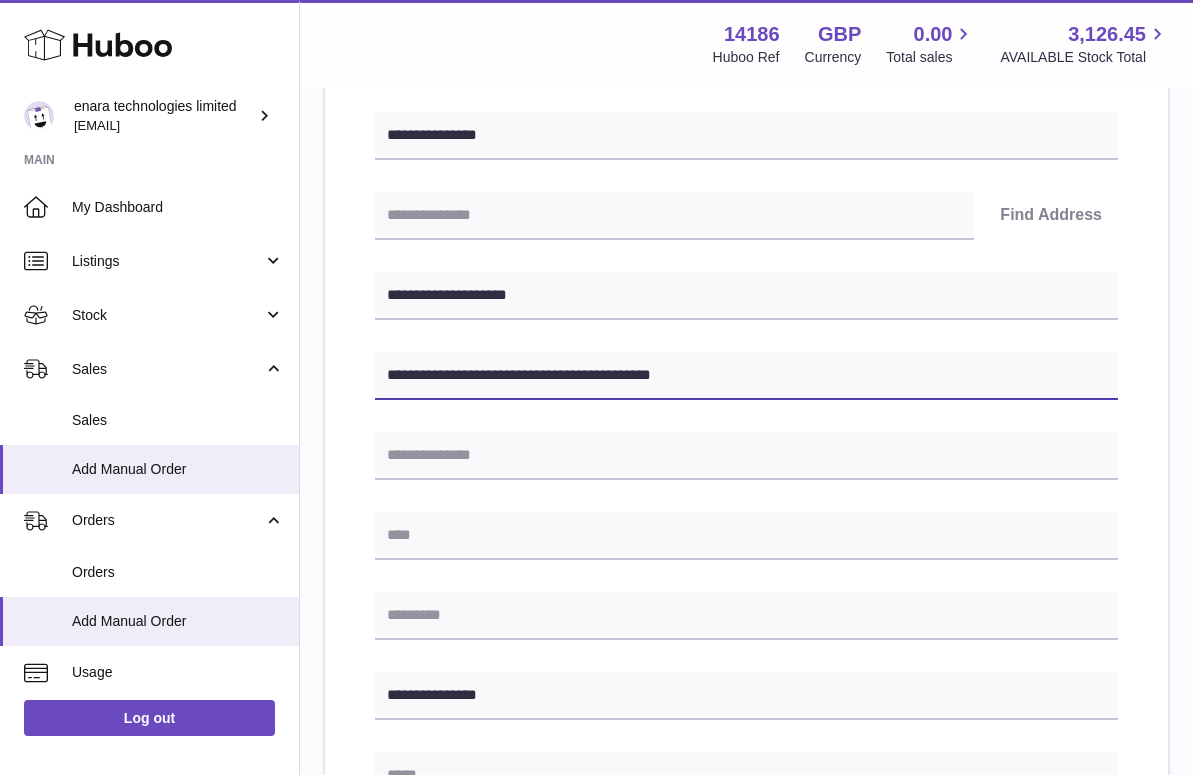 drag, startPoint x: 603, startPoint y: 368, endPoint x: 533, endPoint y: 365, distance: 70.064255 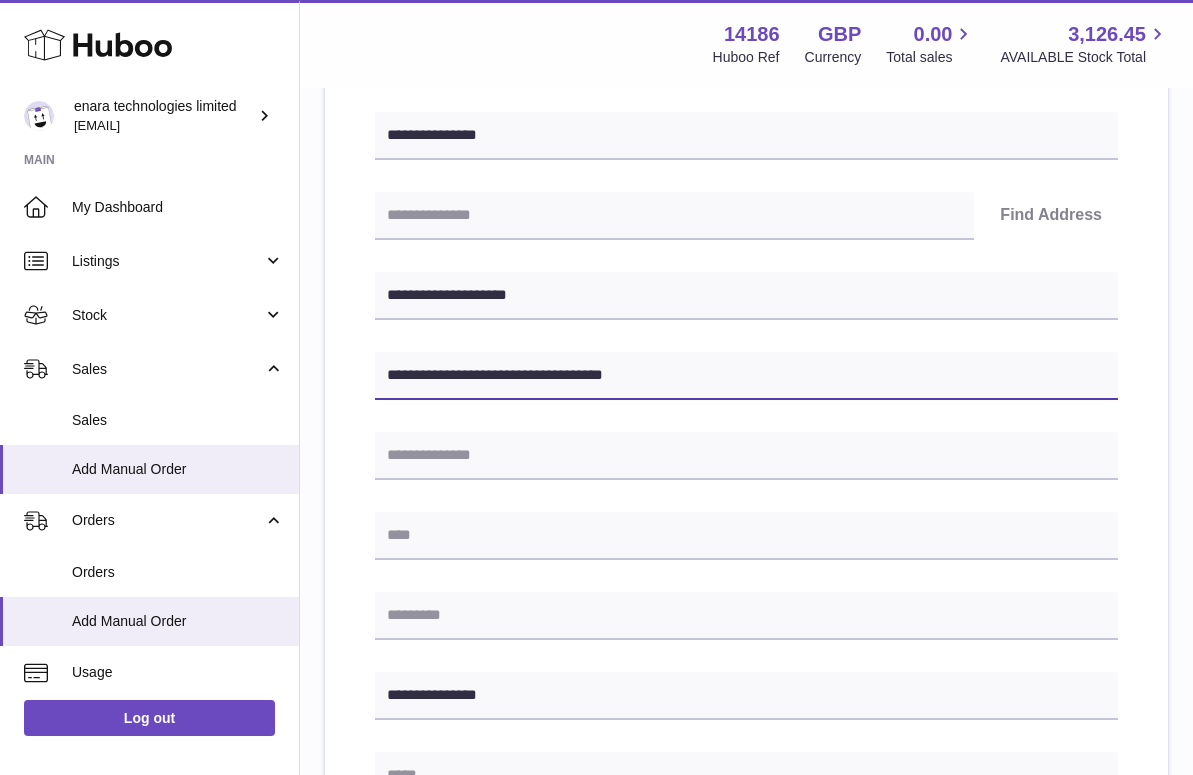 type on "**********" 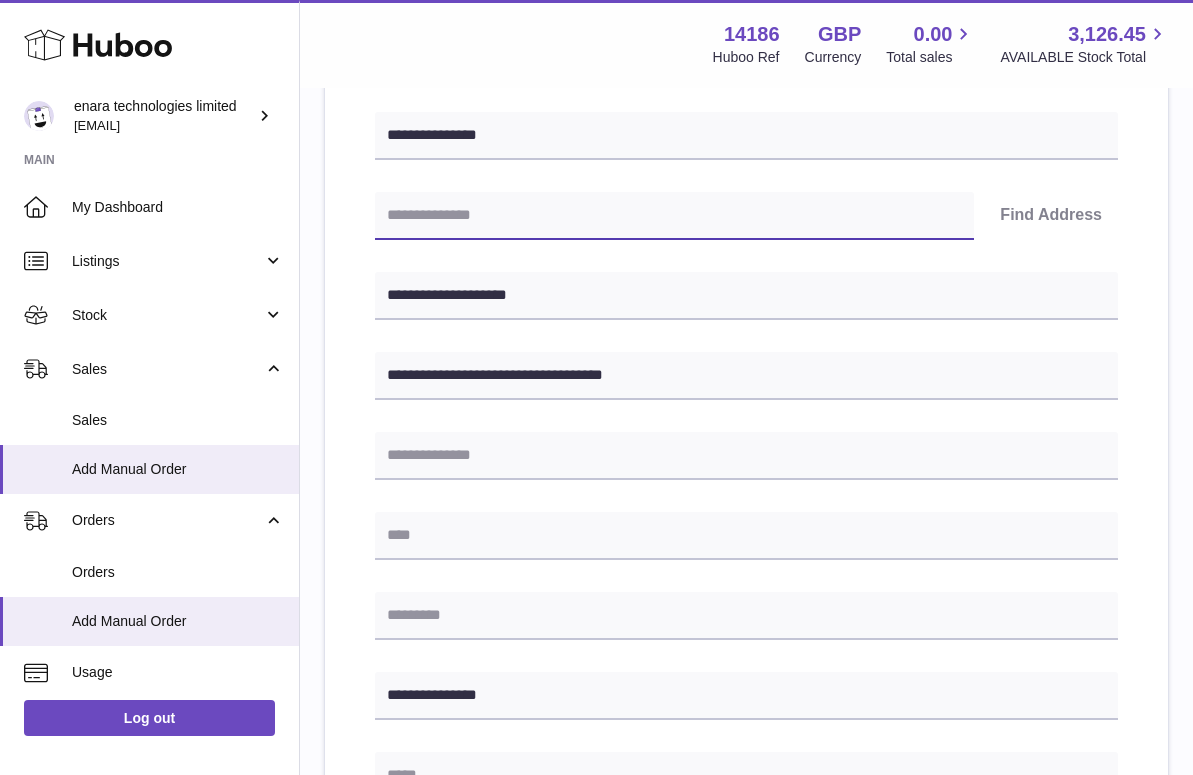 paste on "********" 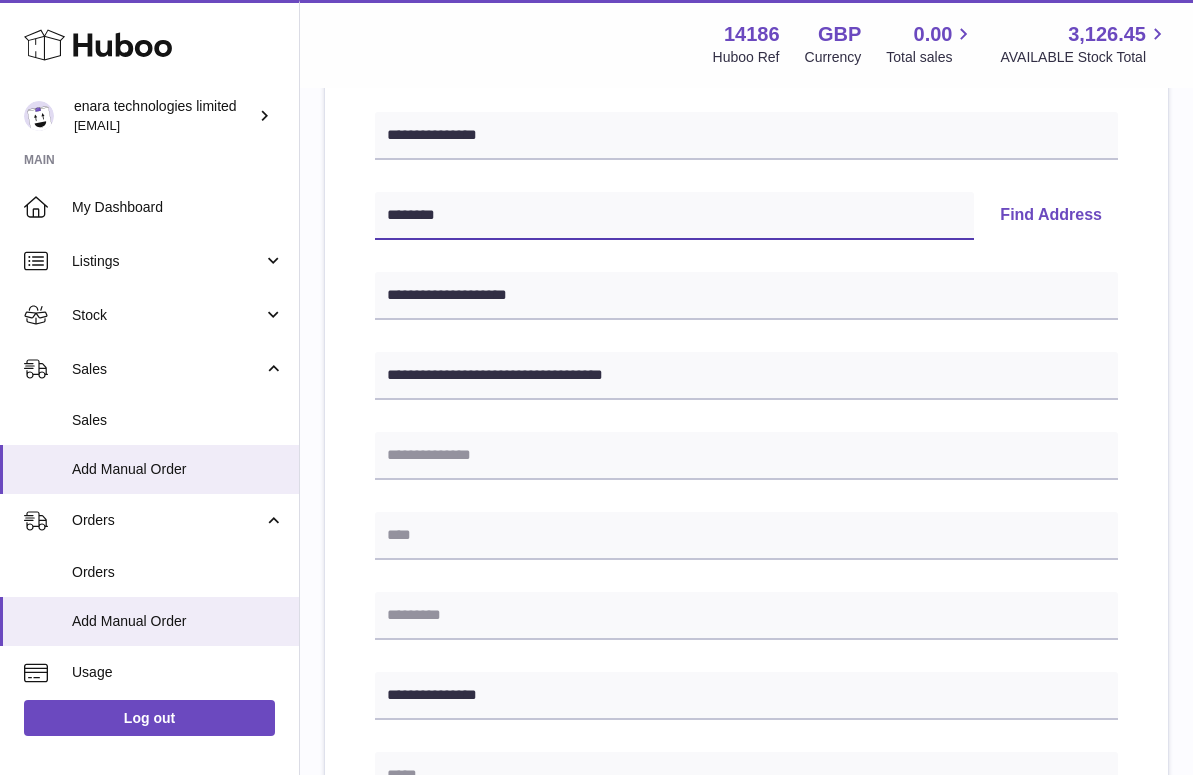 type on "********" 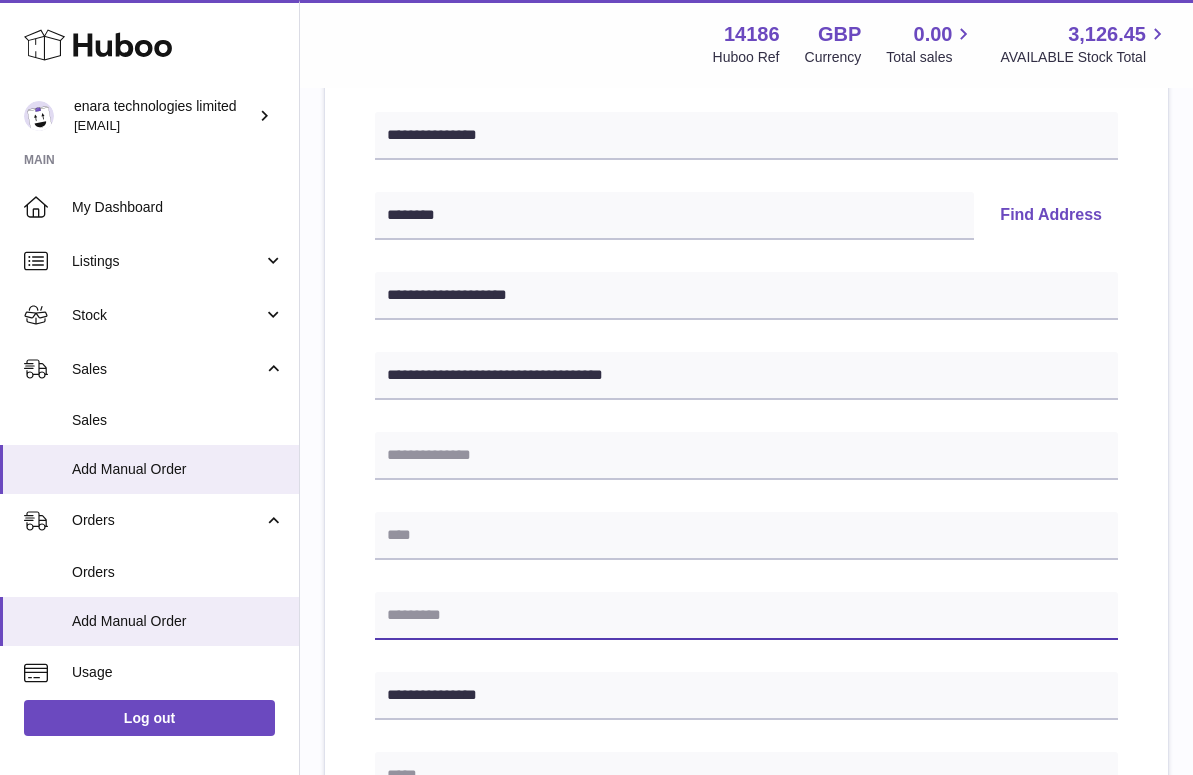 paste on "********" 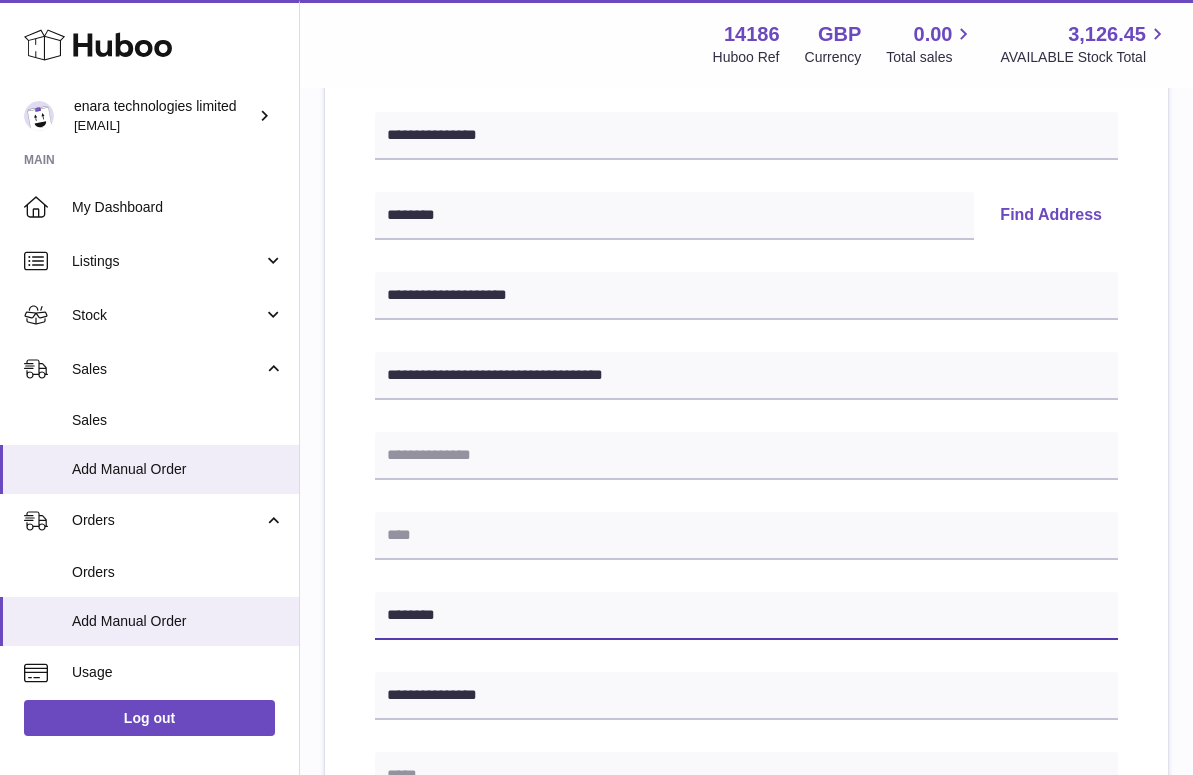 type on "********" 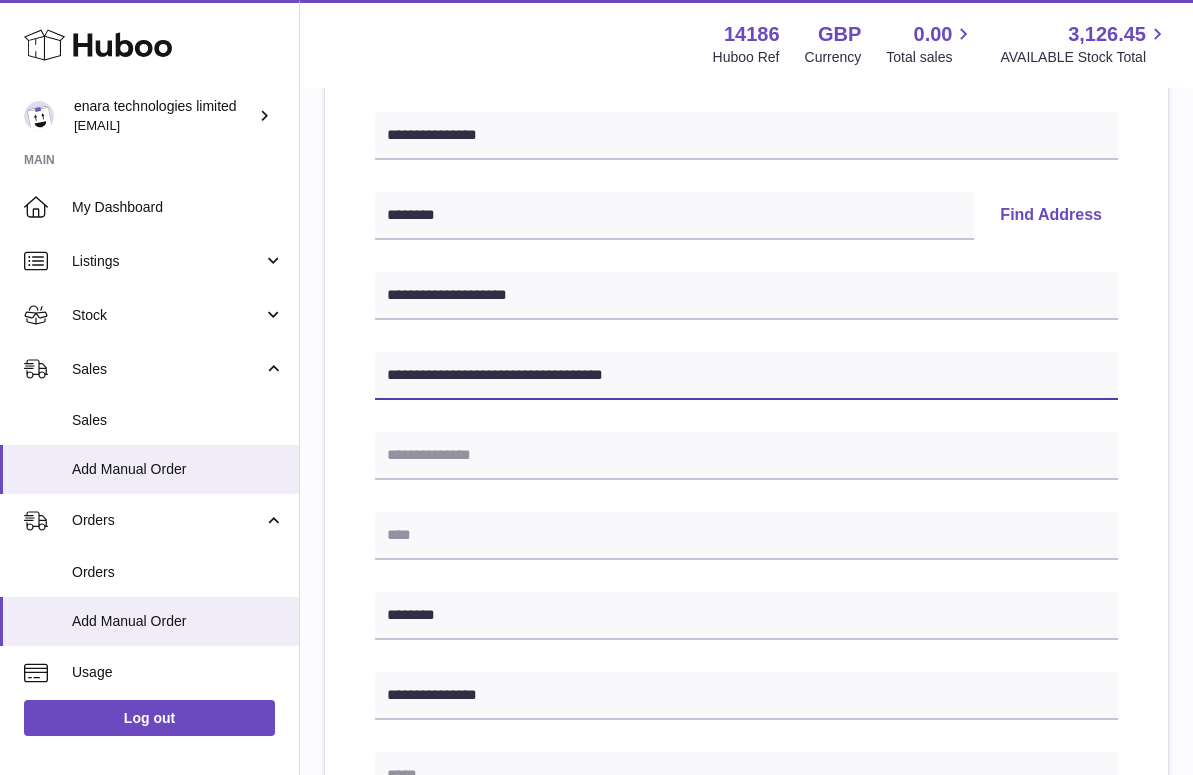 drag, startPoint x: 544, startPoint y: 376, endPoint x: 869, endPoint y: 385, distance: 325.1246 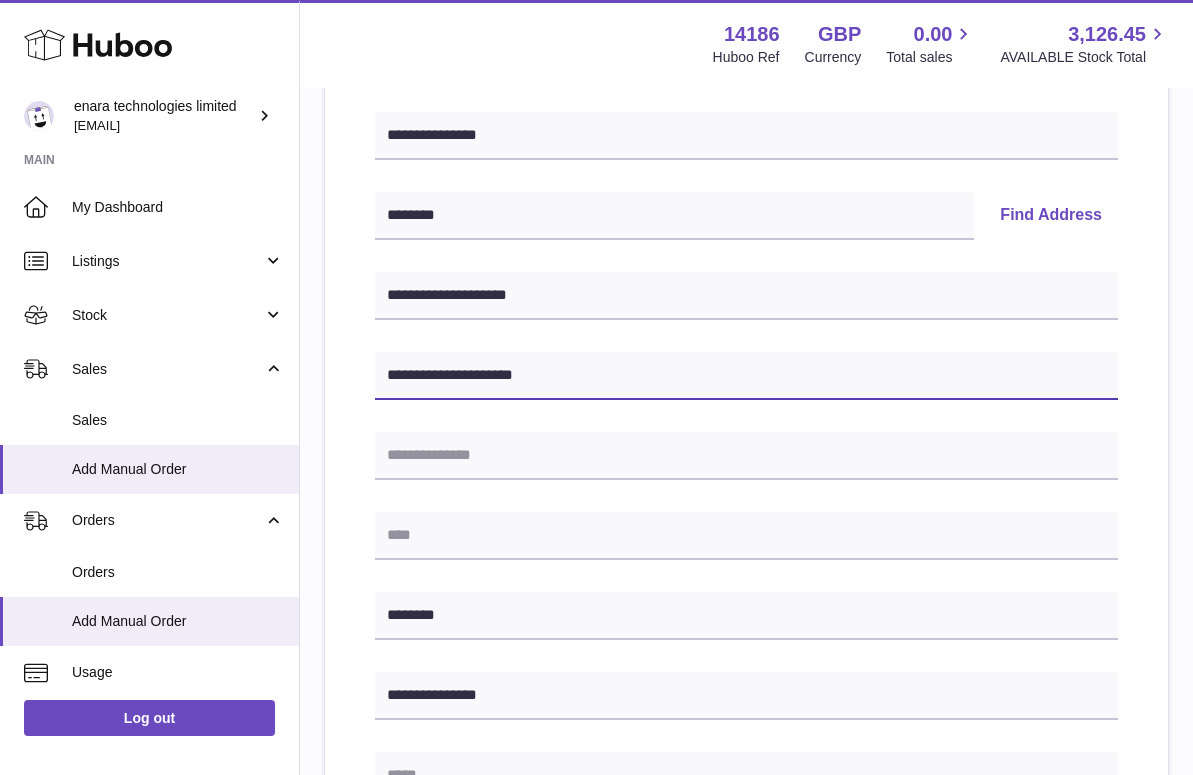 type on "**********" 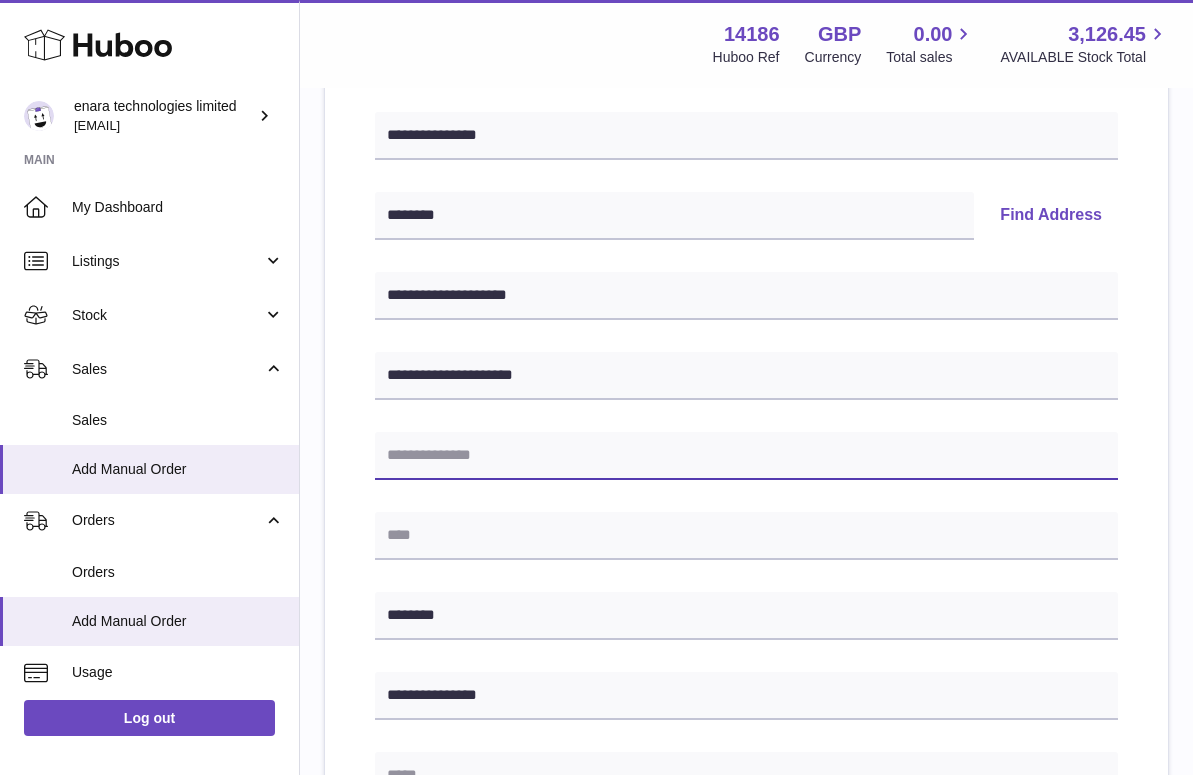 paste on "**********" 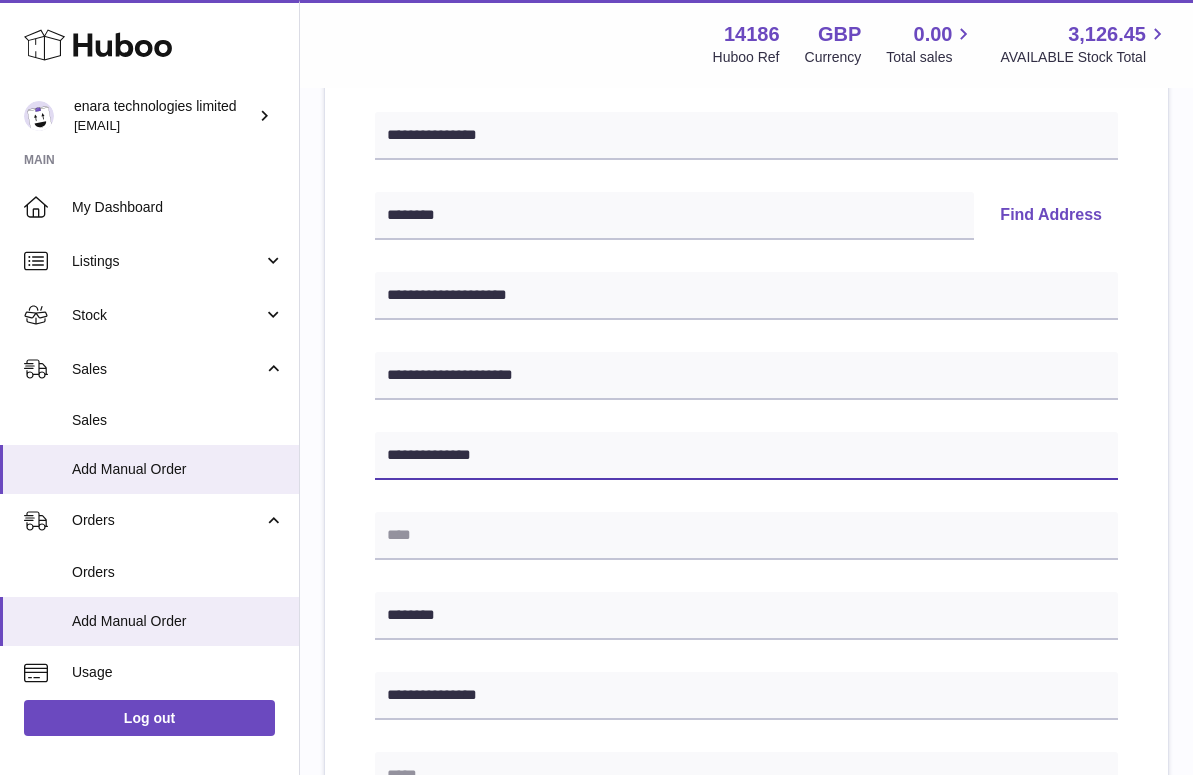 type on "**********" 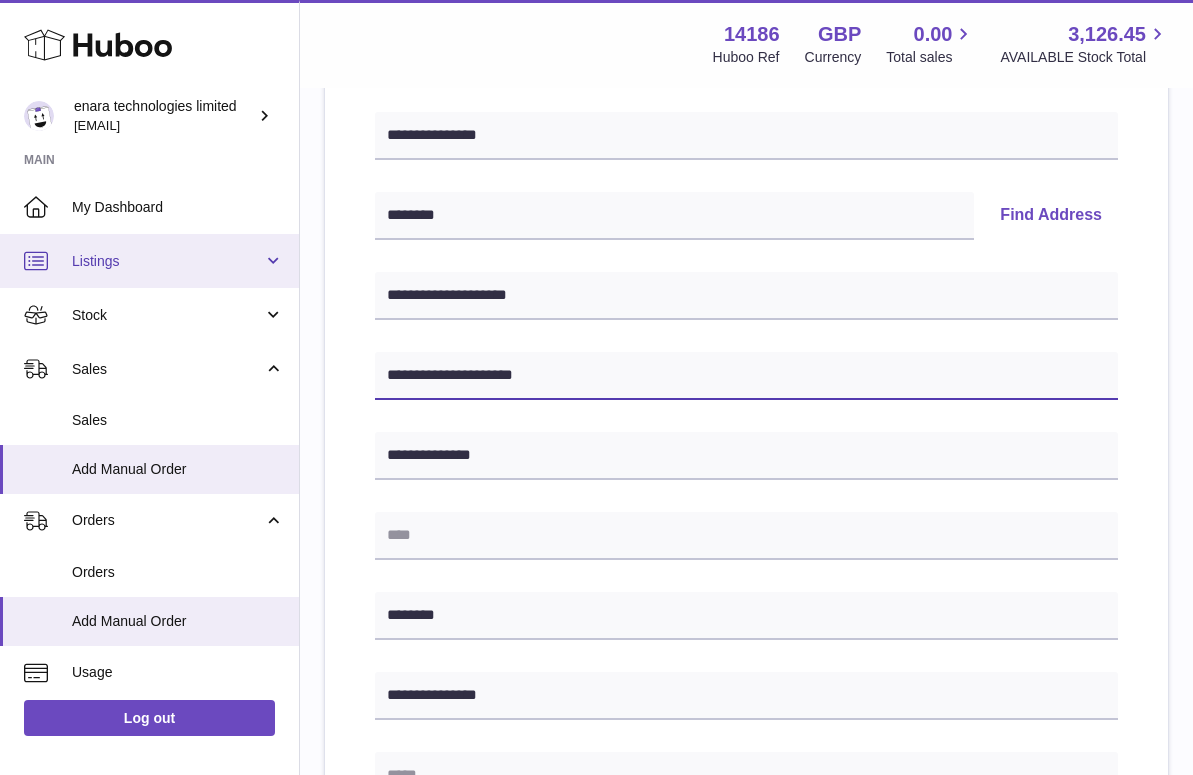 drag, startPoint x: 547, startPoint y: 381, endPoint x: 138, endPoint y: 272, distance: 423.27533 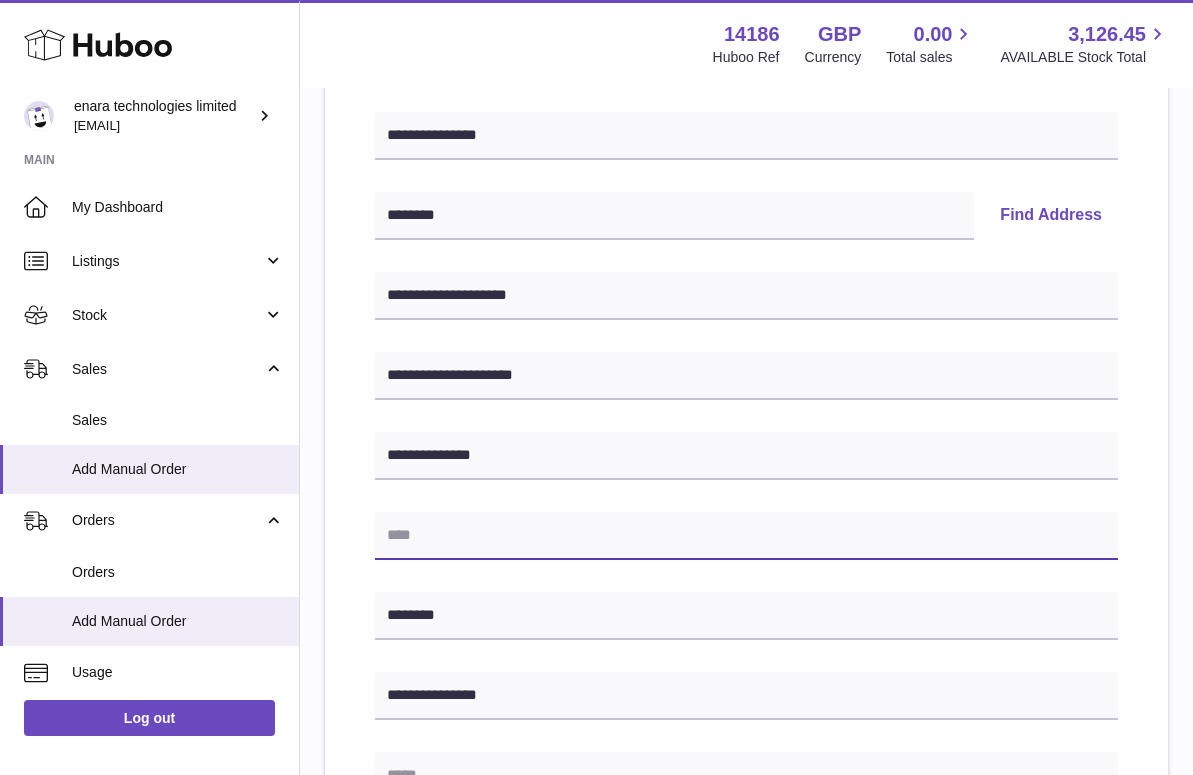 click at bounding box center (746, 536) 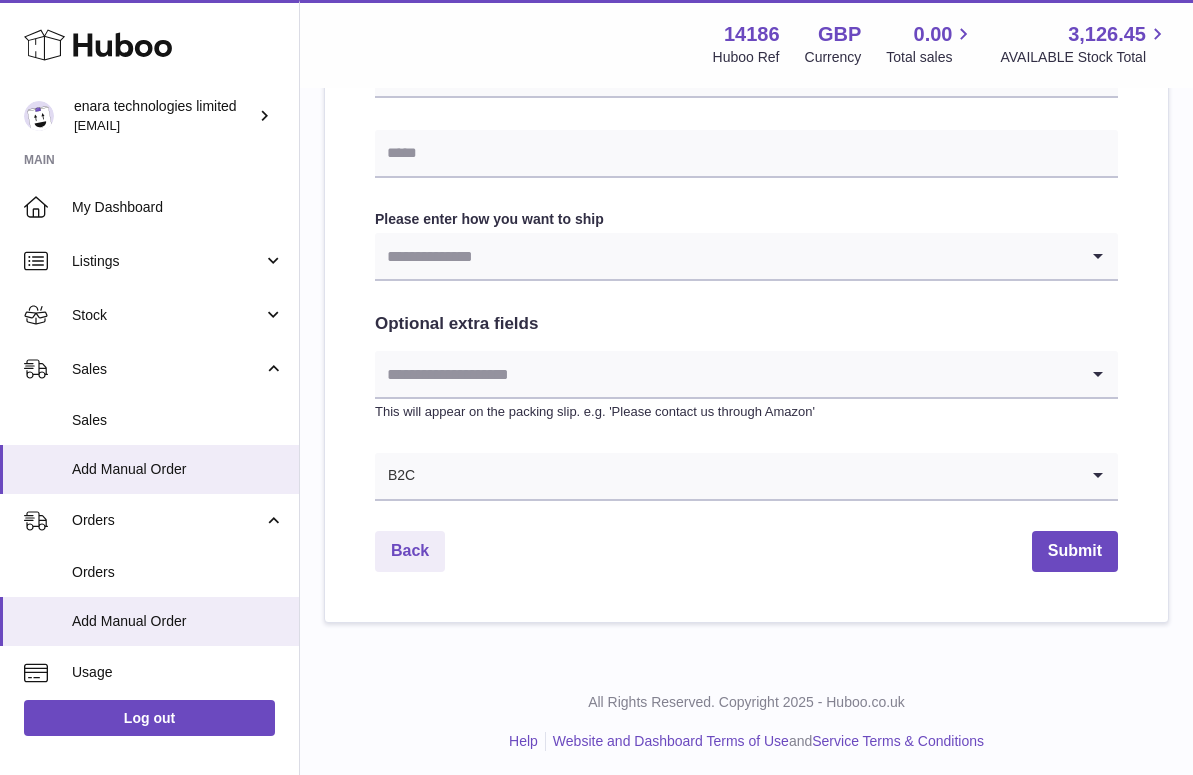 scroll, scrollTop: 966, scrollLeft: 0, axis: vertical 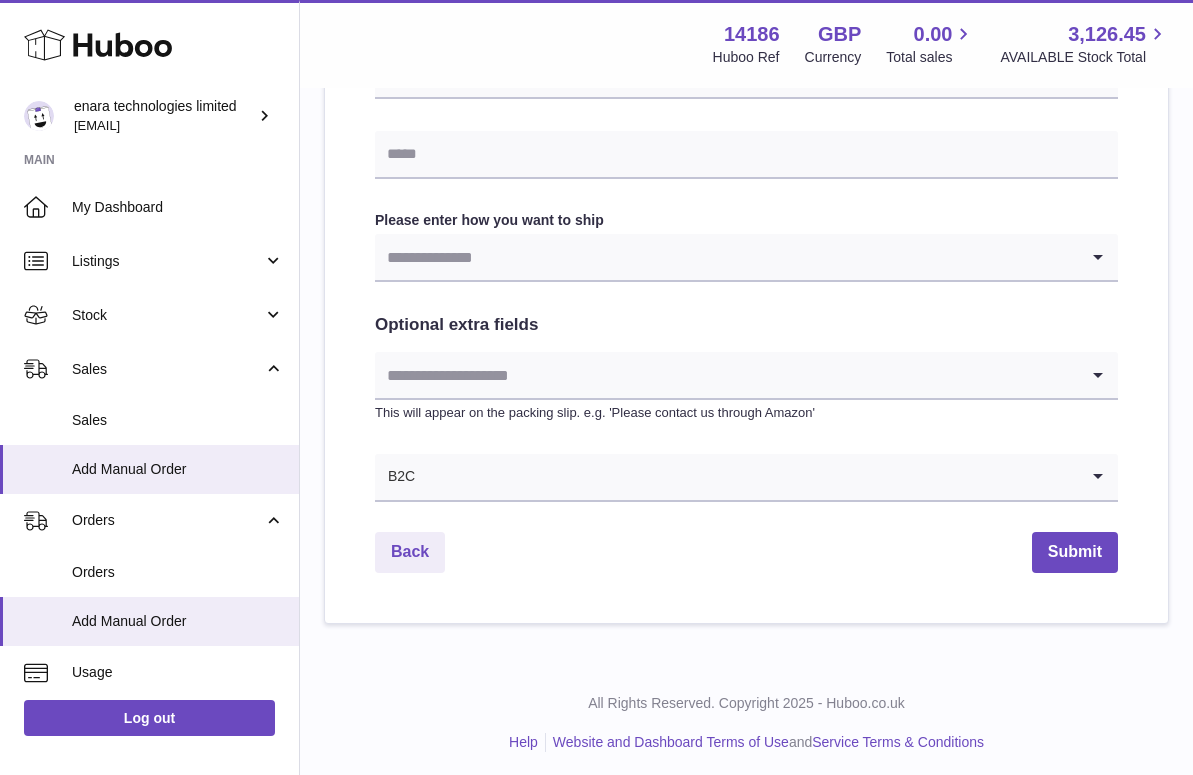 type on "**********" 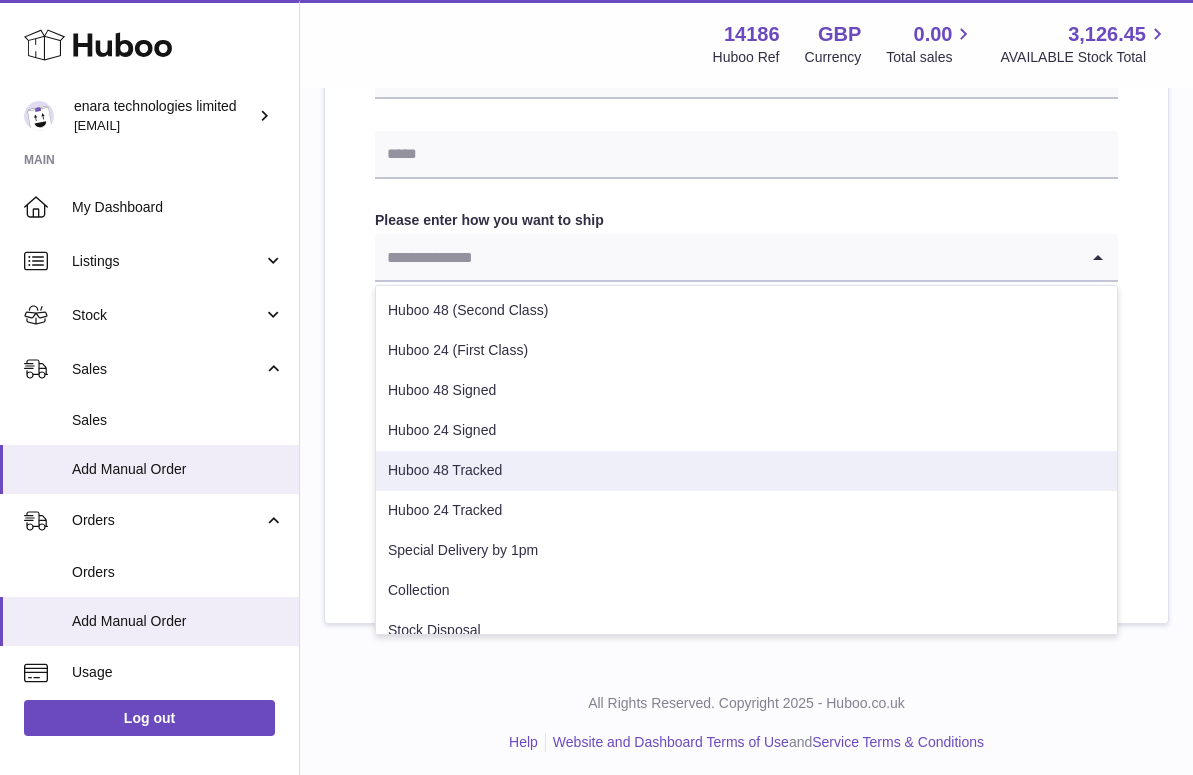 click on "Huboo 48 Tracked" at bounding box center (746, 471) 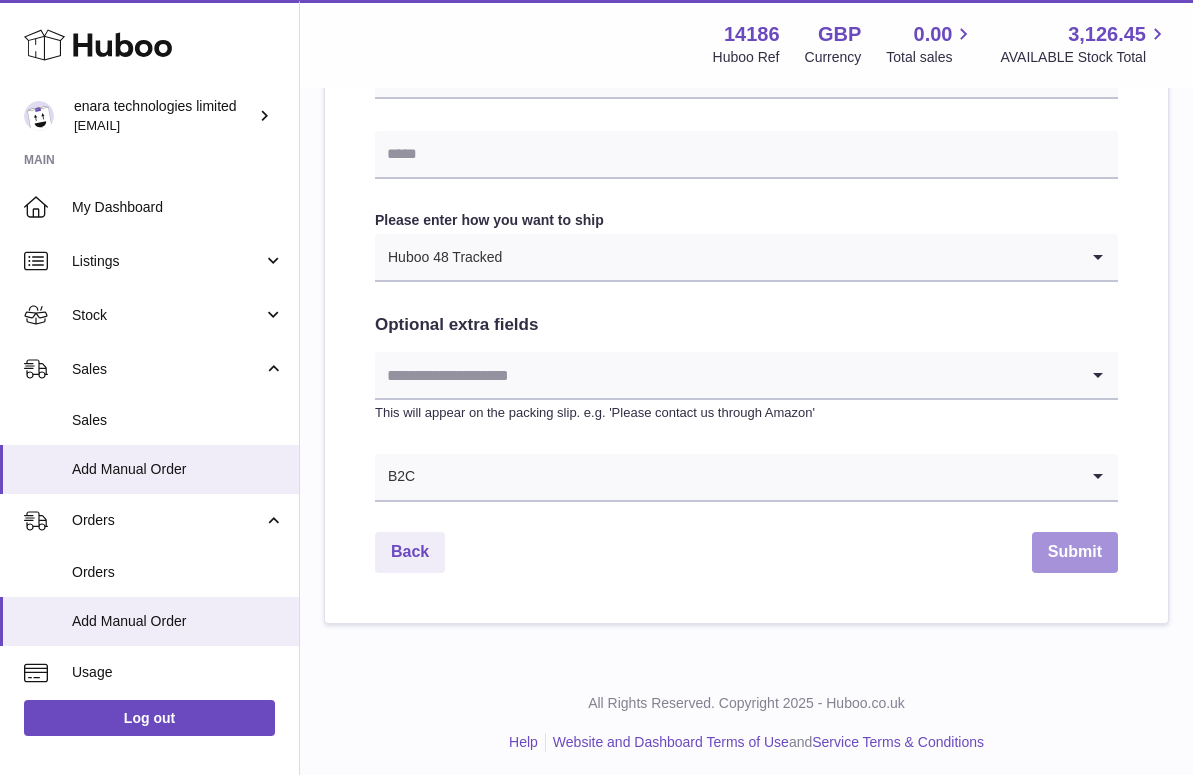 click on "Submit" at bounding box center (1075, 552) 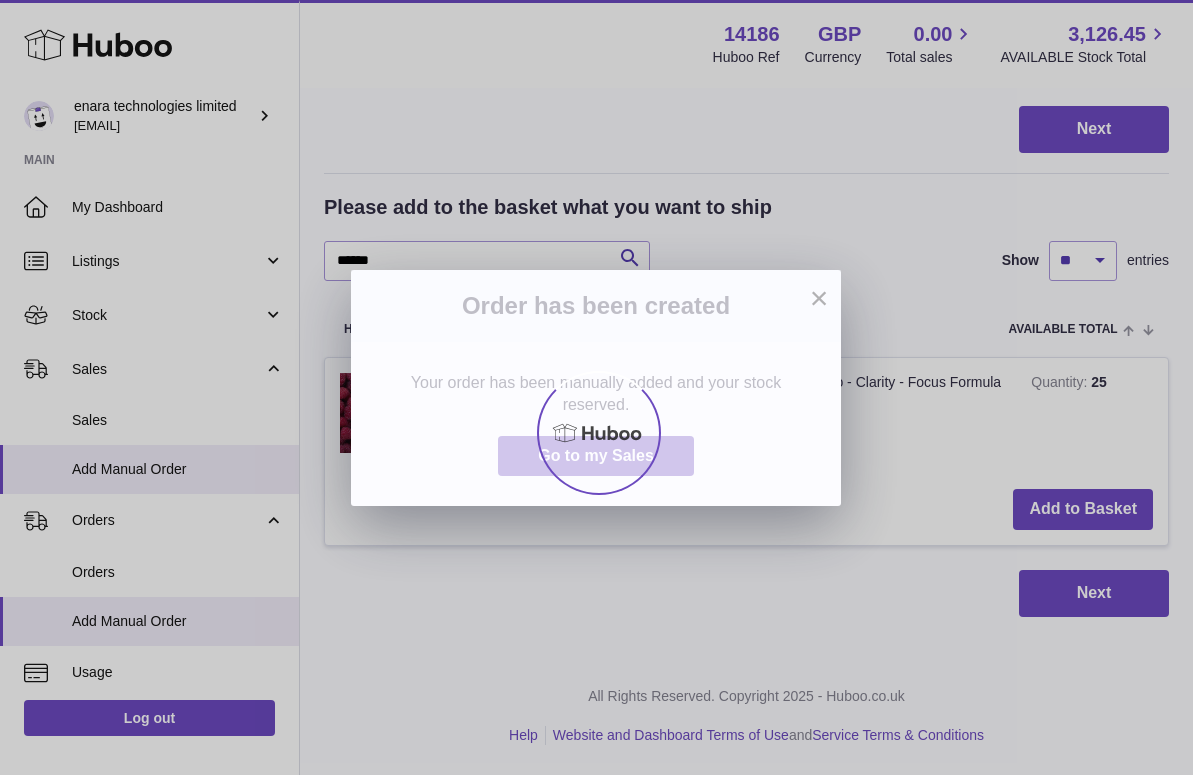 scroll, scrollTop: 0, scrollLeft: 0, axis: both 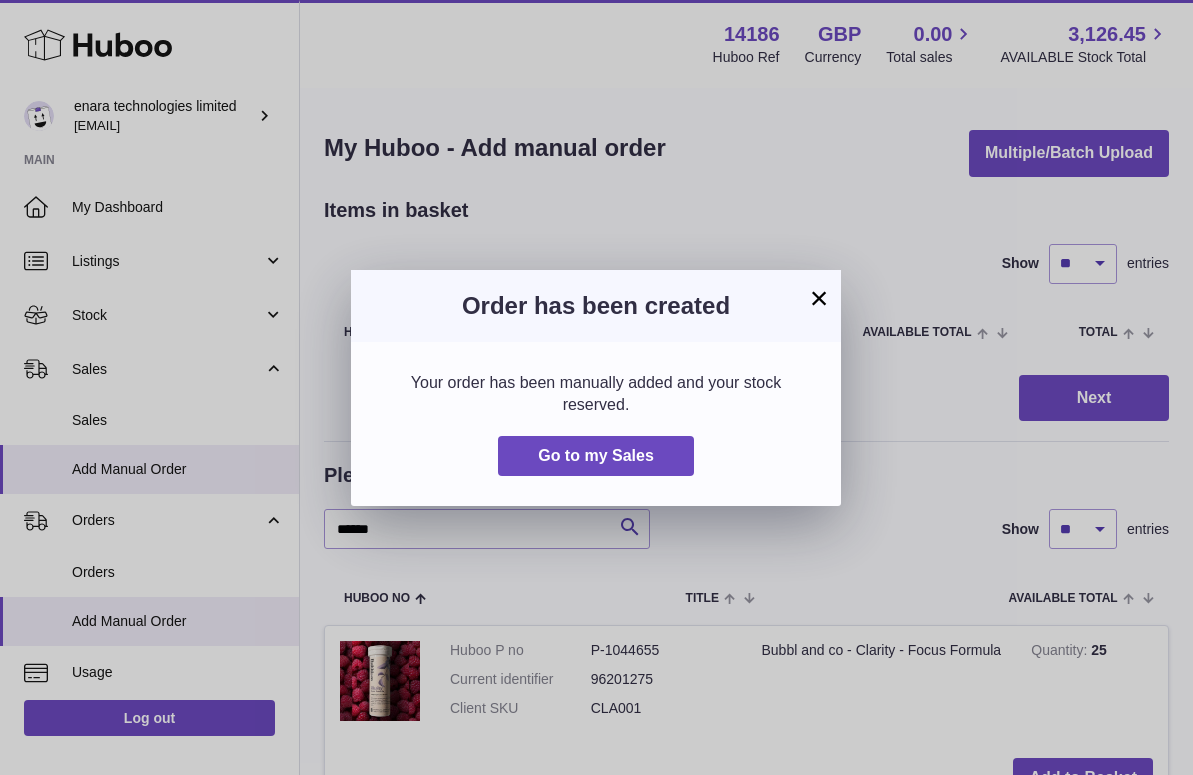 click on "×" at bounding box center (819, 298) 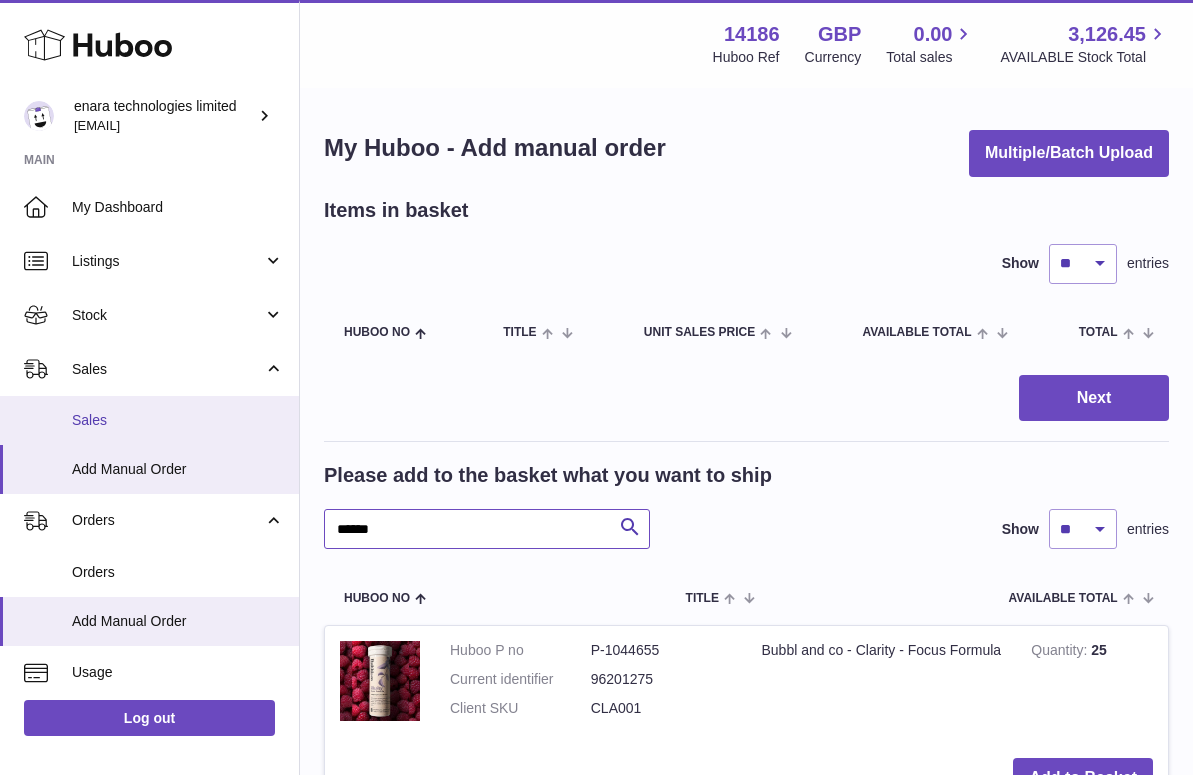 drag, startPoint x: 473, startPoint y: 534, endPoint x: 47, endPoint y: 405, distance: 445.10336 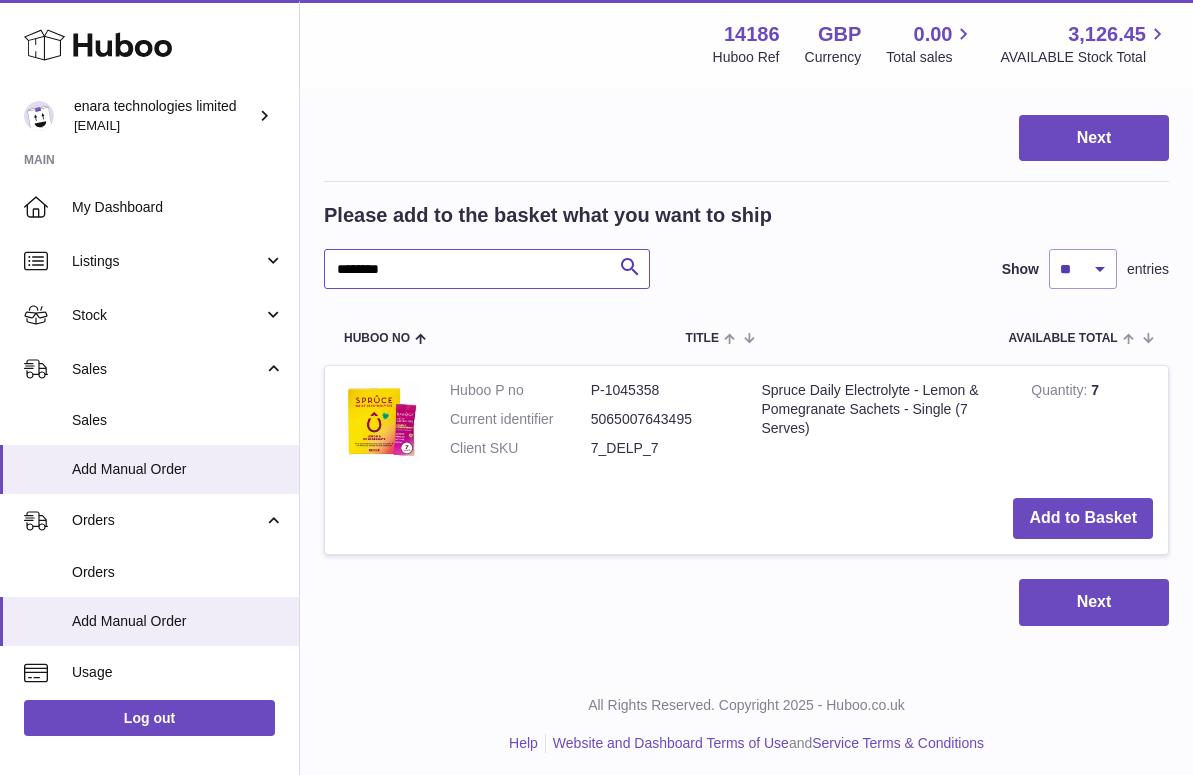 scroll, scrollTop: 259, scrollLeft: 0, axis: vertical 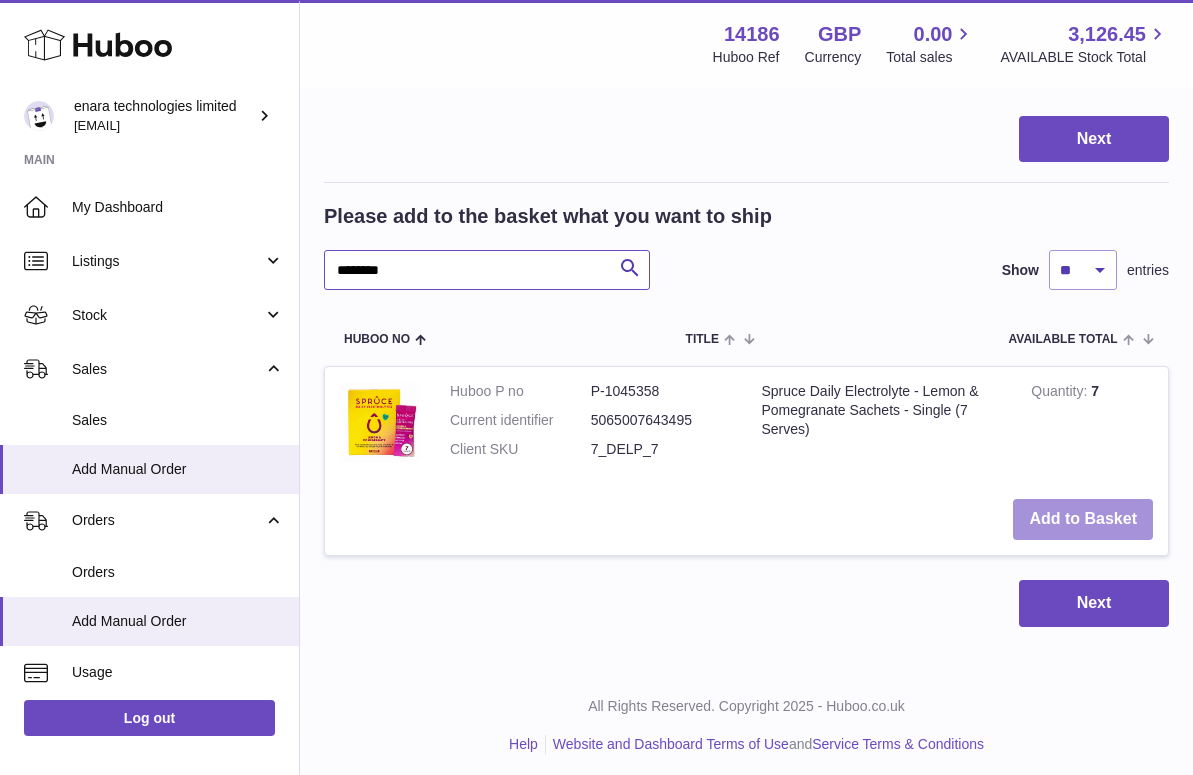 type on "********" 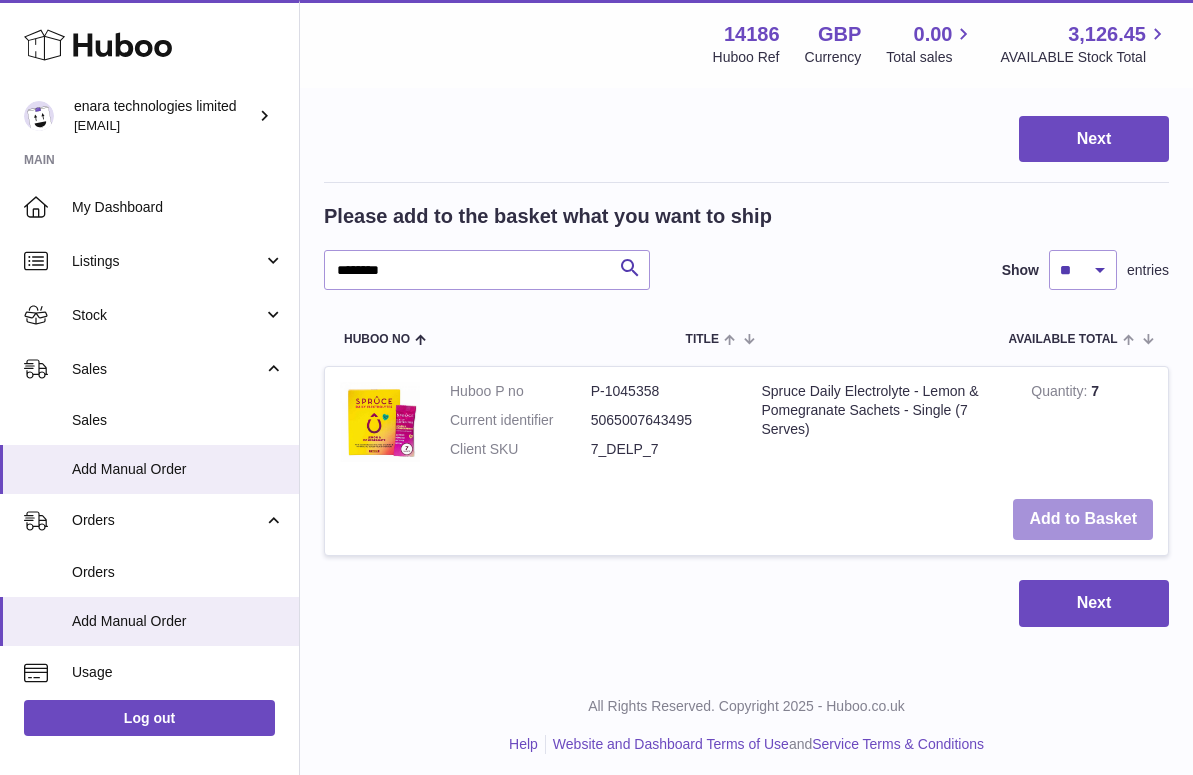 click on "Add to Basket" at bounding box center (1083, 519) 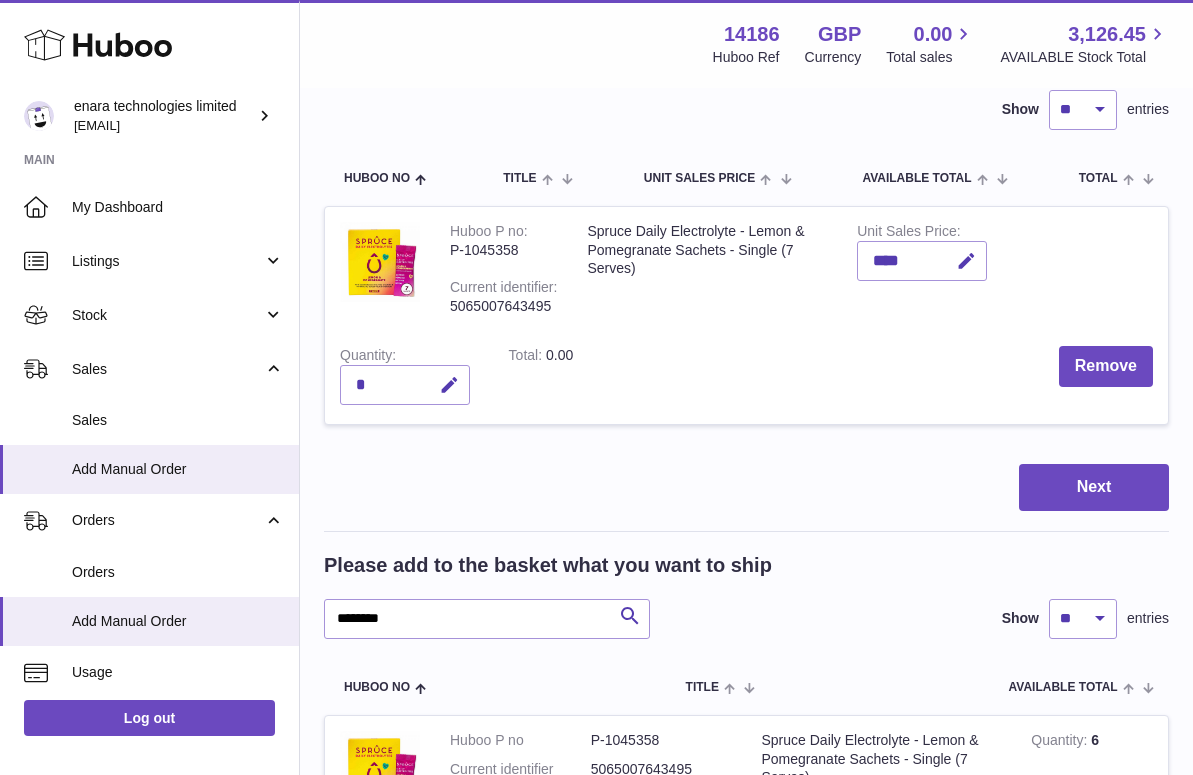 scroll, scrollTop: 100, scrollLeft: 0, axis: vertical 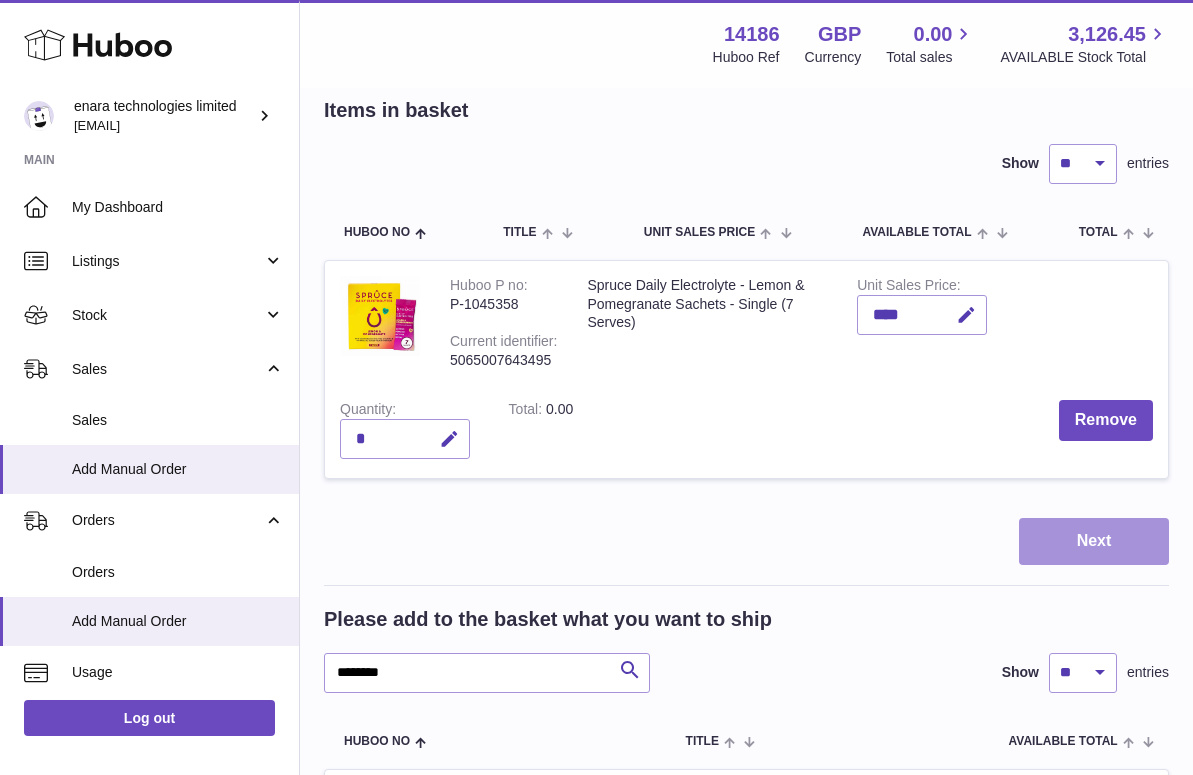 click on "Next" at bounding box center (1094, 541) 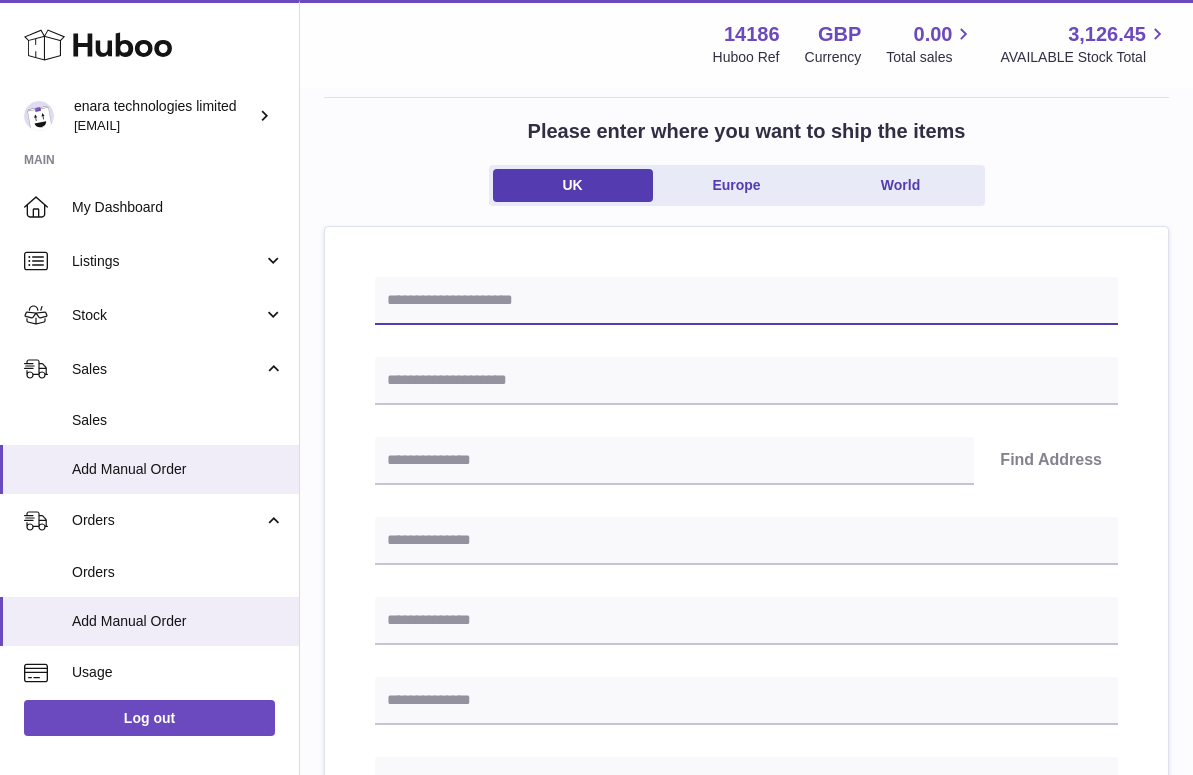 click at bounding box center [746, 301] 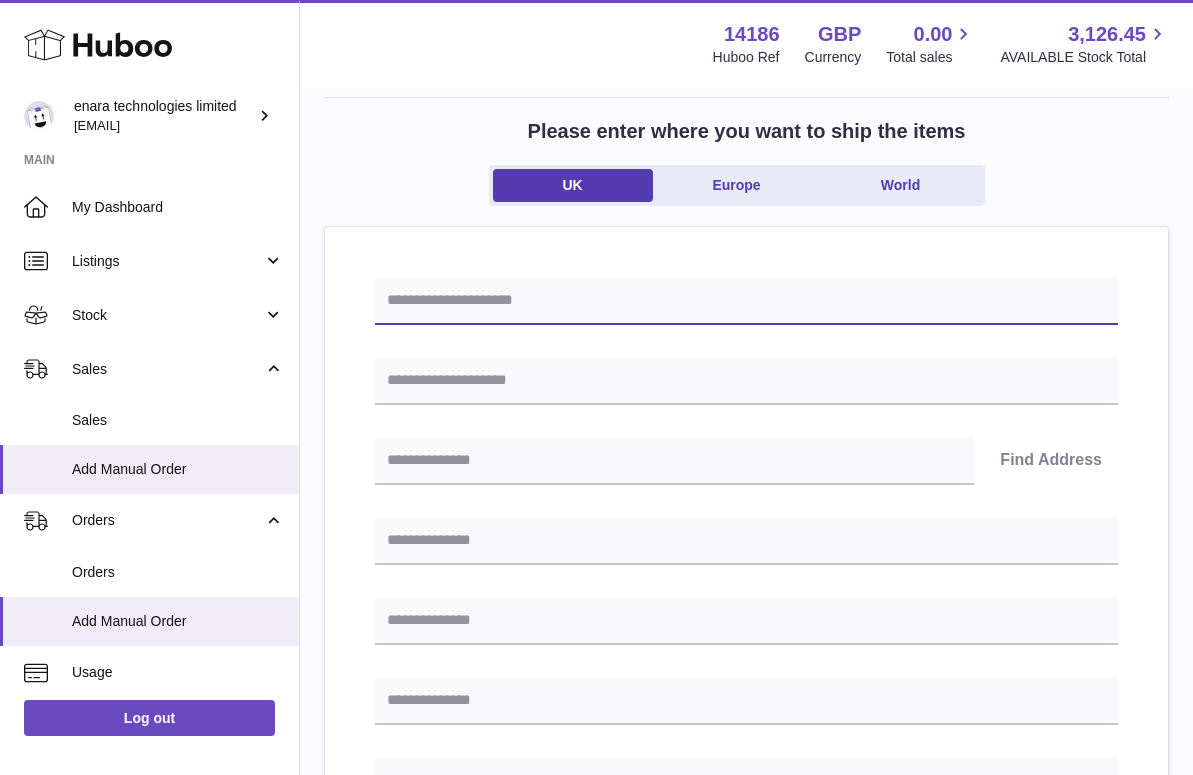 paste on "**********" 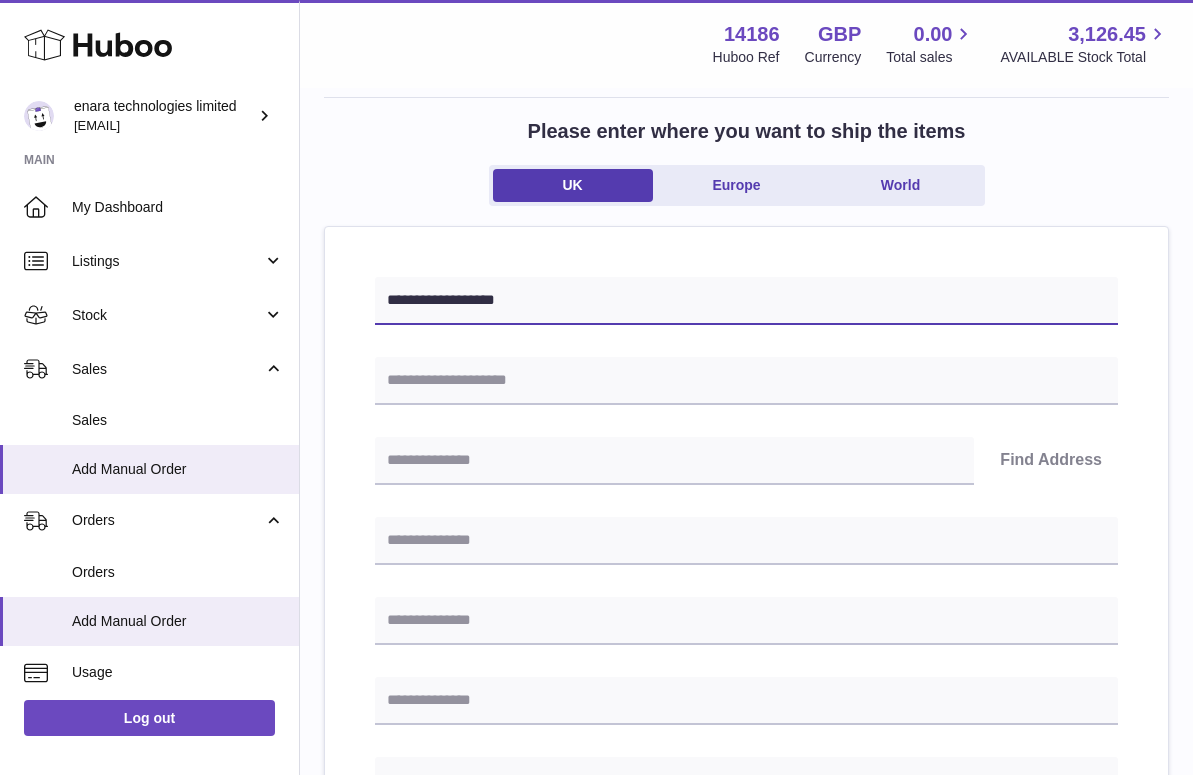 type on "**********" 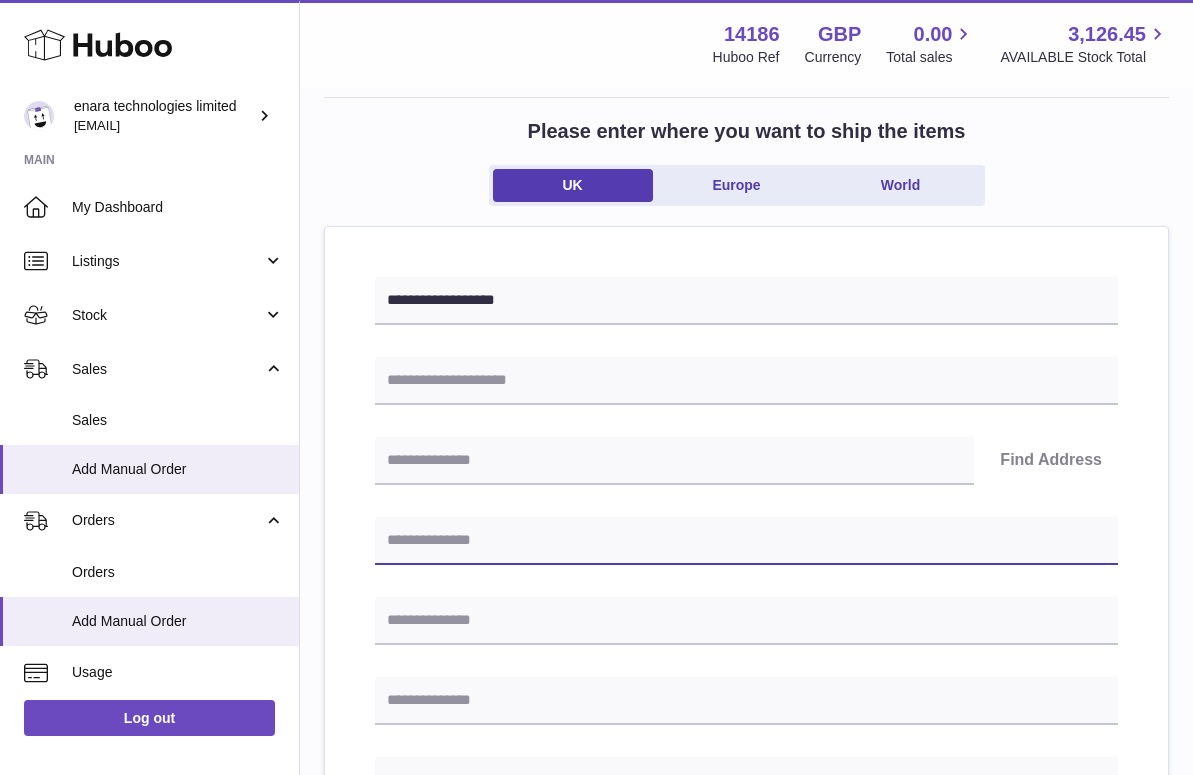 paste on "**********" 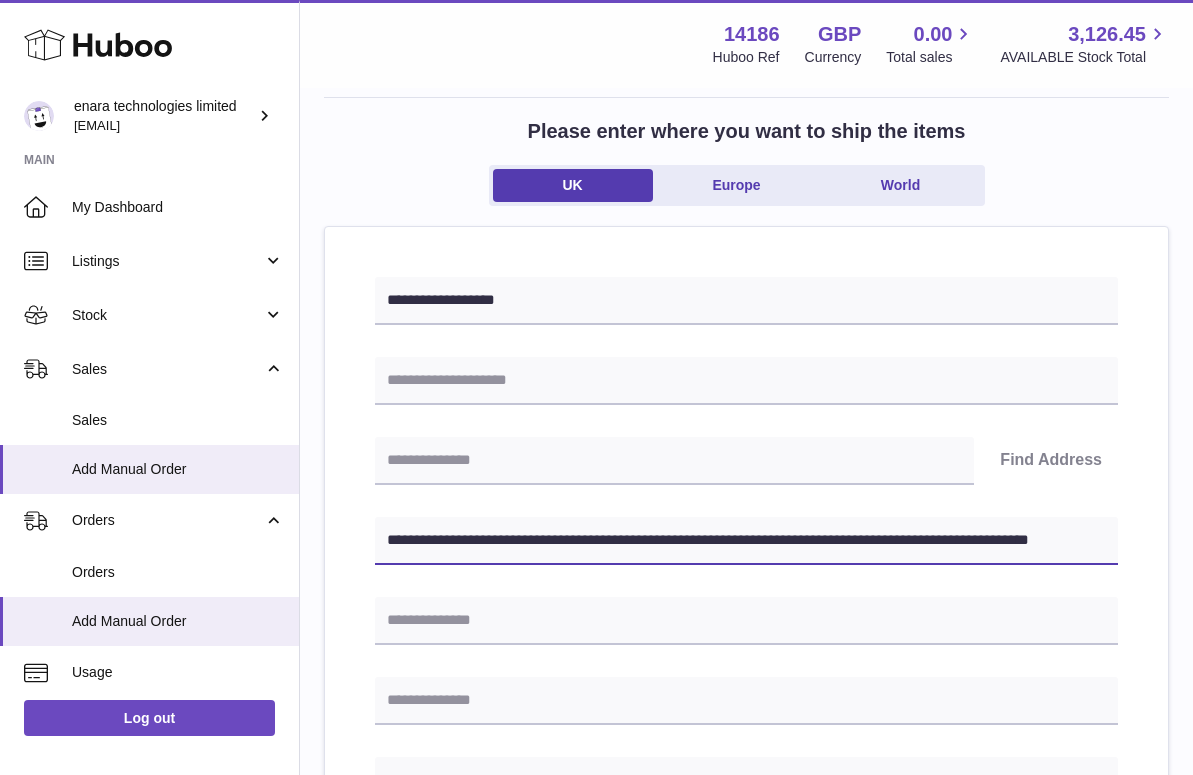 drag, startPoint x: 800, startPoint y: 539, endPoint x: 1233, endPoint y: 597, distance: 436.86725 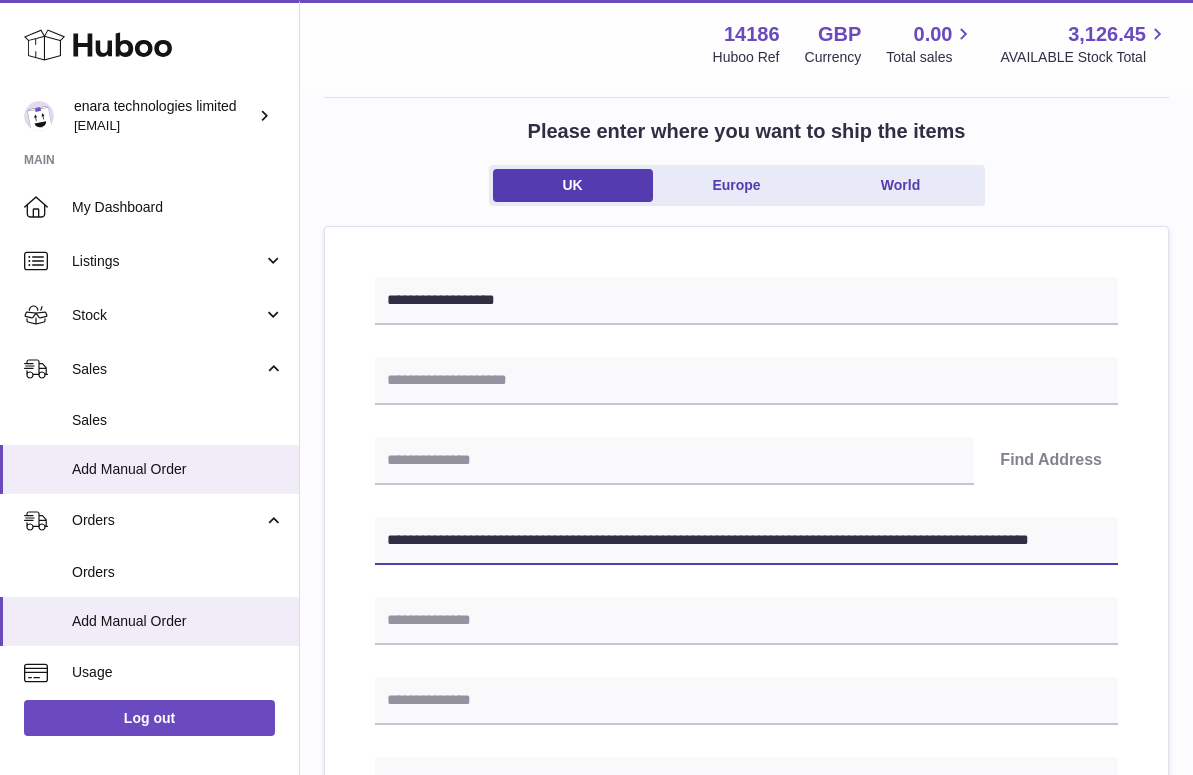 click on ".st0{fill:#141414;}" at bounding box center (596, 287) 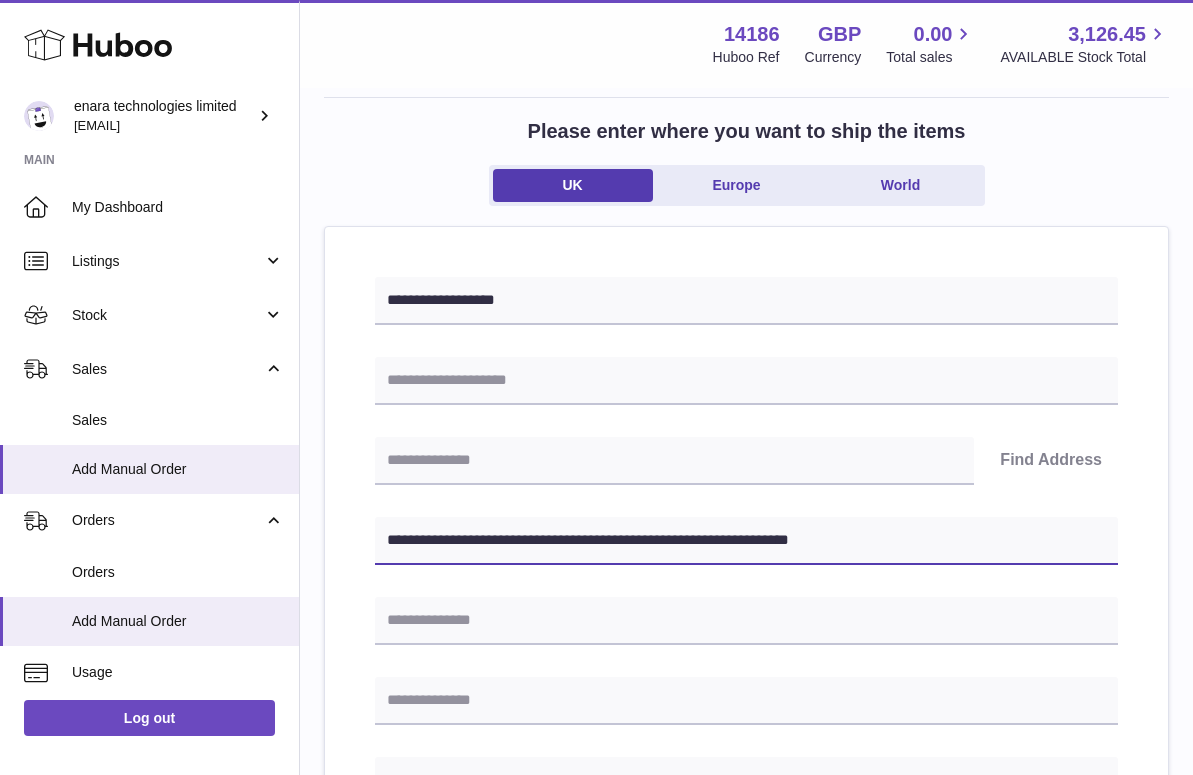 type on "**********" 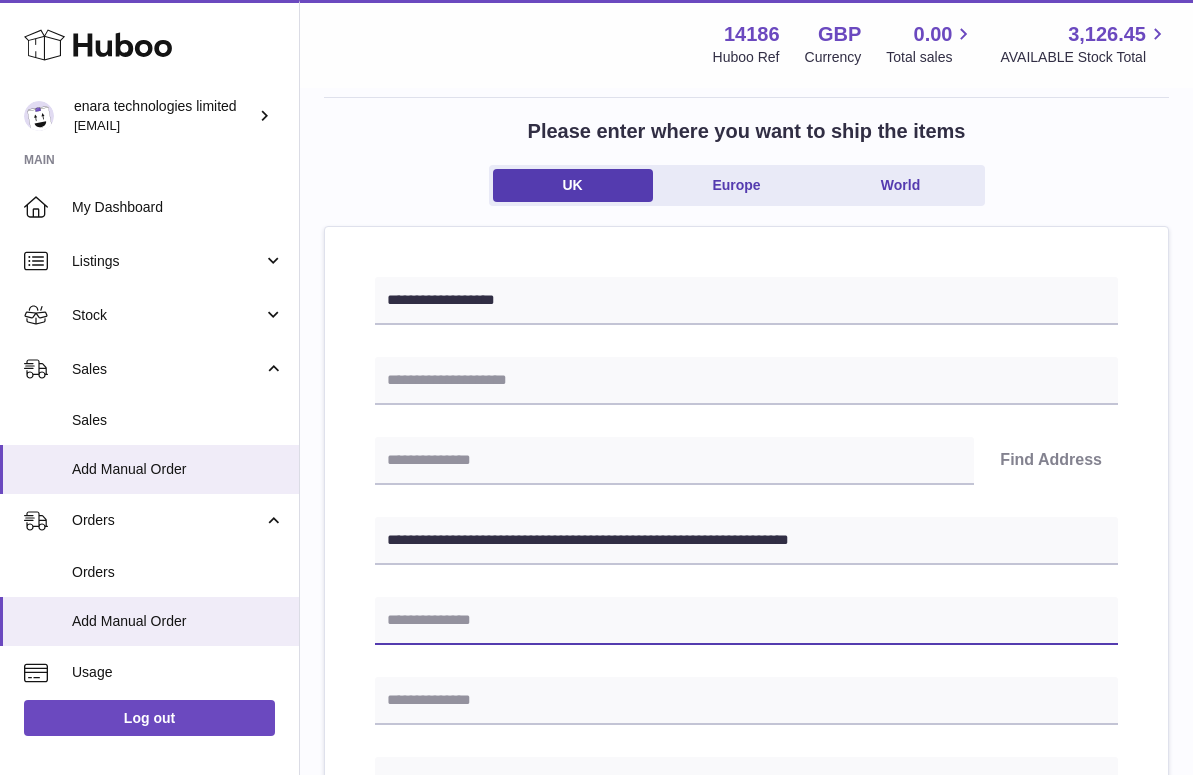 paste on "**********" 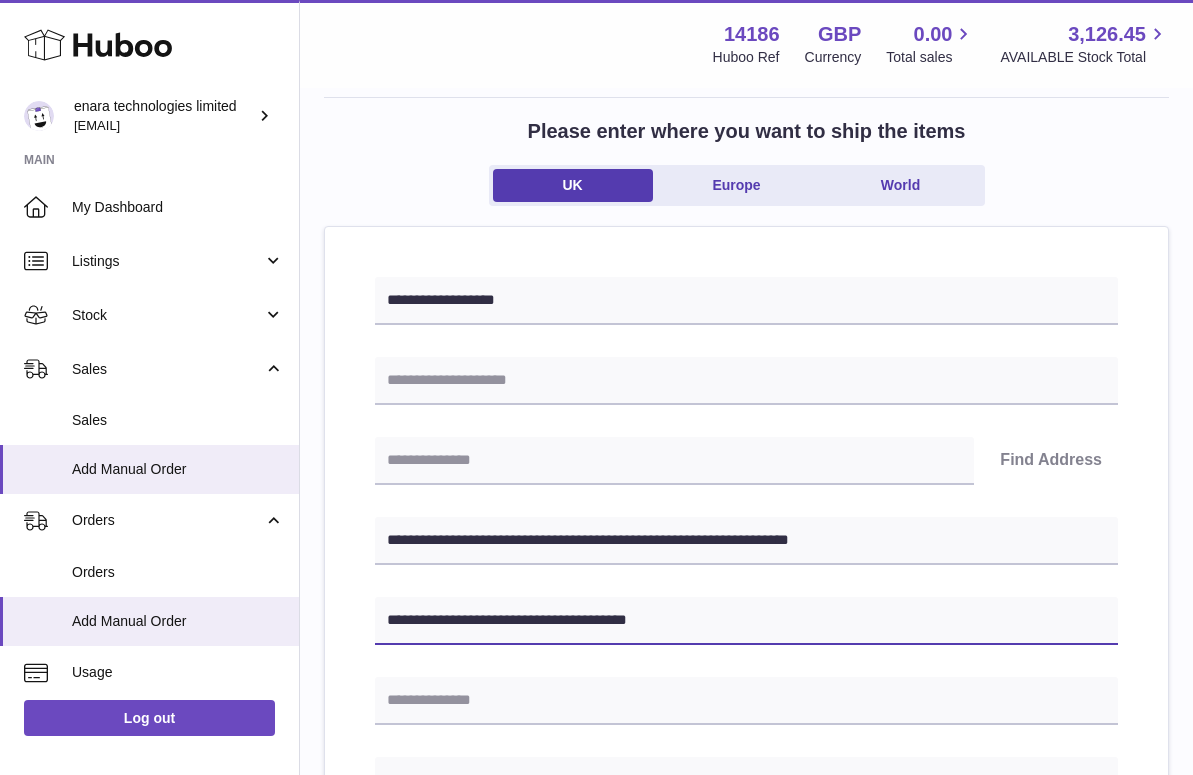 type on "**********" 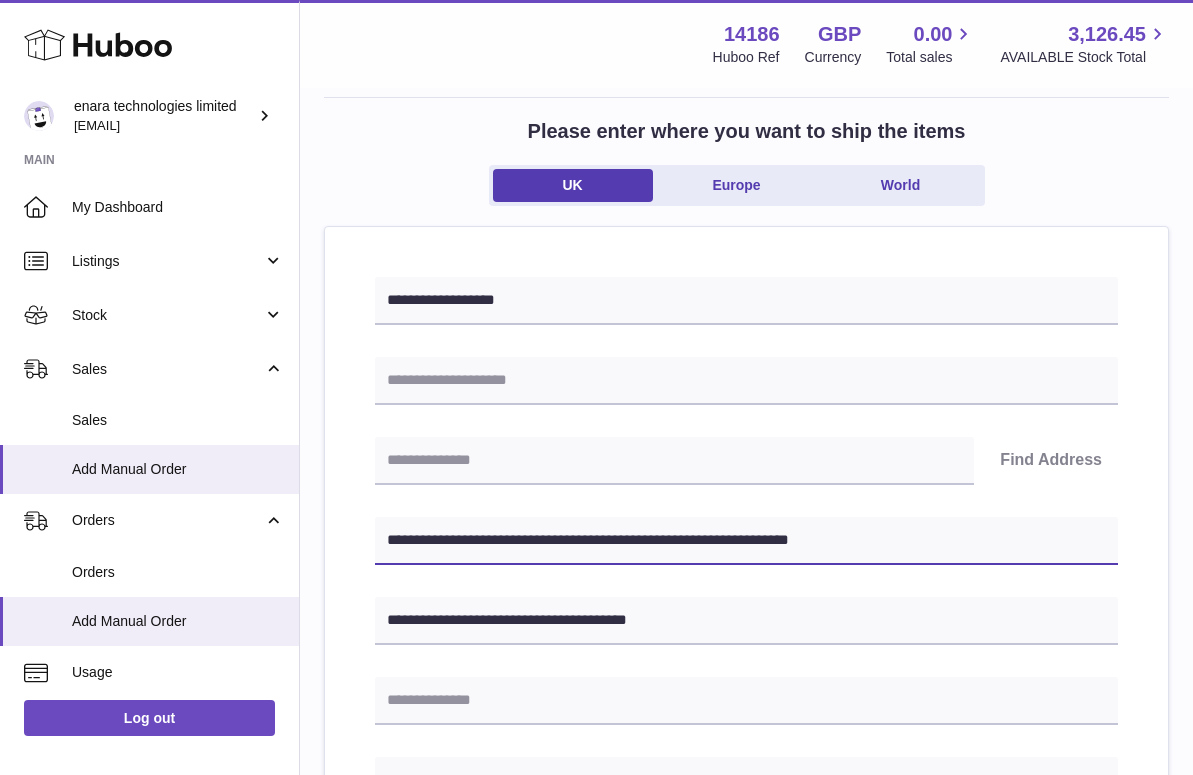 drag, startPoint x: 510, startPoint y: 536, endPoint x: 394, endPoint y: 535, distance: 116.00431 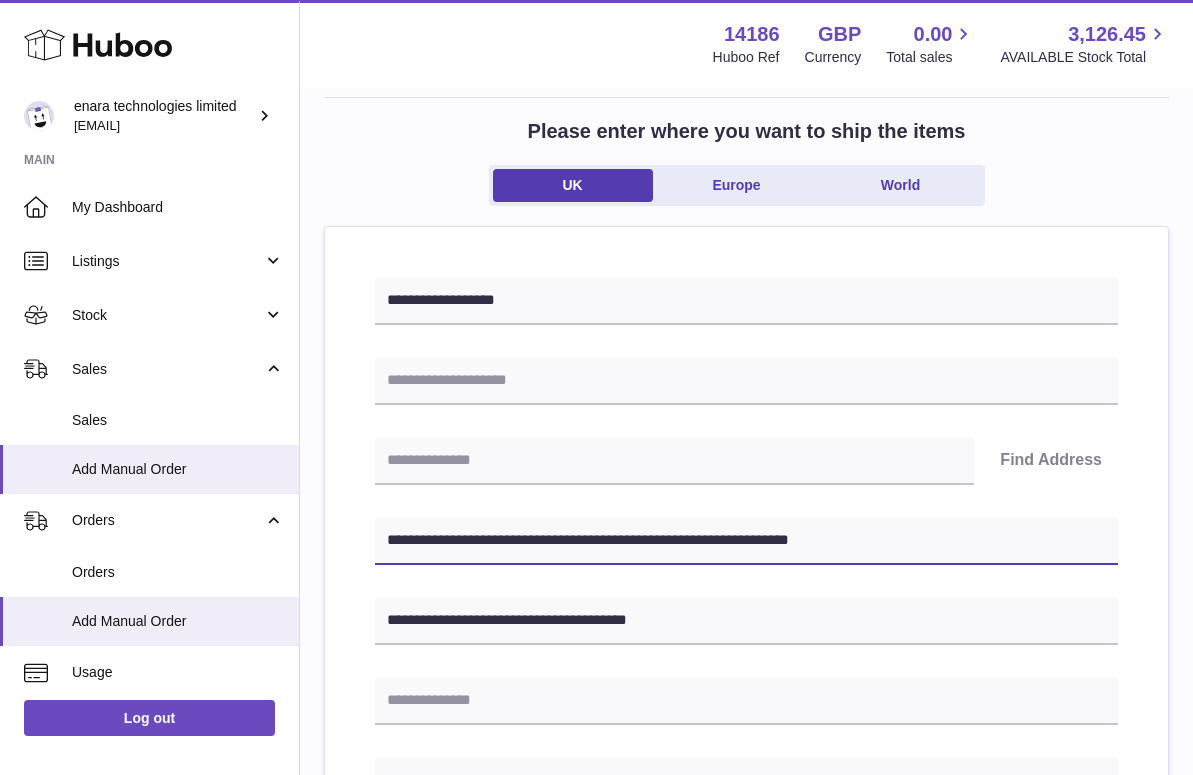 click on "**********" at bounding box center [746, 541] 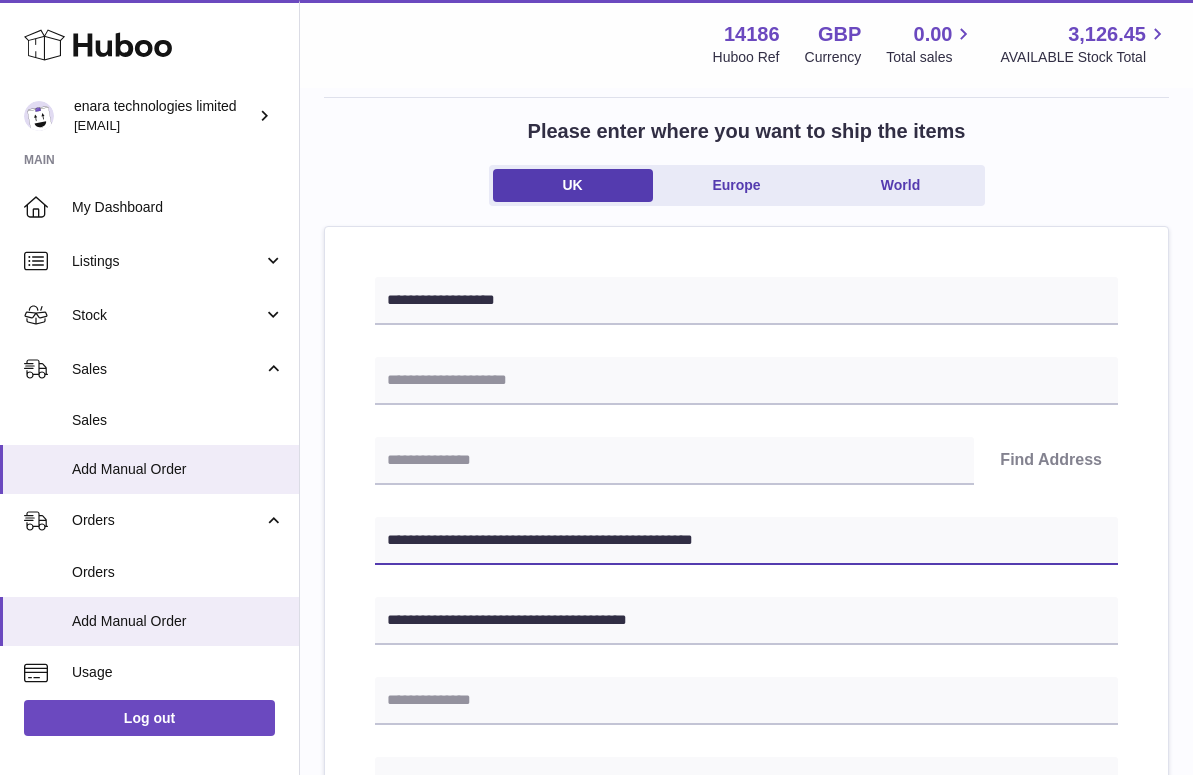 type on "**********" 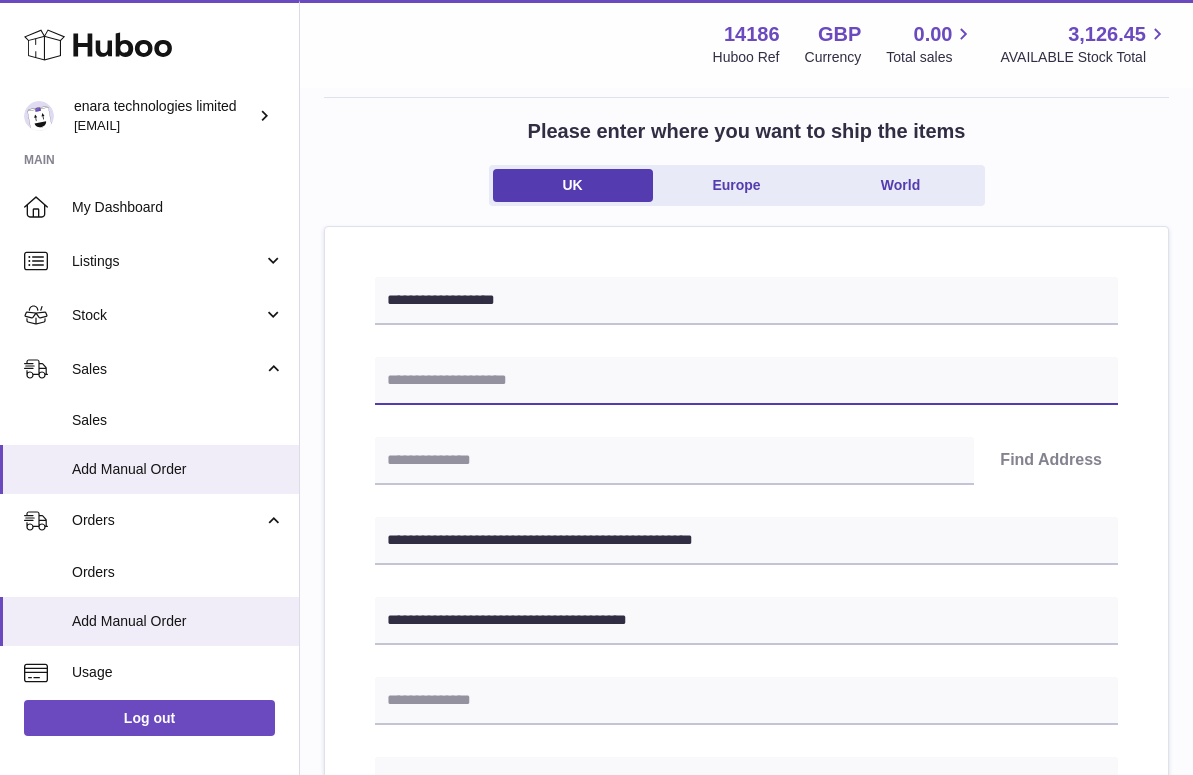 paste on "**********" 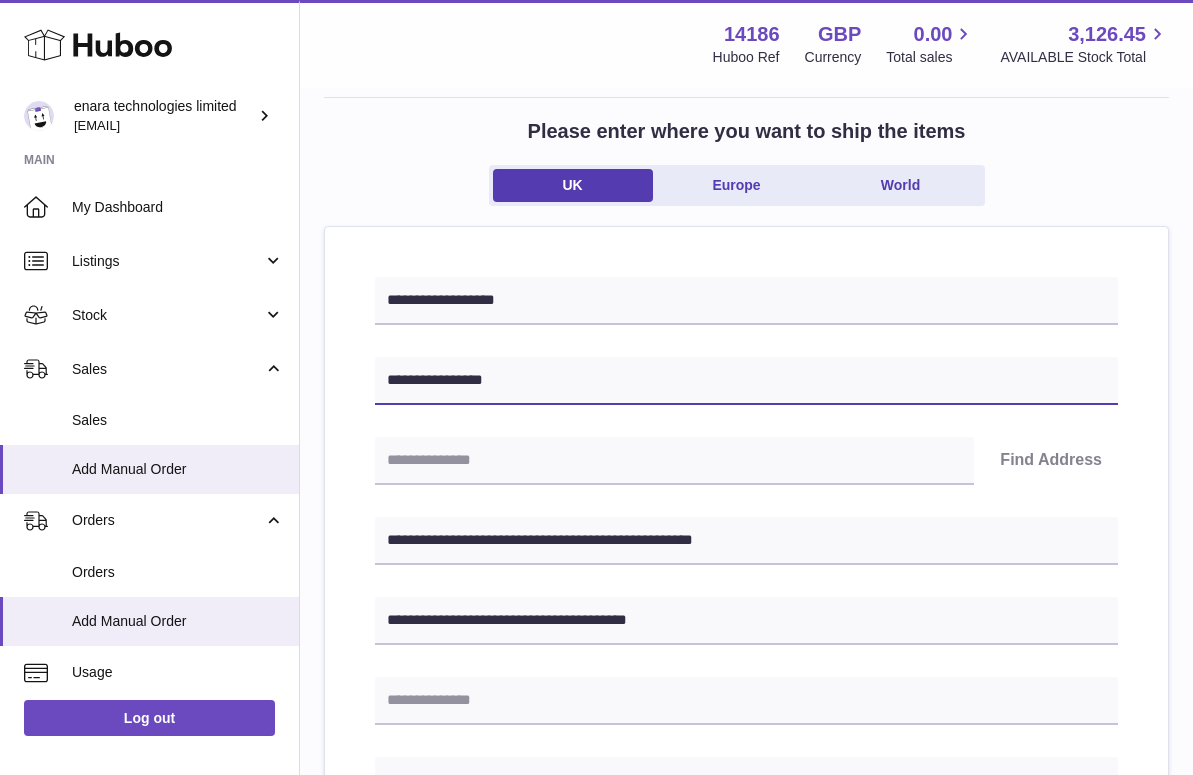 type on "**********" 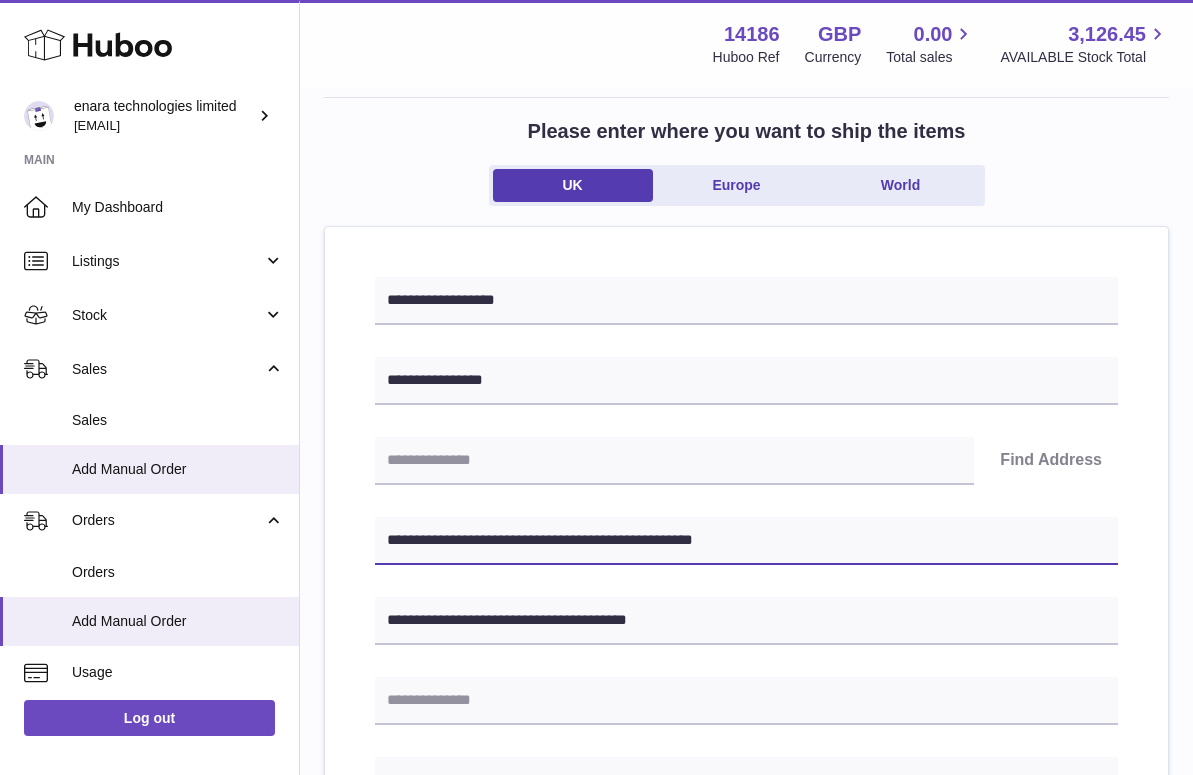 click on "**********" at bounding box center (746, 541) 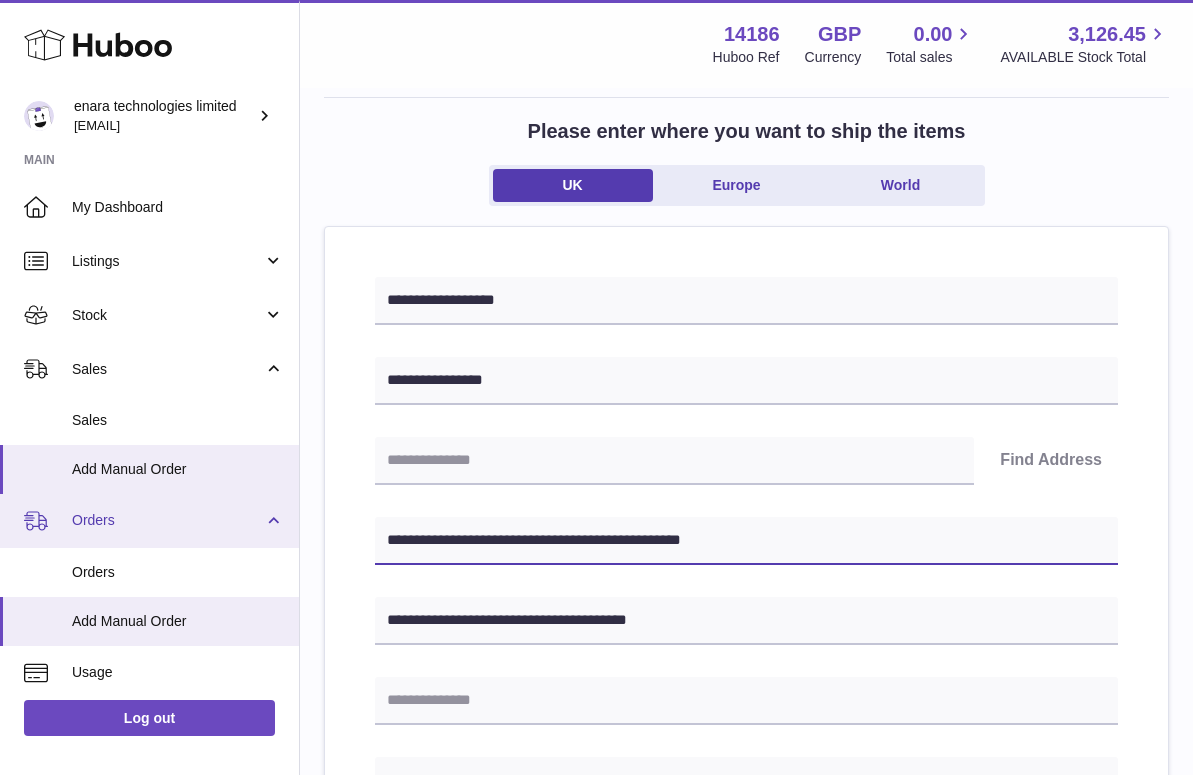 drag, startPoint x: 504, startPoint y: 537, endPoint x: 224, endPoint y: 490, distance: 283.91724 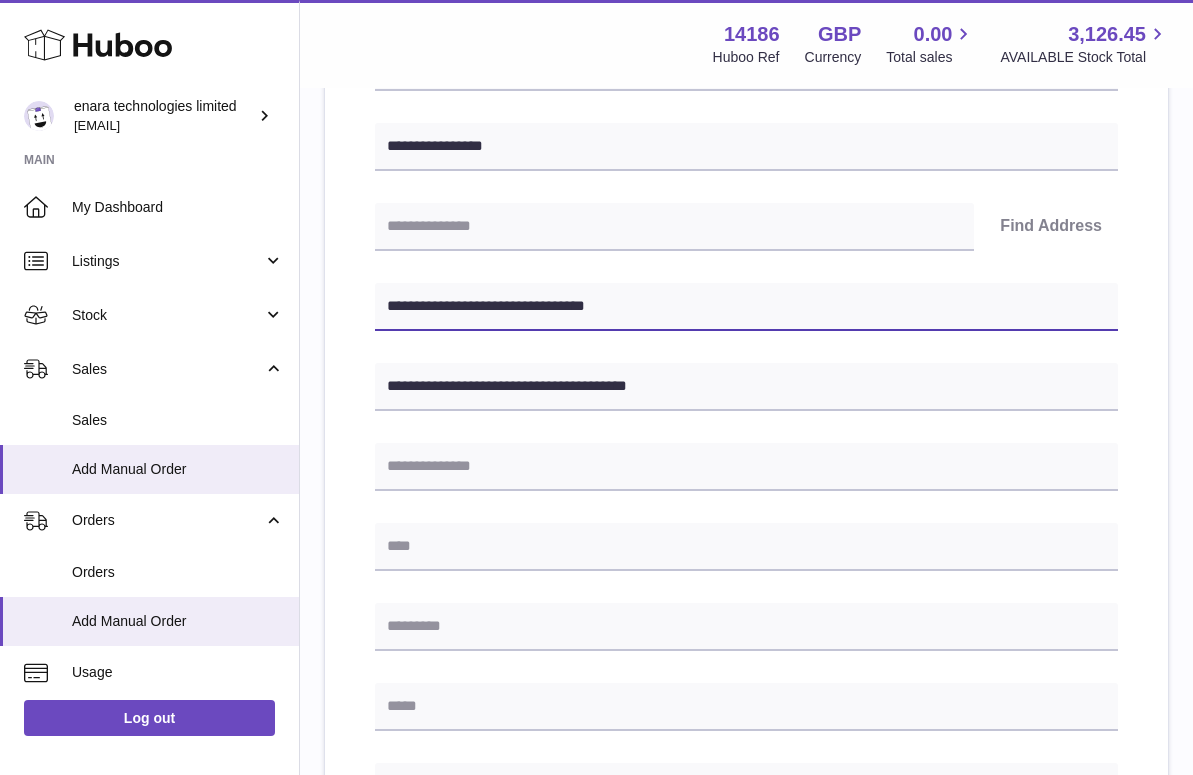scroll, scrollTop: 339, scrollLeft: 0, axis: vertical 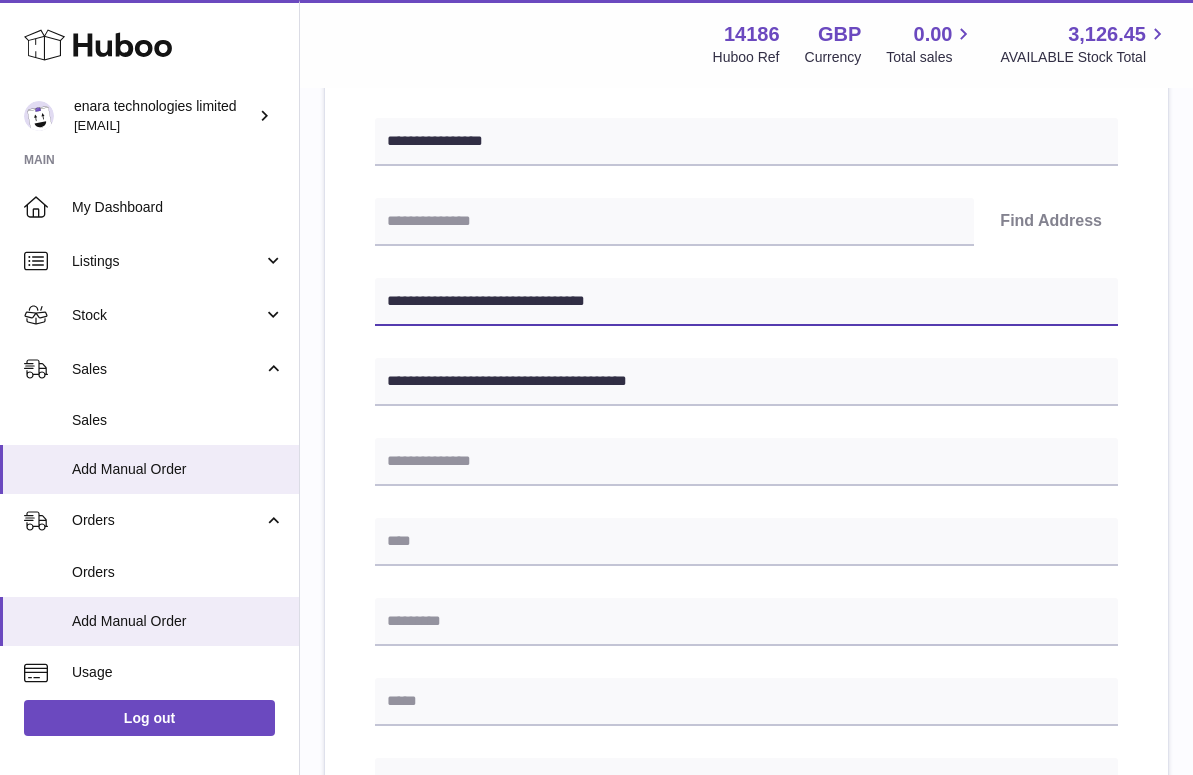 type on "**********" 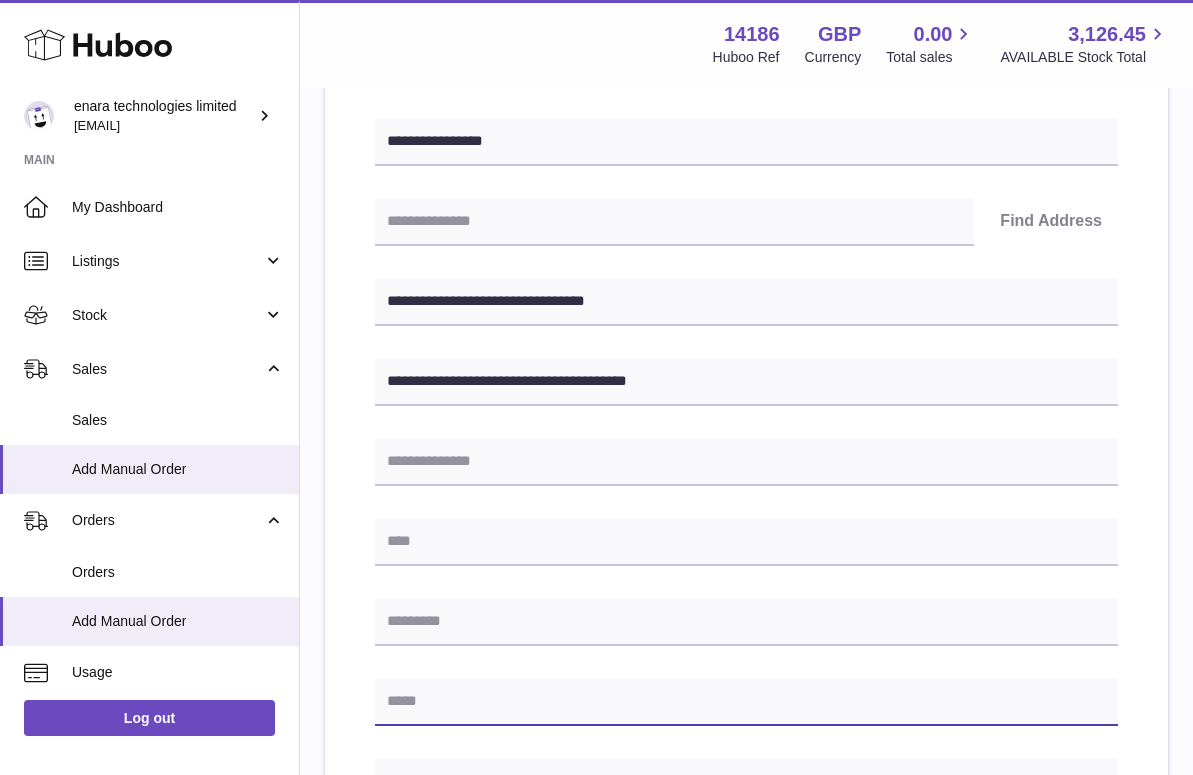 paste on "**********" 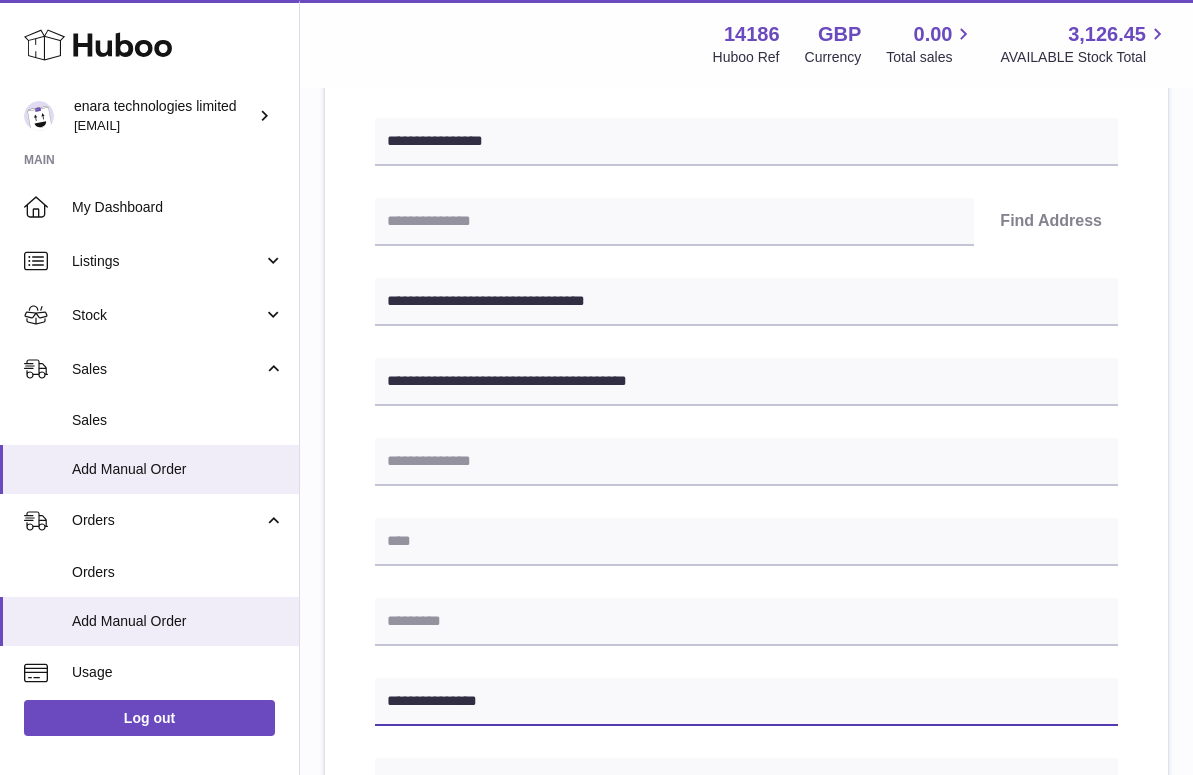 type on "**********" 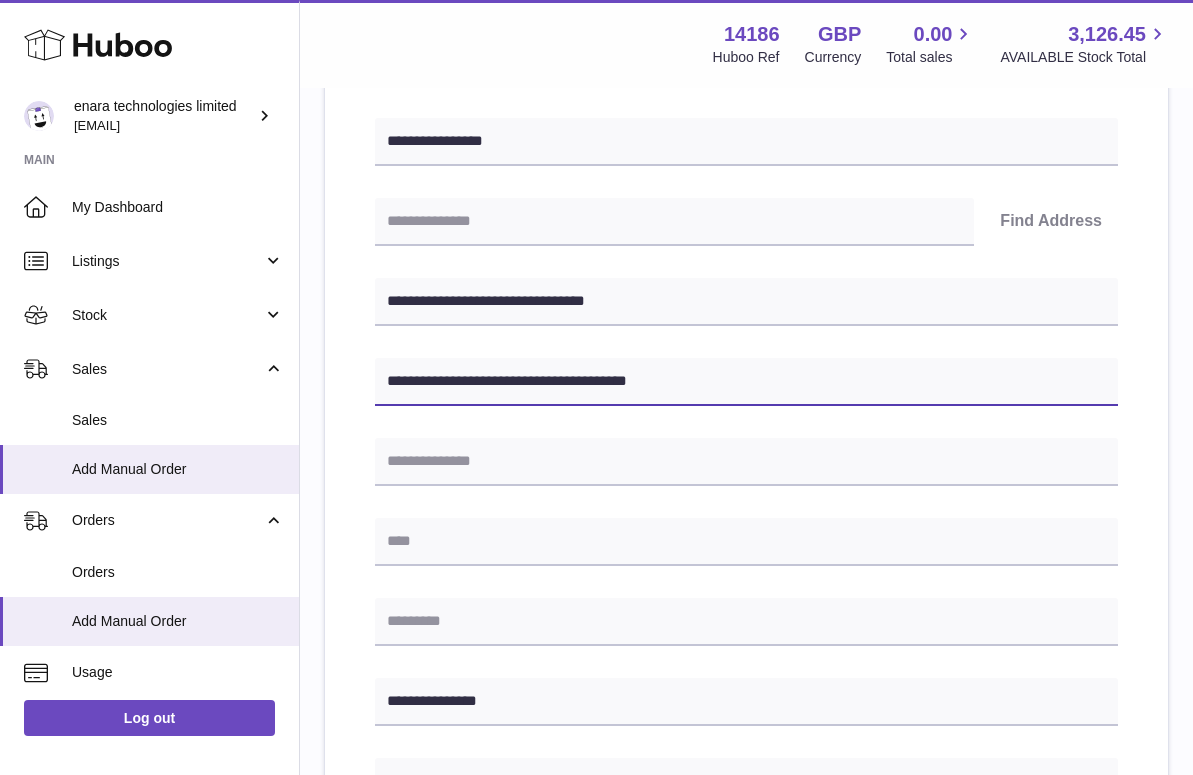 click on "**********" at bounding box center (746, 382) 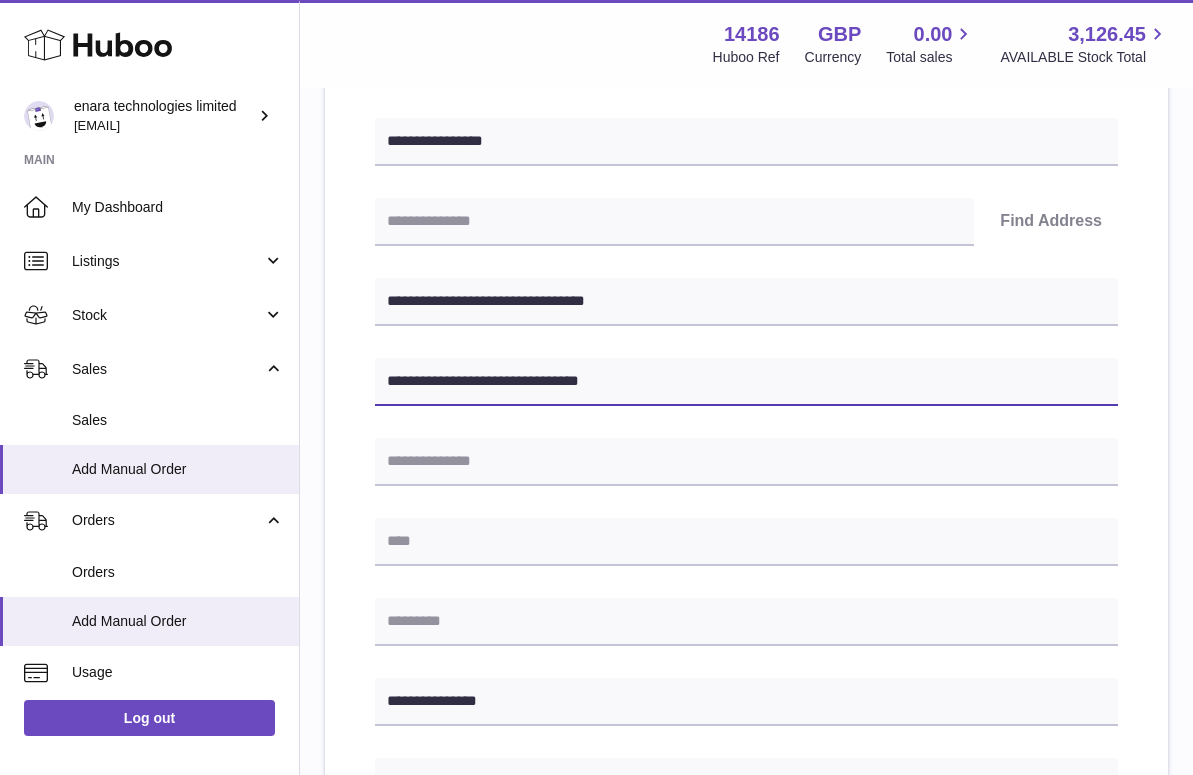 drag, startPoint x: 500, startPoint y: 378, endPoint x: 438, endPoint y: 373, distance: 62.201286 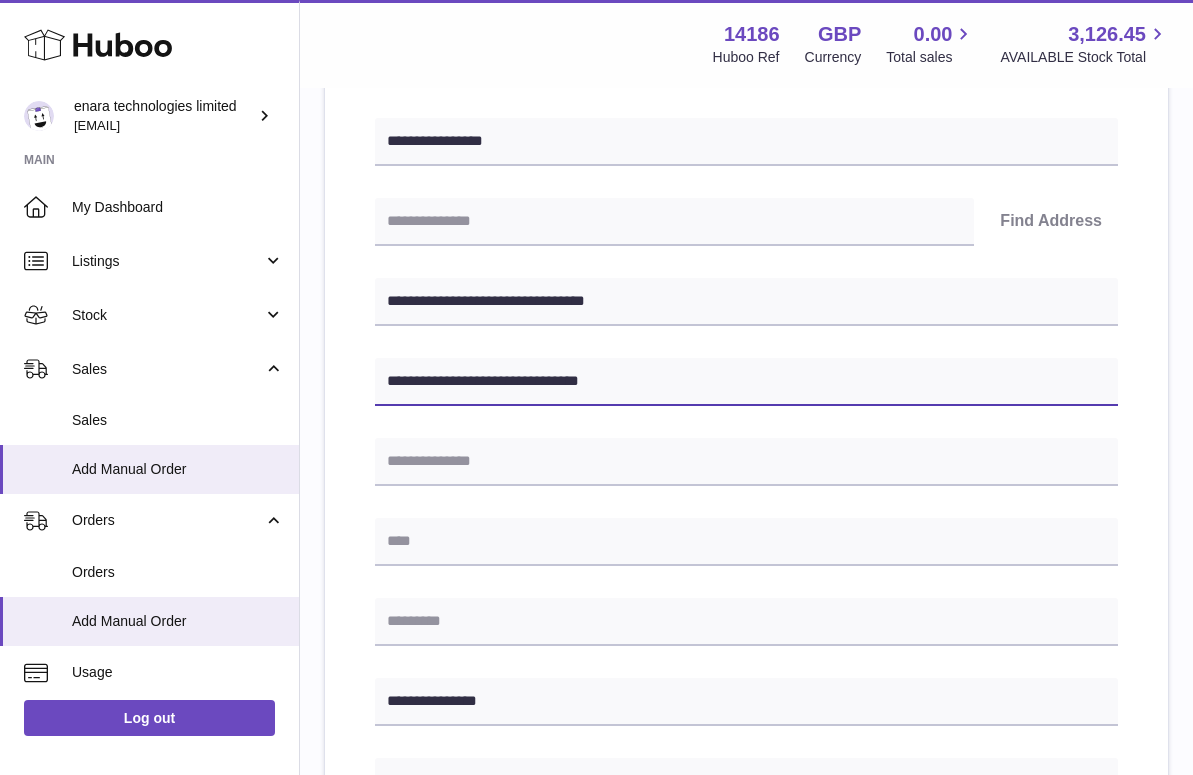 click on "**********" at bounding box center [746, 382] 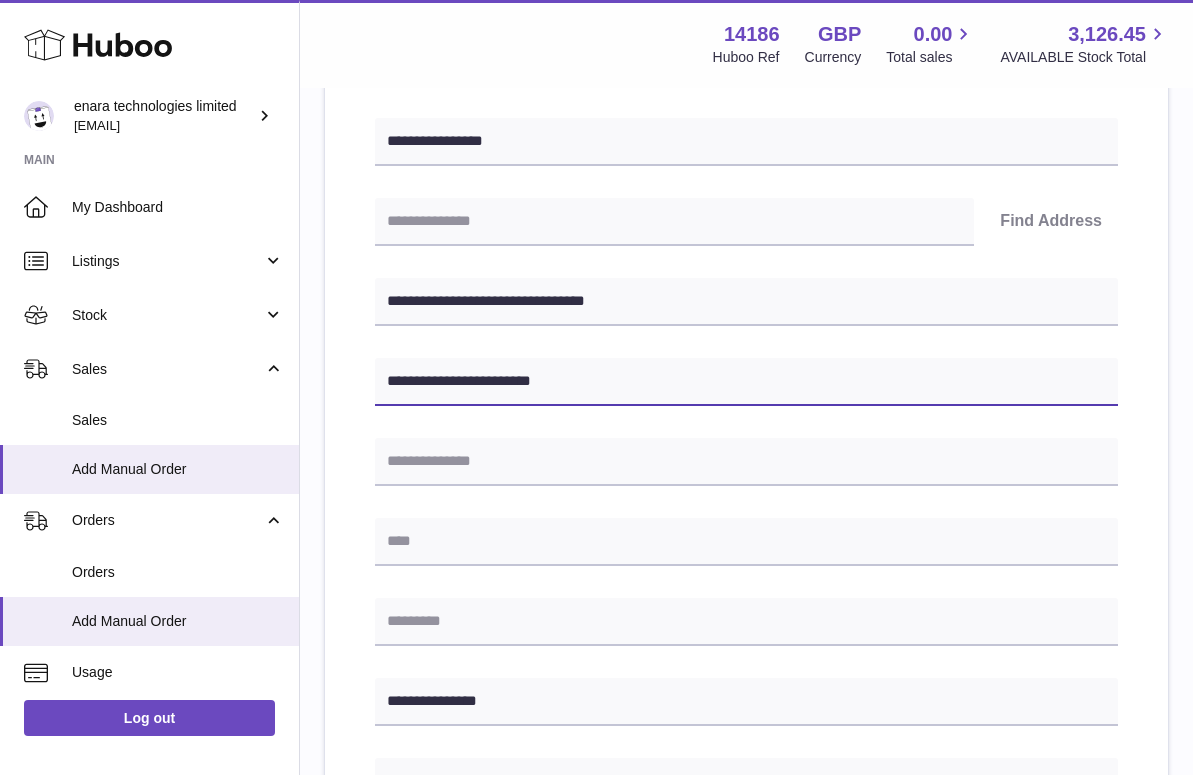 type on "**********" 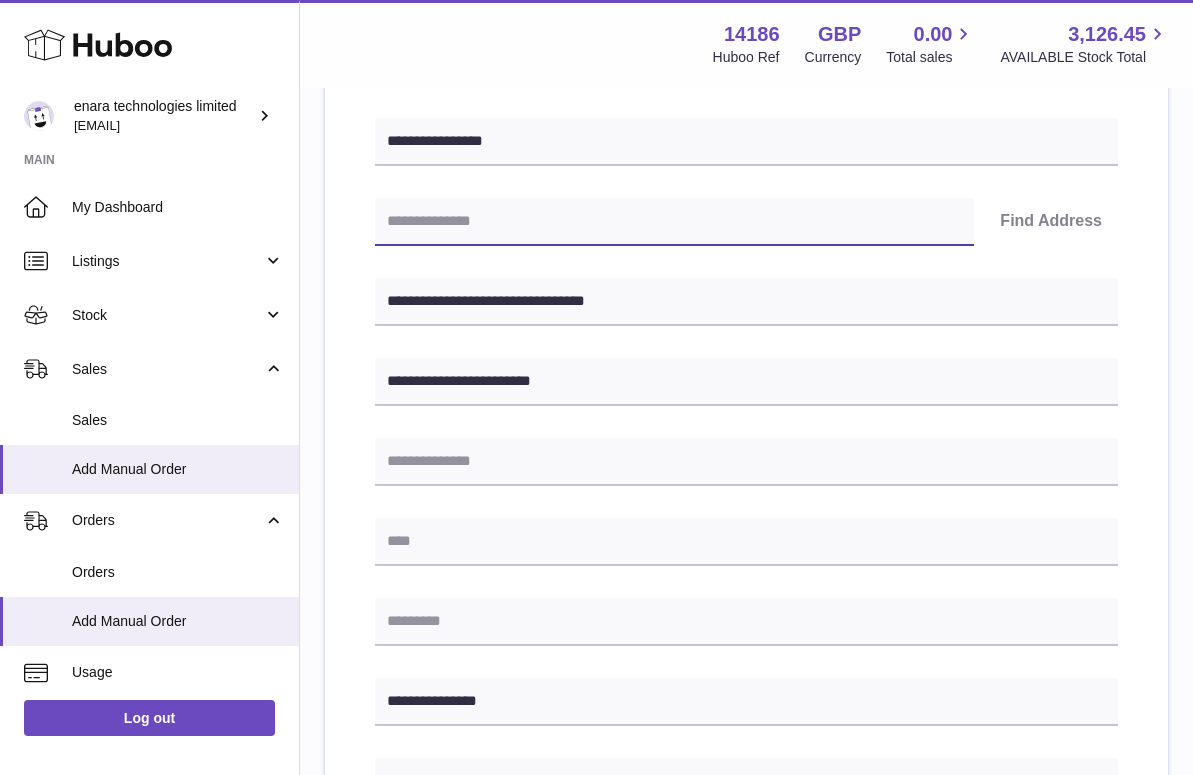 paste on "*******" 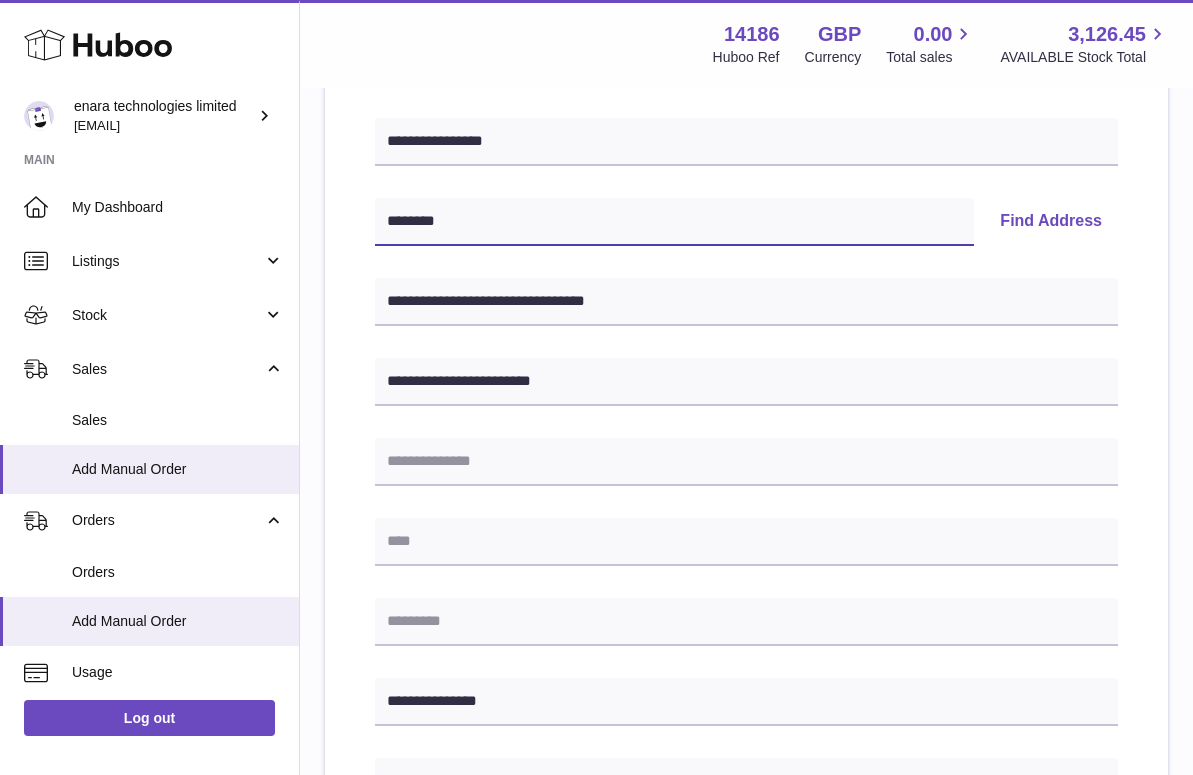 type on "*******" 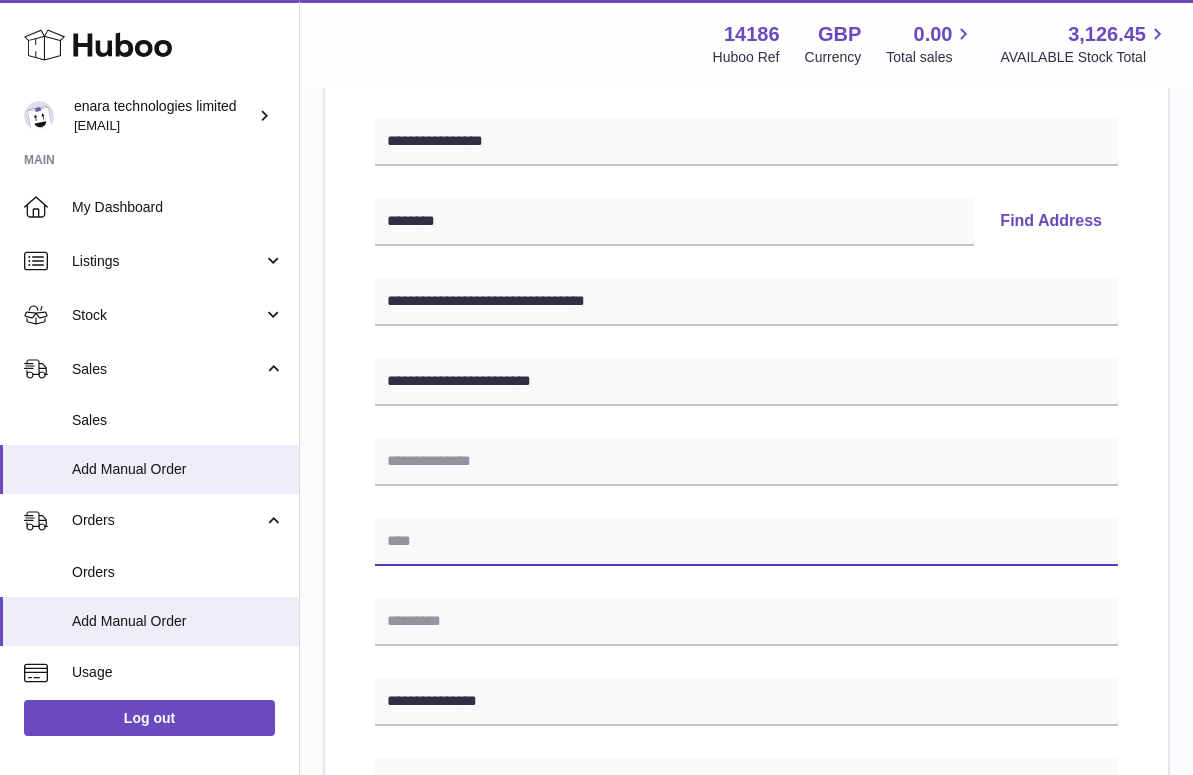 click at bounding box center [746, 542] 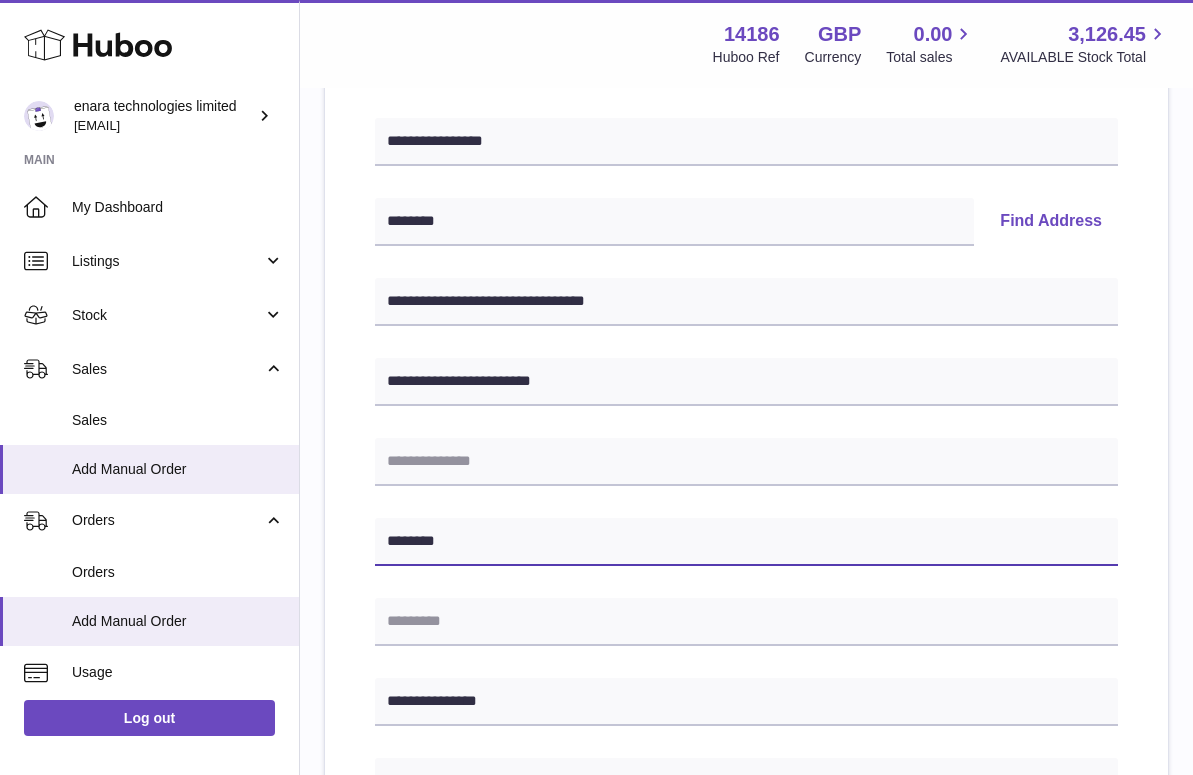 type on "*******" 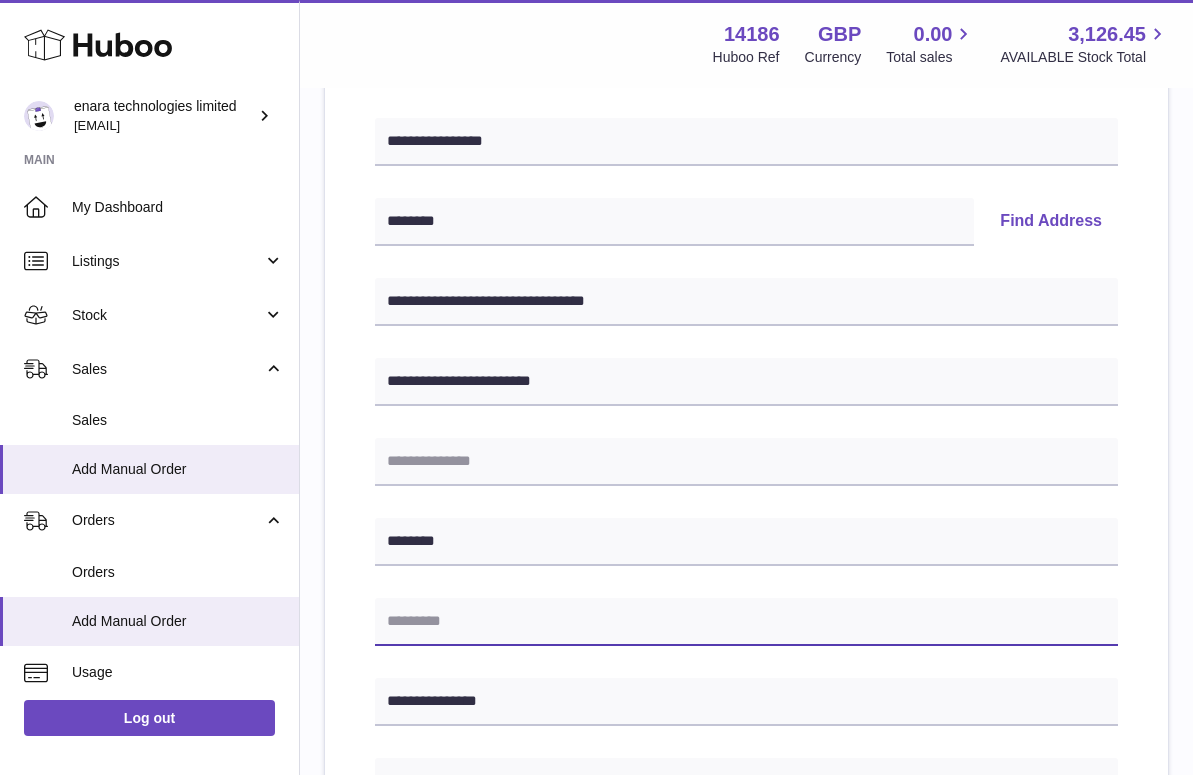 paste on "*******" 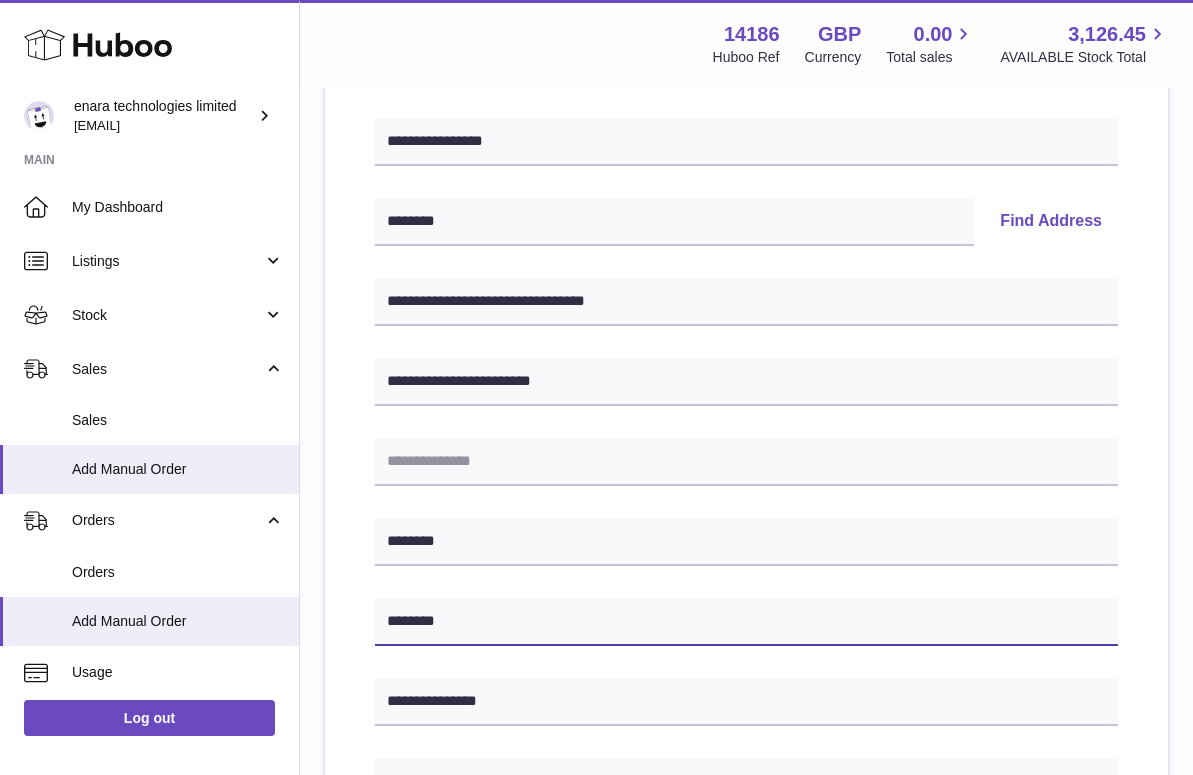 type on "*******" 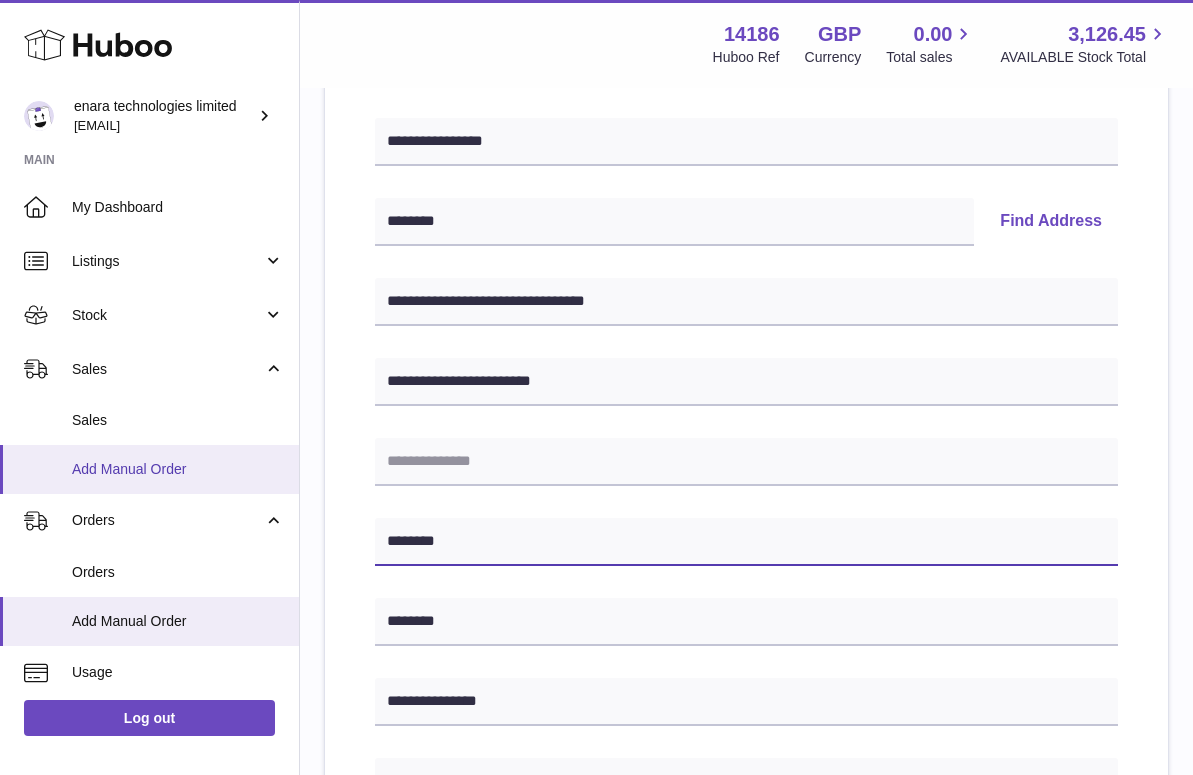 drag, startPoint x: 482, startPoint y: 529, endPoint x: 222, endPoint y: 478, distance: 264.9547 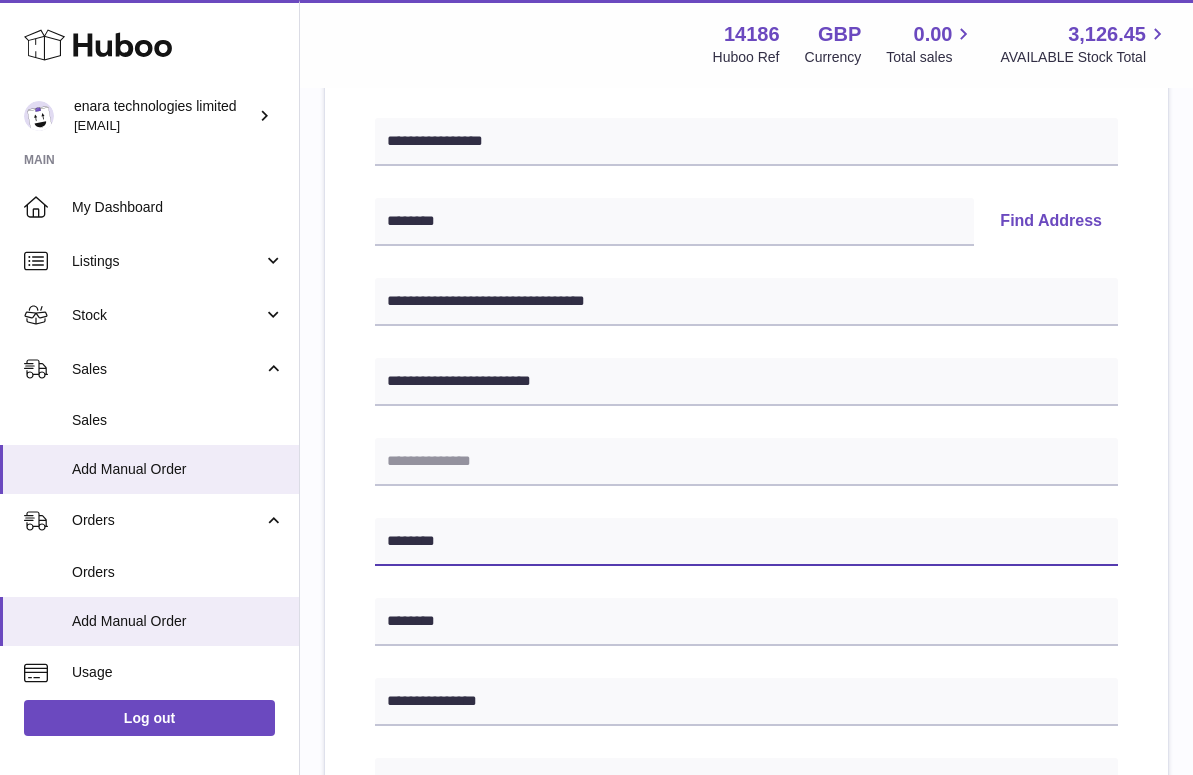 drag, startPoint x: 466, startPoint y: 529, endPoint x: 513, endPoint y: 553, distance: 52.773098 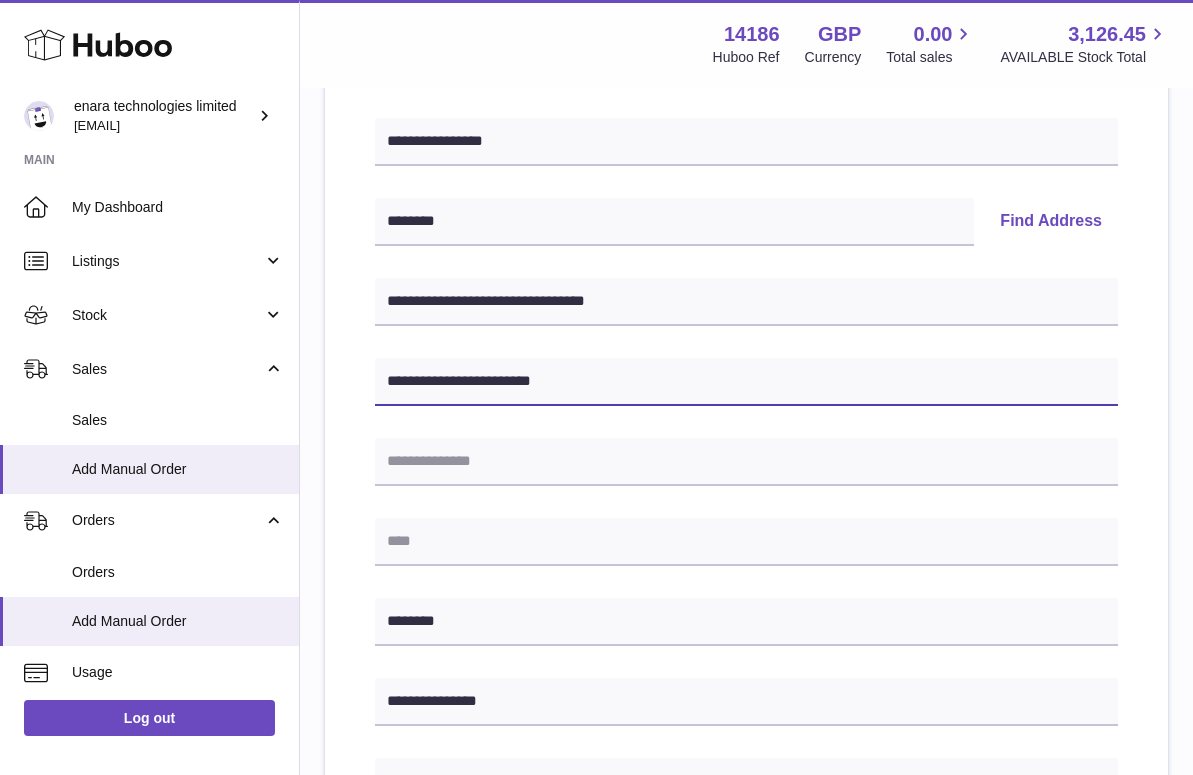 click on "**********" at bounding box center (746, 382) 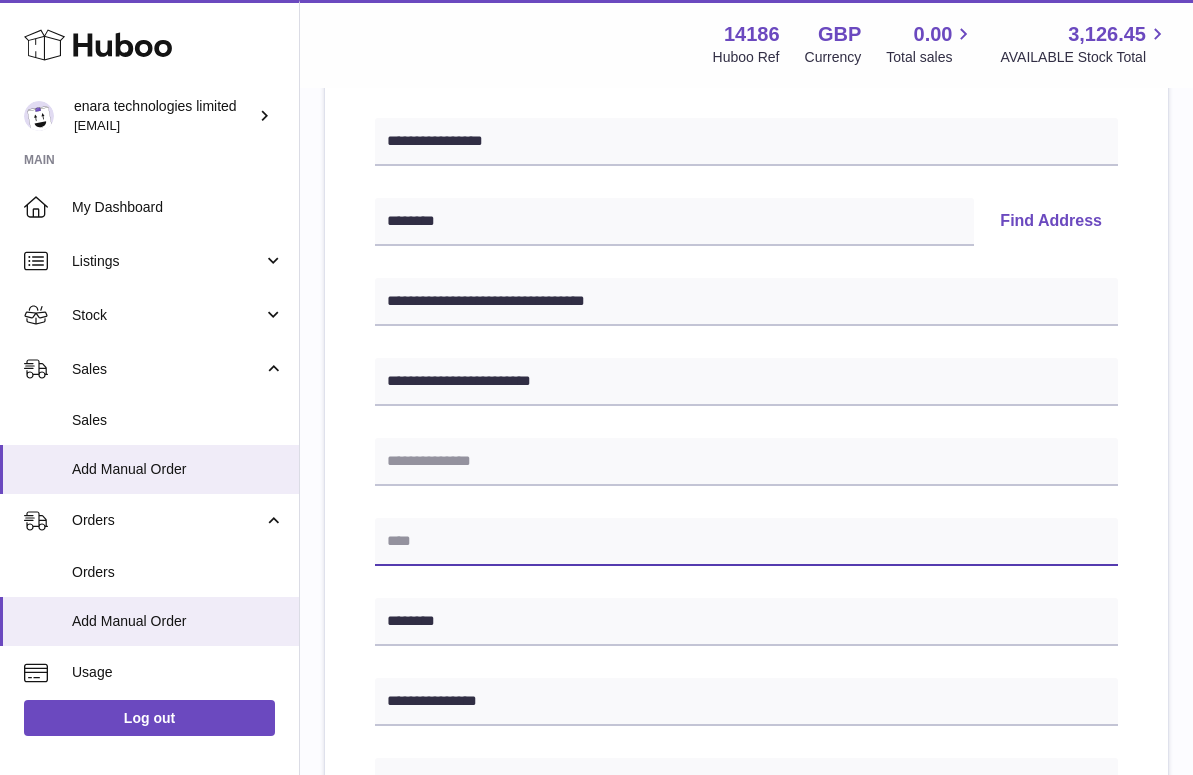 click at bounding box center (746, 542) 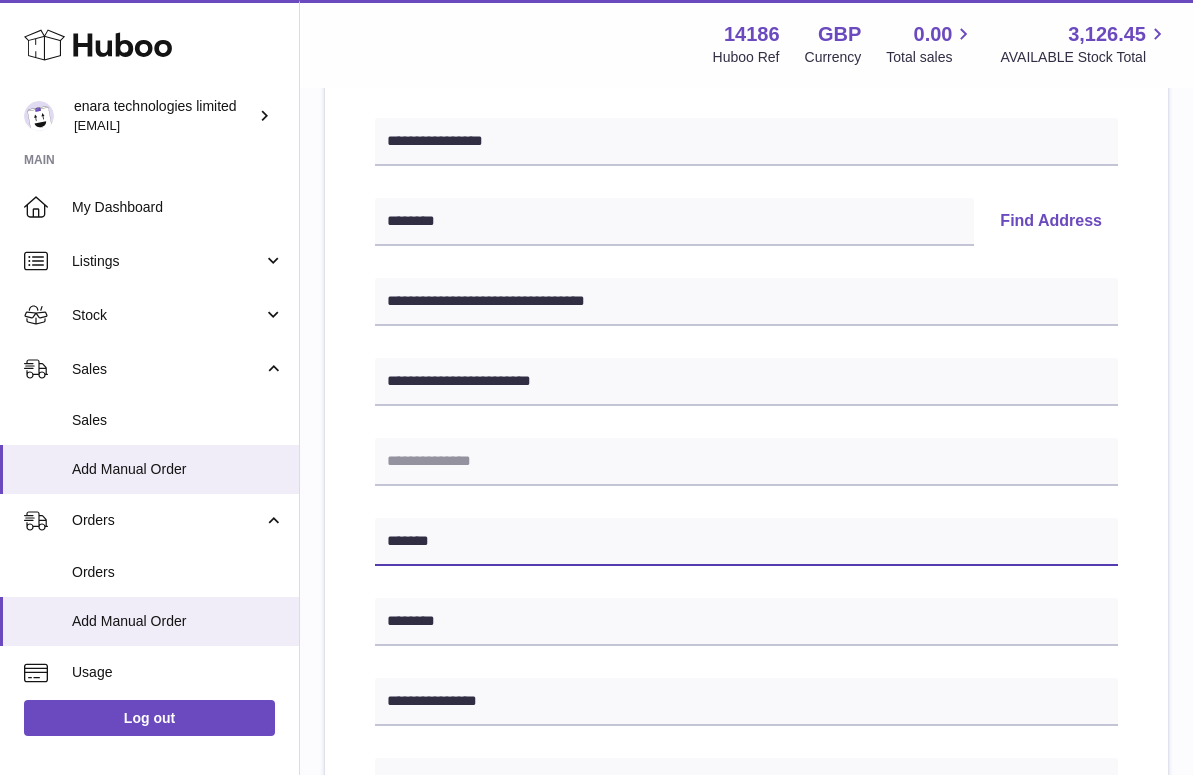 type on "*******" 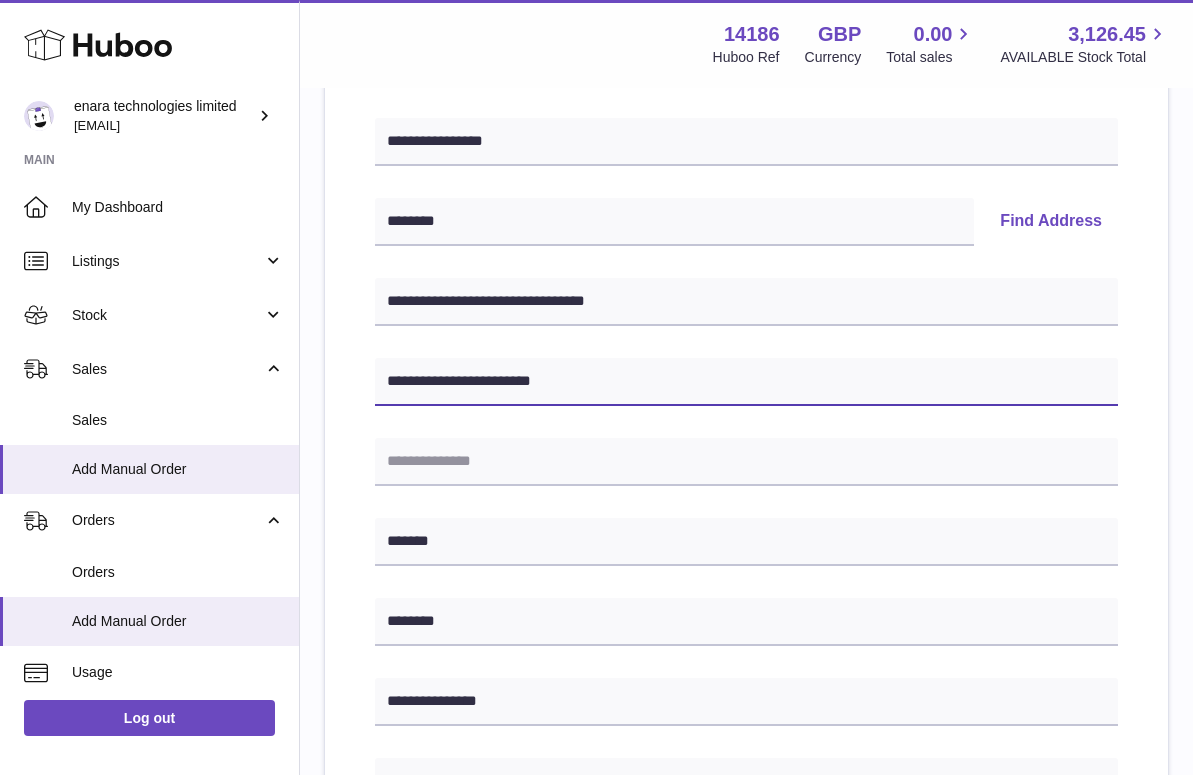 drag, startPoint x: 600, startPoint y: 388, endPoint x: 317, endPoint y: 366, distance: 283.85382 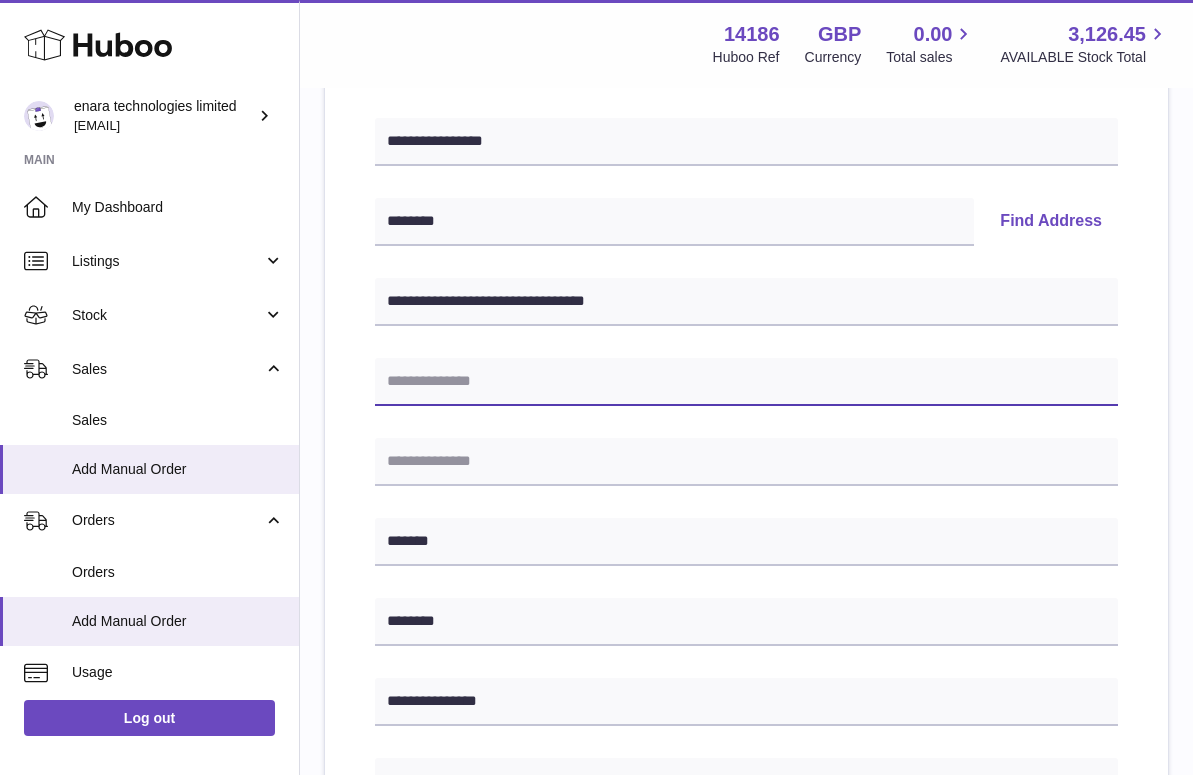 type 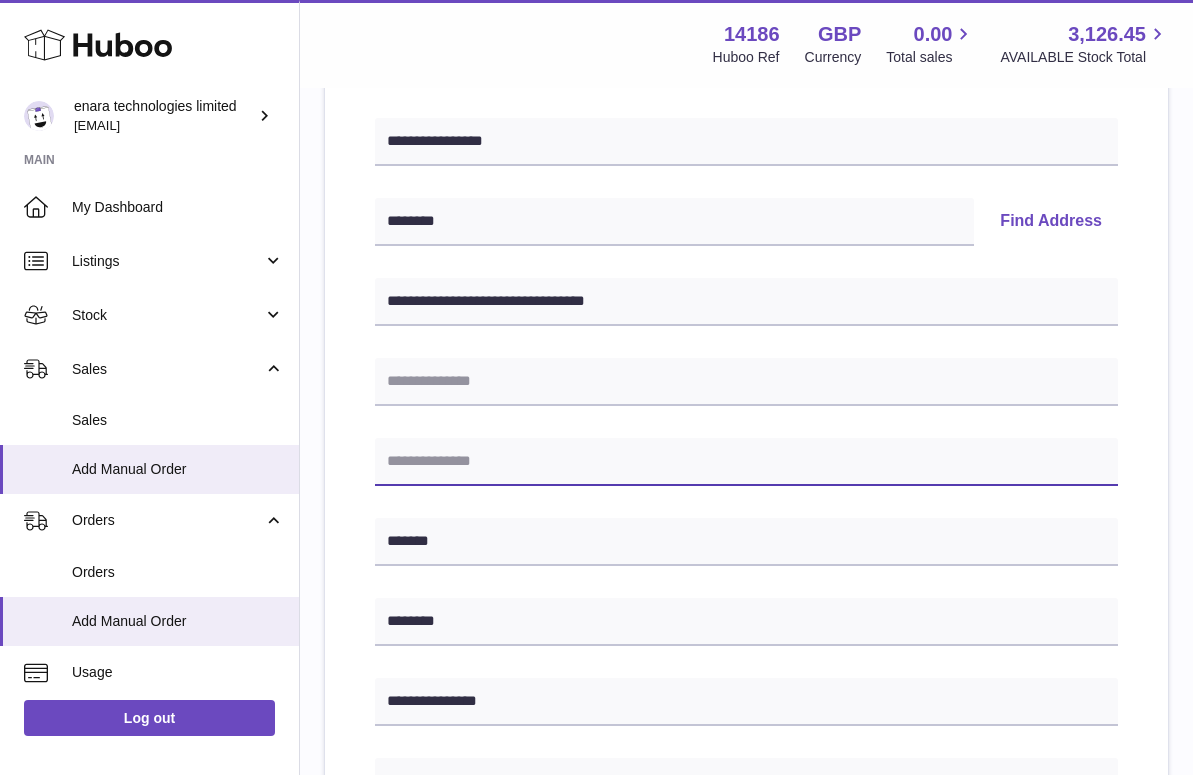 paste on "**********" 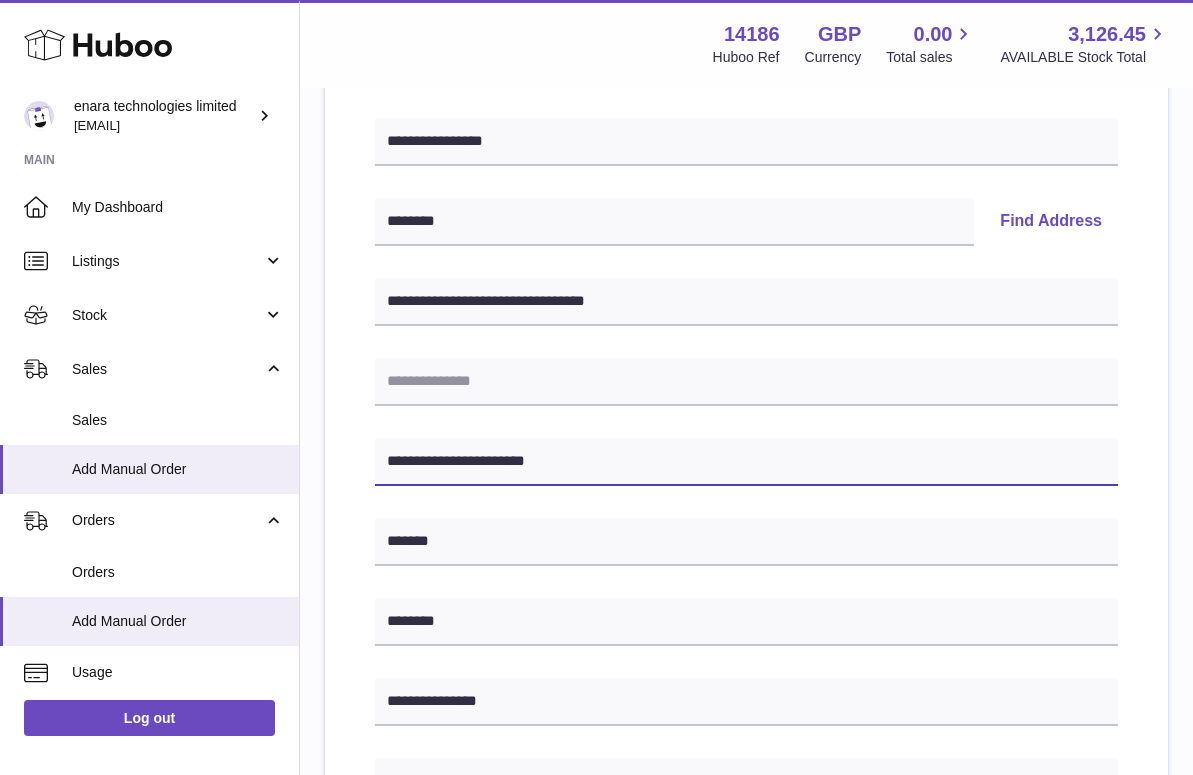 type on "**********" 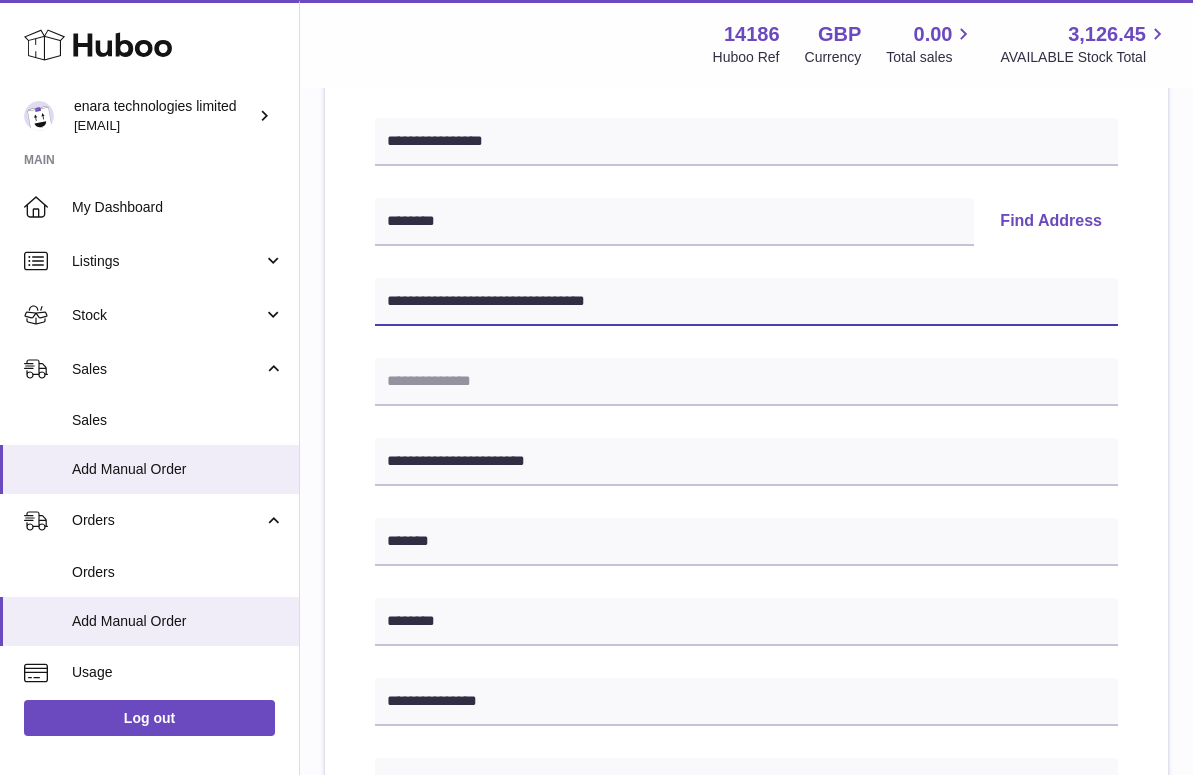 drag, startPoint x: 645, startPoint y: 304, endPoint x: 470, endPoint y: 298, distance: 175.10283 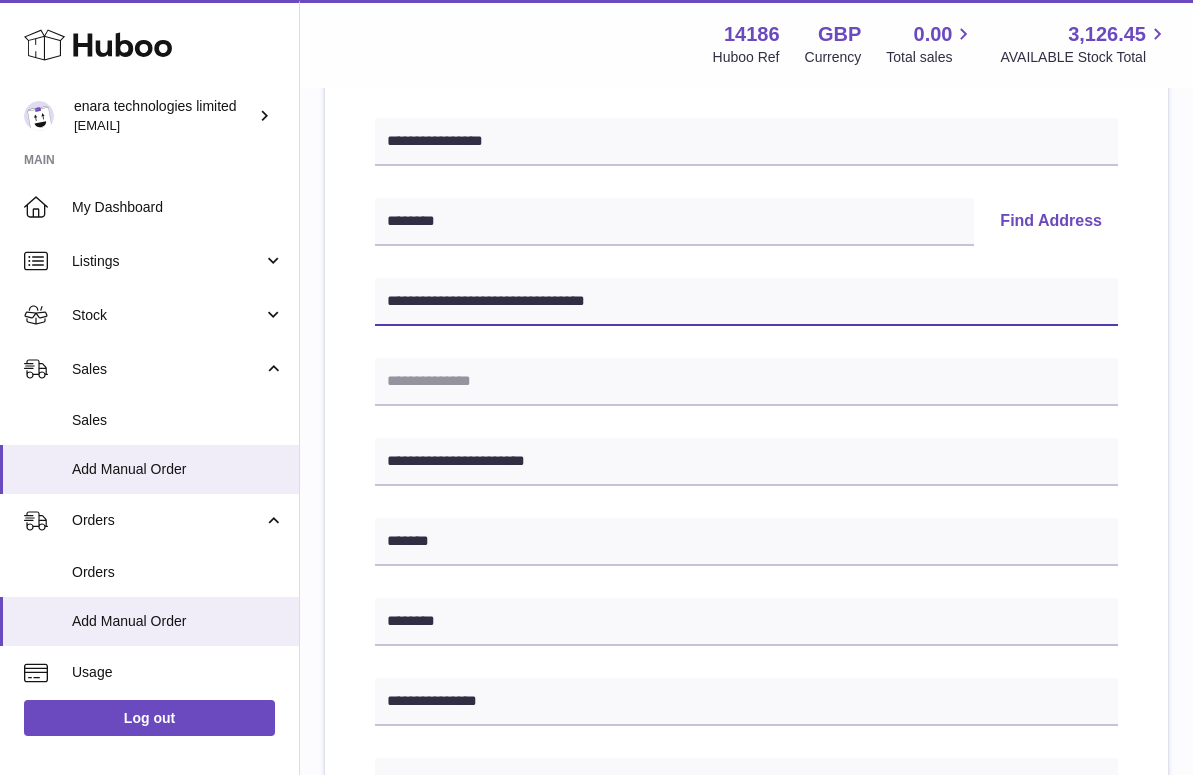 click on "**********" at bounding box center [746, 302] 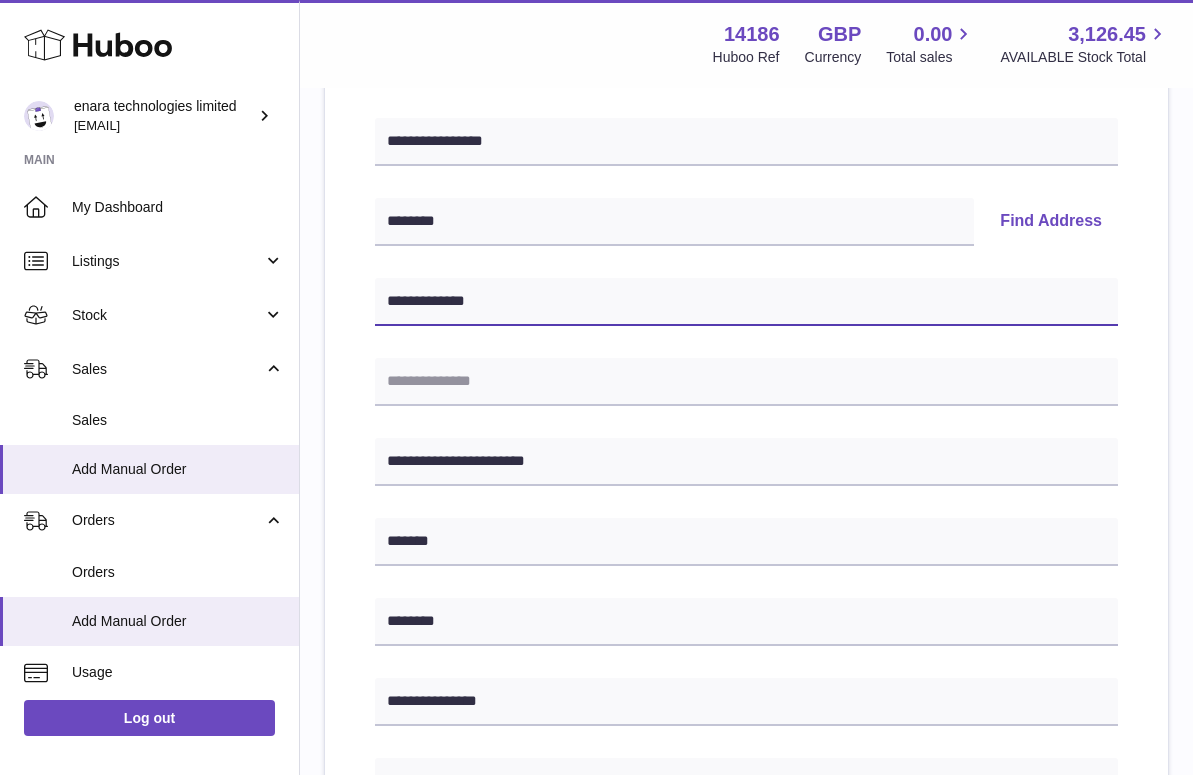 type on "**********" 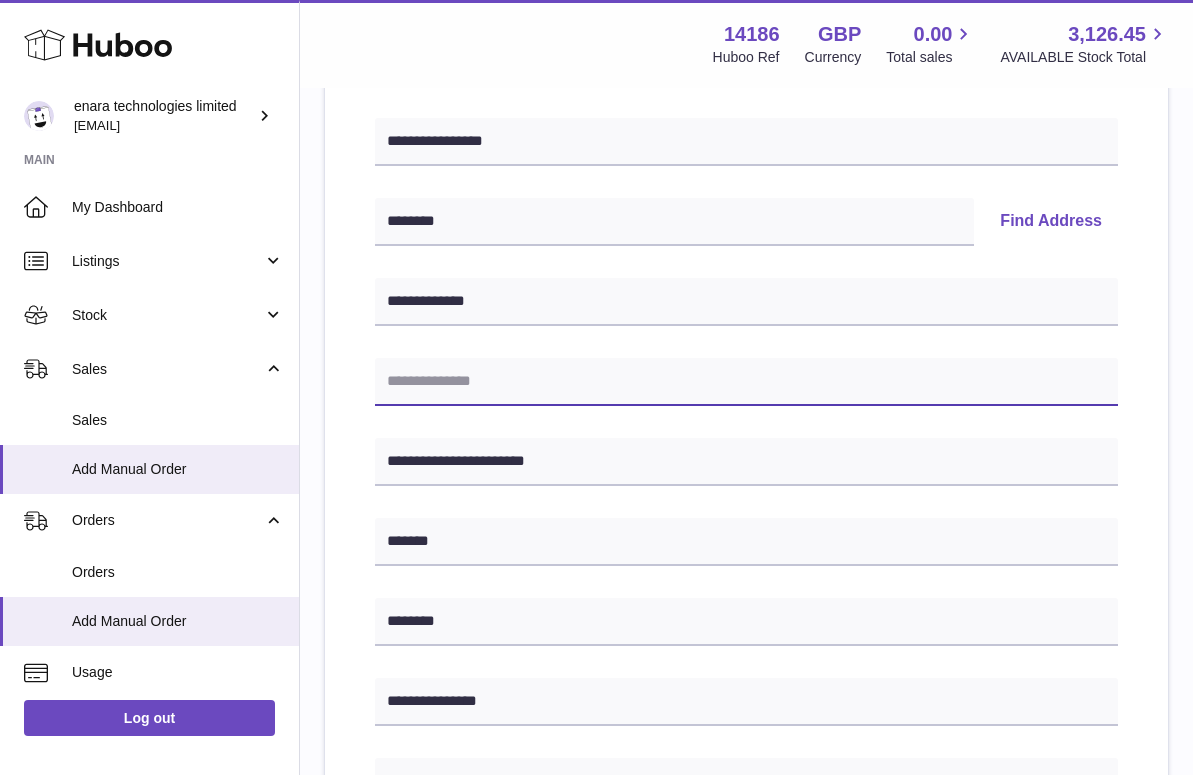 click at bounding box center (746, 382) 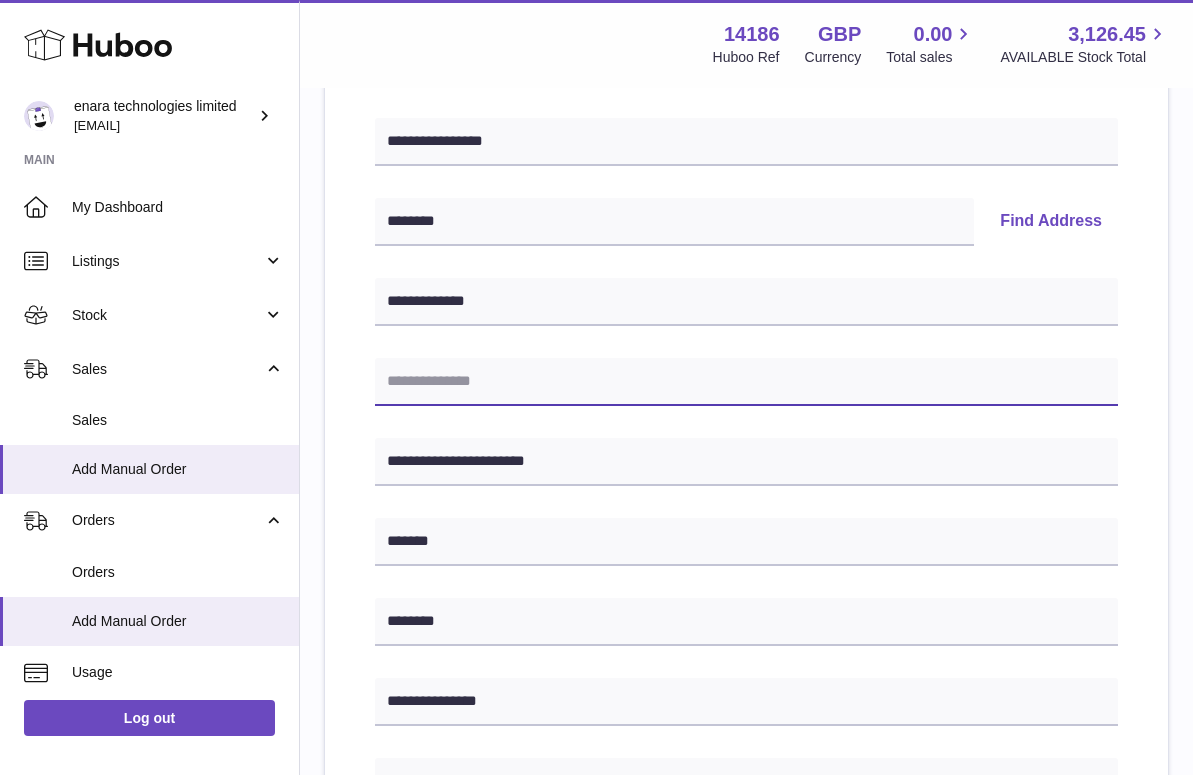 paste on "**********" 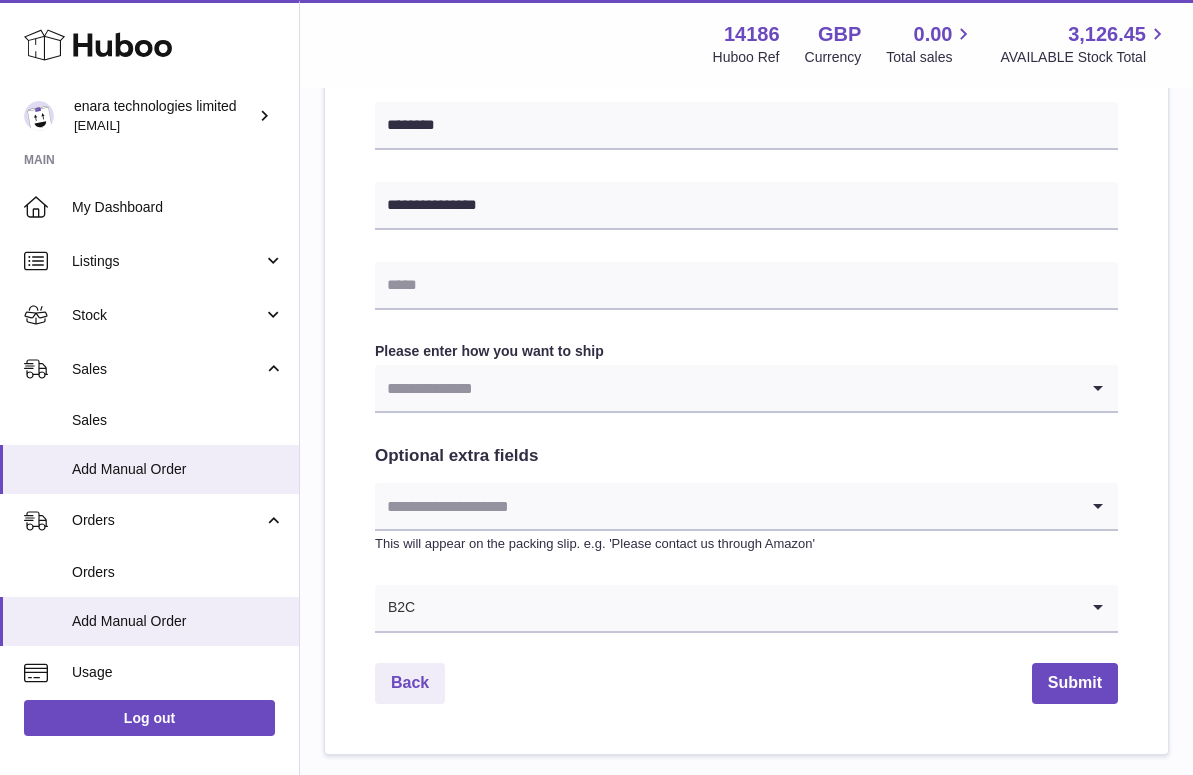 scroll, scrollTop: 867, scrollLeft: 0, axis: vertical 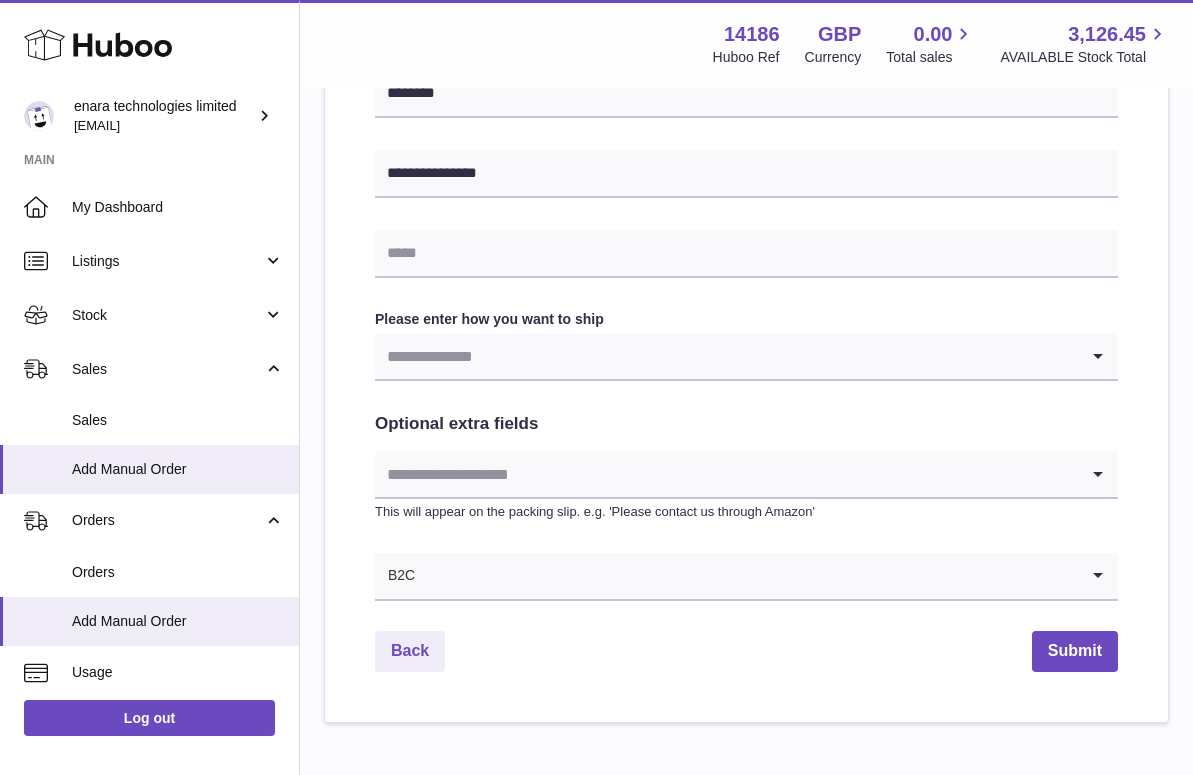type on "**********" 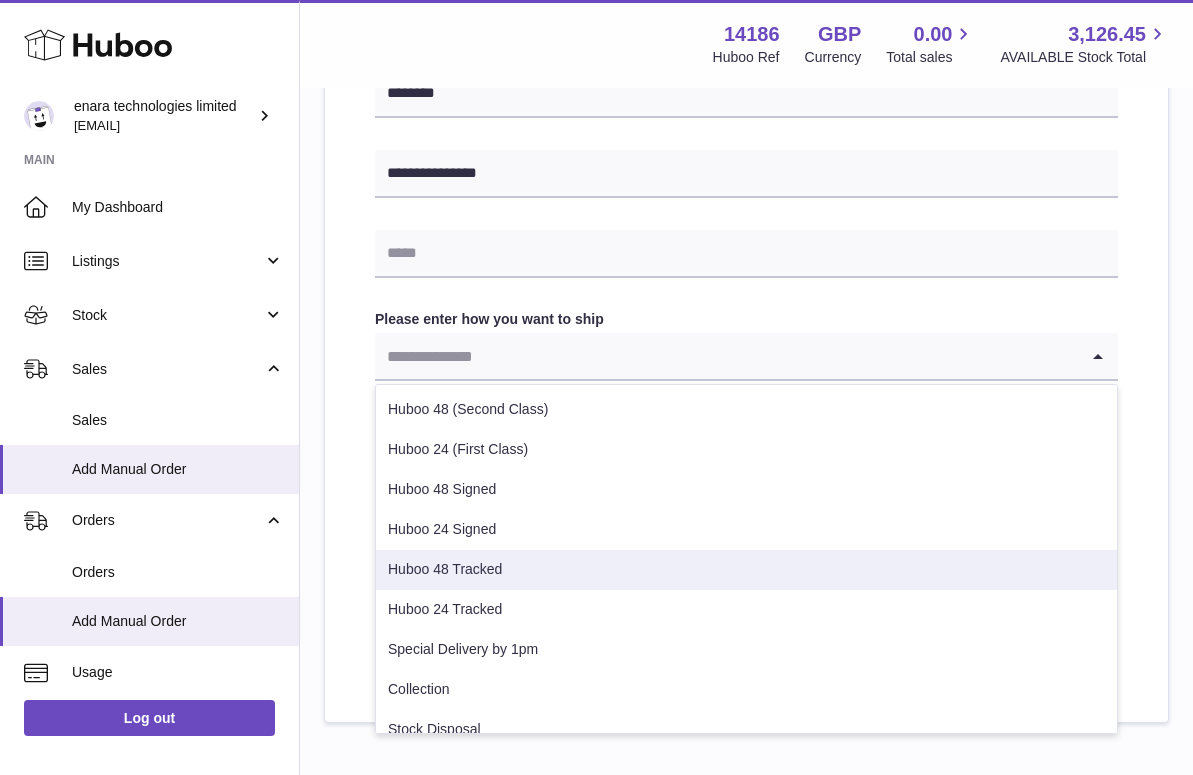 click on "Huboo 48 Tracked" at bounding box center (746, 570) 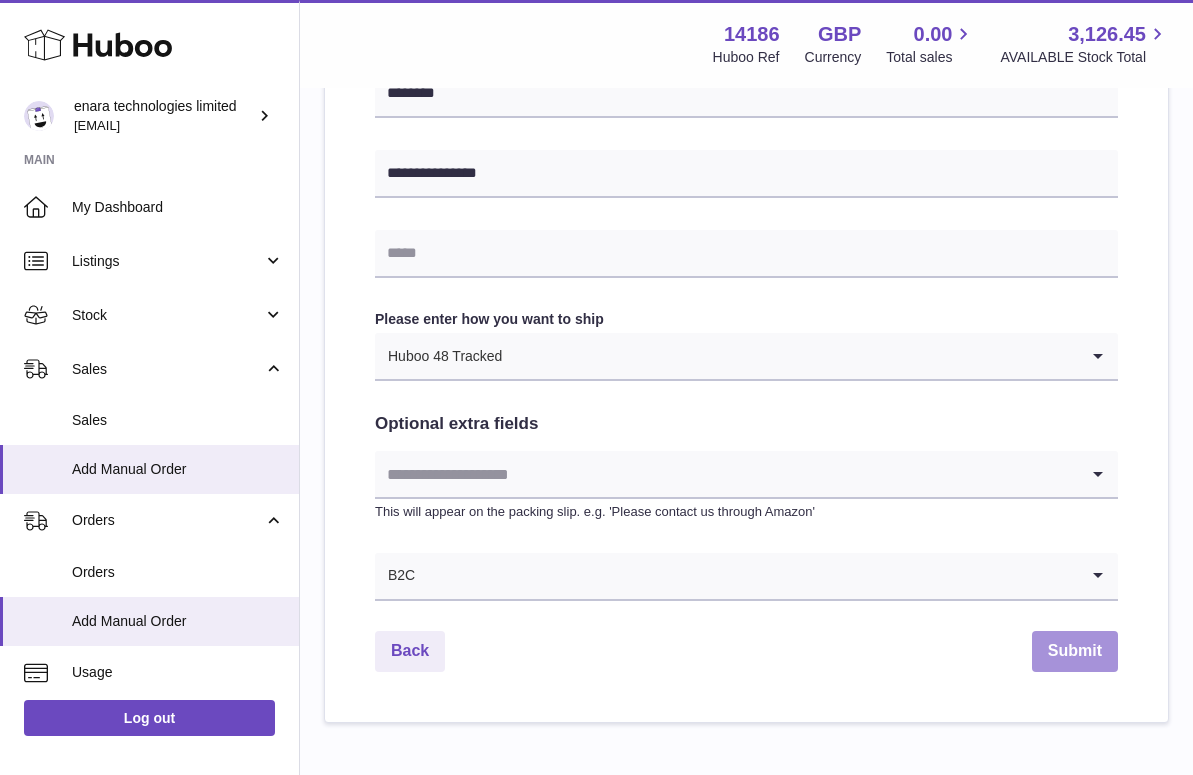 click on "Submit" at bounding box center [1075, 651] 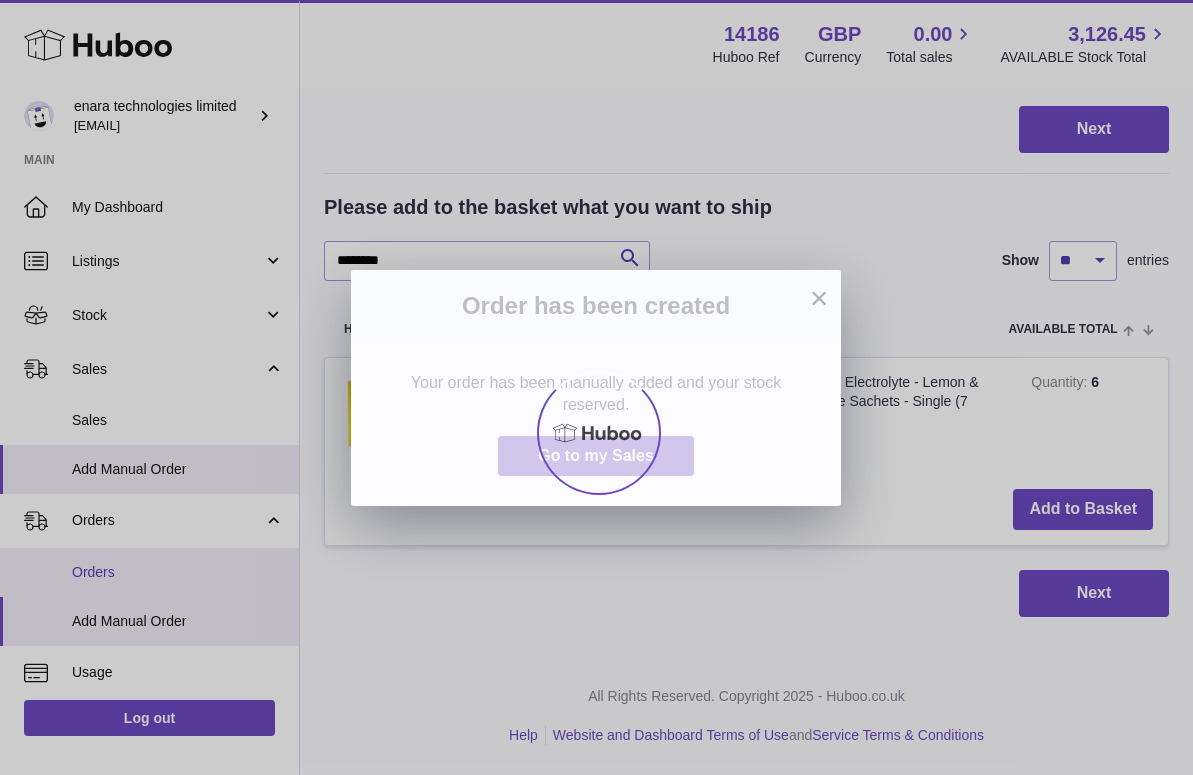 scroll, scrollTop: 0, scrollLeft: 0, axis: both 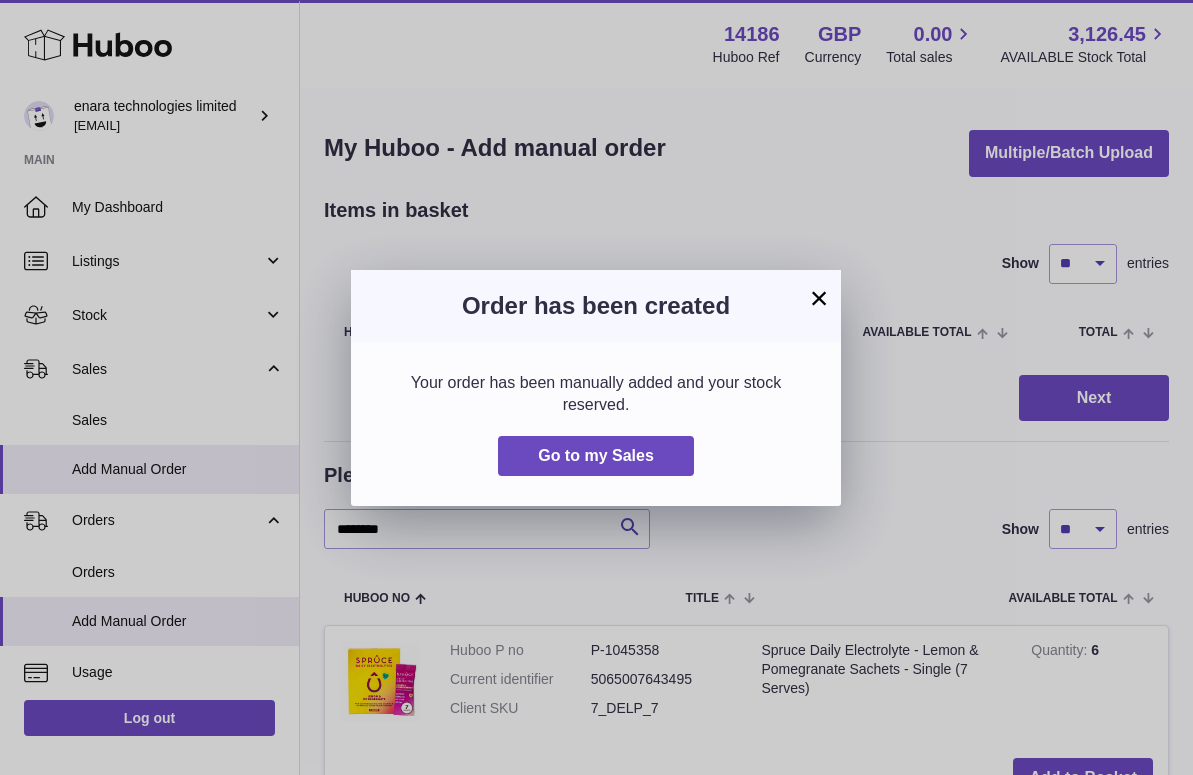 click on "×" at bounding box center (819, 298) 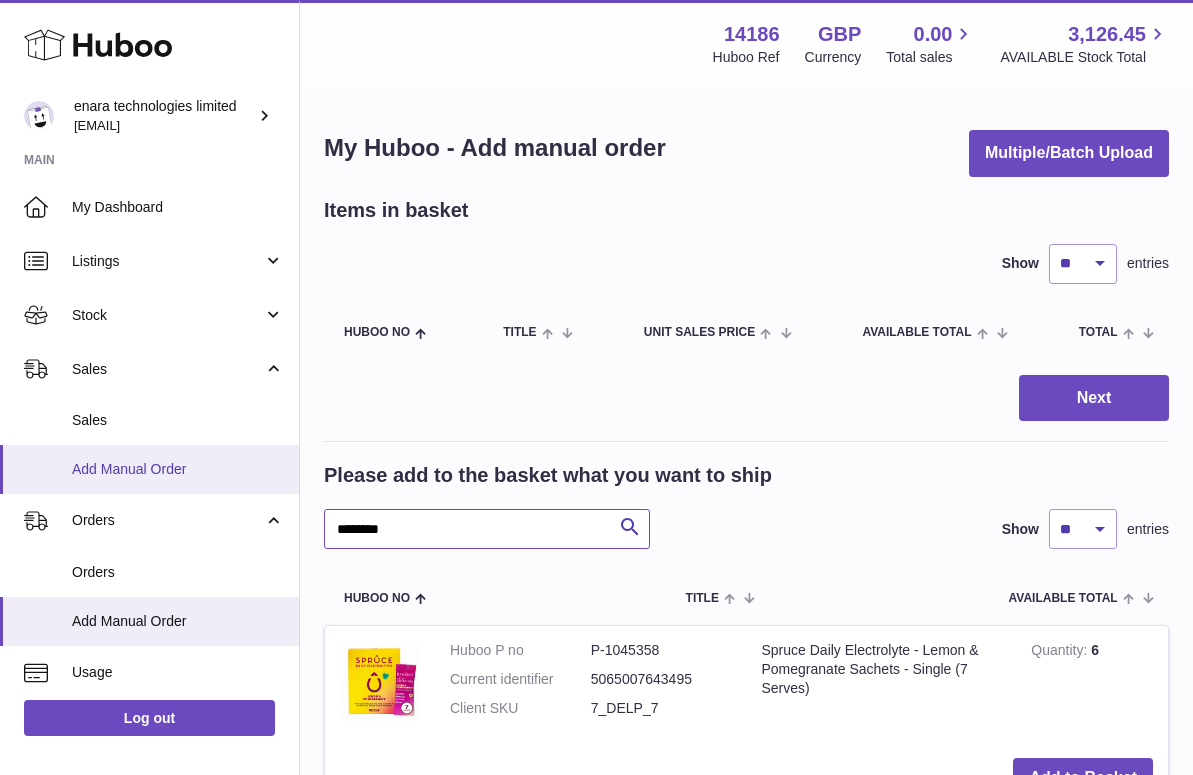 drag, startPoint x: 459, startPoint y: 533, endPoint x: 98, endPoint y: 467, distance: 366.98364 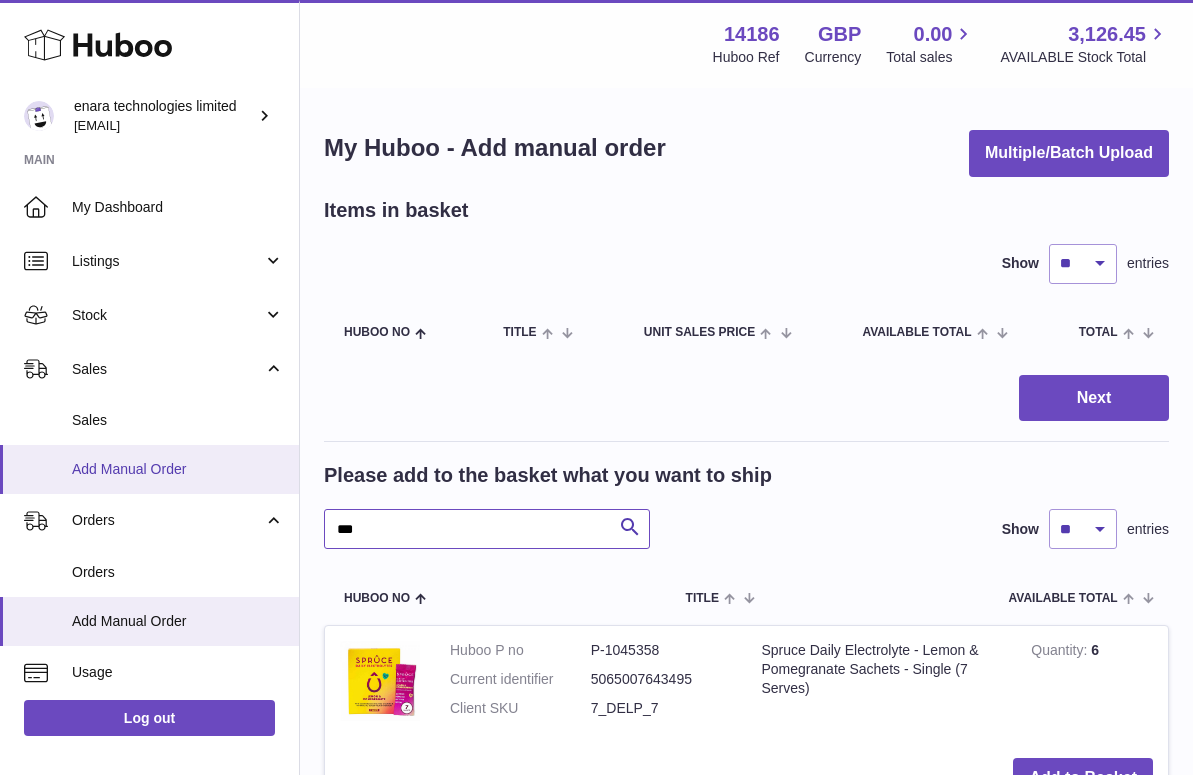 type on "***" 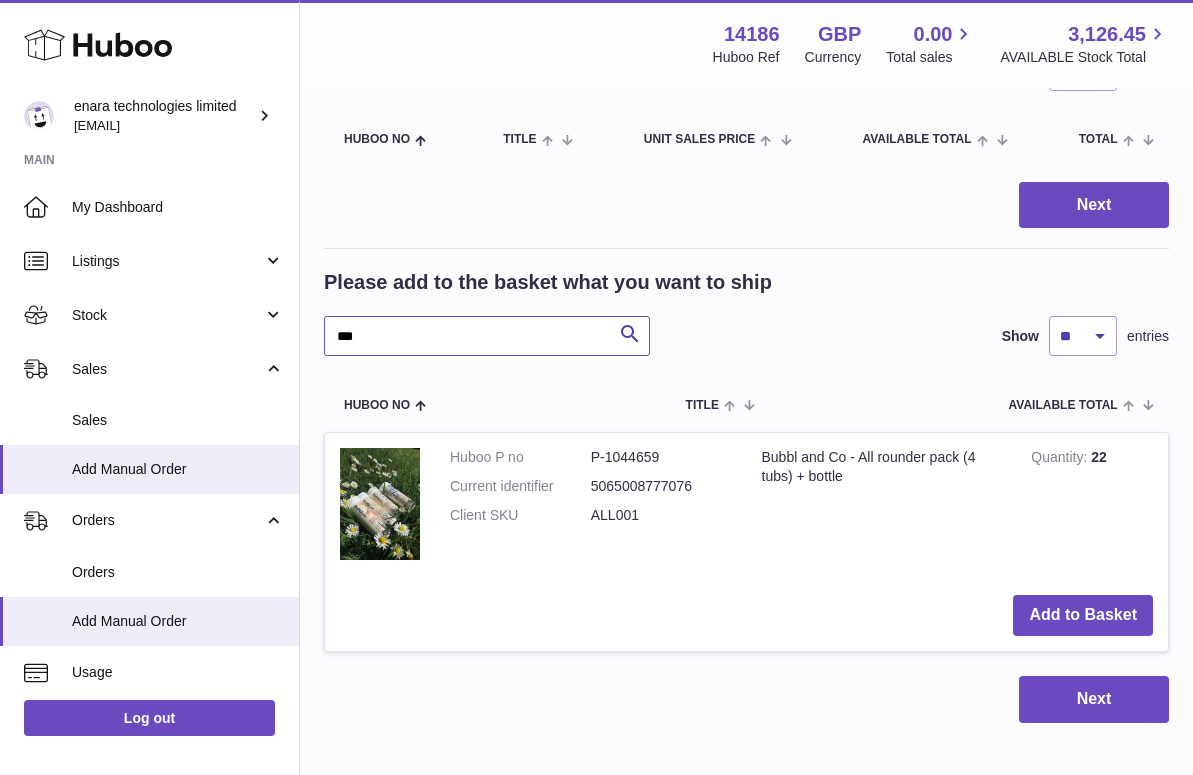 scroll, scrollTop: 218, scrollLeft: 0, axis: vertical 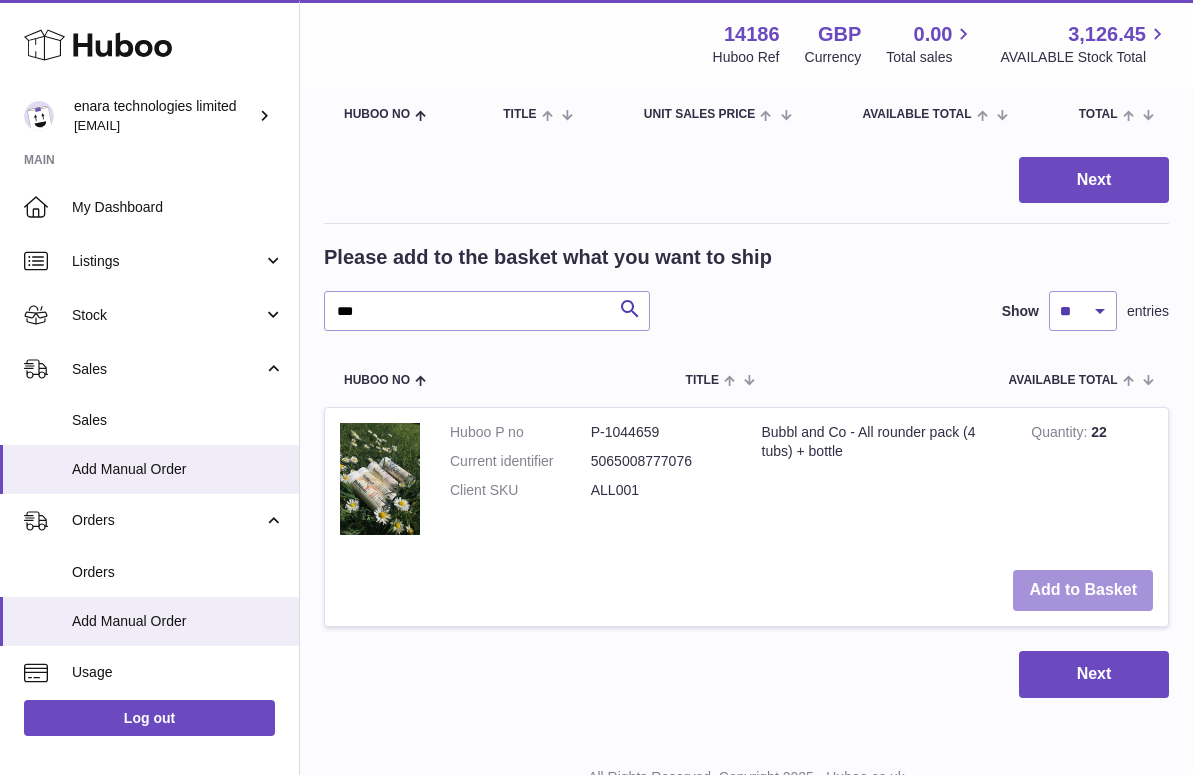 click on "Add to Basket" at bounding box center [1083, 590] 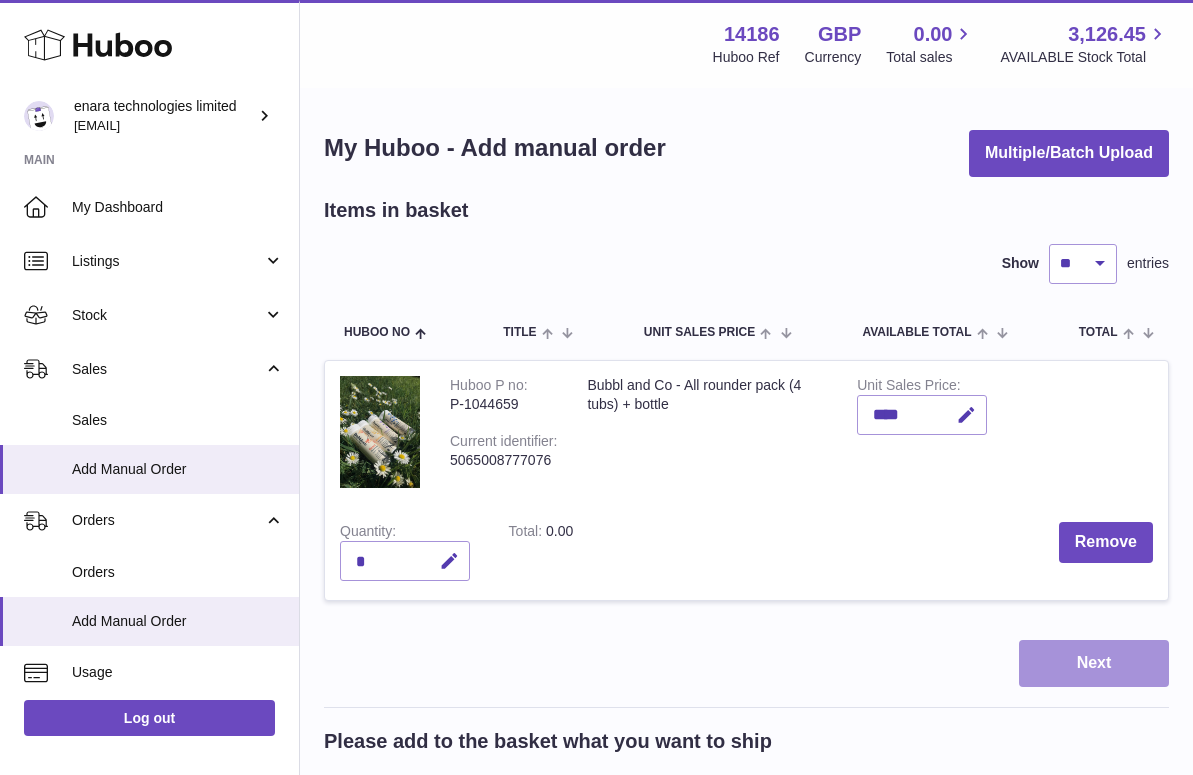 scroll, scrollTop: 0, scrollLeft: 0, axis: both 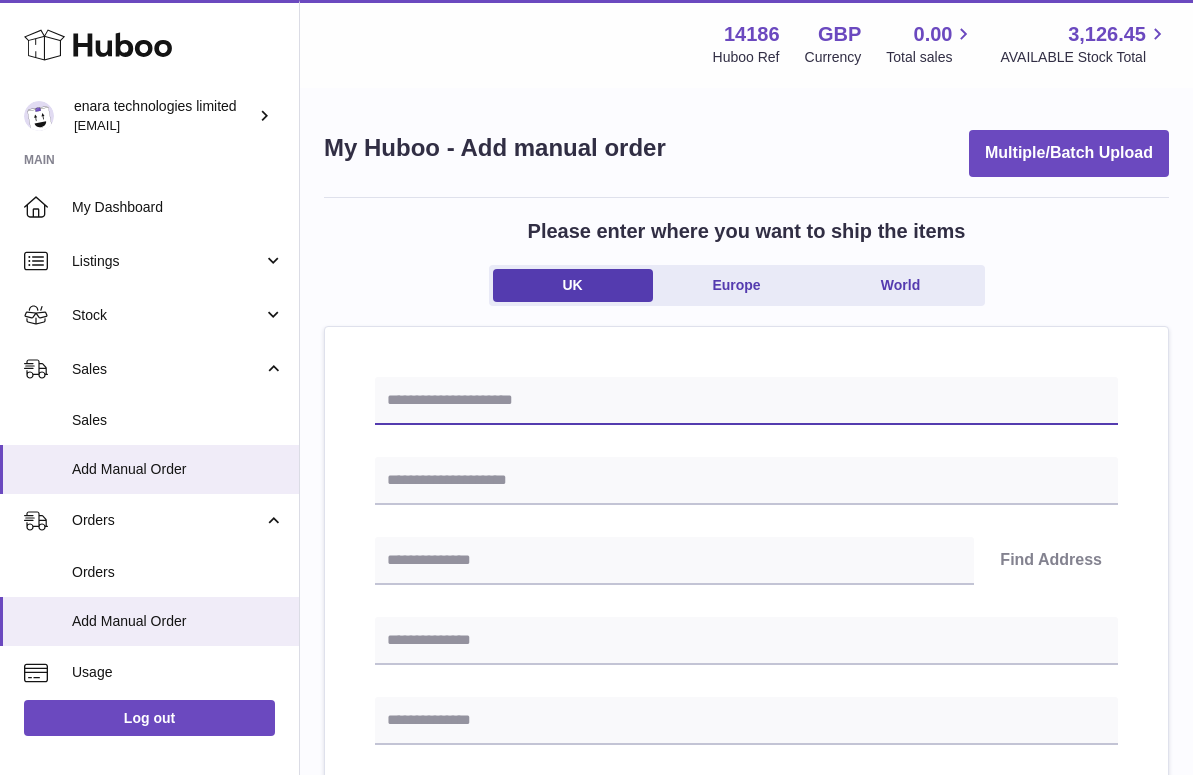 click at bounding box center (746, 401) 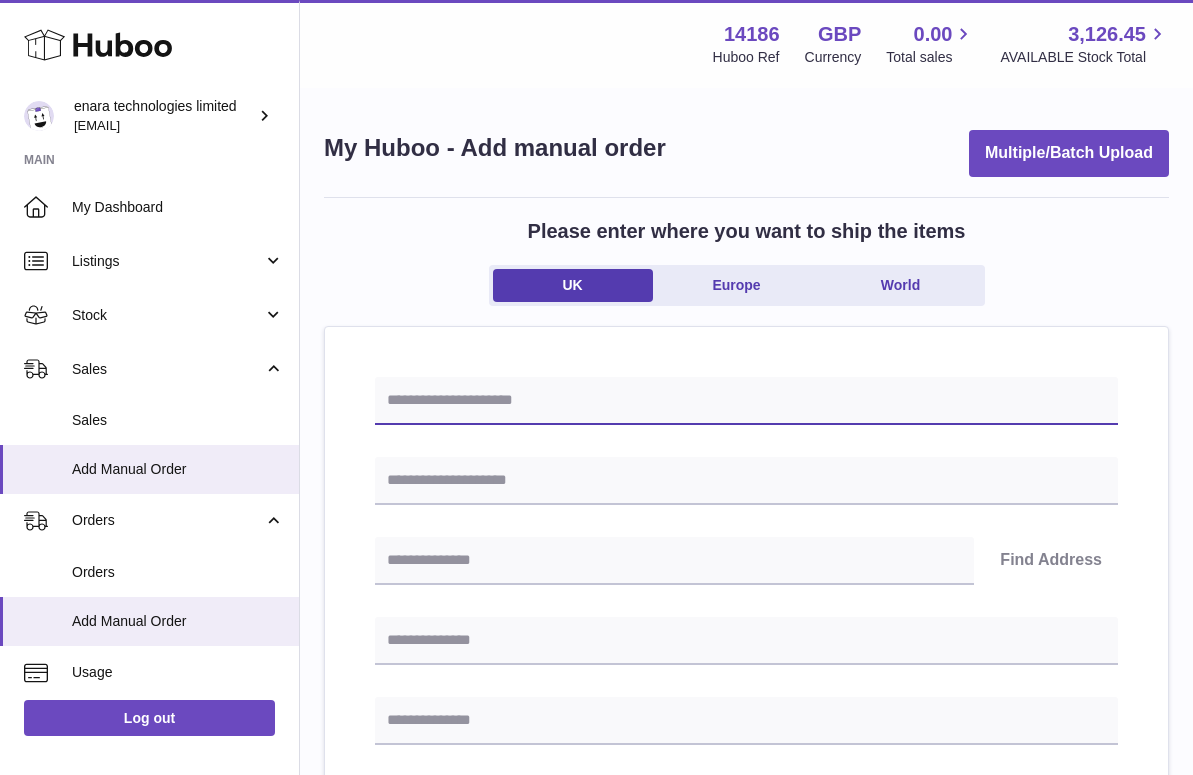 paste on "**********" 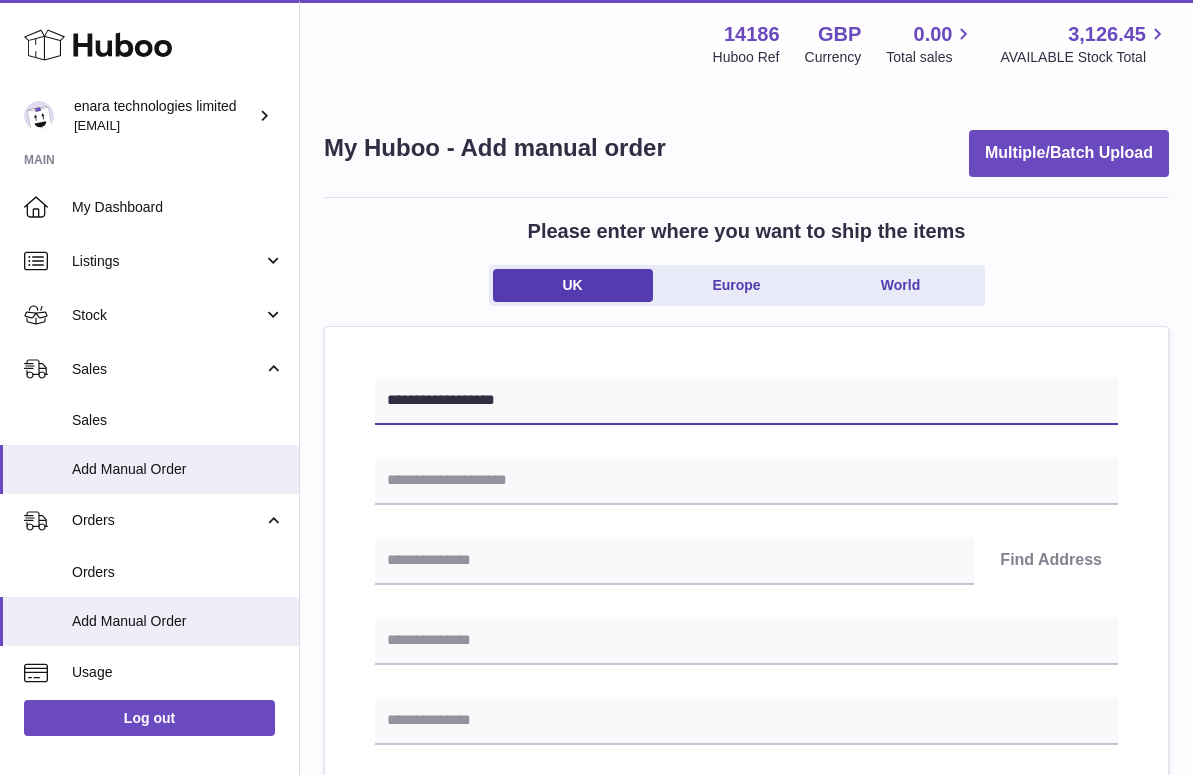 type on "**********" 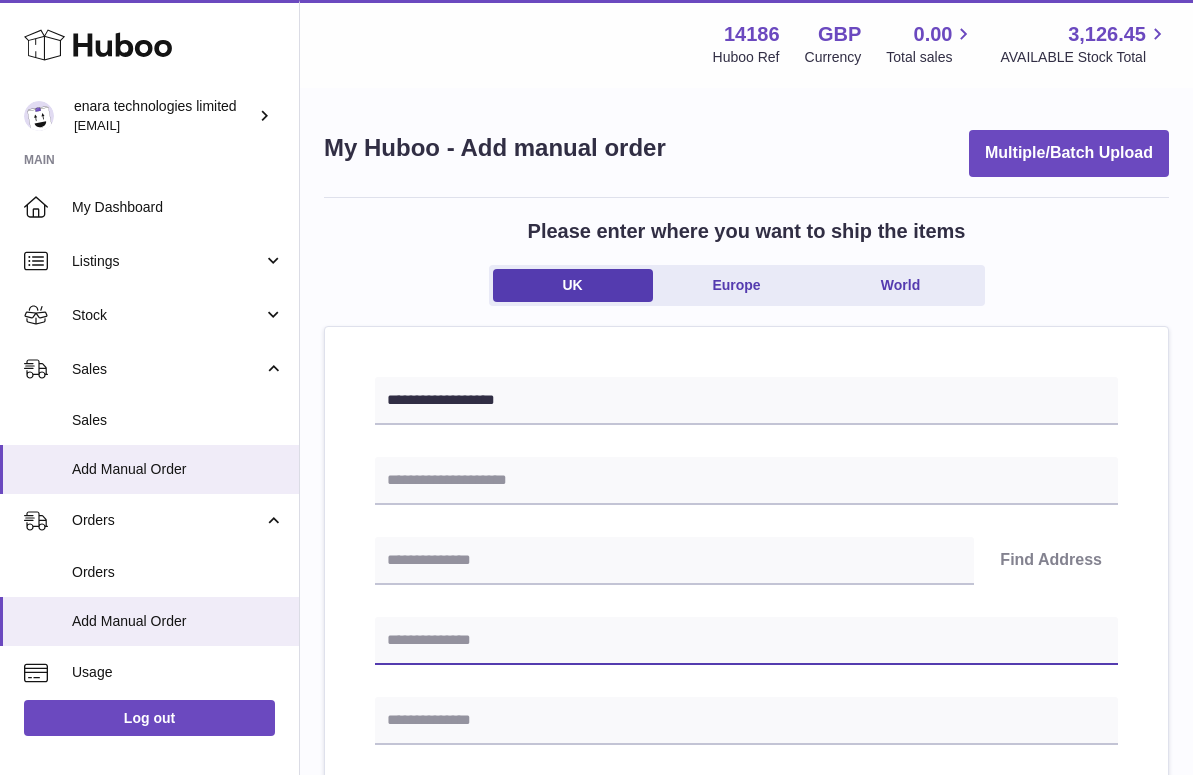 paste on "**********" 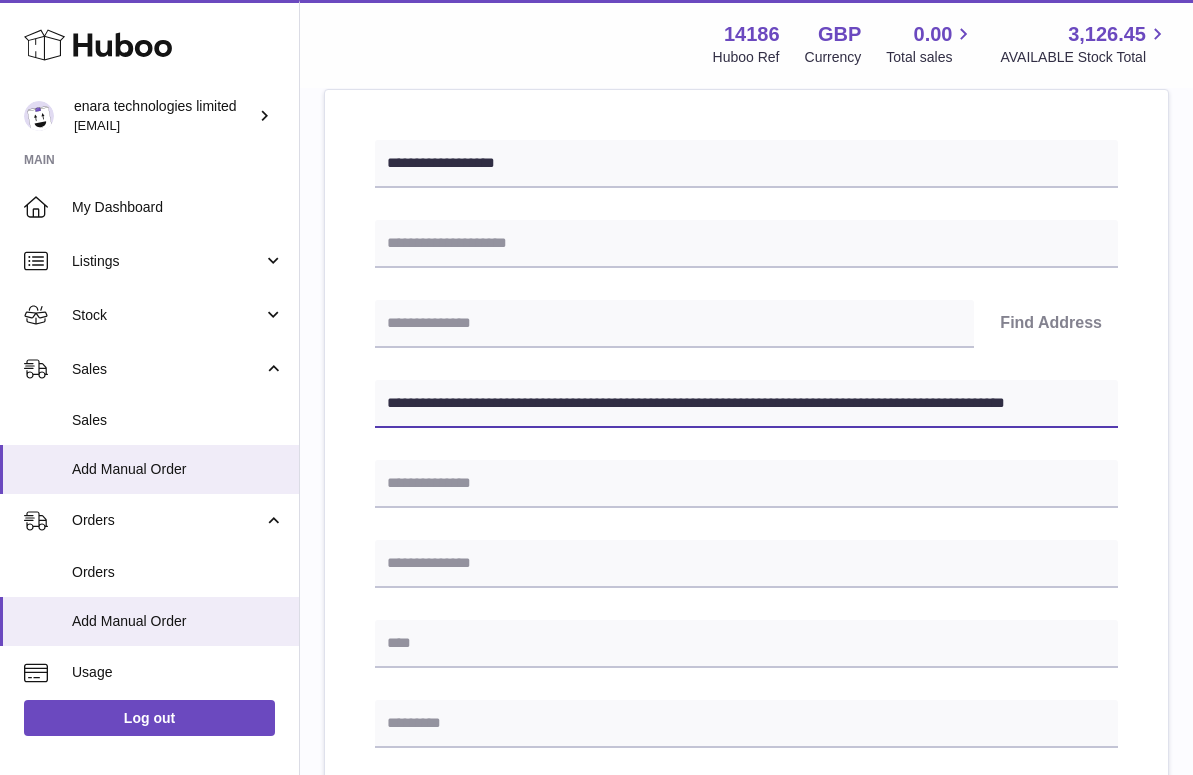 scroll, scrollTop: 245, scrollLeft: 0, axis: vertical 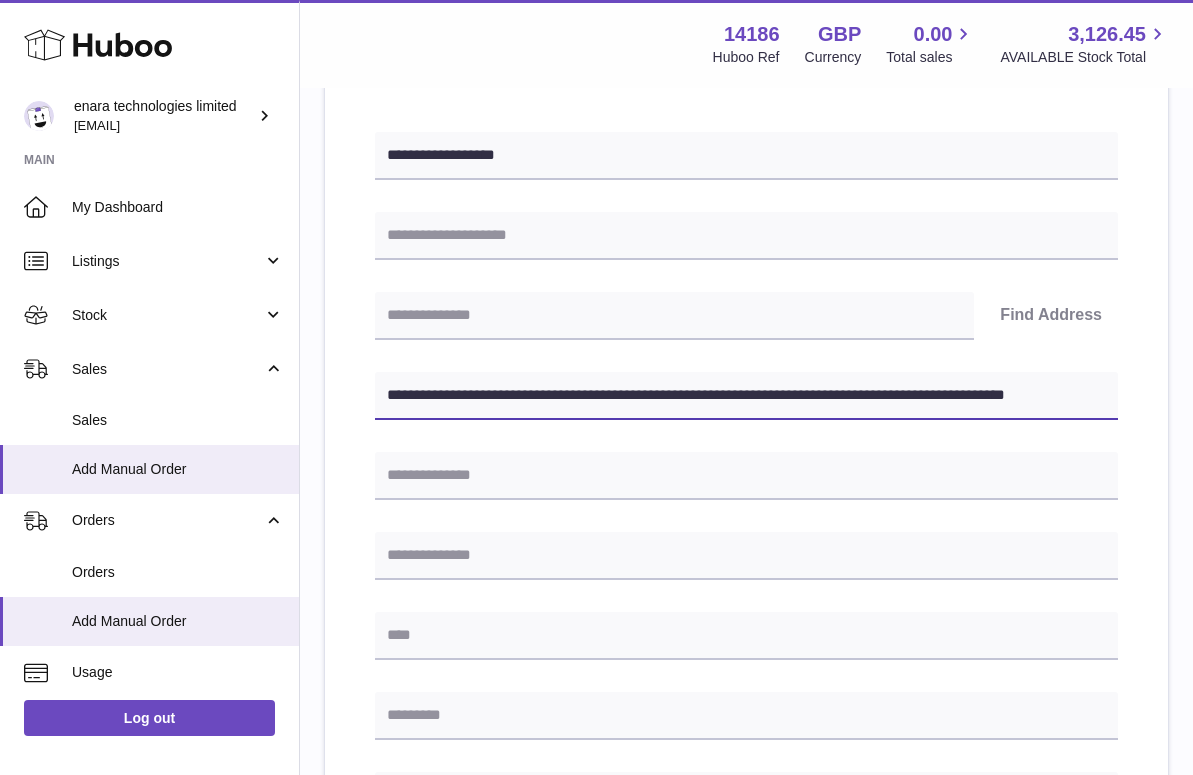drag, startPoint x: 722, startPoint y: 399, endPoint x: 1233, endPoint y: 565, distance: 537.2867 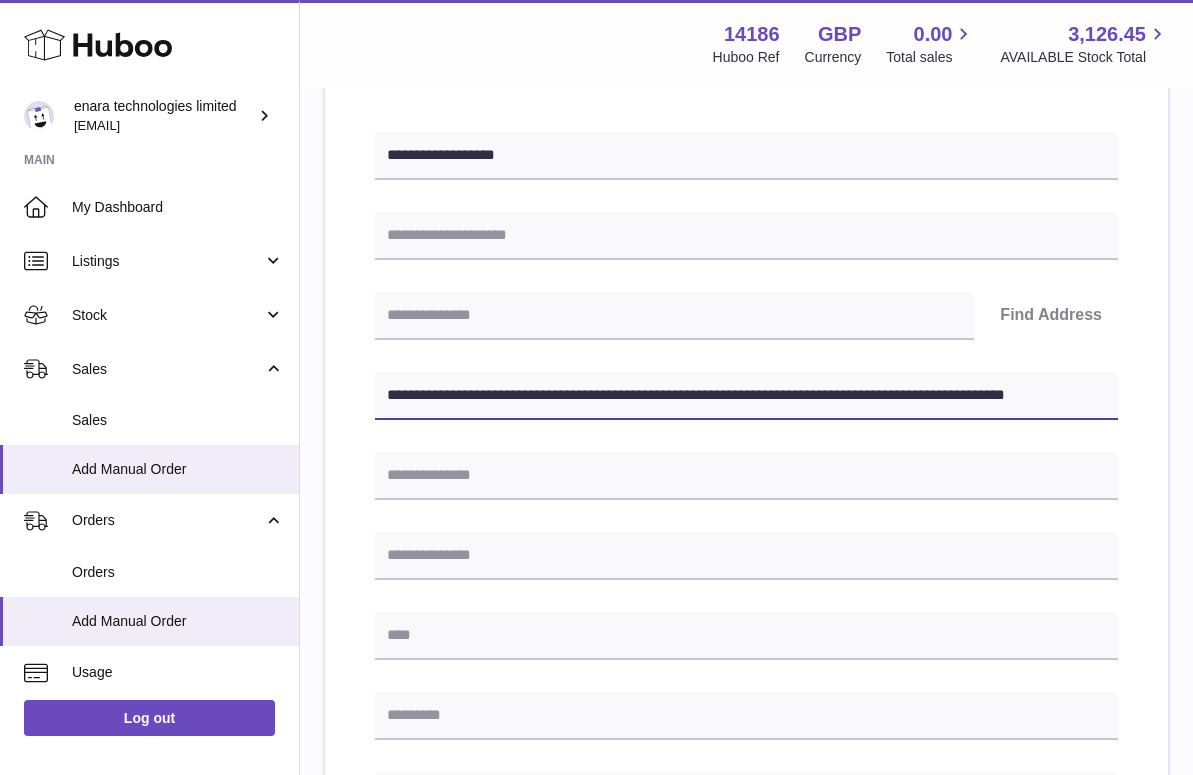 click on ".st0{fill:#141414;}" at bounding box center (596, 142) 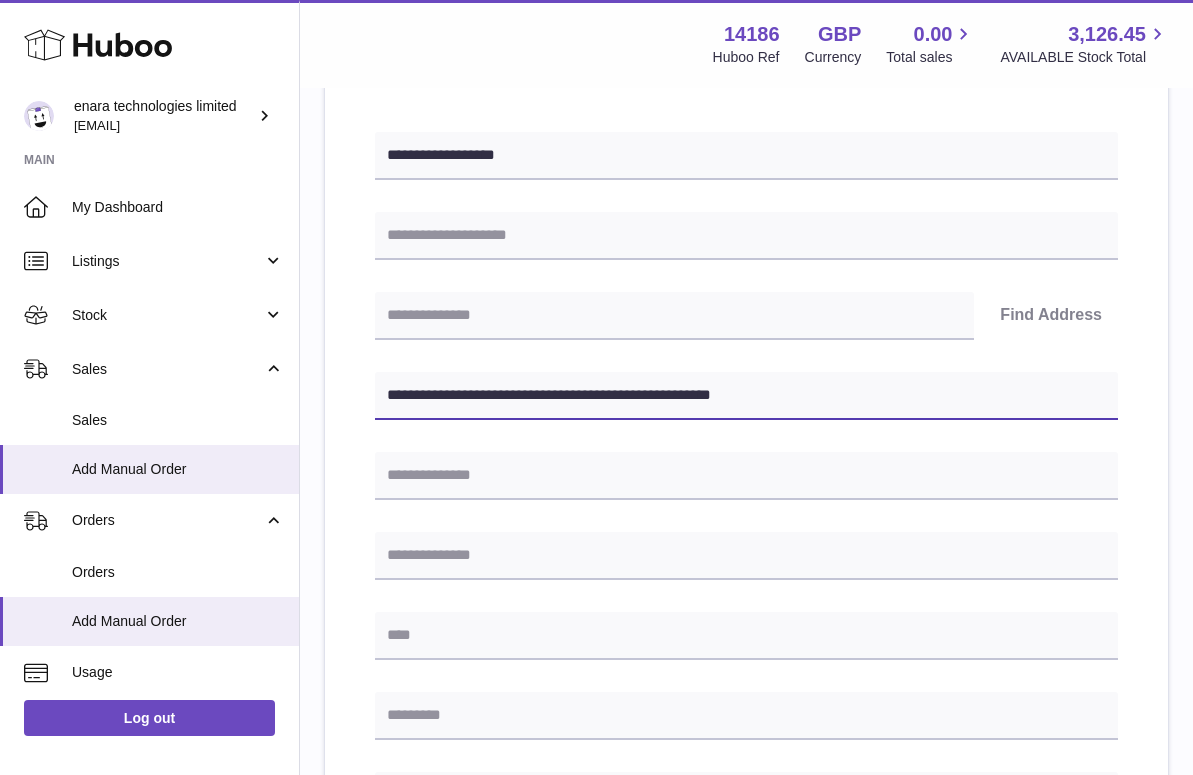 paste on "**********" 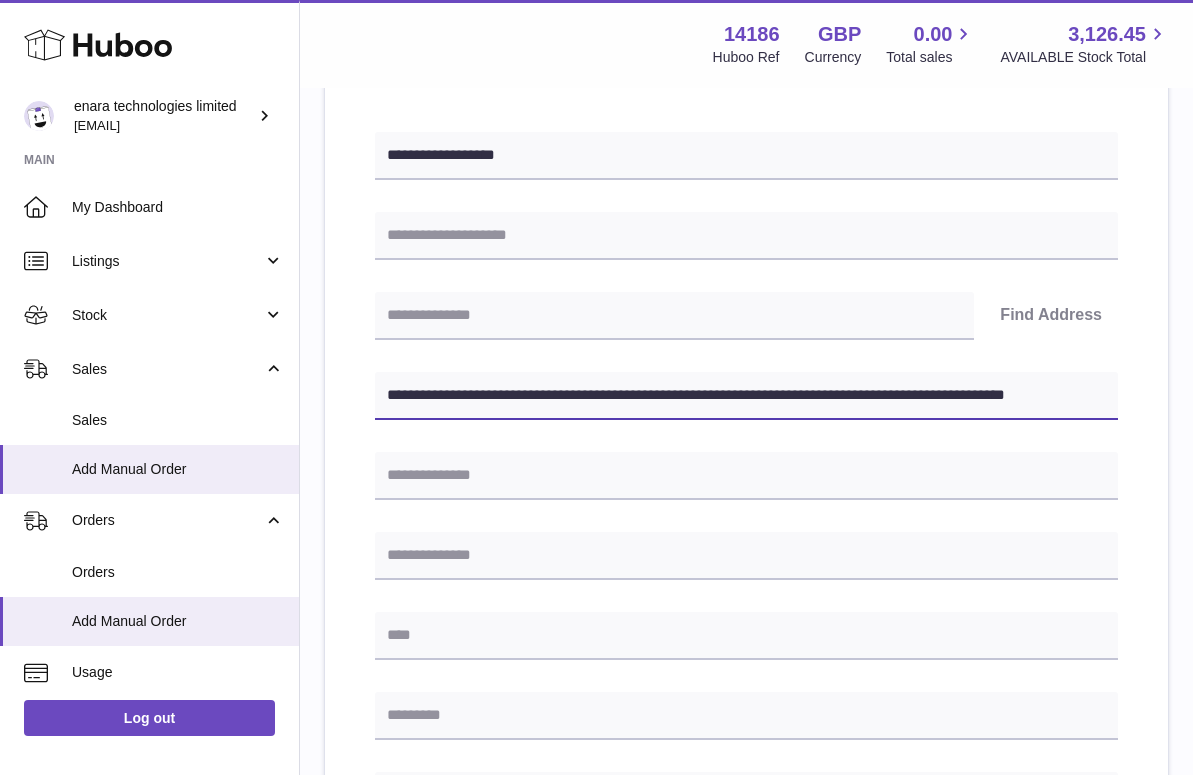 drag, startPoint x: 481, startPoint y: 390, endPoint x: 391, endPoint y: 396, distance: 90.199776 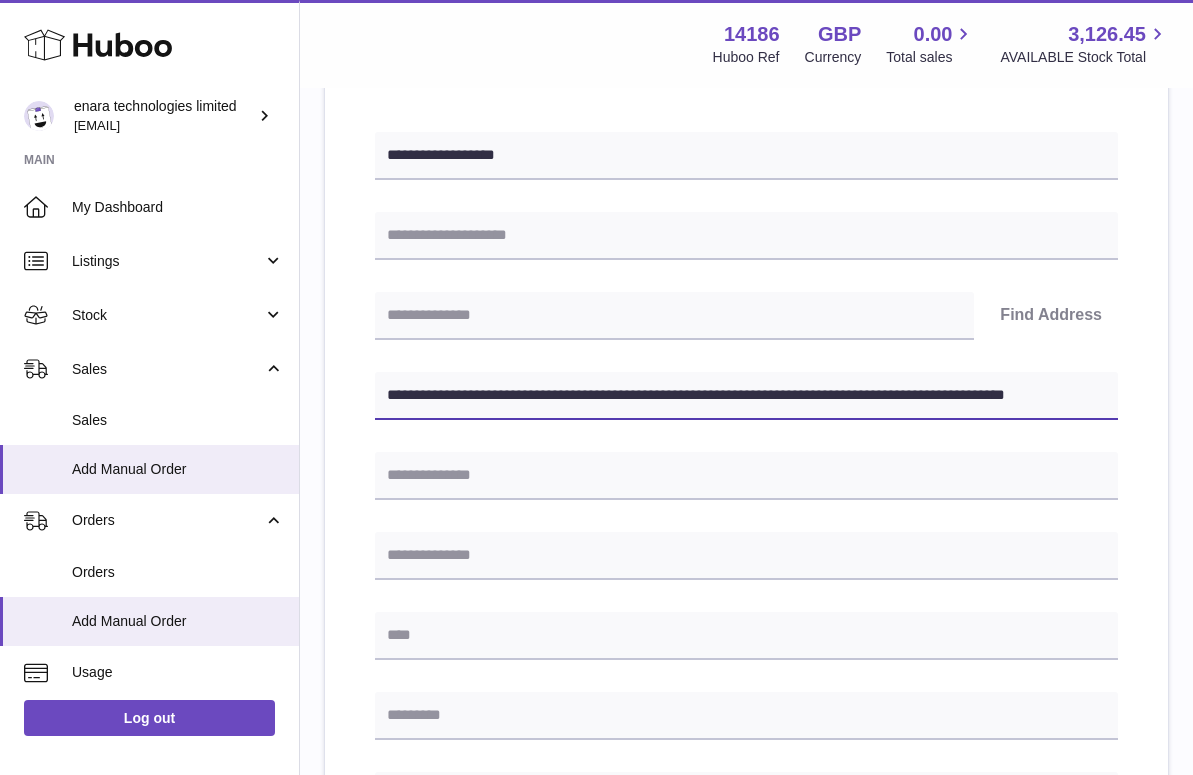 click on "**********" at bounding box center (746, 396) 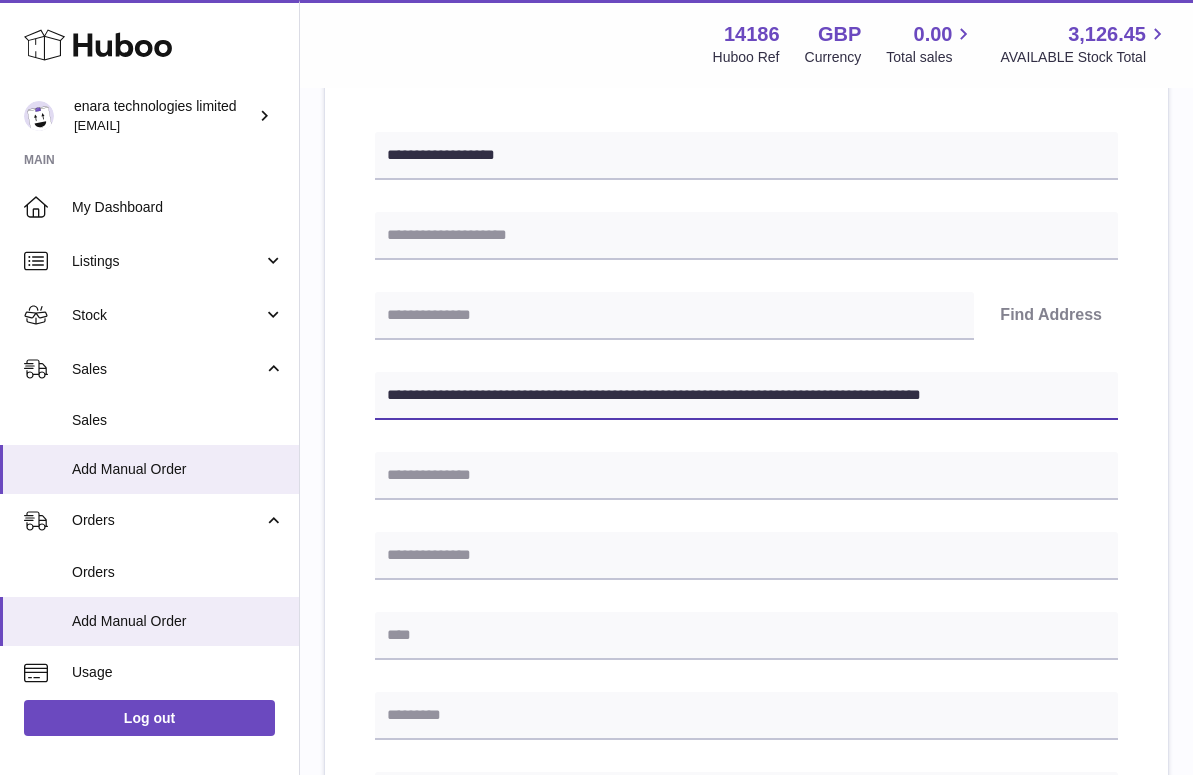 type on "**********" 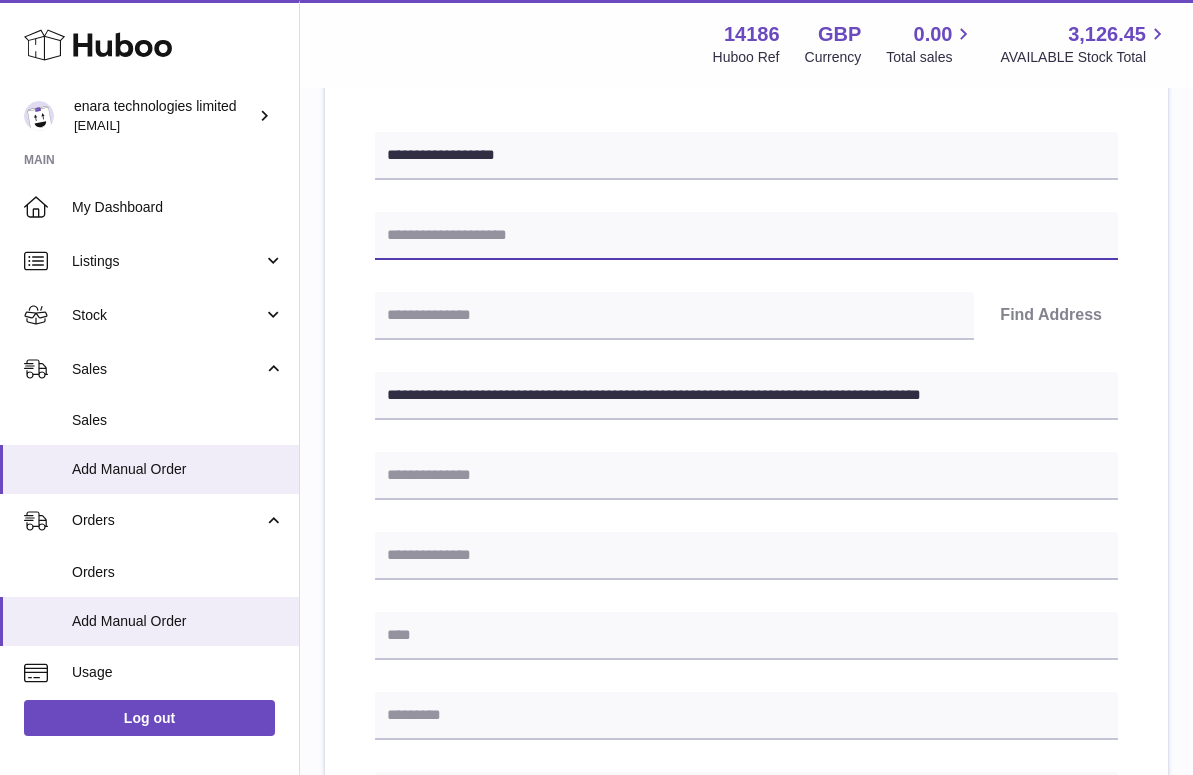 paste on "**********" 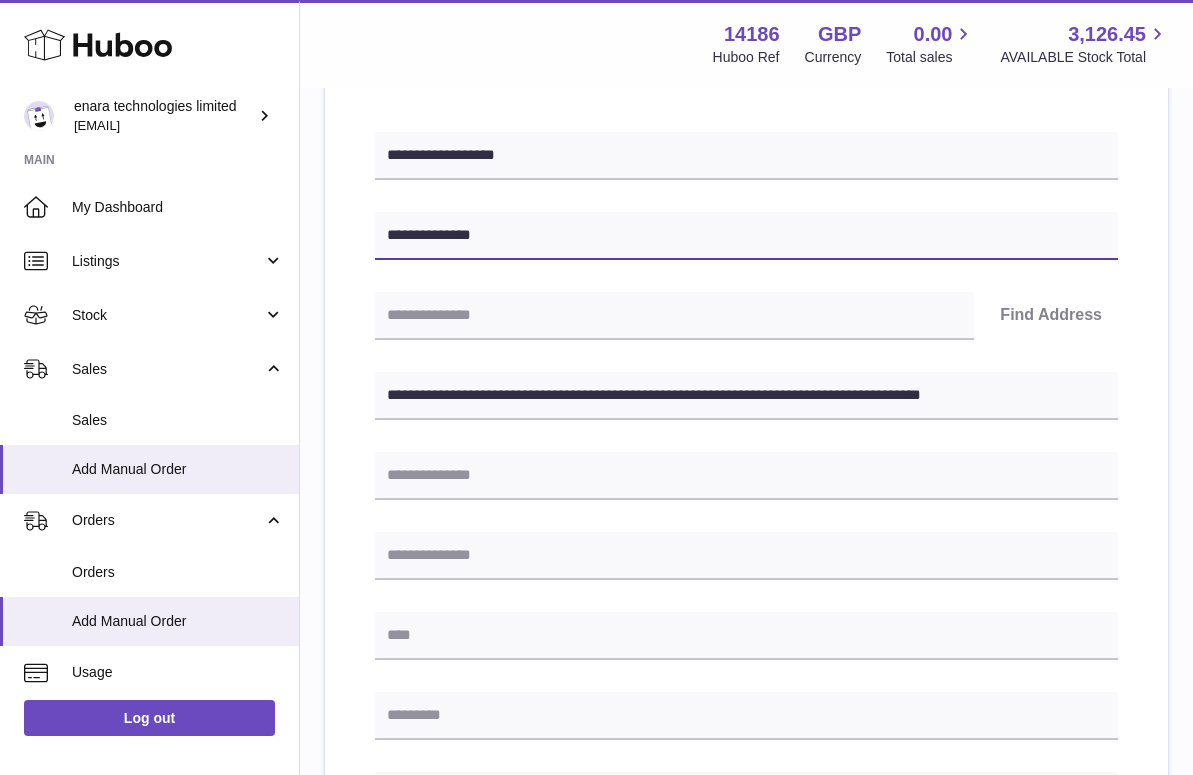type on "**********" 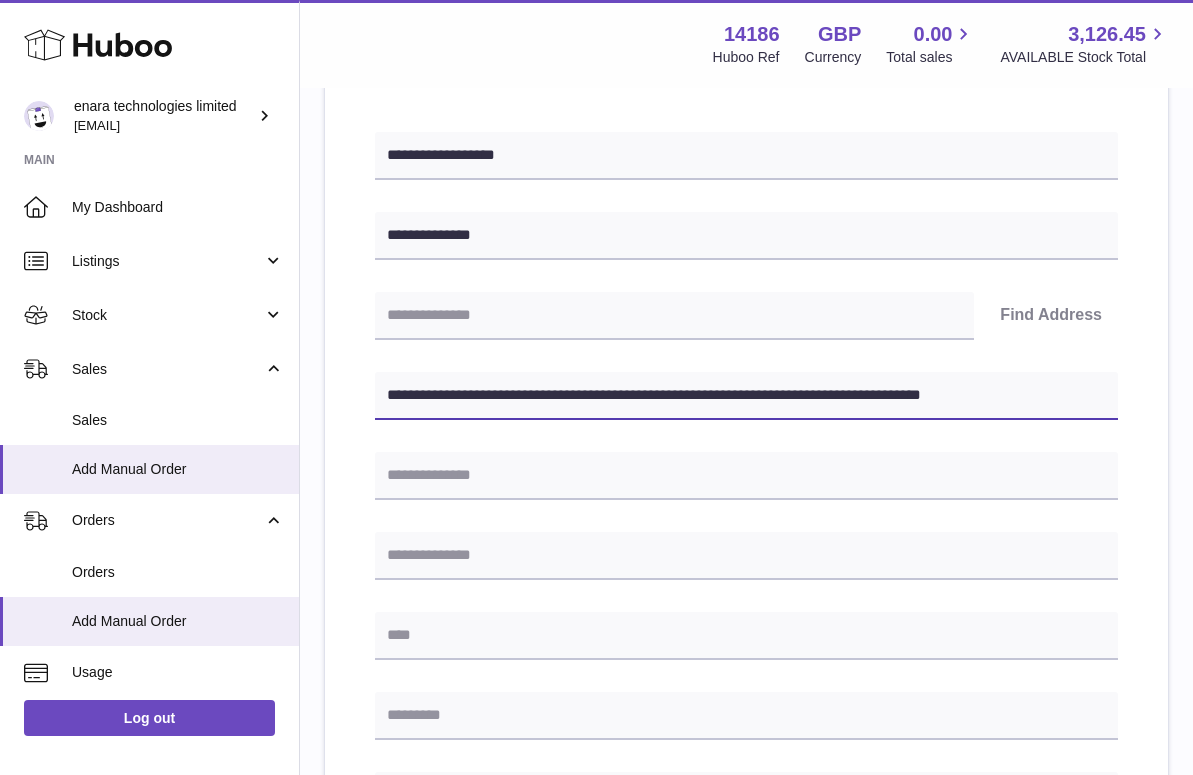 click on "**********" at bounding box center (746, 396) 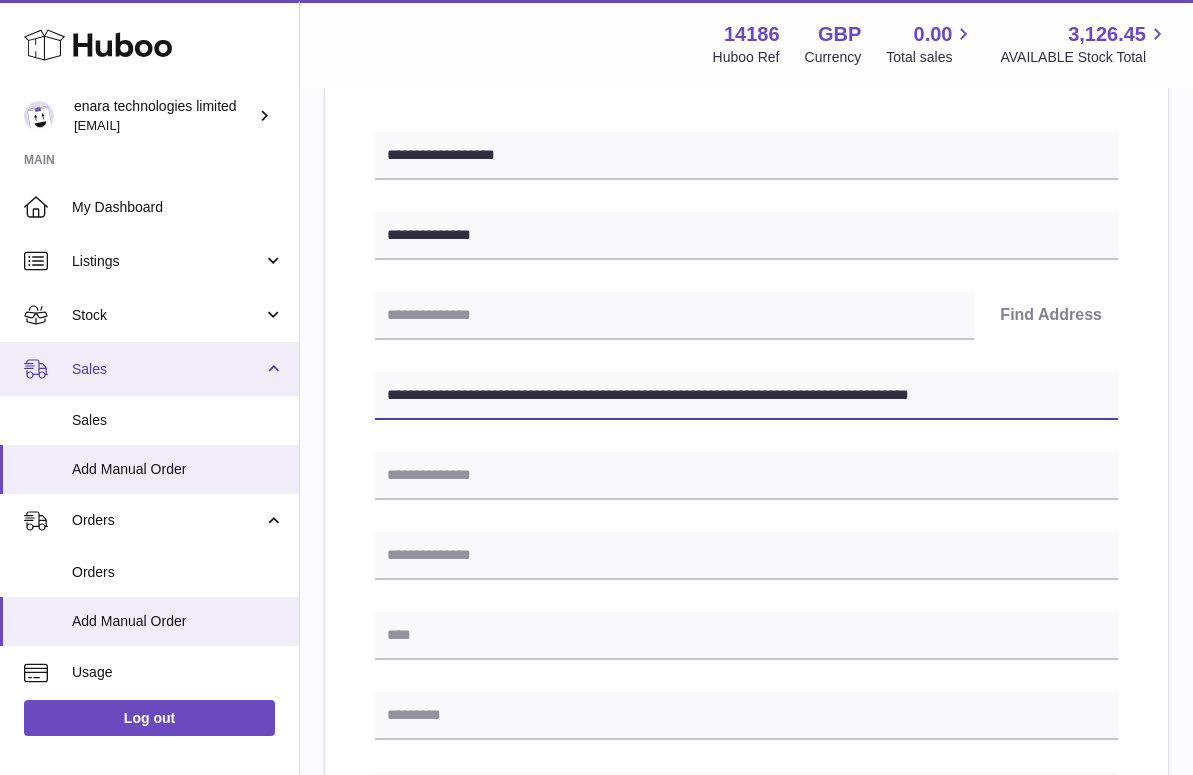 drag, startPoint x: 502, startPoint y: 391, endPoint x: 174, endPoint y: 367, distance: 328.87686 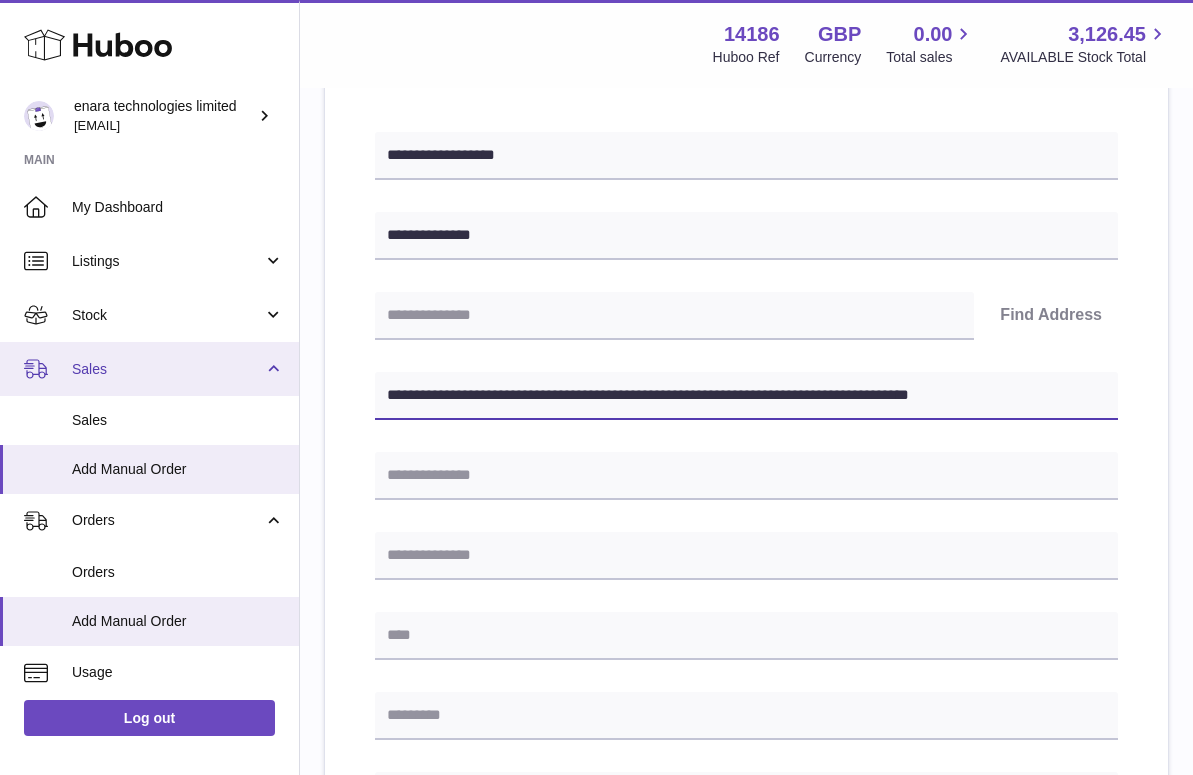 click on "Huboo
enara technologies limited
Dee@enara.co     Main     My Dashboard       Listings     Not with Huboo Listings with Huboo Bundles   Stock     Stock Stock History Add Stock Delivery History ASN Uploads   Sales     Sales Add Manual Order   Orders     Orders Add Manual Order   Usage       Invoicing and Payments     Billing History Storage History Direct Debits Account Balance   Cases       Channels       Settings       Returns       Log out   Menu   Huboo     14186   Huboo Ref    GBP   Currency   0.00     Total sales   3,126.45     AVAILABLE Stock Total   Currency   GBP   Total sales   0.00   AVAILABLE Stock Total   3,126.45   My Huboo - Add manual order
Multiple/Batch Upload
Please enter where you want to ship the items
UK
Europe
World" at bounding box center [596, 629] 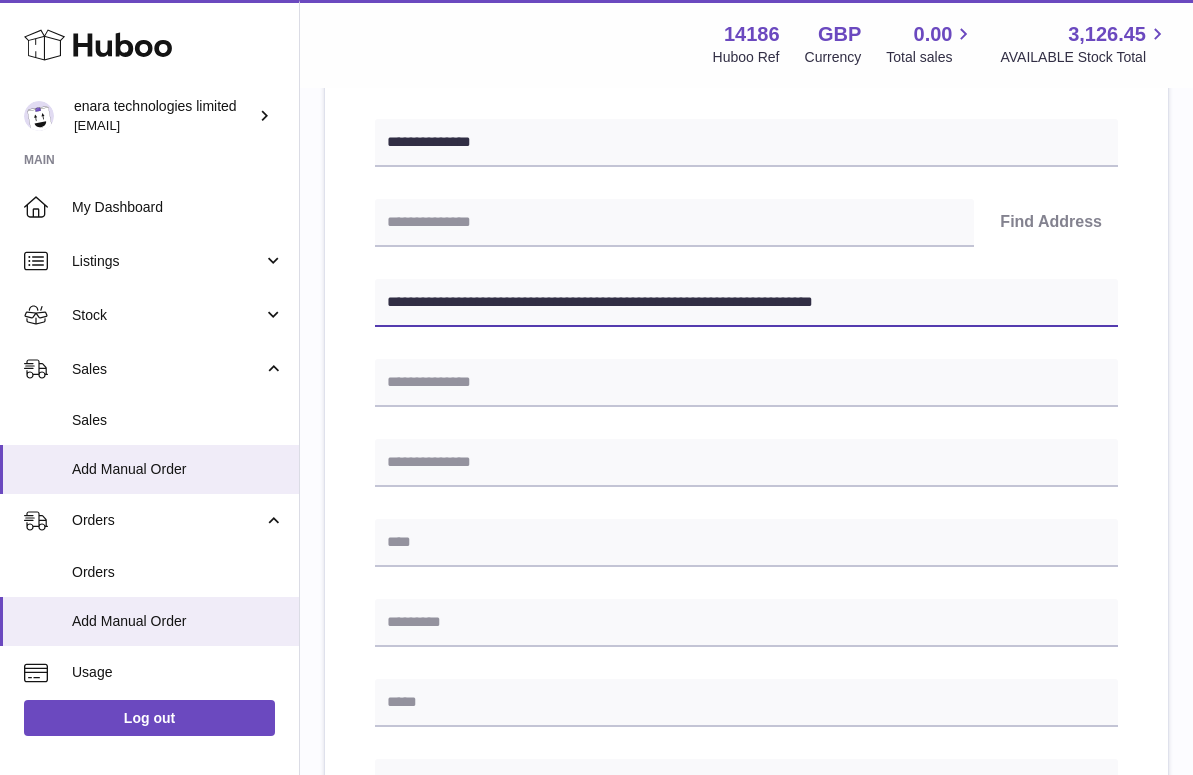 scroll, scrollTop: 364, scrollLeft: 0, axis: vertical 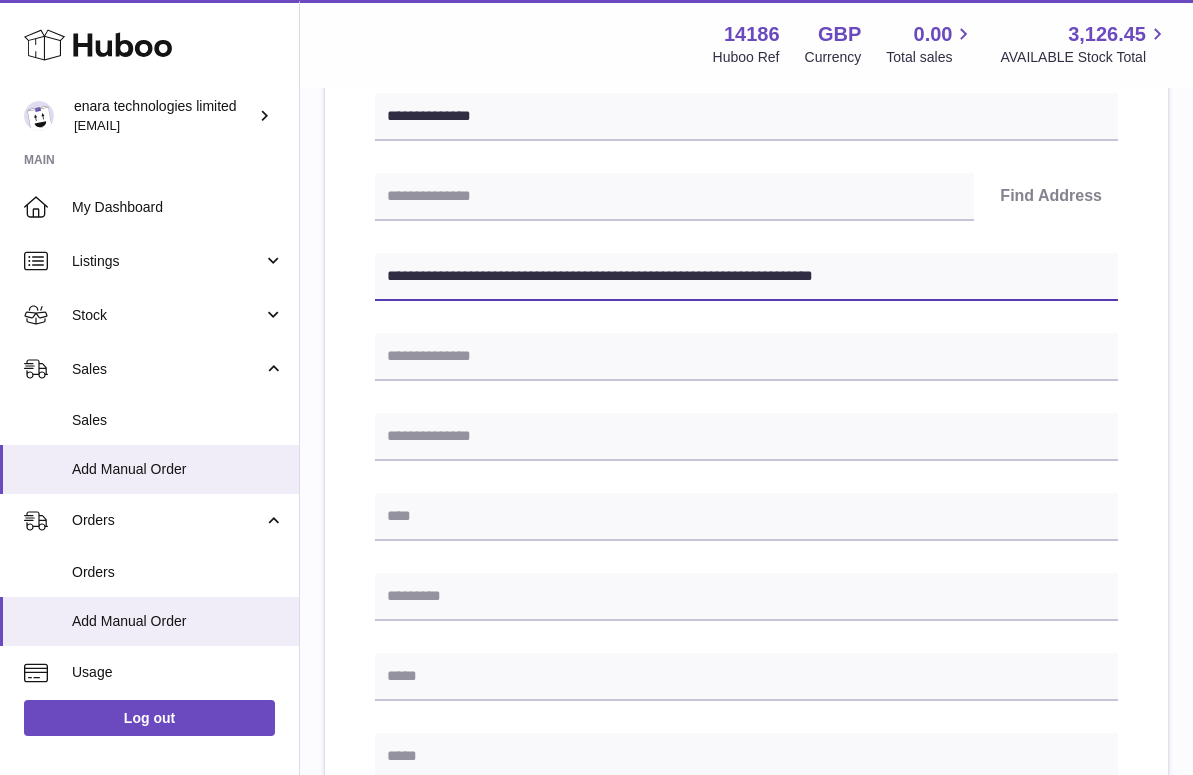 type on "**********" 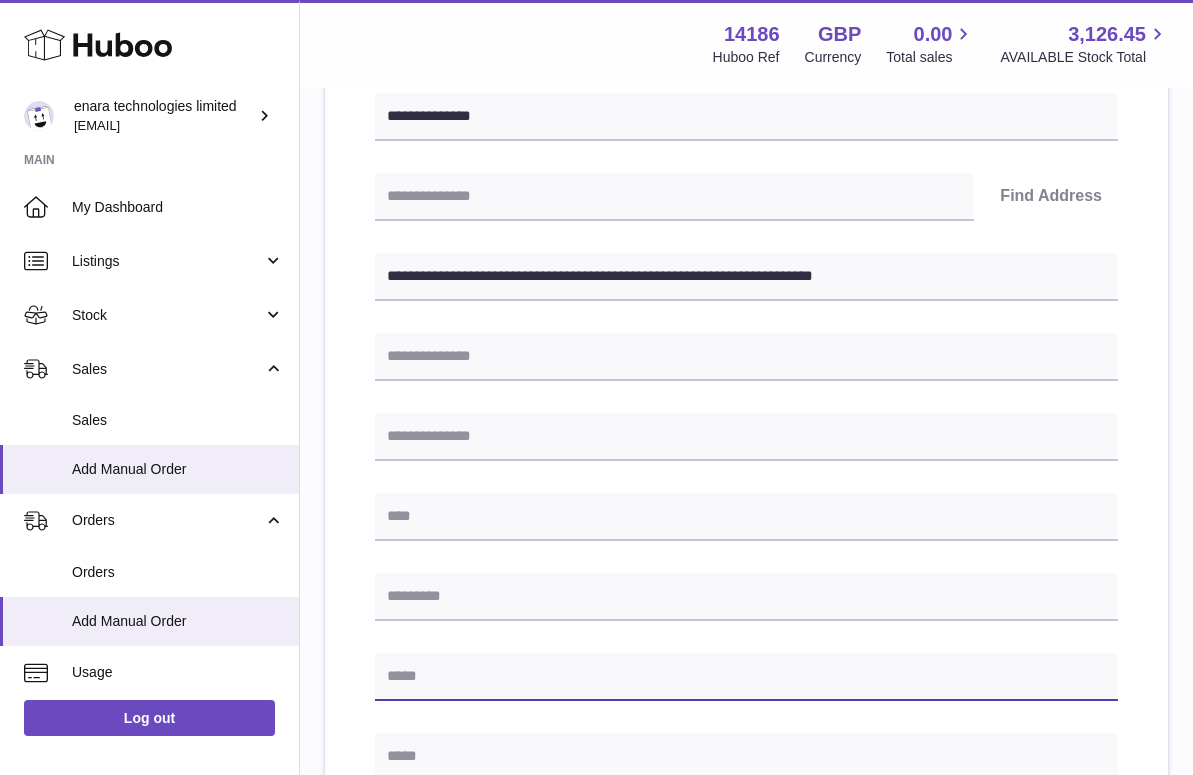 paste on "**********" 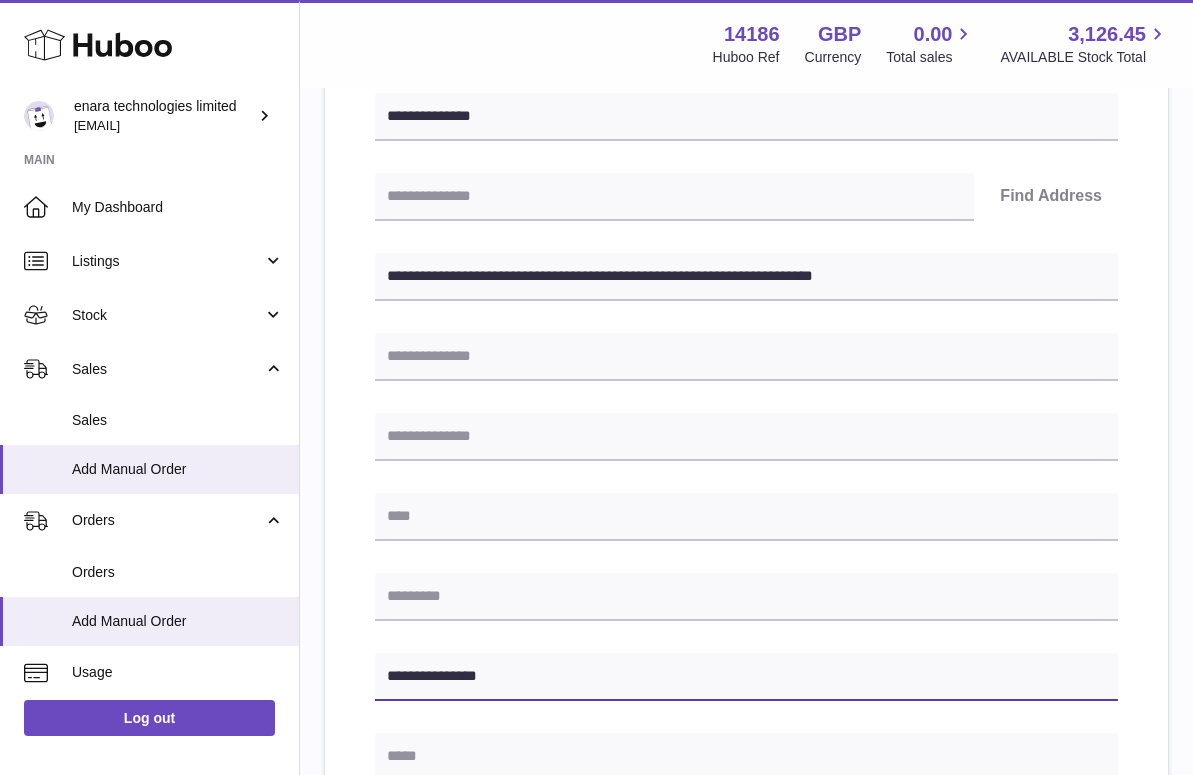 type on "**********" 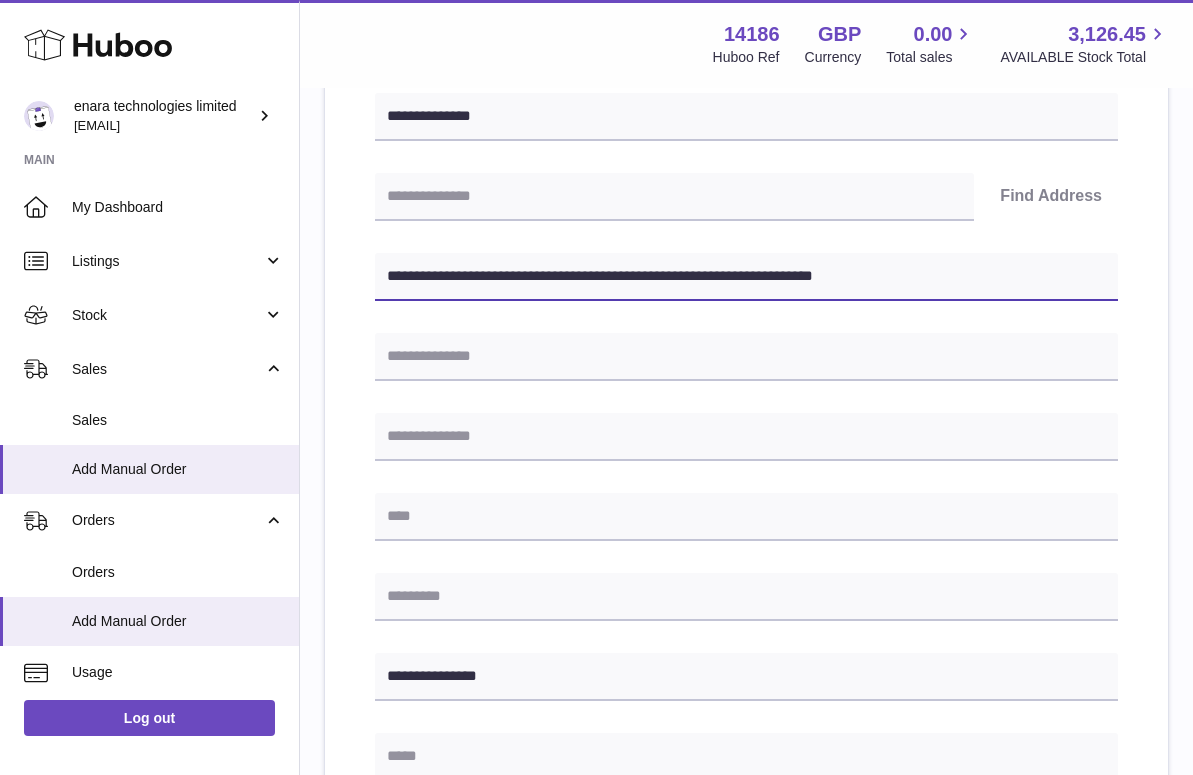 drag, startPoint x: 551, startPoint y: 273, endPoint x: 1179, endPoint y: 352, distance: 632.94946 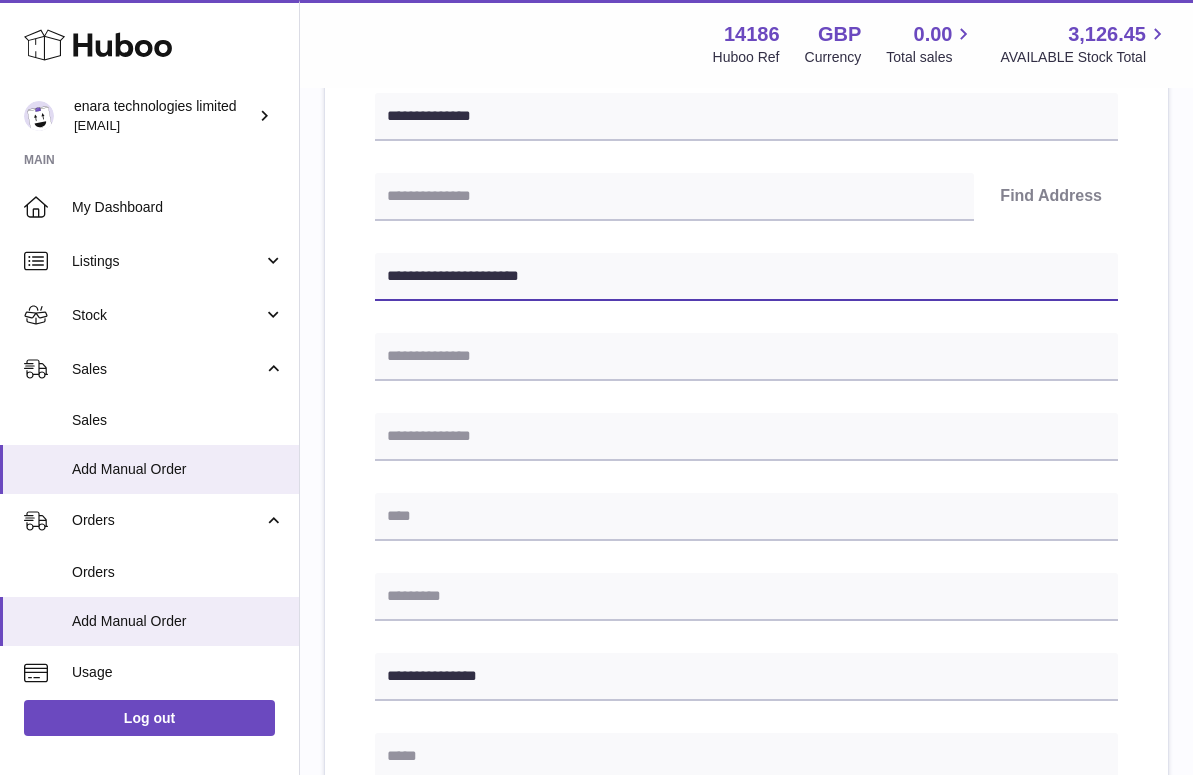 type on "**********" 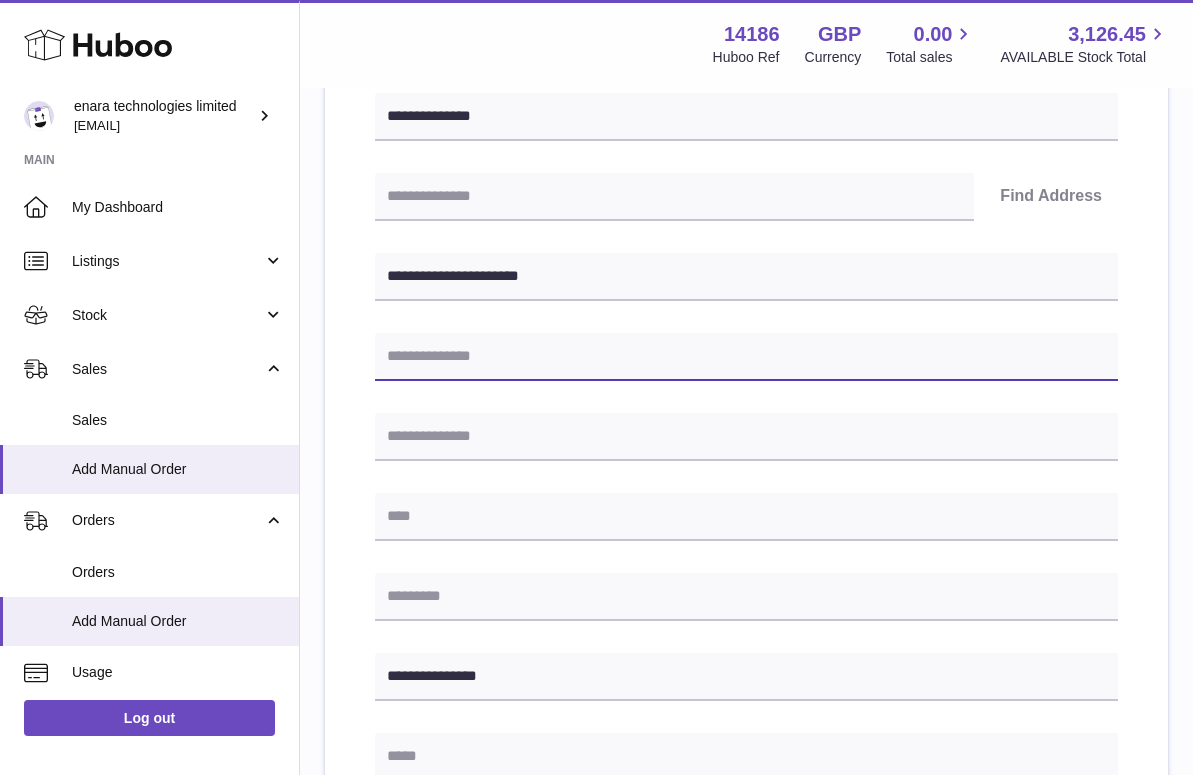click at bounding box center (746, 357) 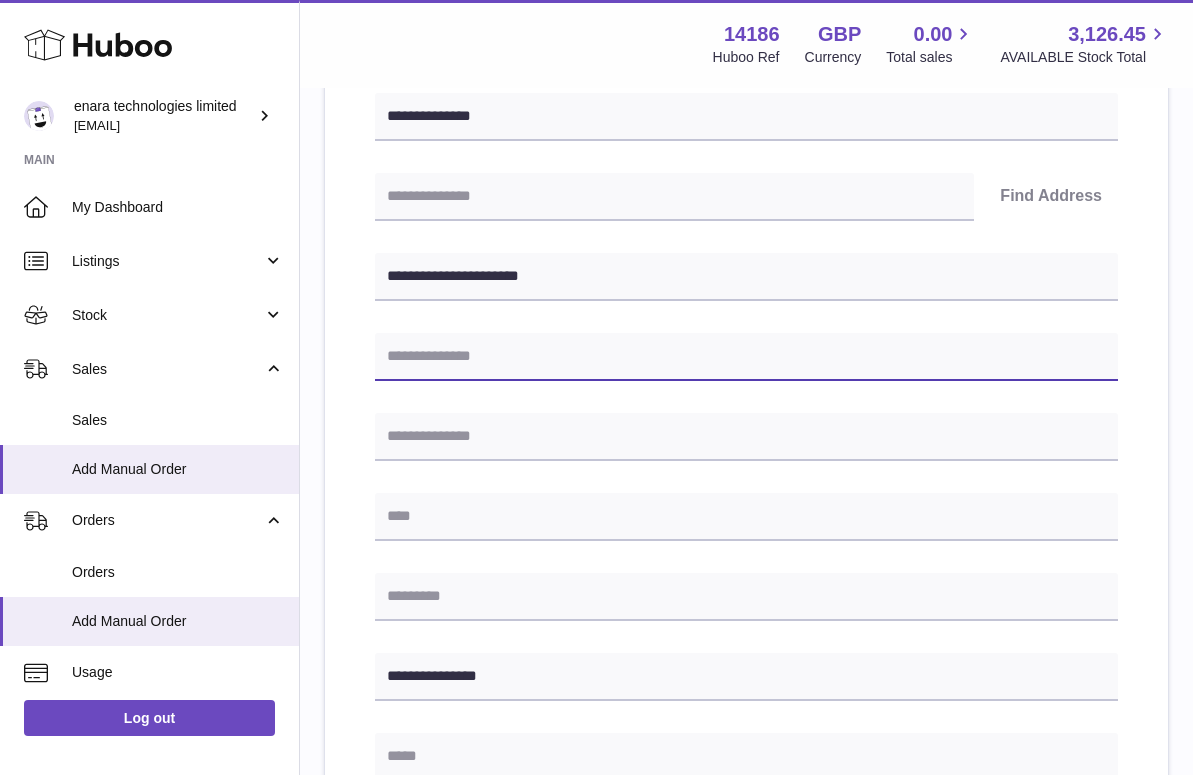 paste on "**********" 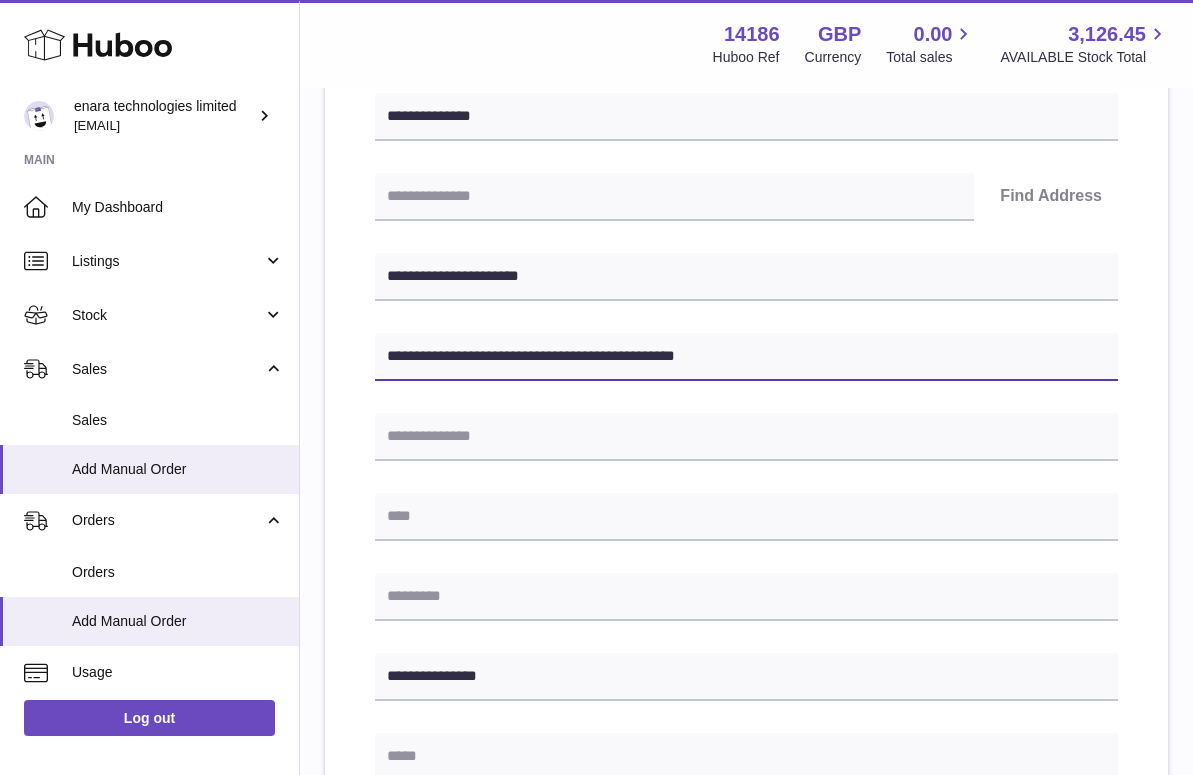 drag, startPoint x: 626, startPoint y: 353, endPoint x: 557, endPoint y: 355, distance: 69.02898 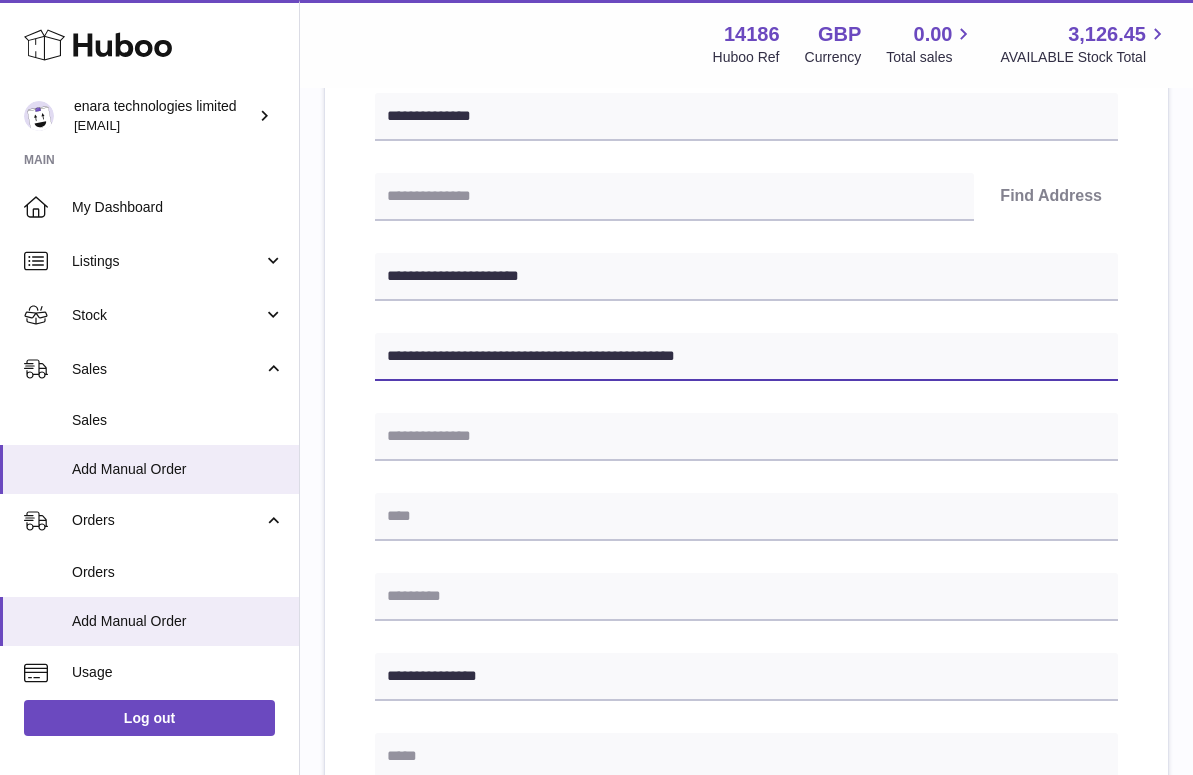 click on "**********" at bounding box center [746, 357] 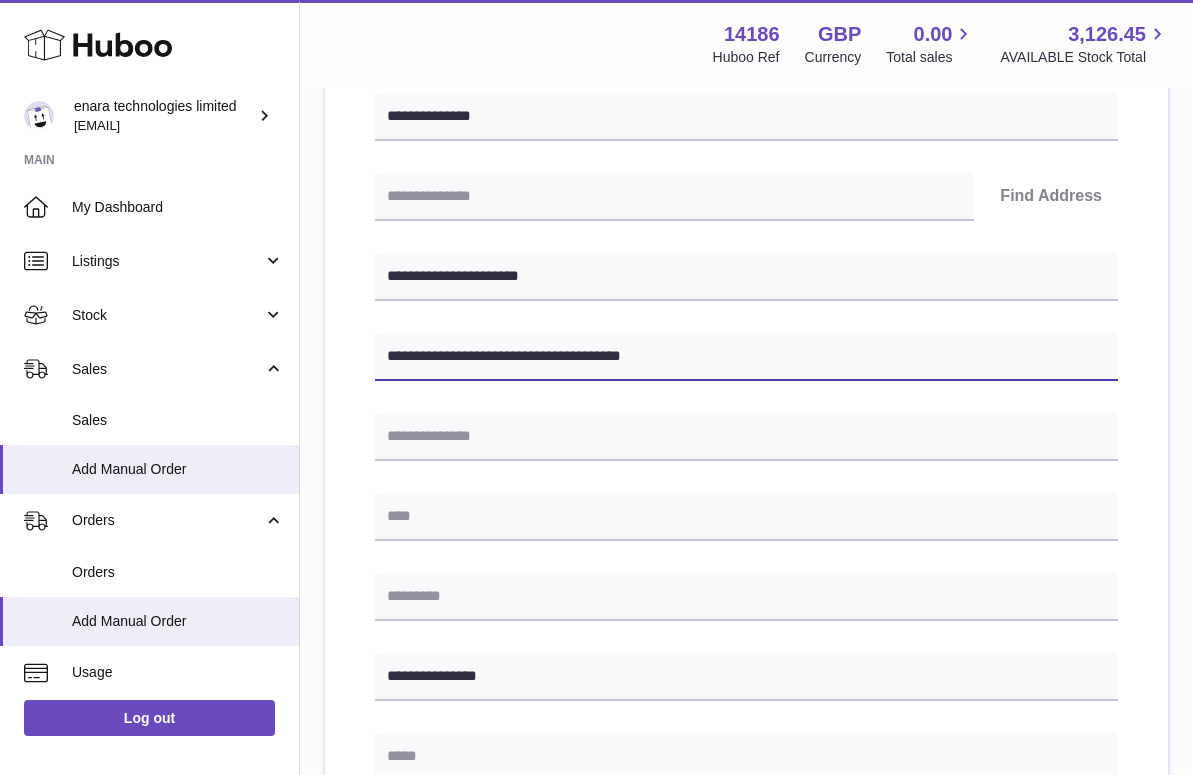 type on "**********" 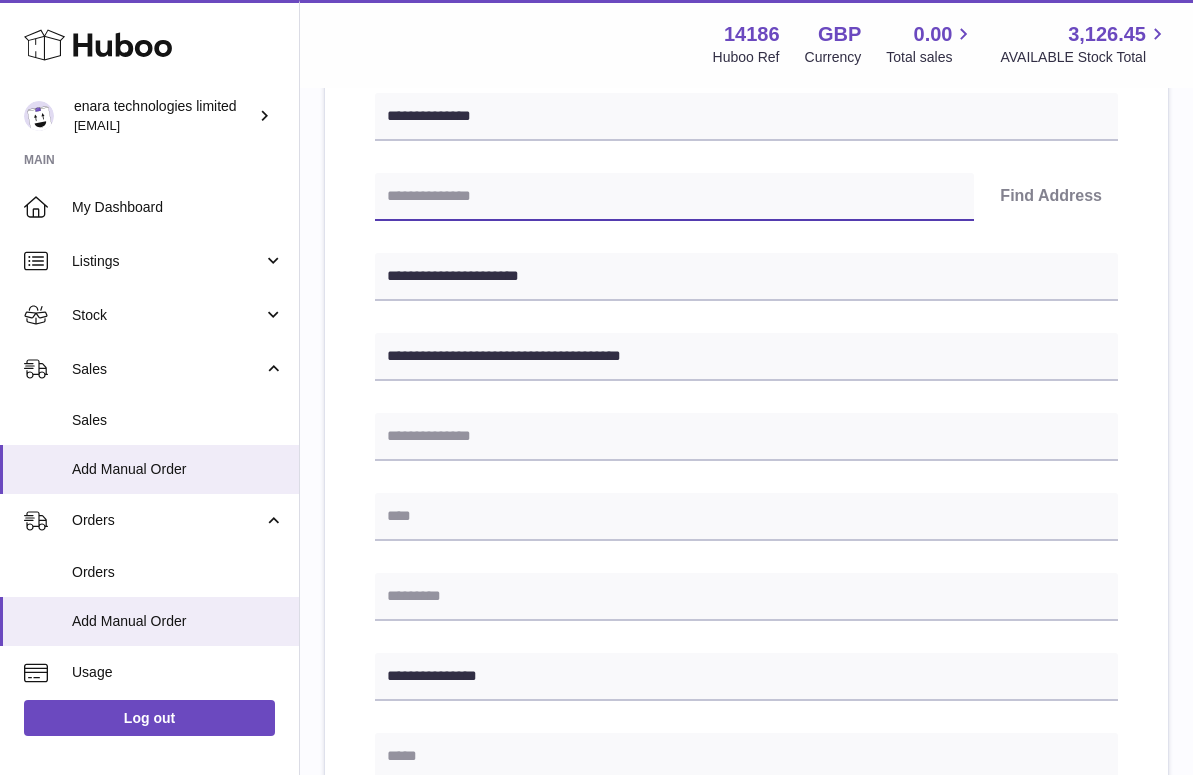 paste on "********" 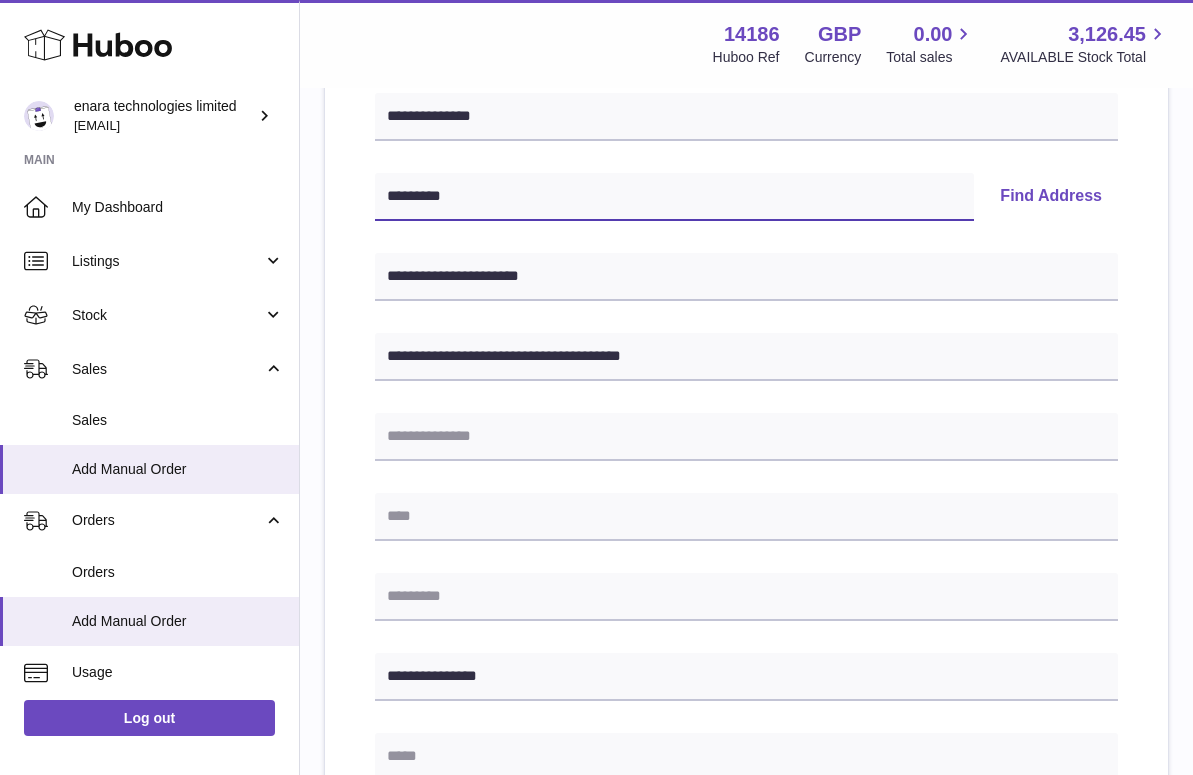 type on "********" 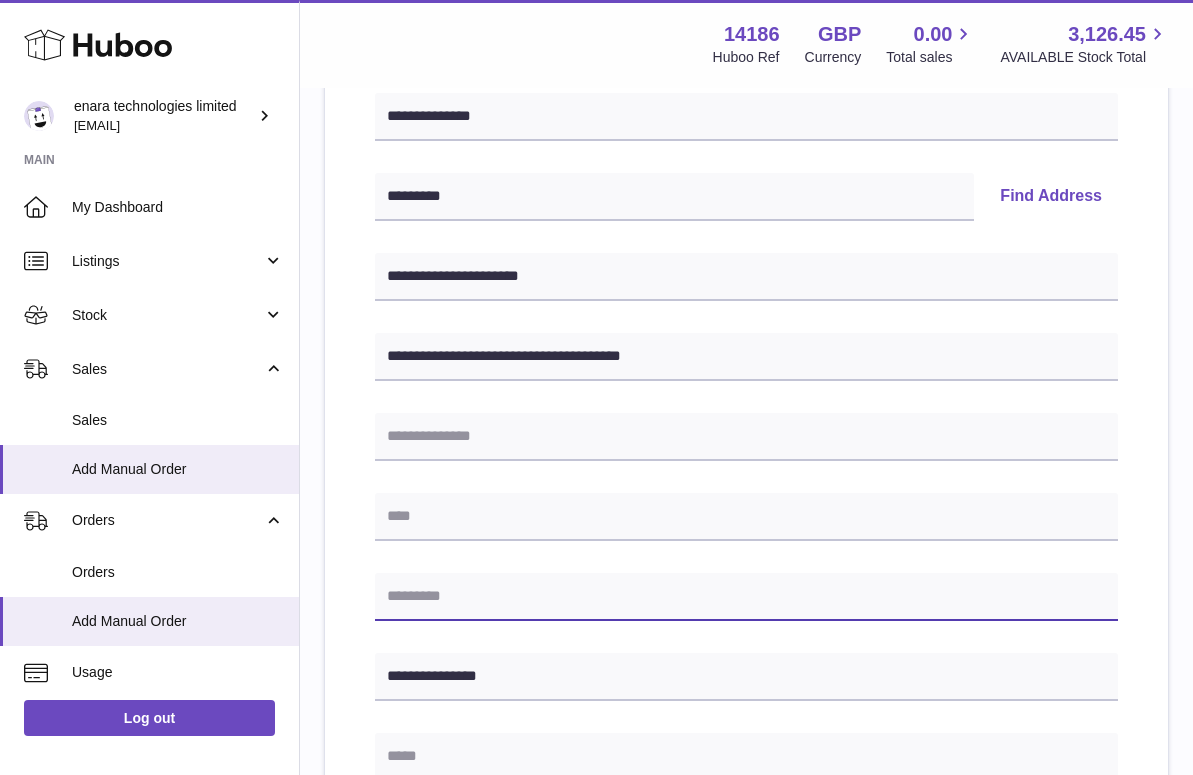 paste on "********" 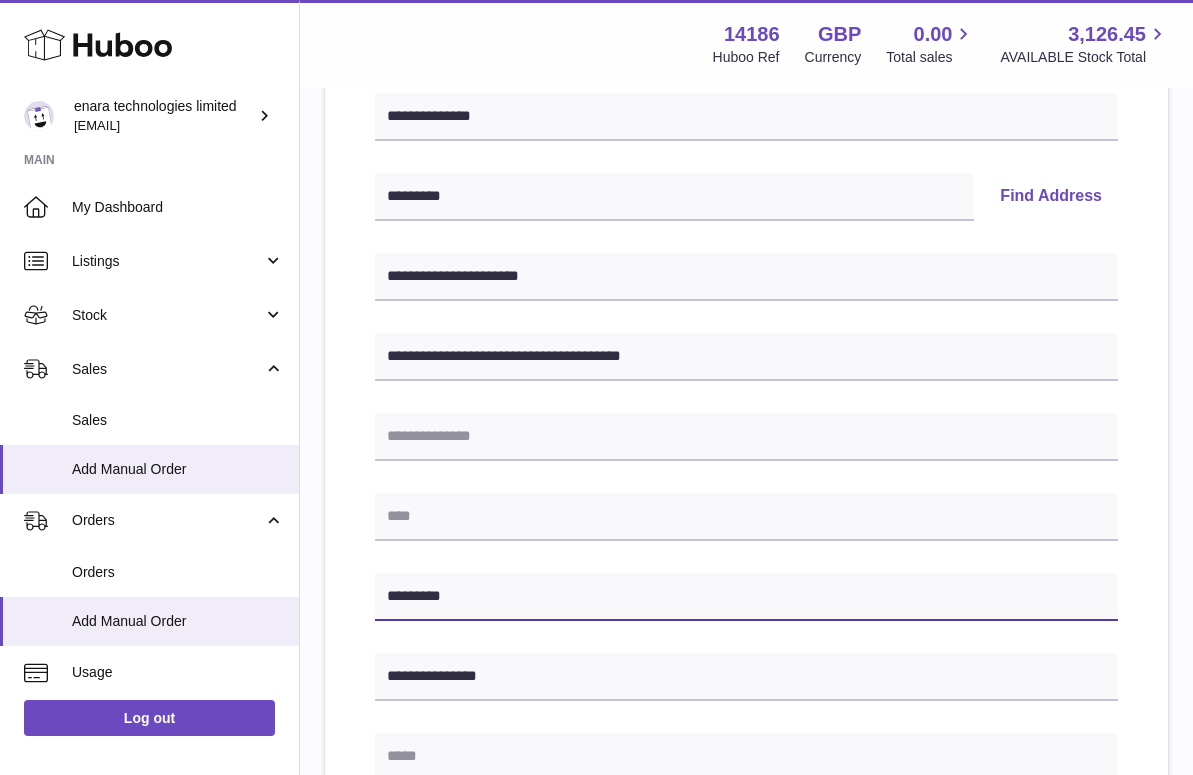 type on "********" 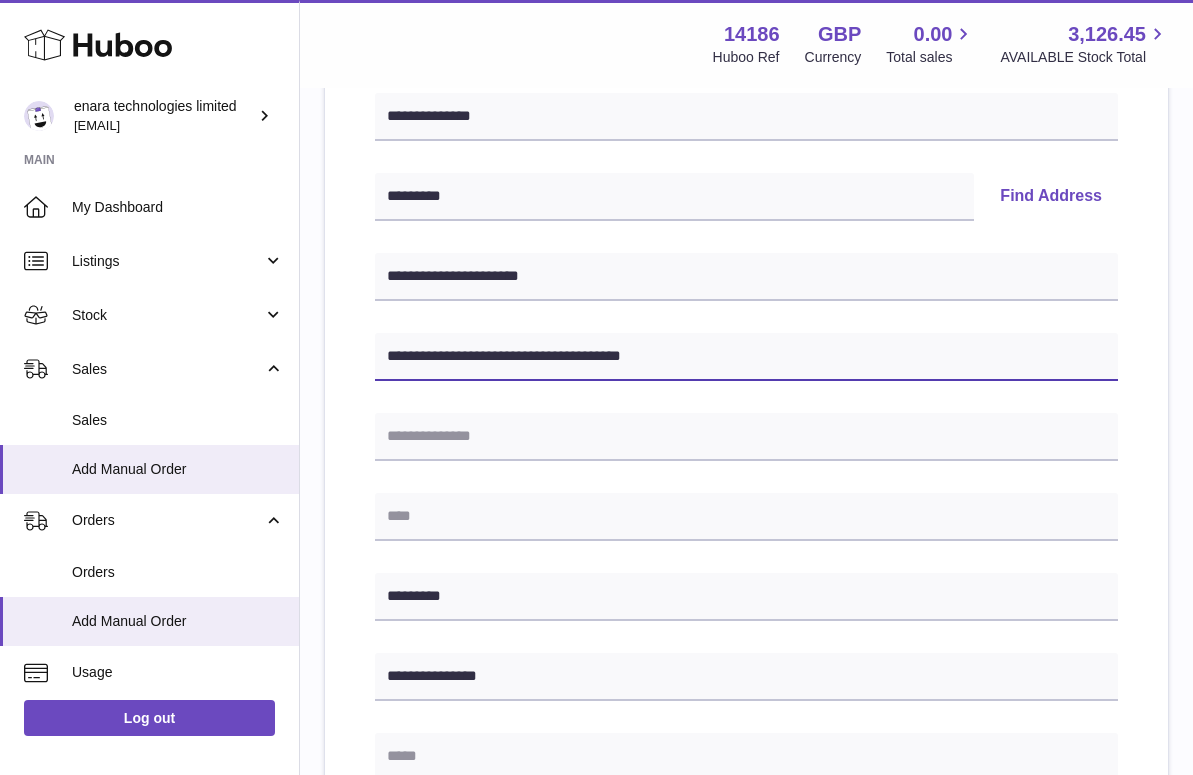 drag, startPoint x: 470, startPoint y: 353, endPoint x: 818, endPoint y: 416, distance: 353.65662 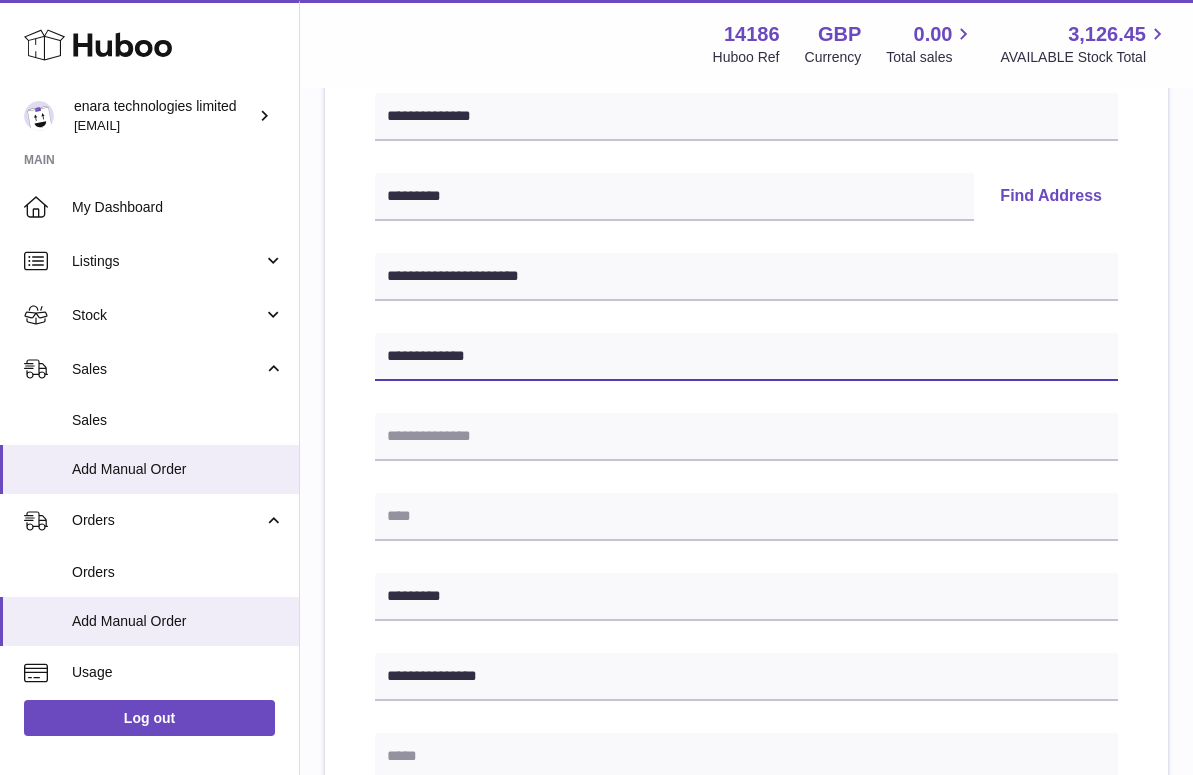 type on "**********" 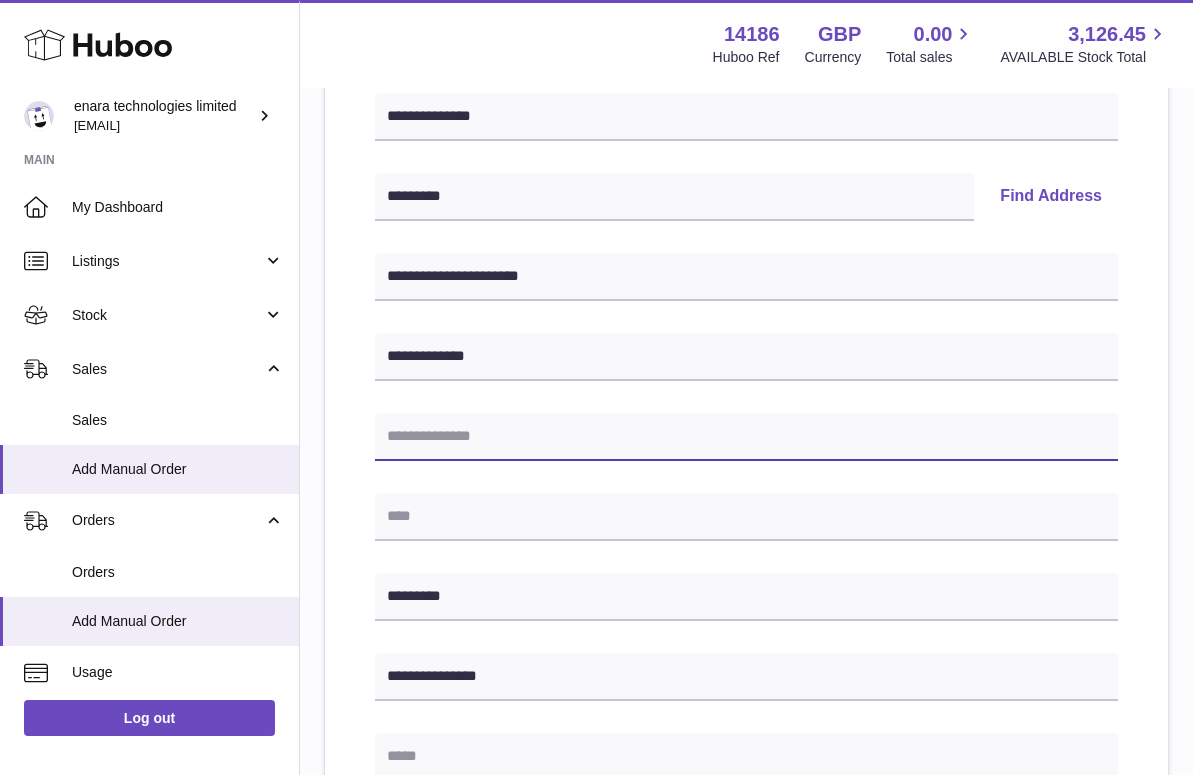 paste on "**********" 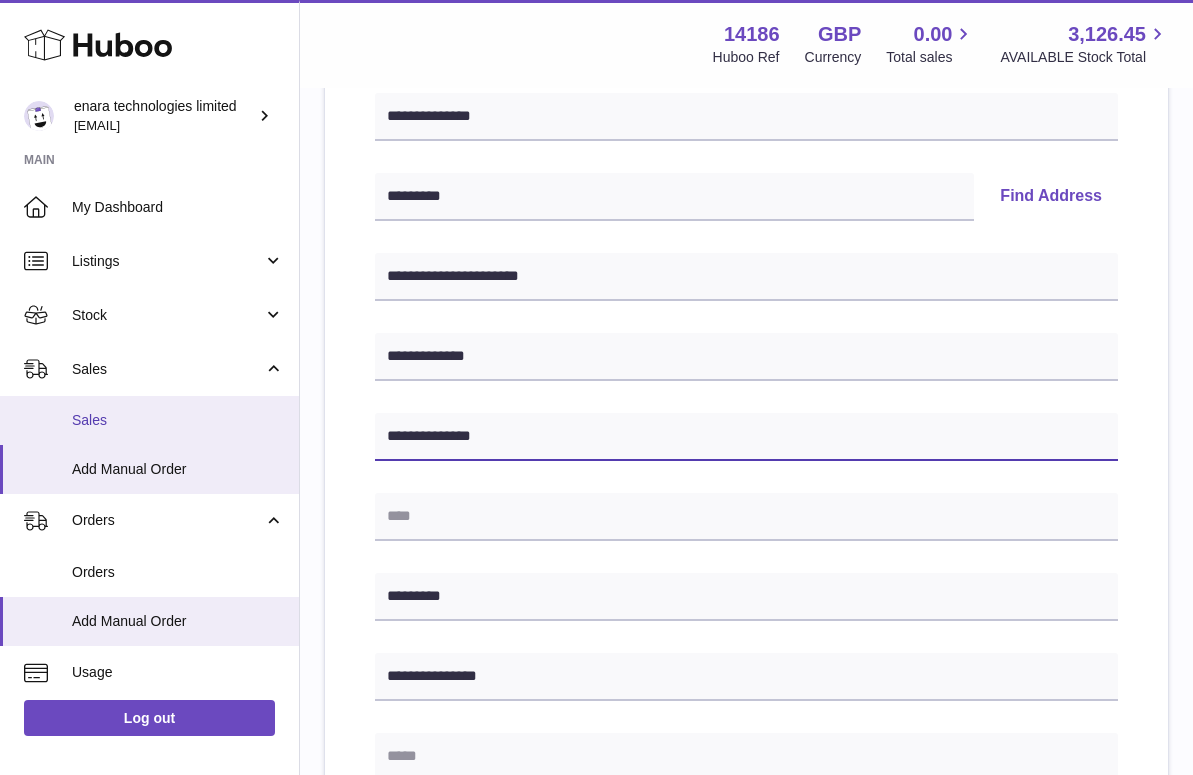 drag, startPoint x: 473, startPoint y: 431, endPoint x: 219, endPoint y: 395, distance: 256.53848 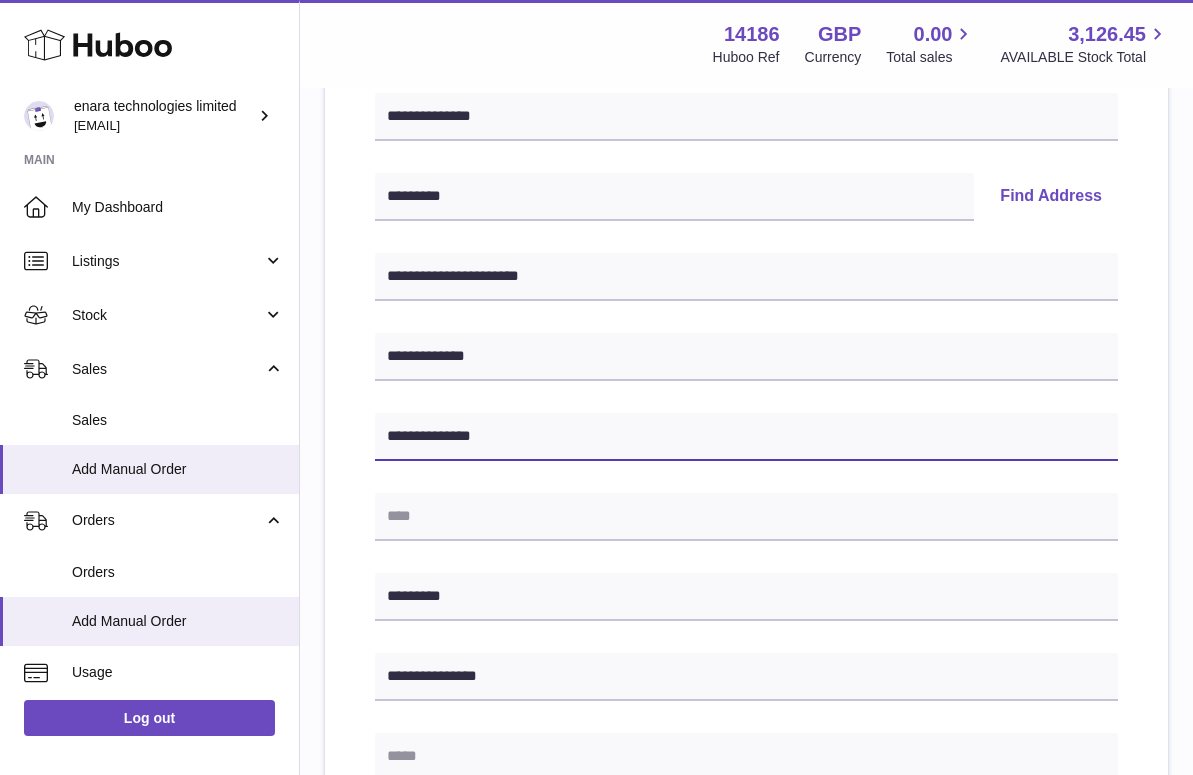 type on "**********" 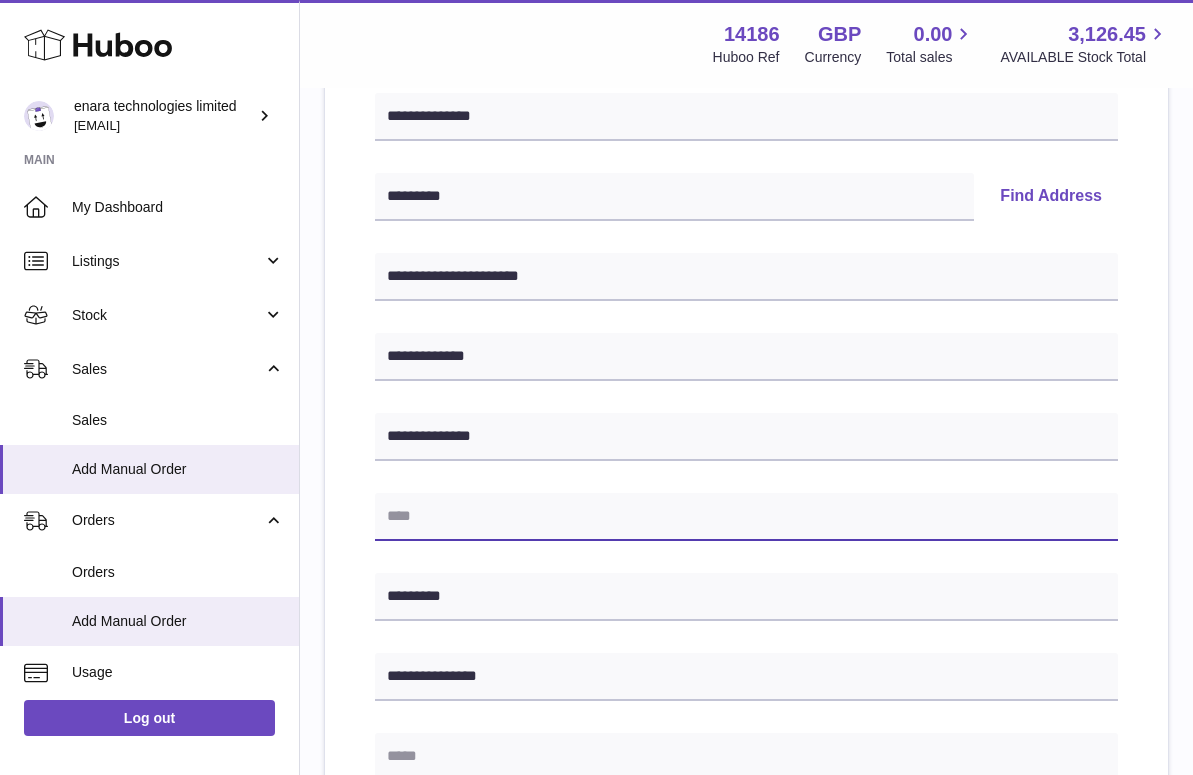 click at bounding box center (746, 517) 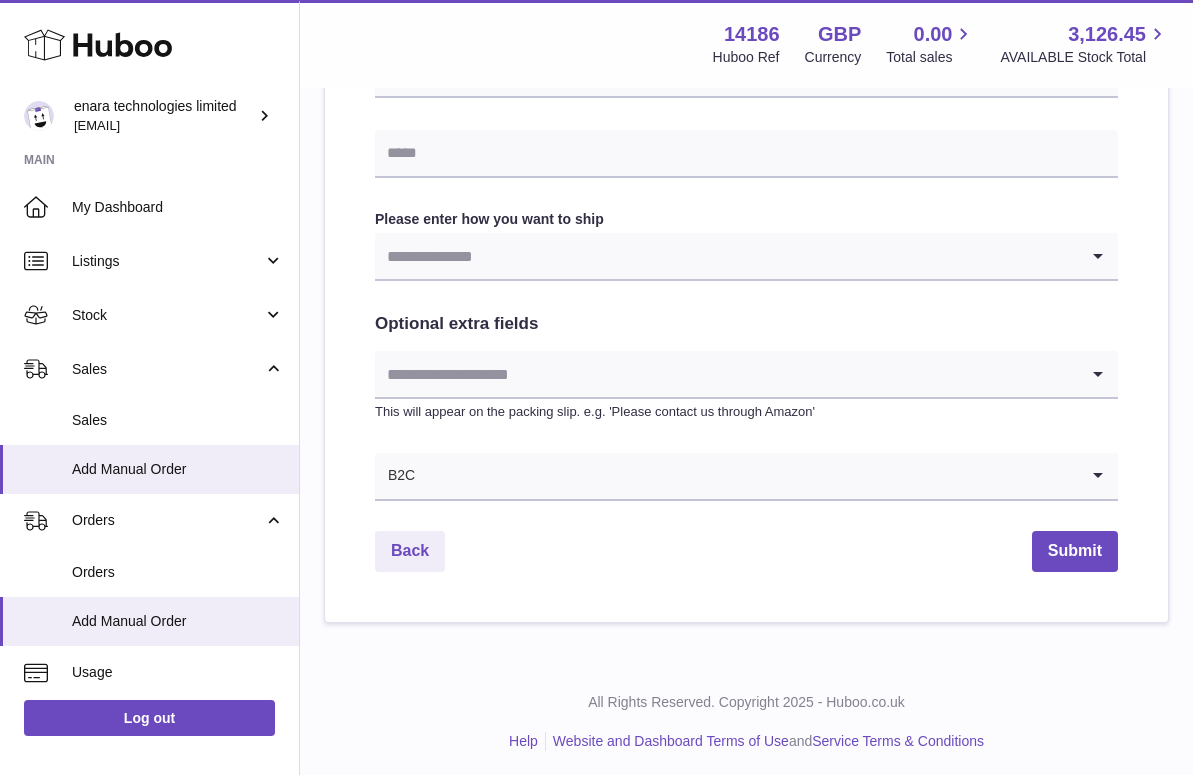 scroll, scrollTop: 966, scrollLeft: 0, axis: vertical 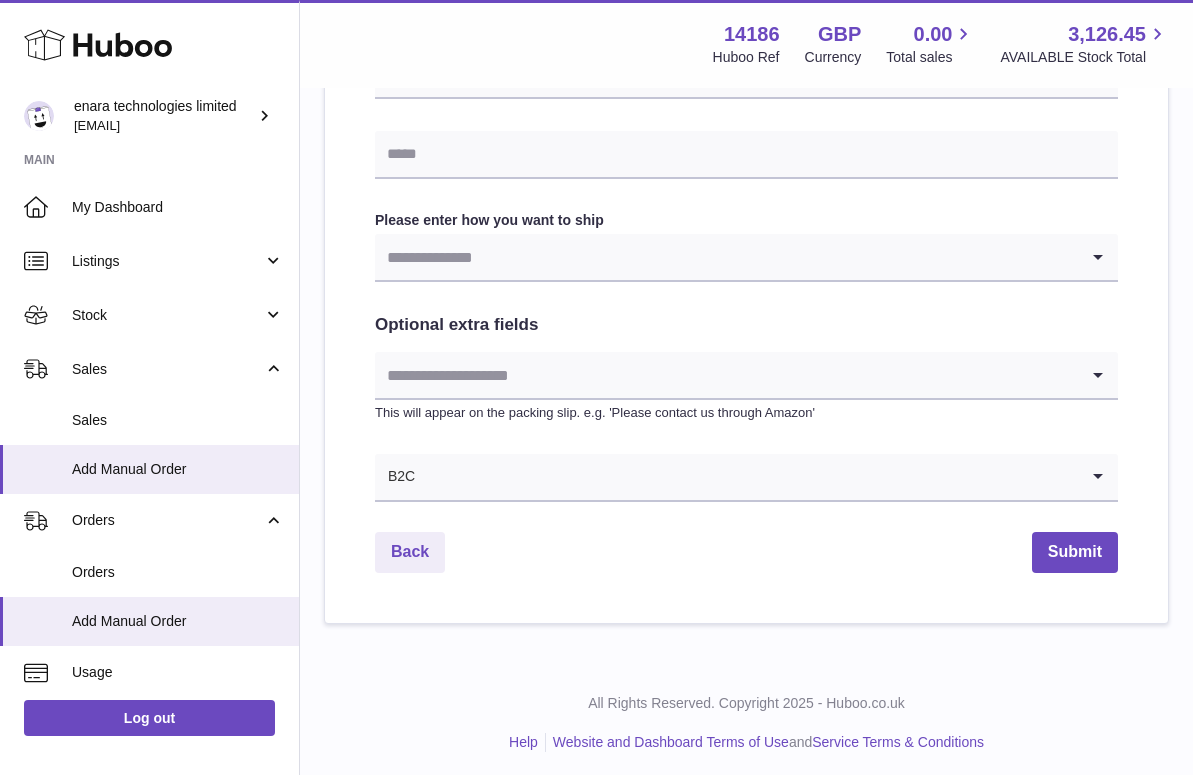 type on "**********" 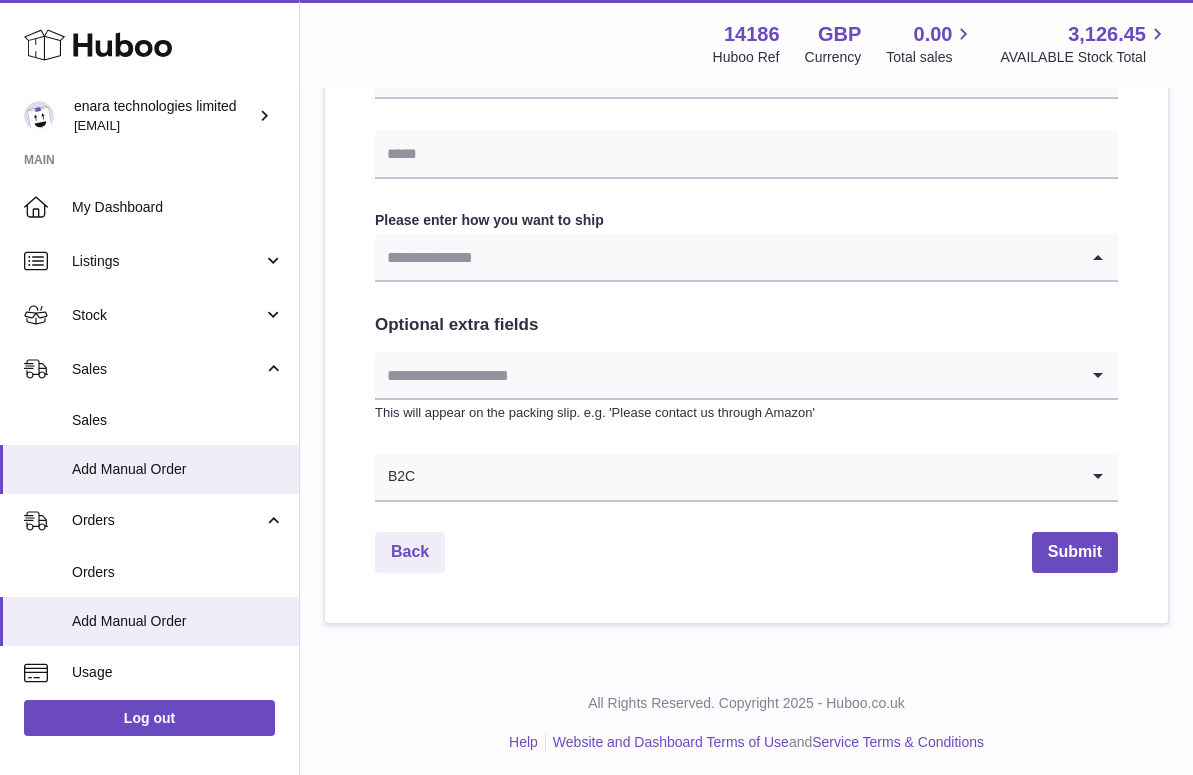 click at bounding box center [726, 257] 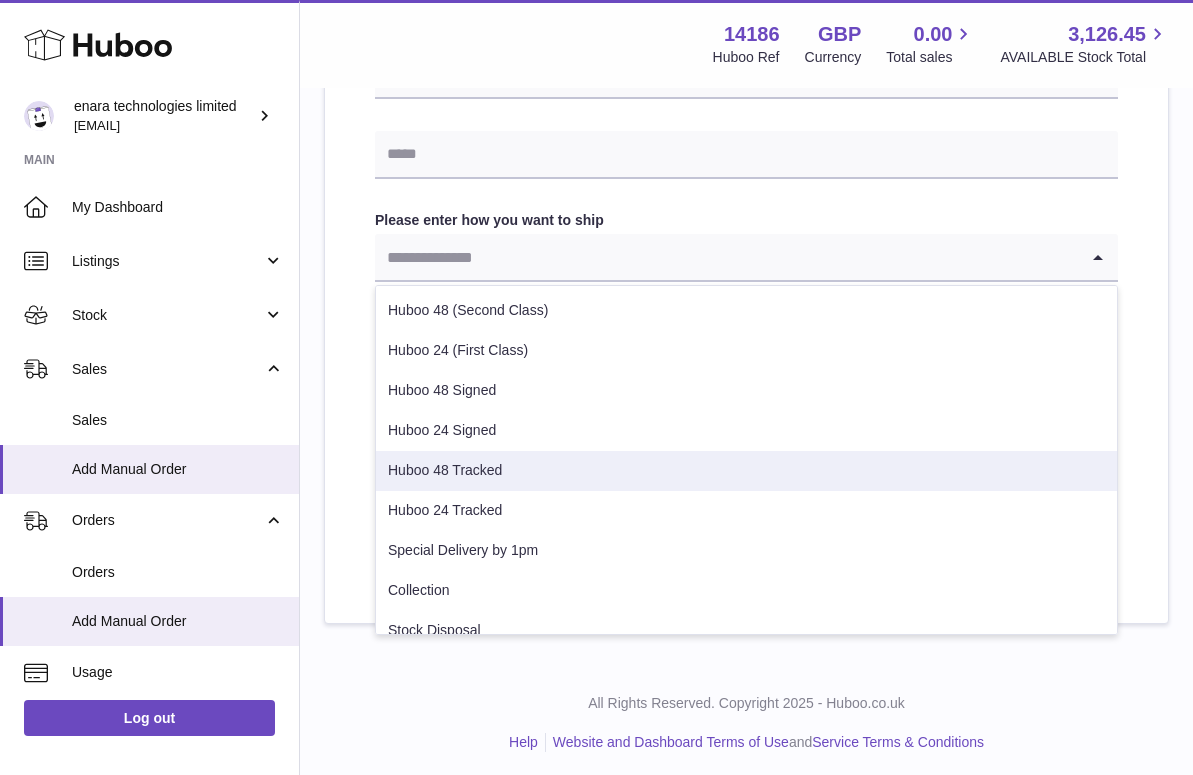 click on "Huboo 48 Tracked" at bounding box center (746, 471) 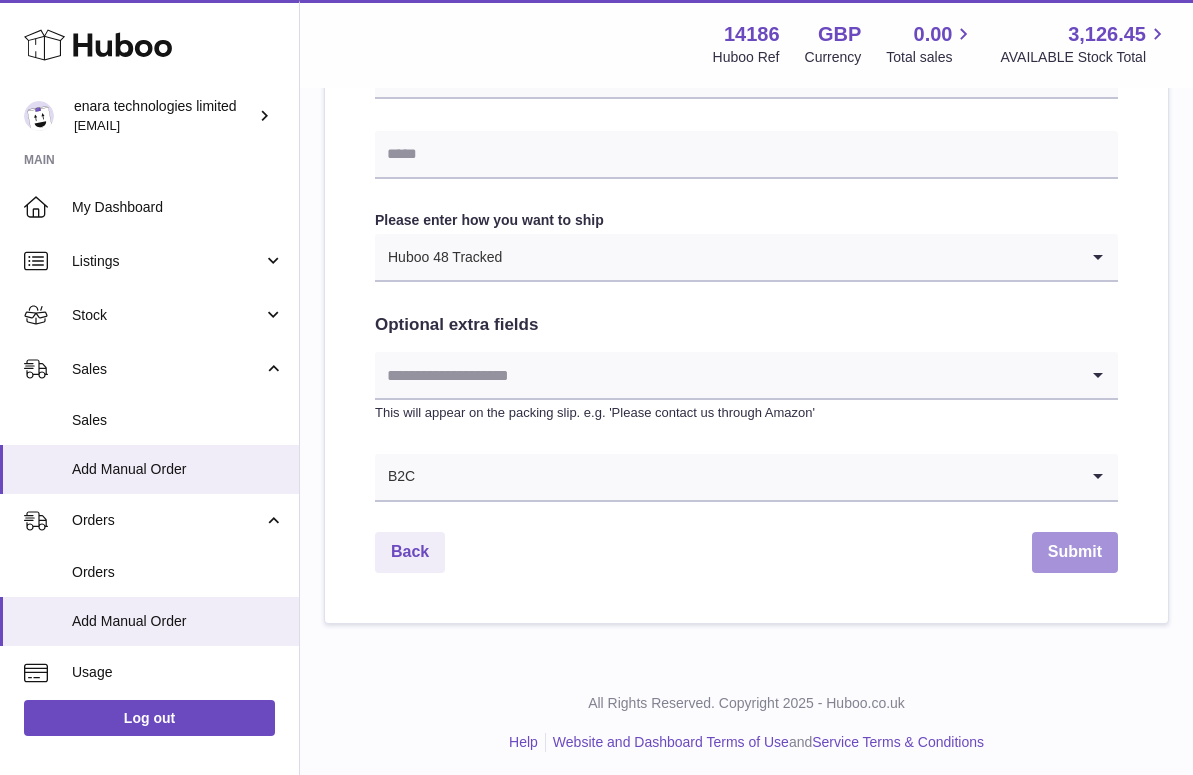 click on "Submit" at bounding box center [1075, 552] 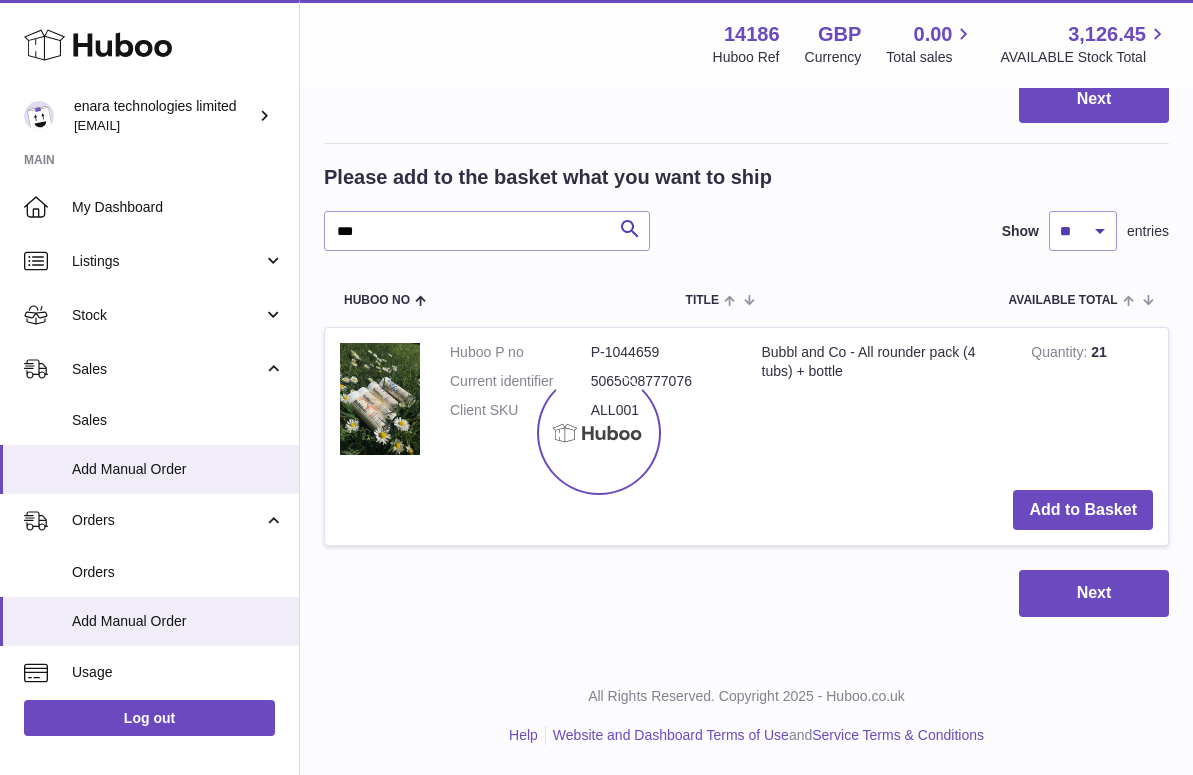 scroll, scrollTop: 0, scrollLeft: 0, axis: both 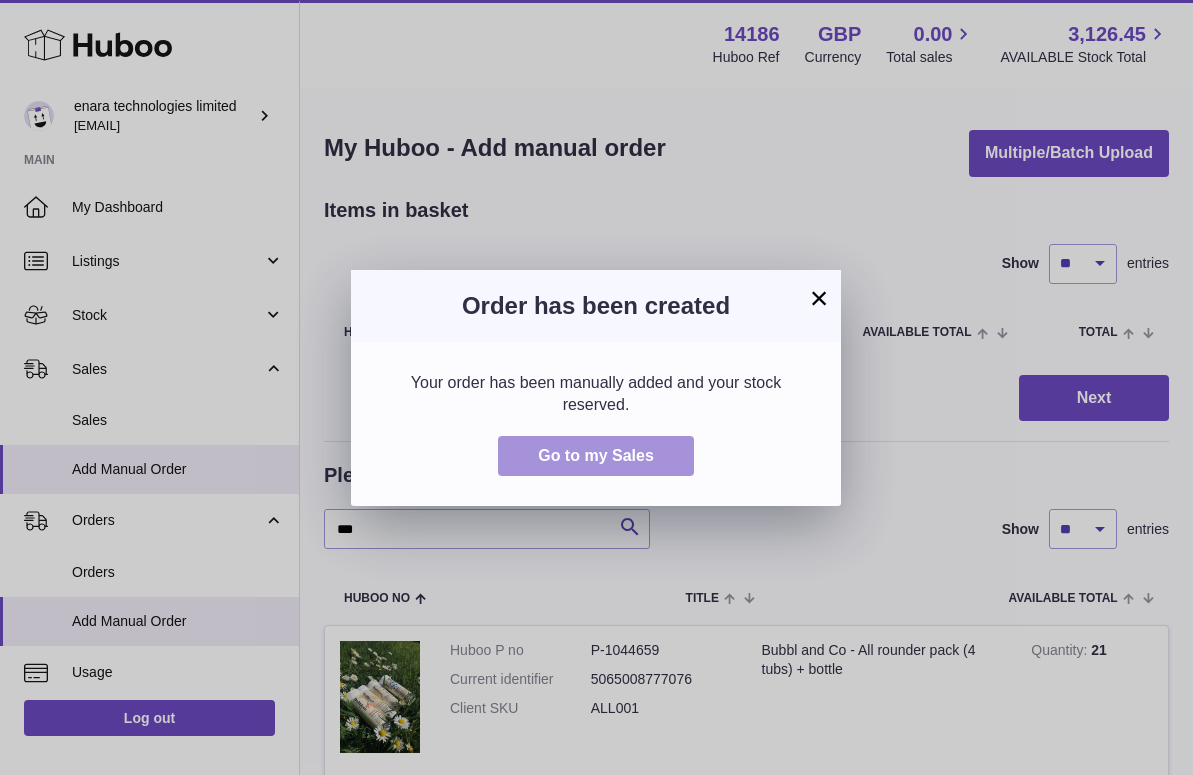 click on "Go to my Sales" at bounding box center [596, 455] 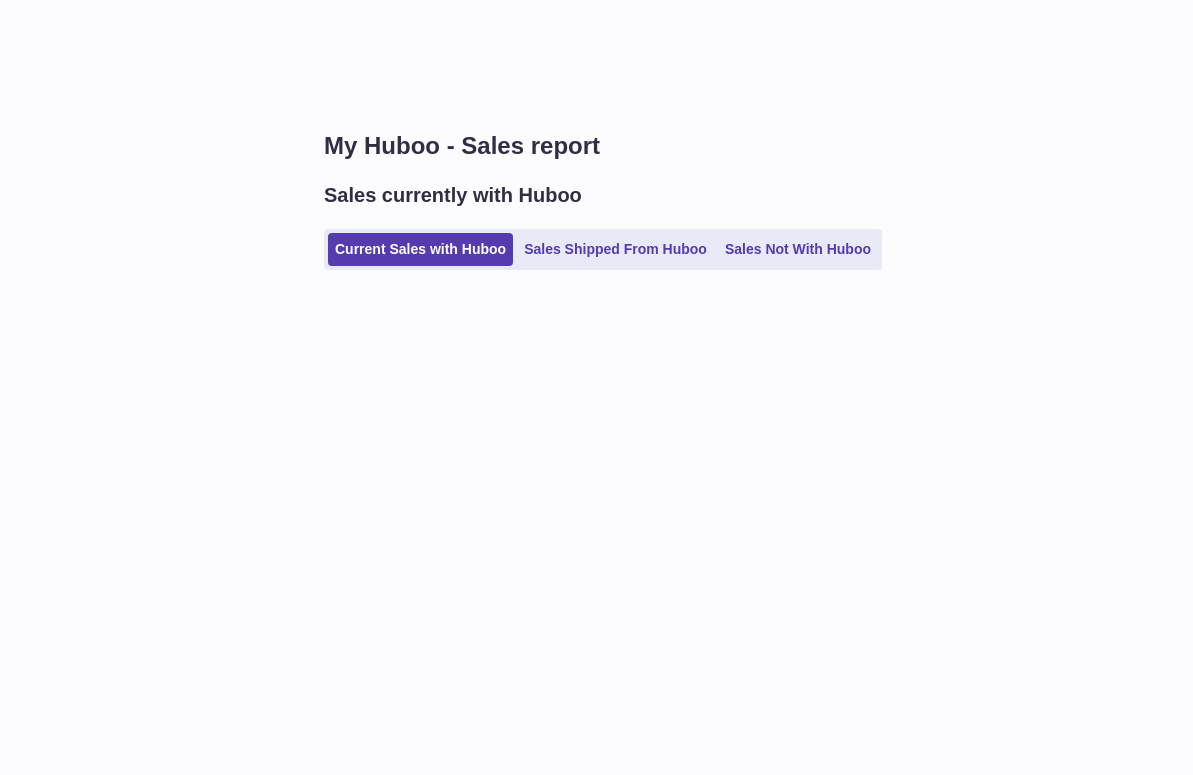 scroll, scrollTop: 0, scrollLeft: 0, axis: both 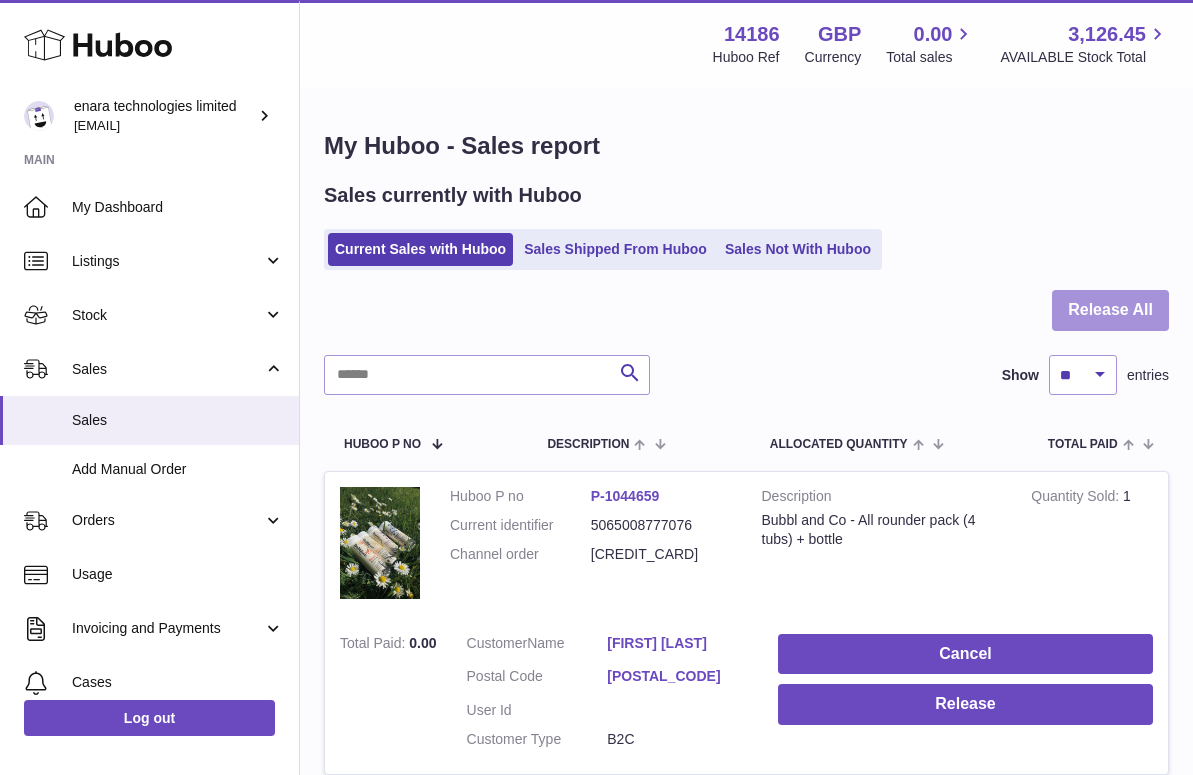 click on "Release All" at bounding box center (1110, 310) 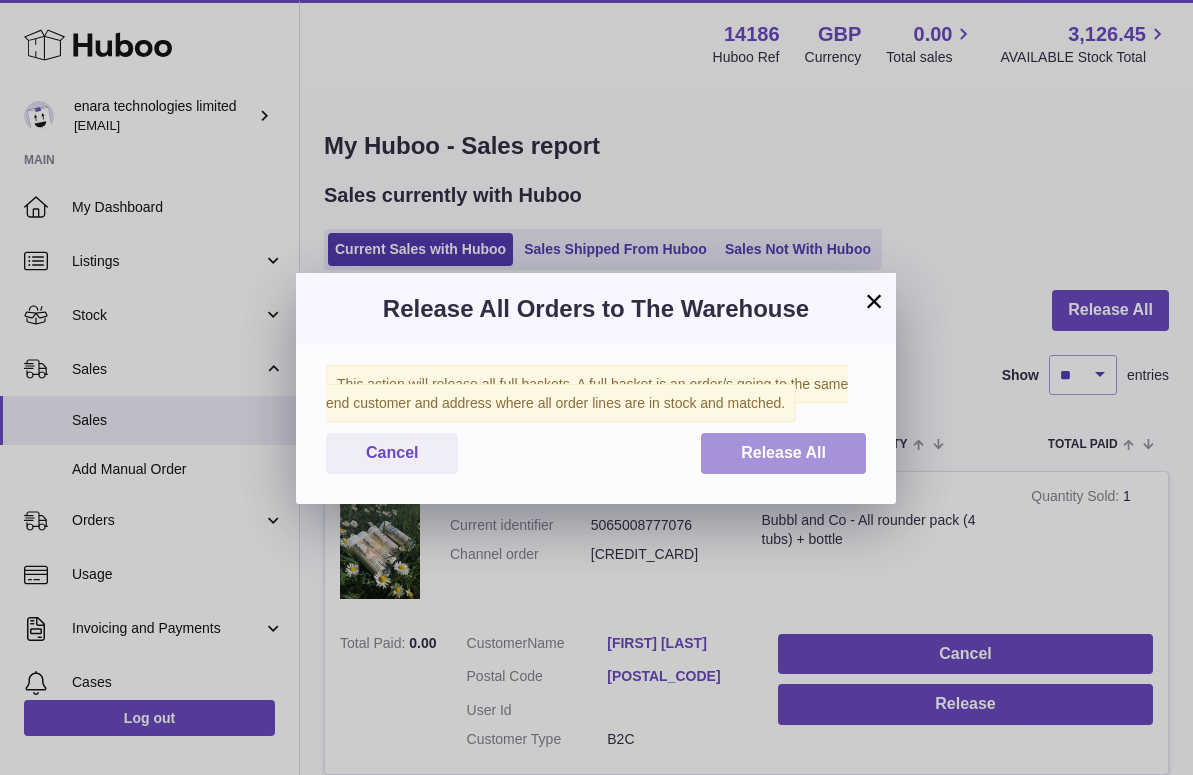 click on "Release All" at bounding box center [783, 452] 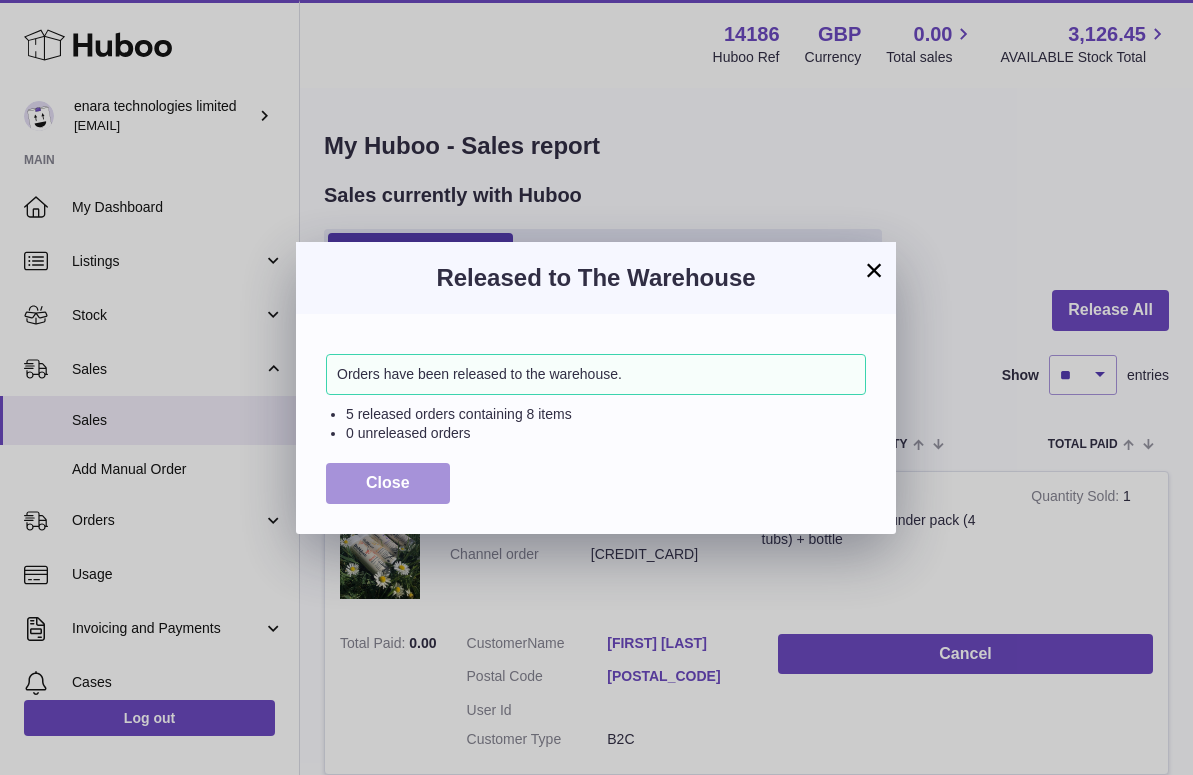 click on "Close" at bounding box center (388, 483) 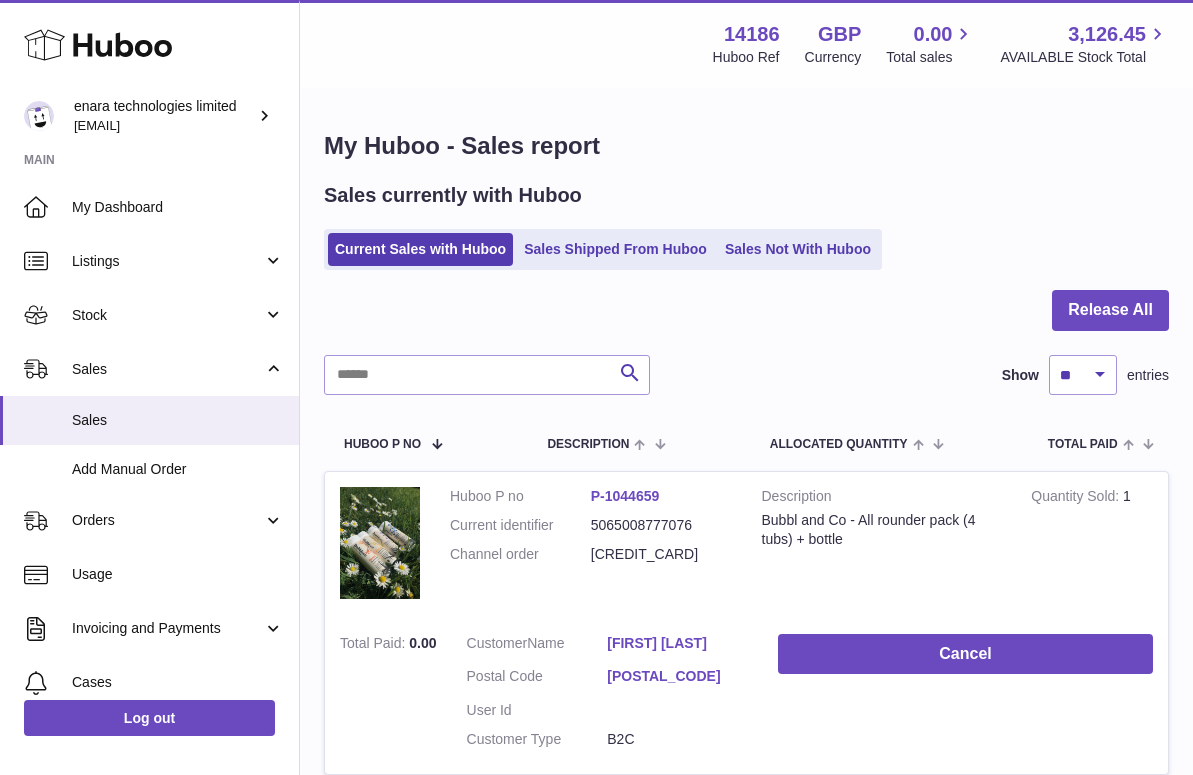 scroll, scrollTop: 0, scrollLeft: 0, axis: both 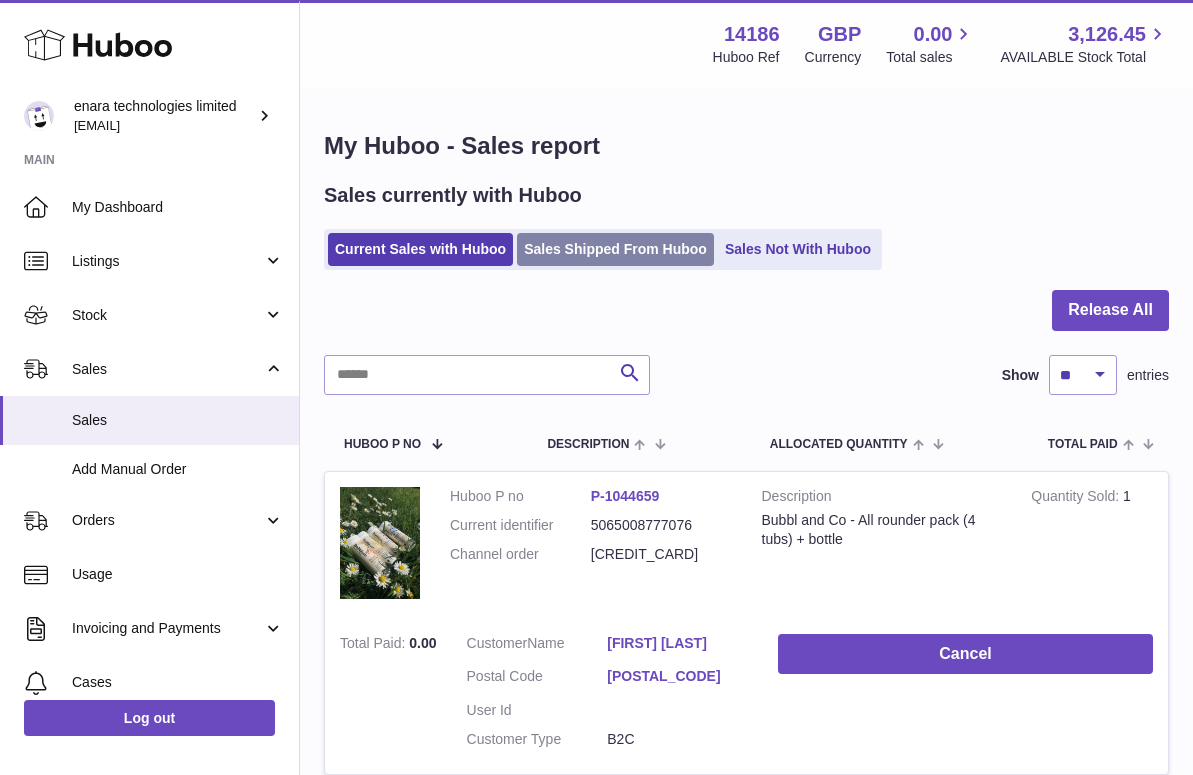click on "Sales Shipped From Huboo" at bounding box center [615, 249] 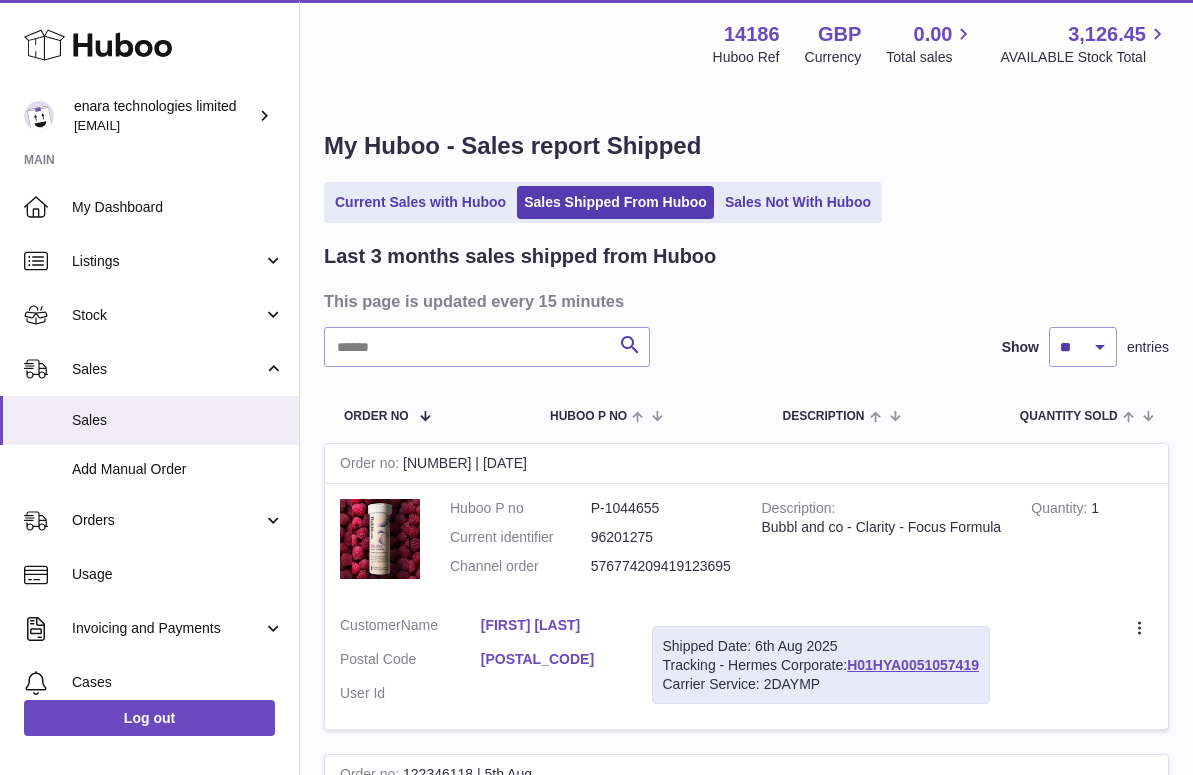 scroll, scrollTop: 0, scrollLeft: 0, axis: both 